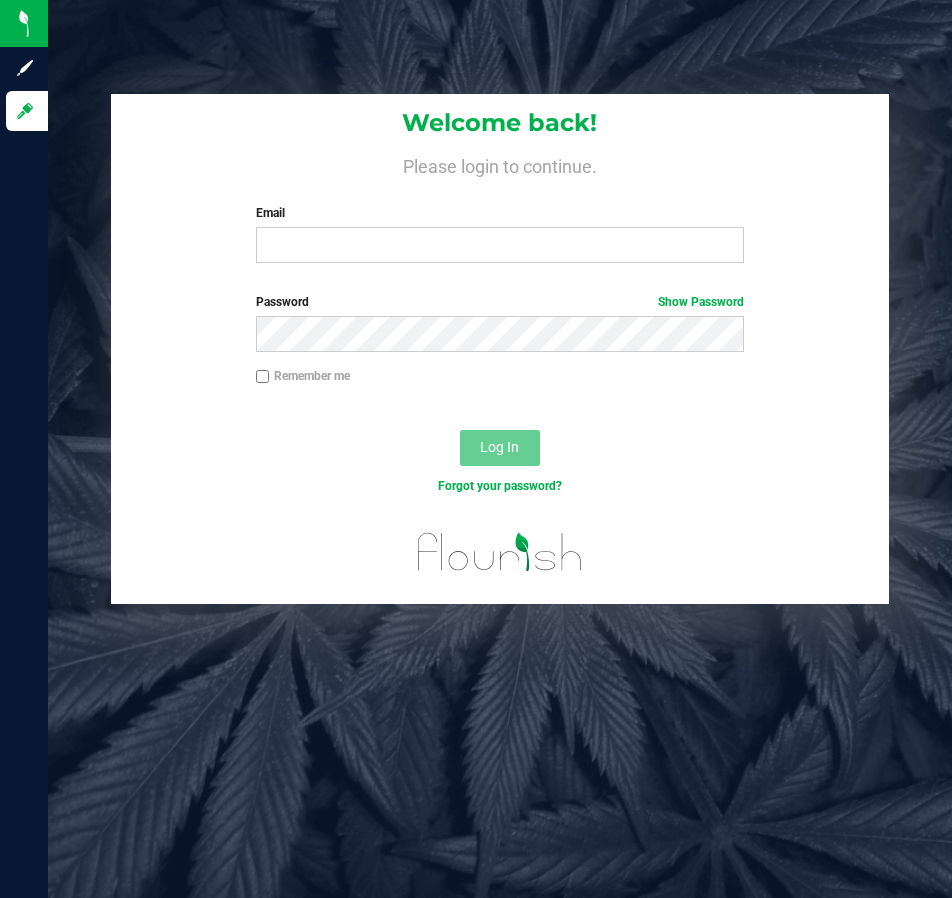 scroll, scrollTop: 0, scrollLeft: 0, axis: both 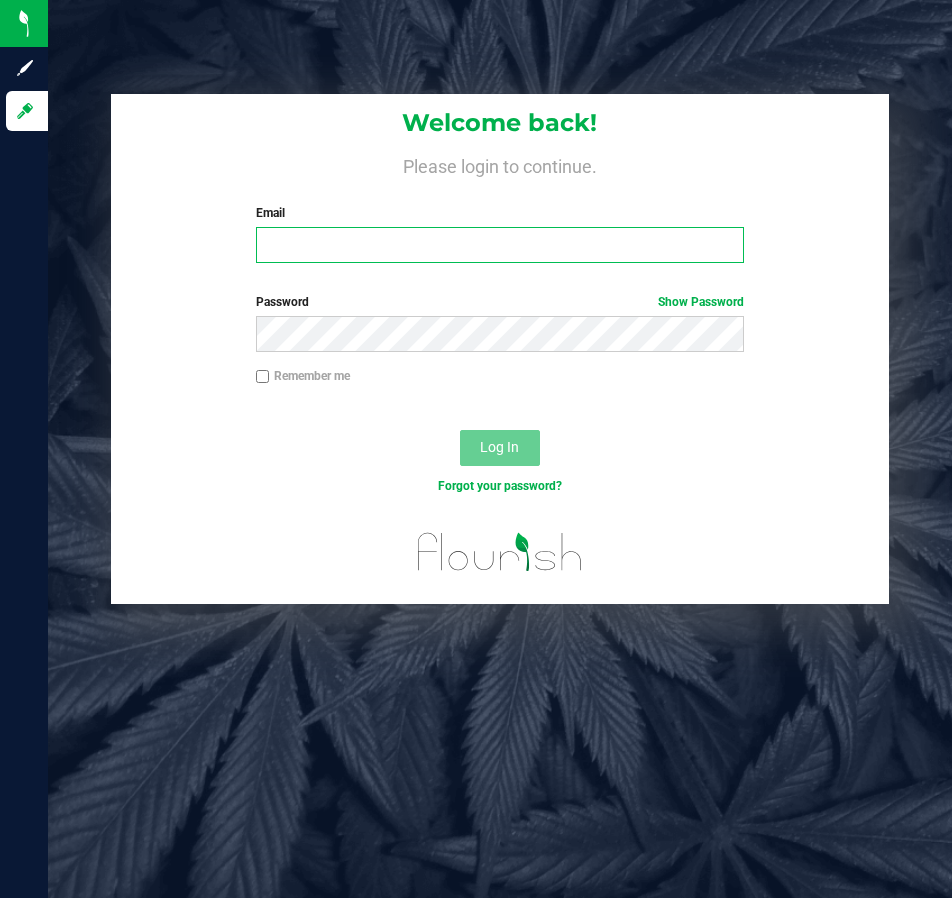 click on "Email" at bounding box center (500, 245) 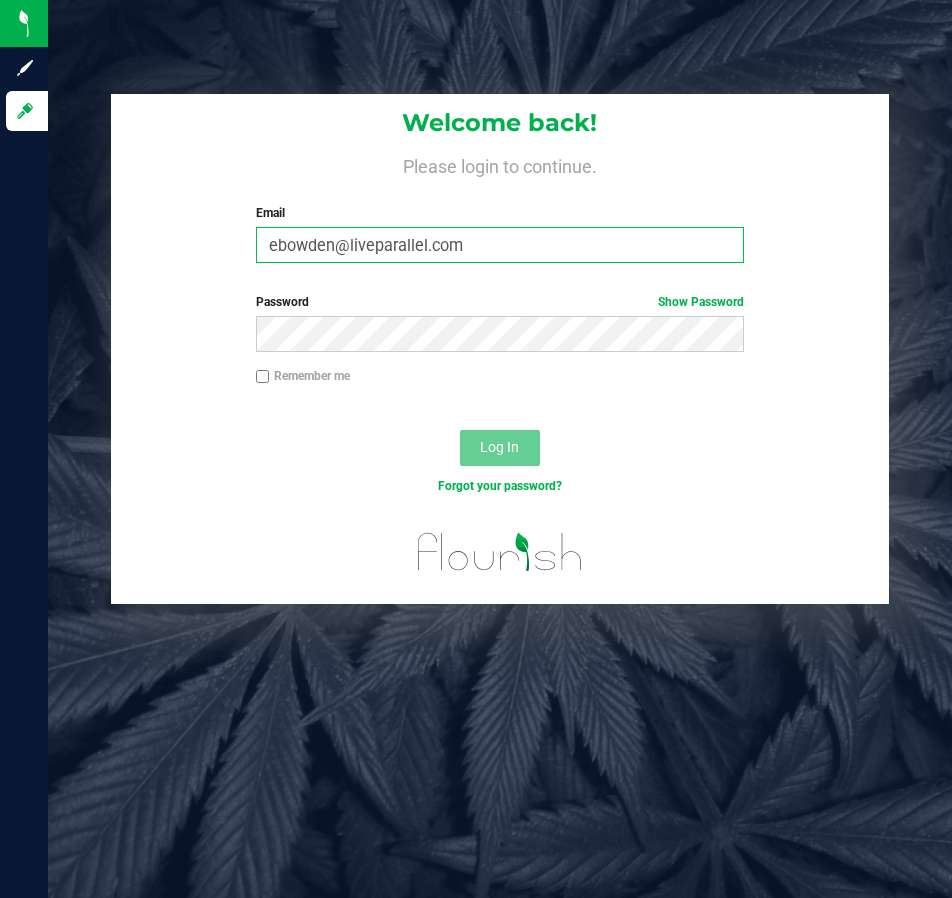 type on "ebowden@liveparallel.com" 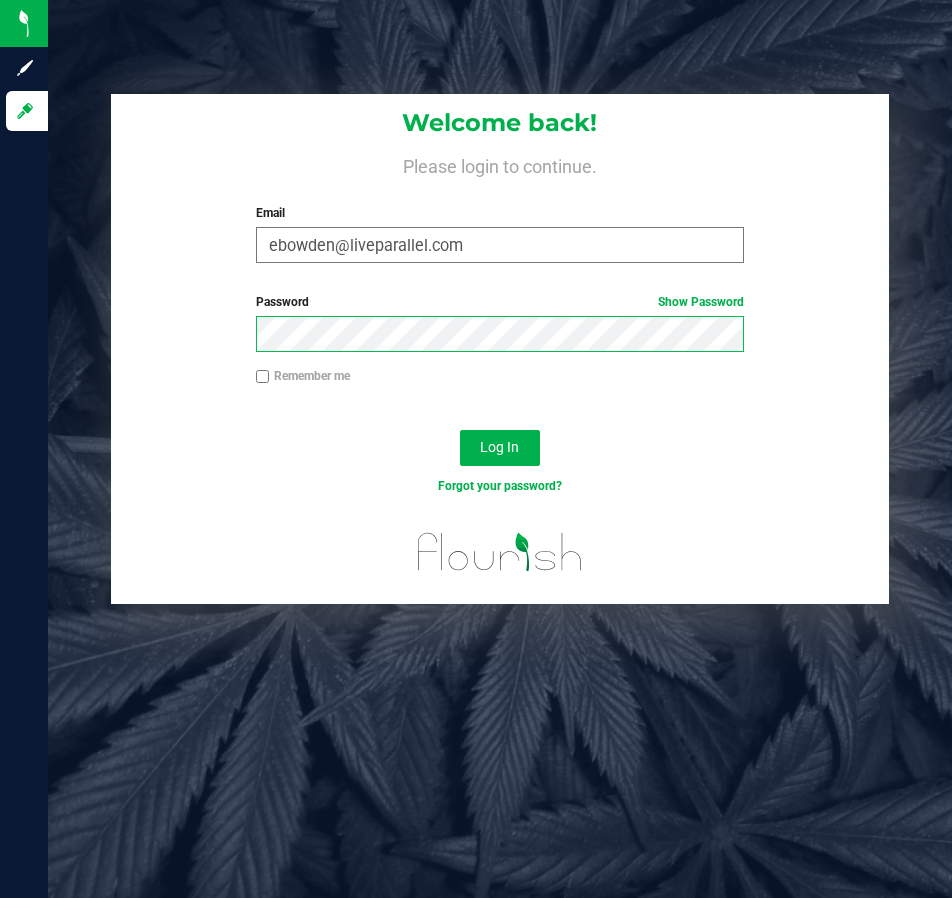 click on "Log In" at bounding box center [500, 448] 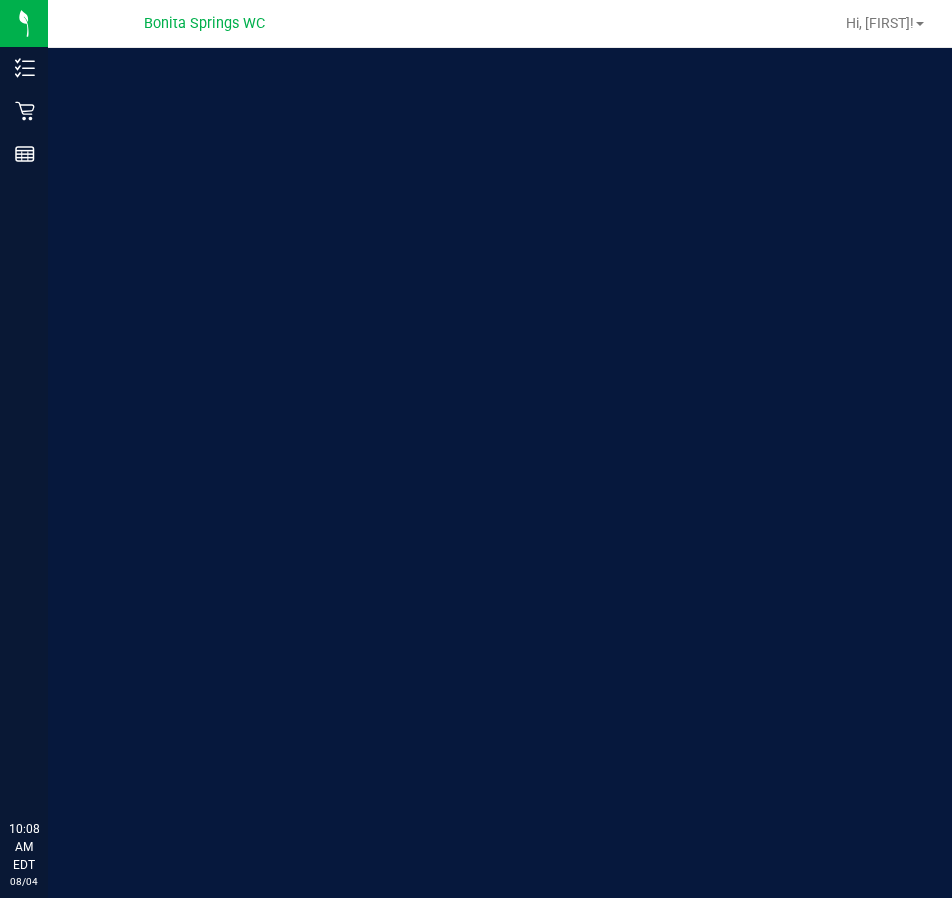 scroll, scrollTop: 0, scrollLeft: 0, axis: both 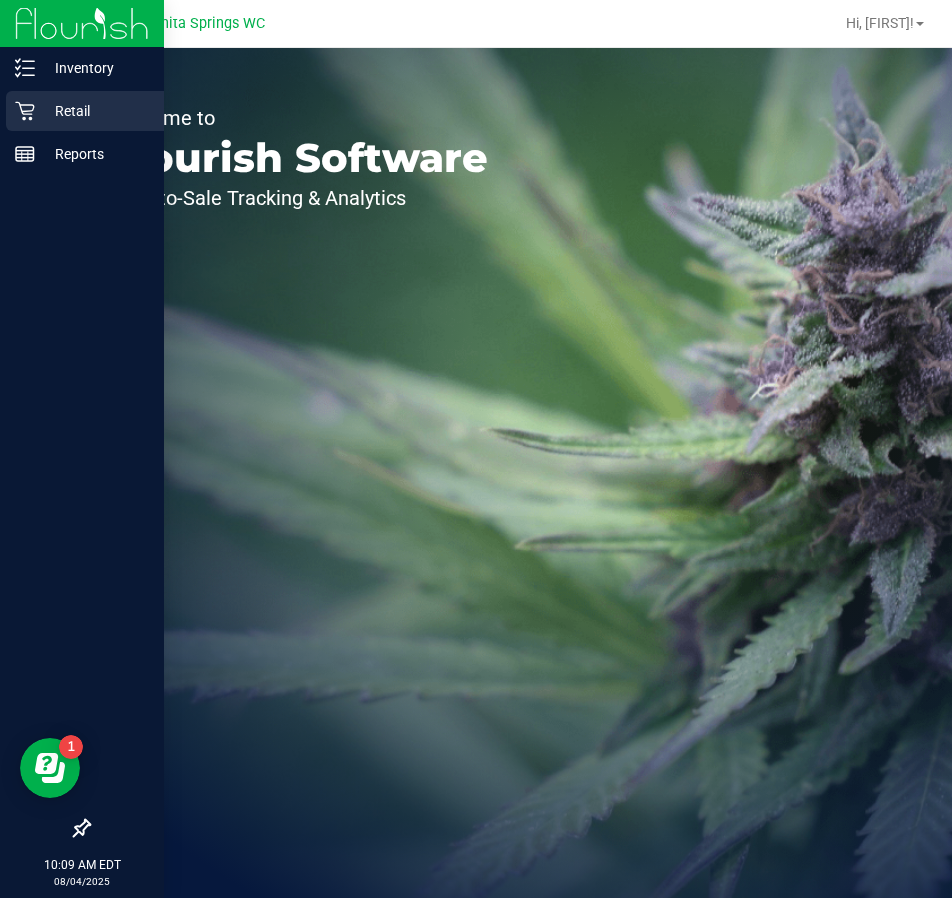 click on "Retail" at bounding box center (95, 111) 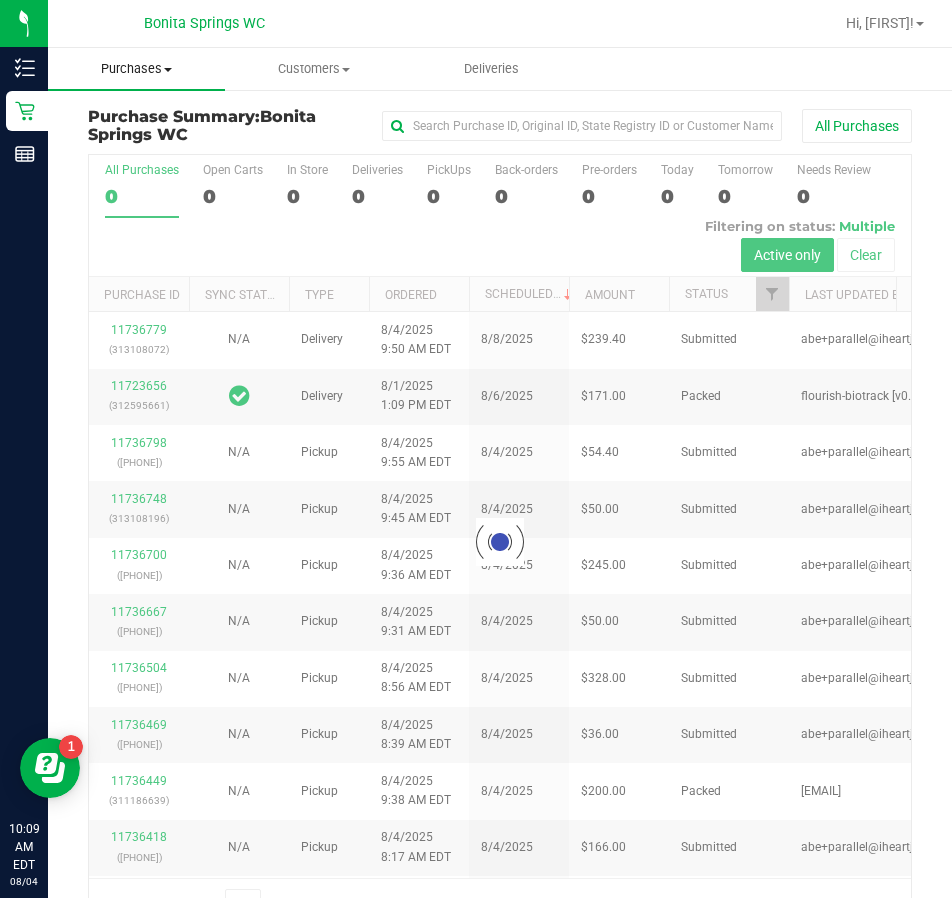 click on "Purchases" at bounding box center [136, 69] 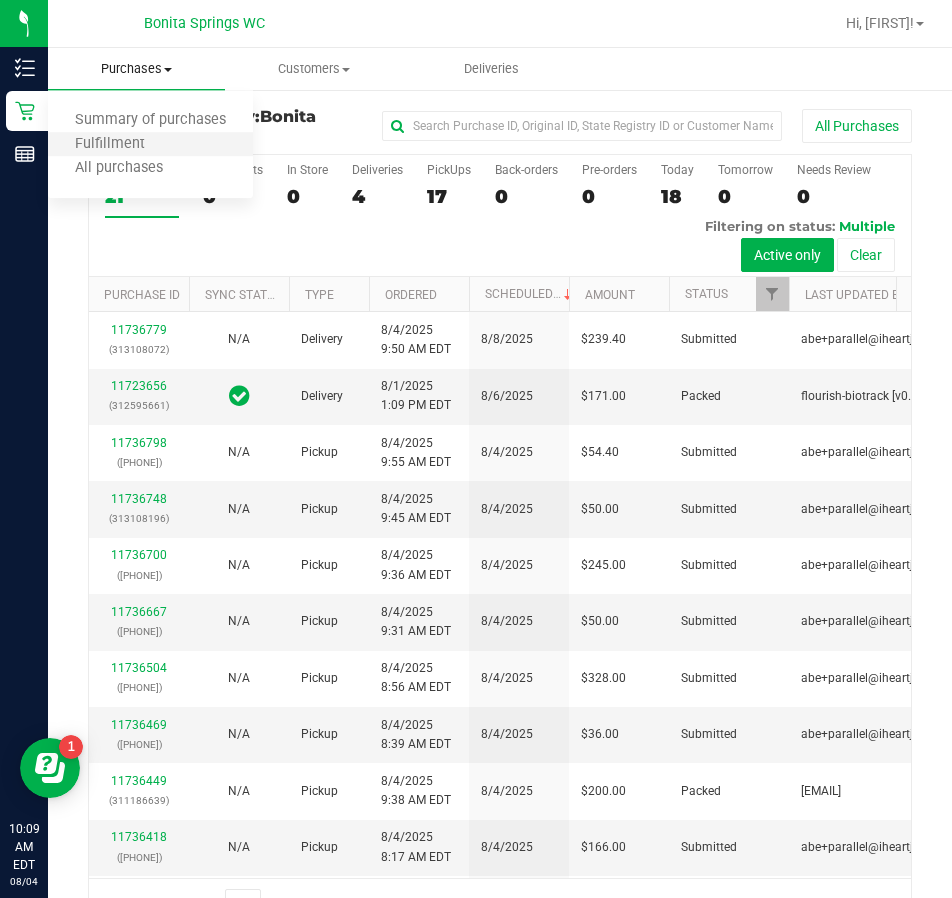 click on "Fulfillment" at bounding box center [150, 145] 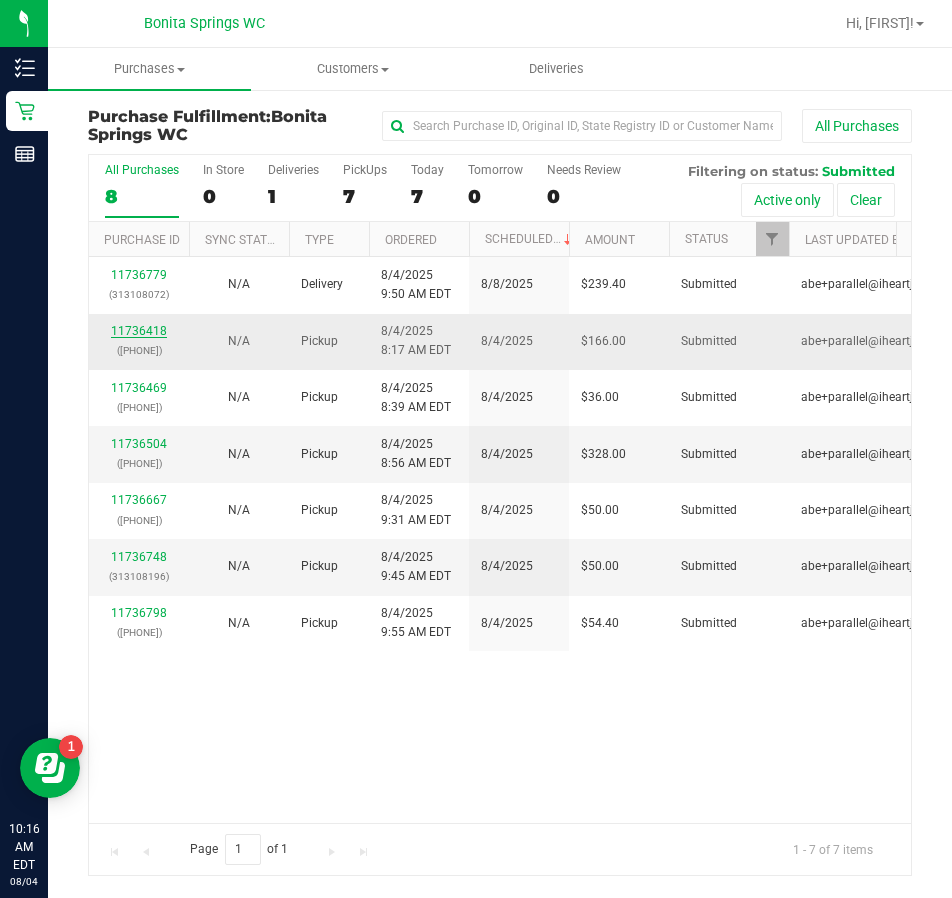 click on "11736418" at bounding box center (139, 331) 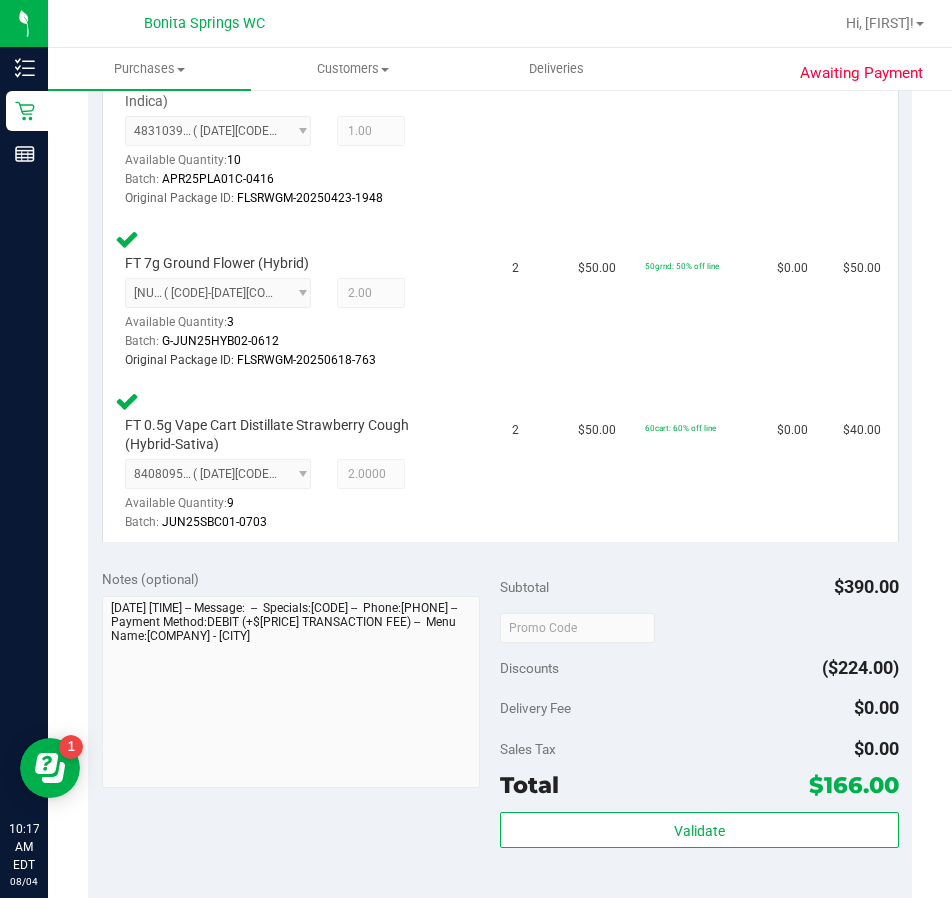 scroll, scrollTop: 900, scrollLeft: 0, axis: vertical 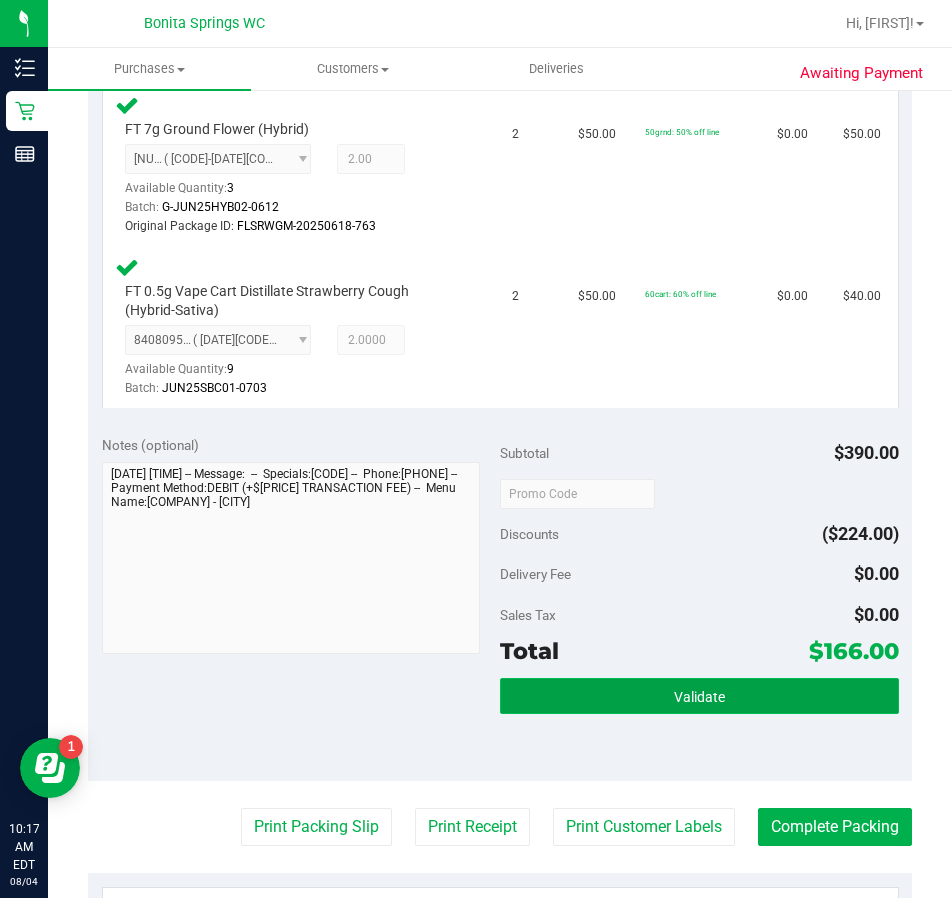 click on "Validate" at bounding box center (699, 697) 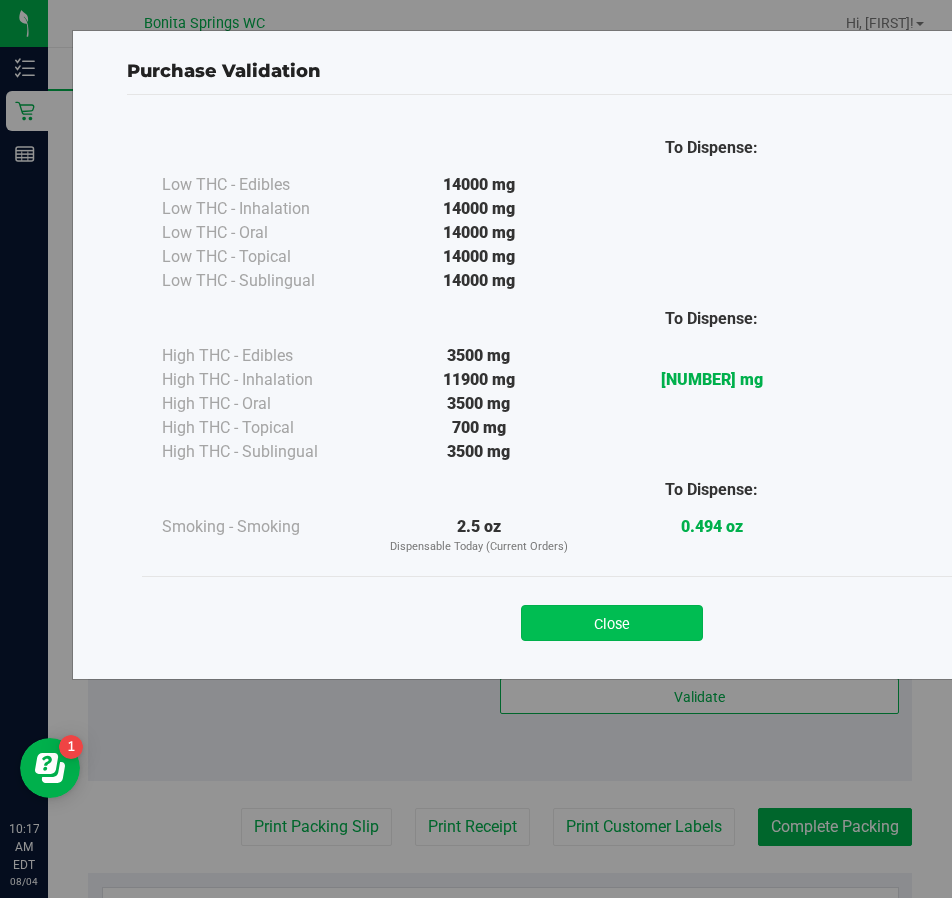 click on "Close" at bounding box center (612, 623) 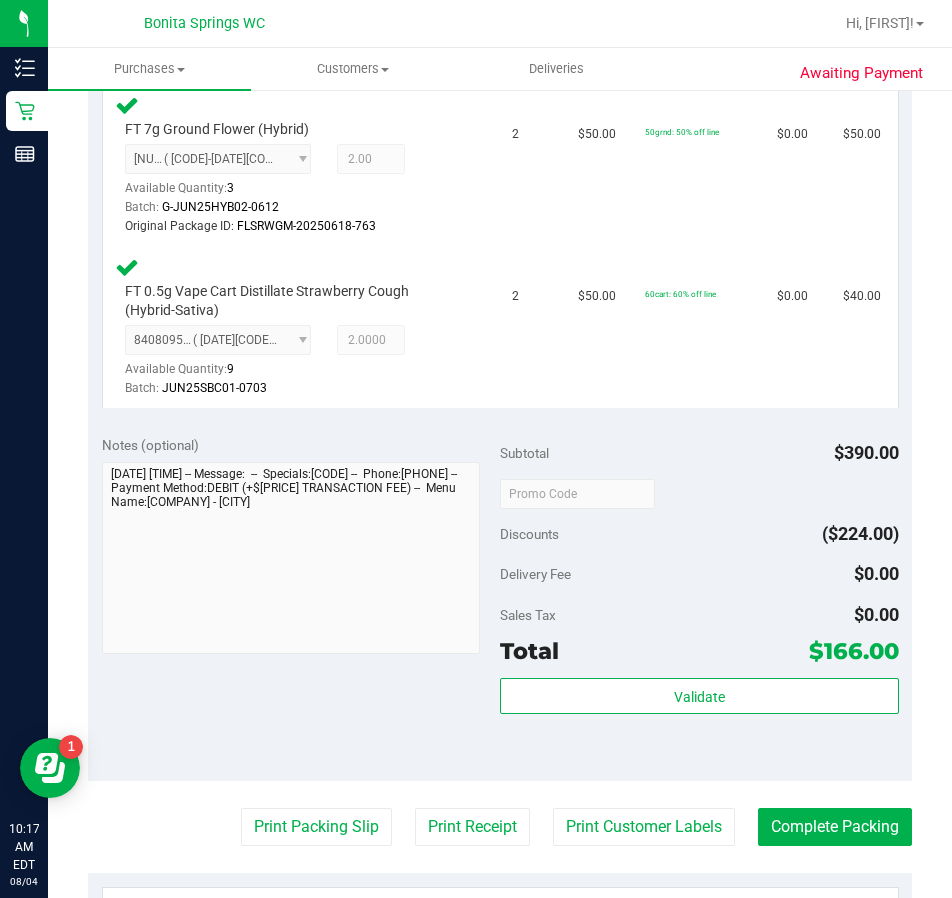 scroll, scrollTop: 1000, scrollLeft: 0, axis: vertical 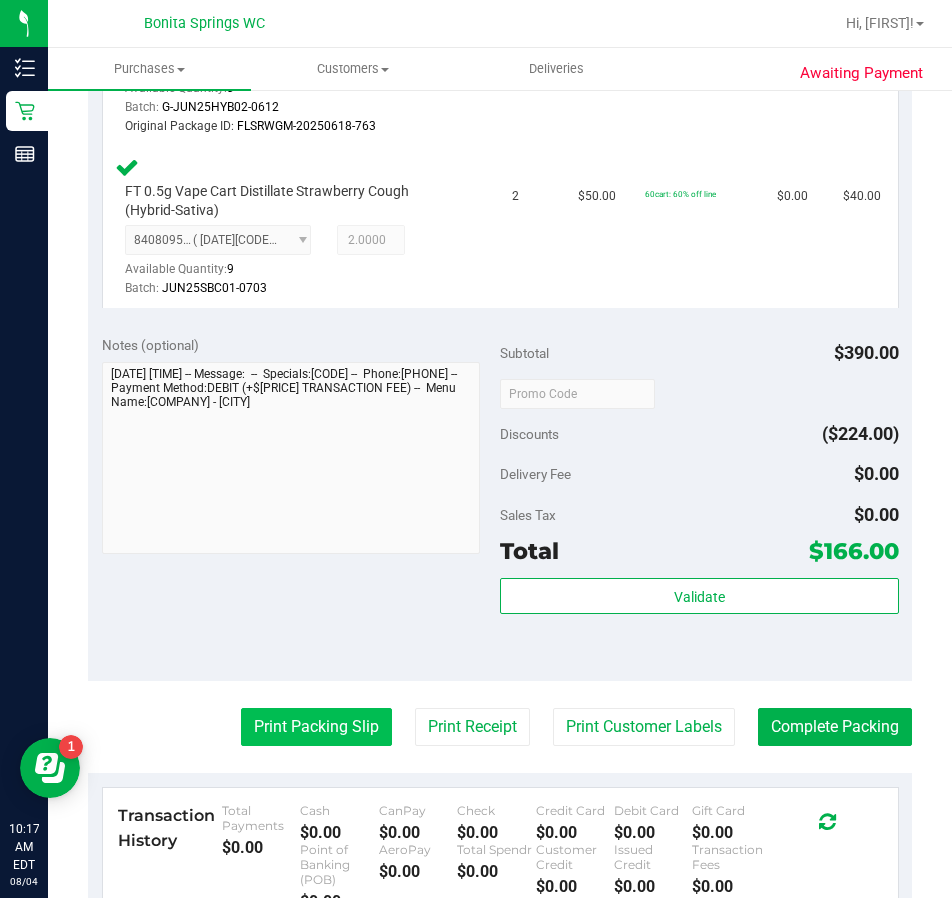 click on "Print Packing Slip" at bounding box center (316, 727) 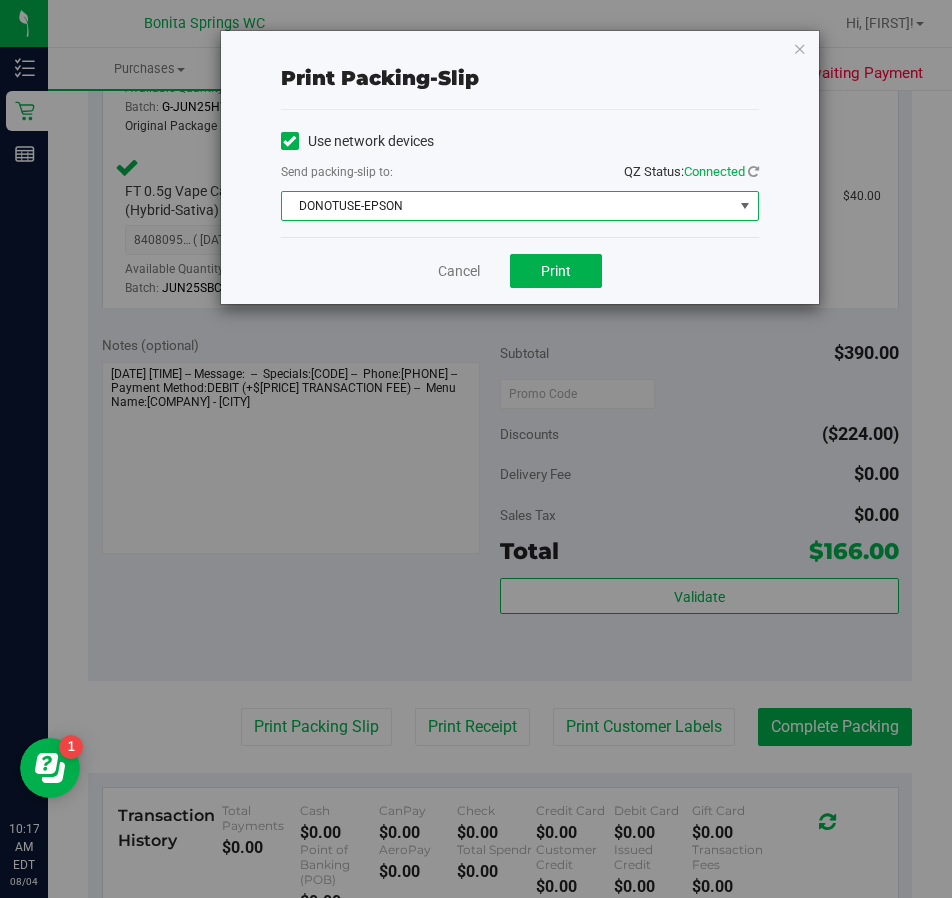 click on "DONOTUSE-EPSON" at bounding box center [507, 206] 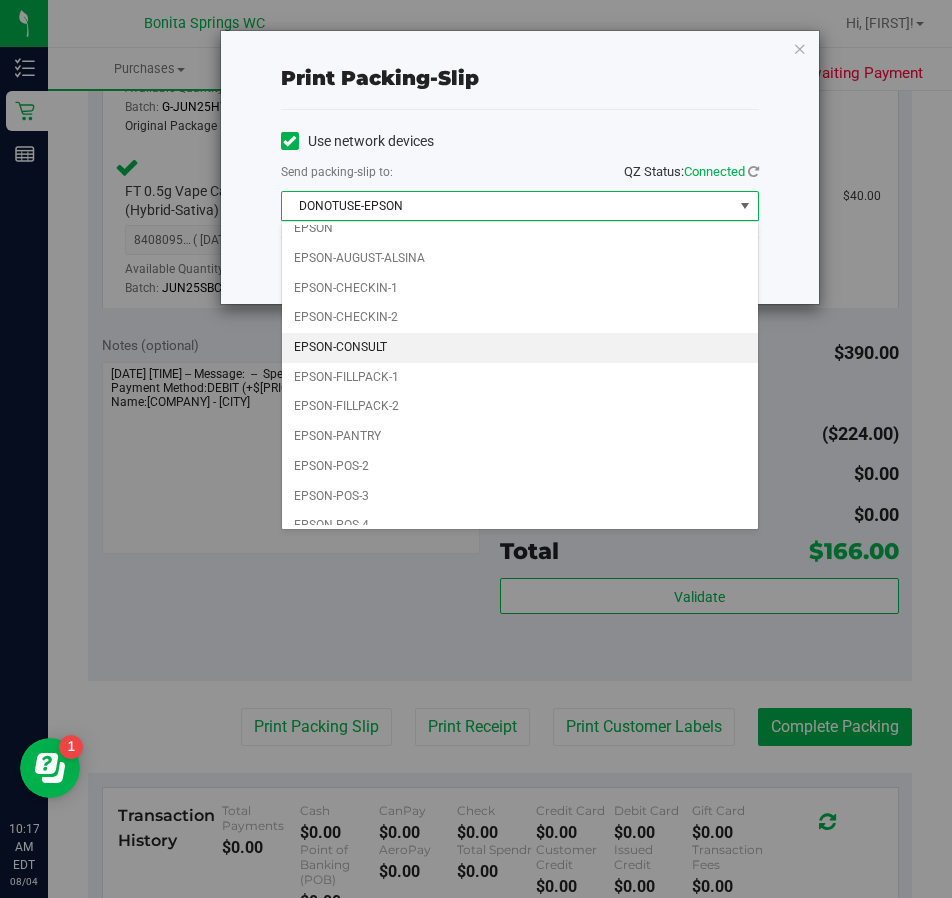 scroll, scrollTop: 57, scrollLeft: 0, axis: vertical 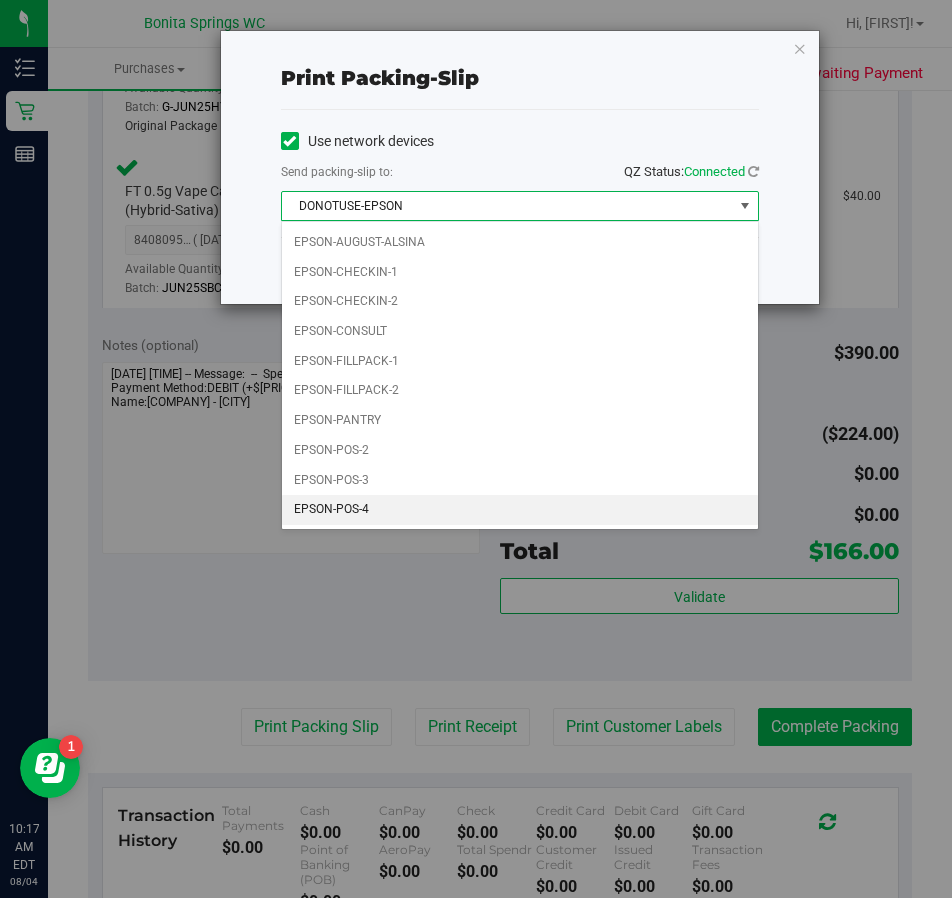 click on "EPSON-POS-4" at bounding box center (520, 510) 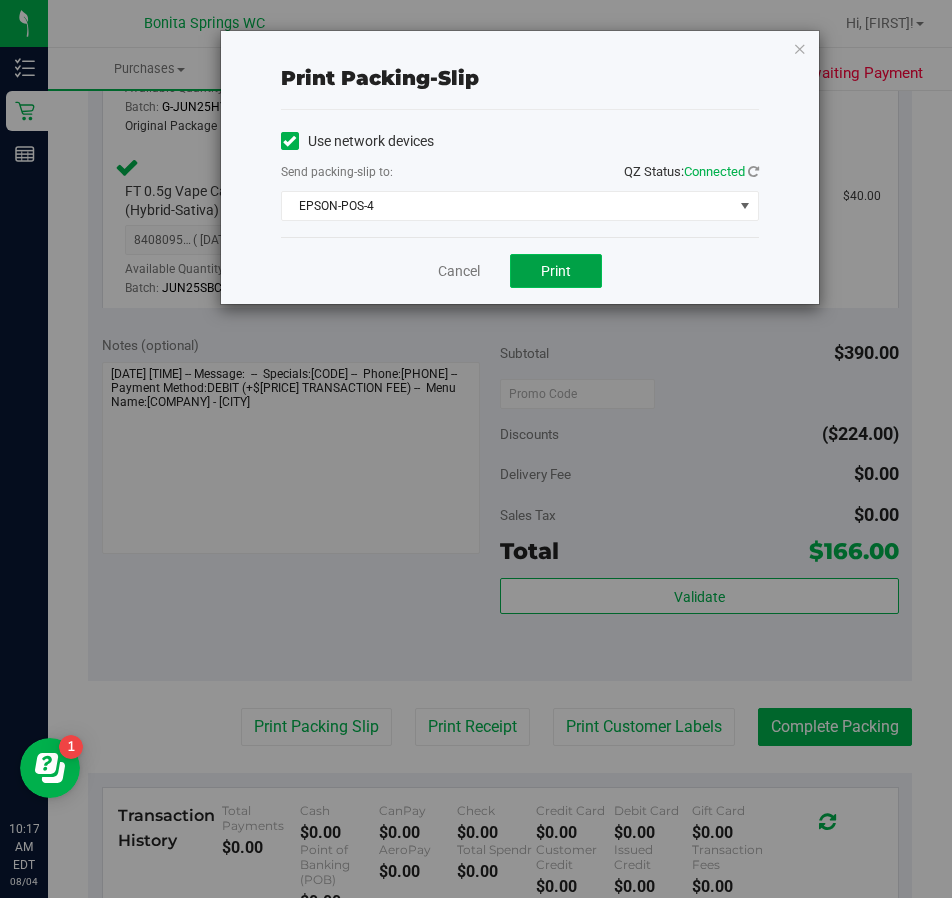 click on "Print" at bounding box center (556, 271) 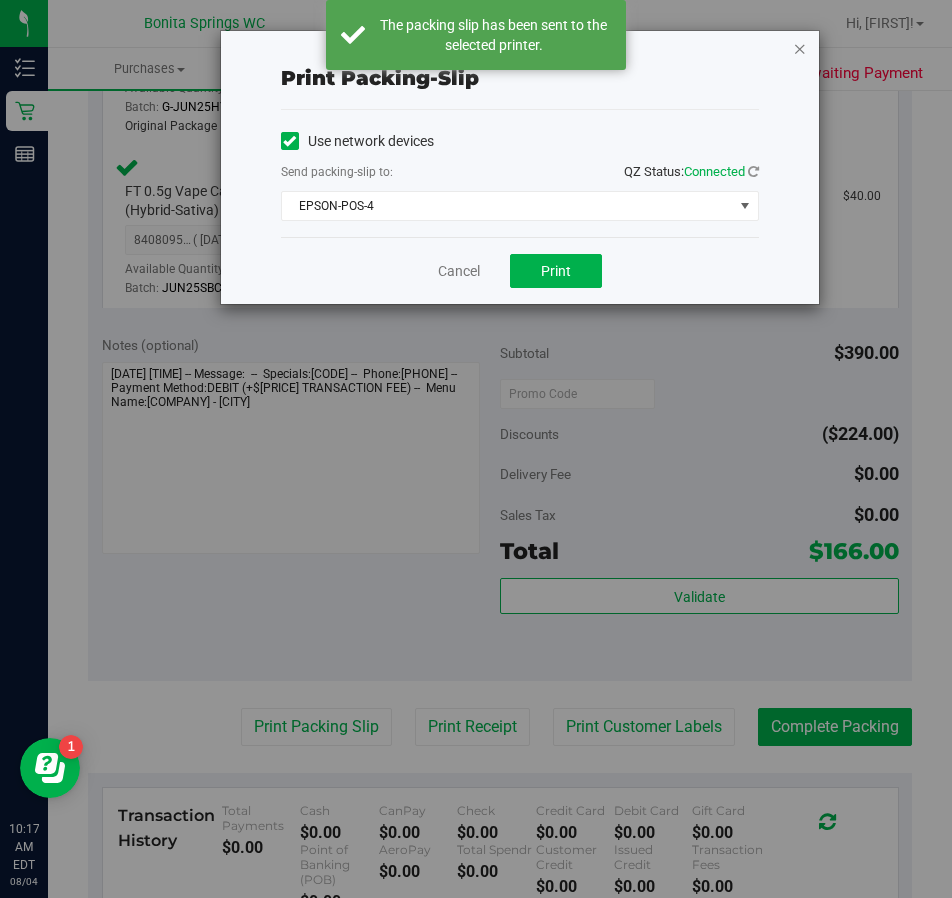 click at bounding box center (800, 48) 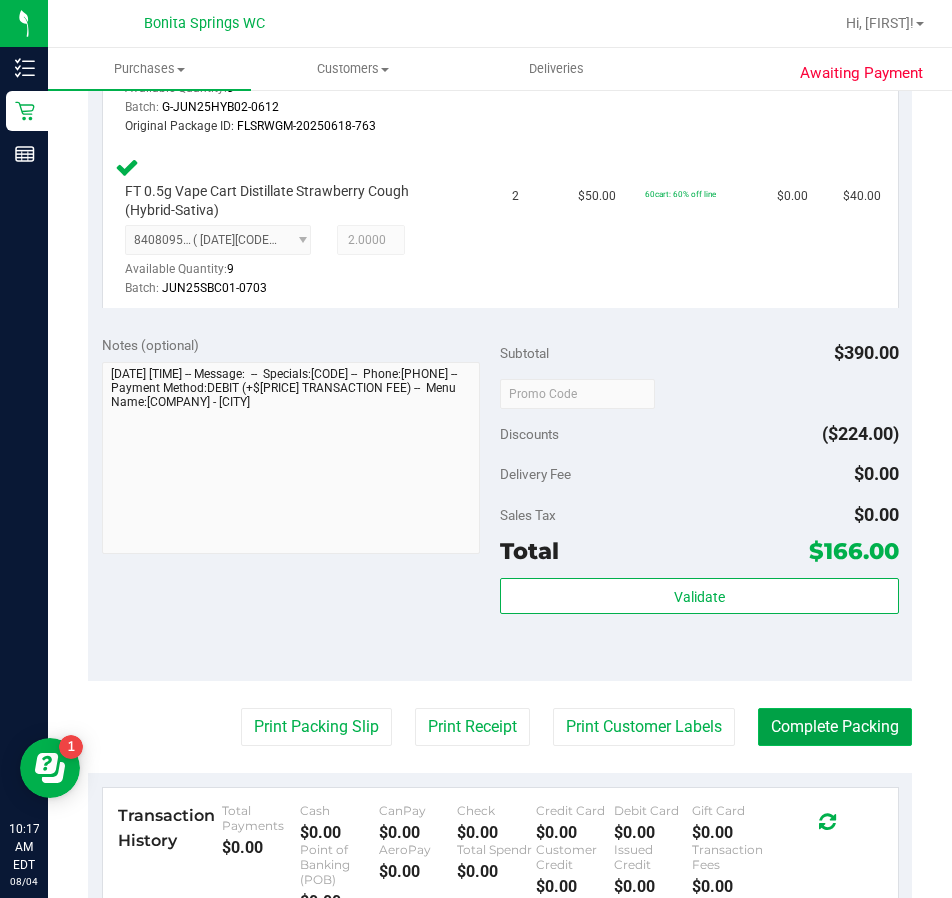 click on "Complete Packing" at bounding box center [835, 727] 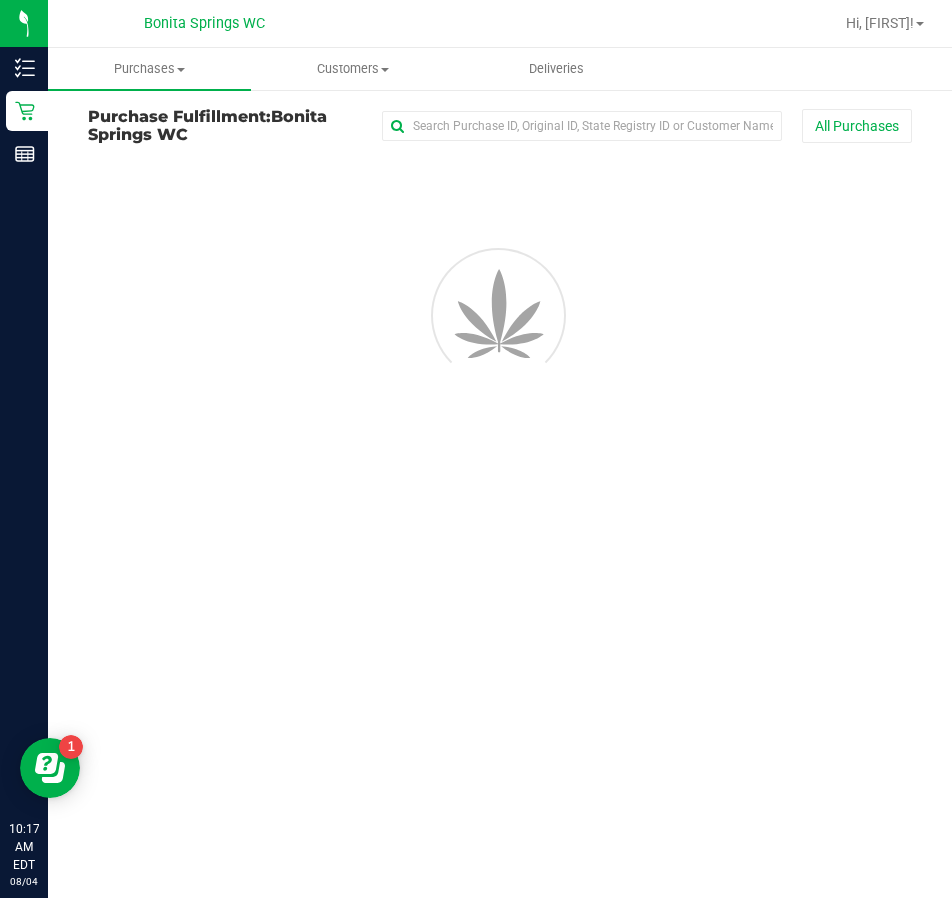 scroll, scrollTop: 0, scrollLeft: 0, axis: both 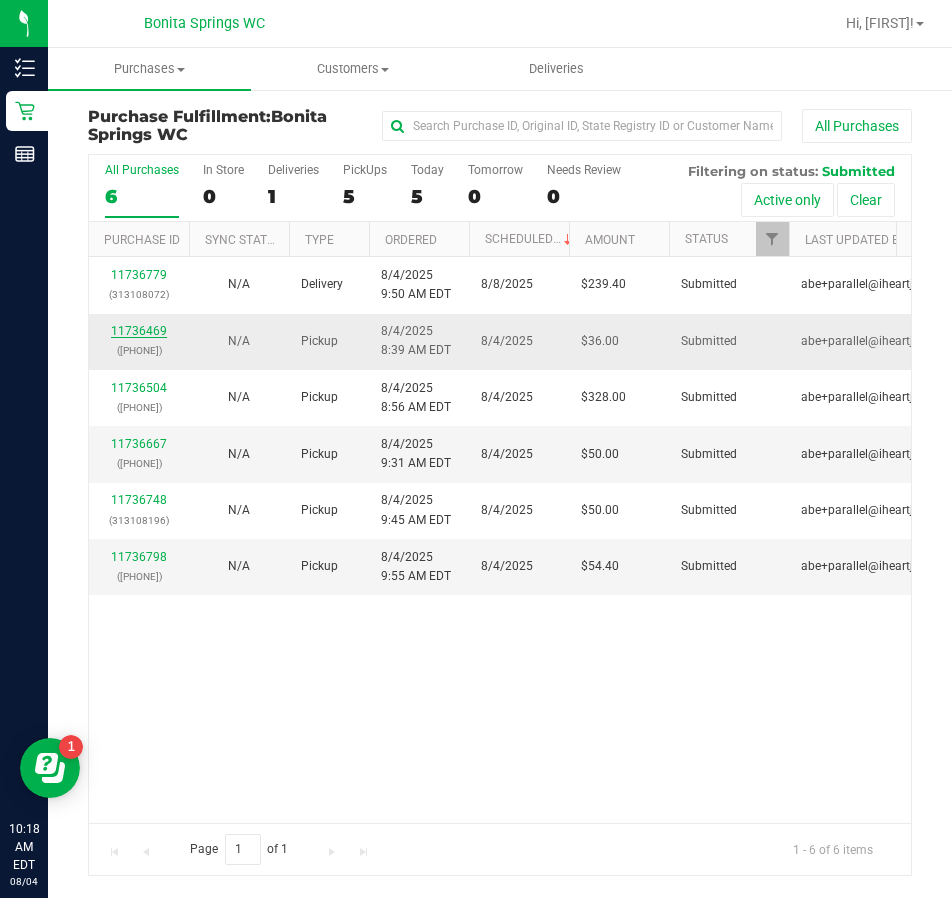 click on "11736469" at bounding box center (139, 331) 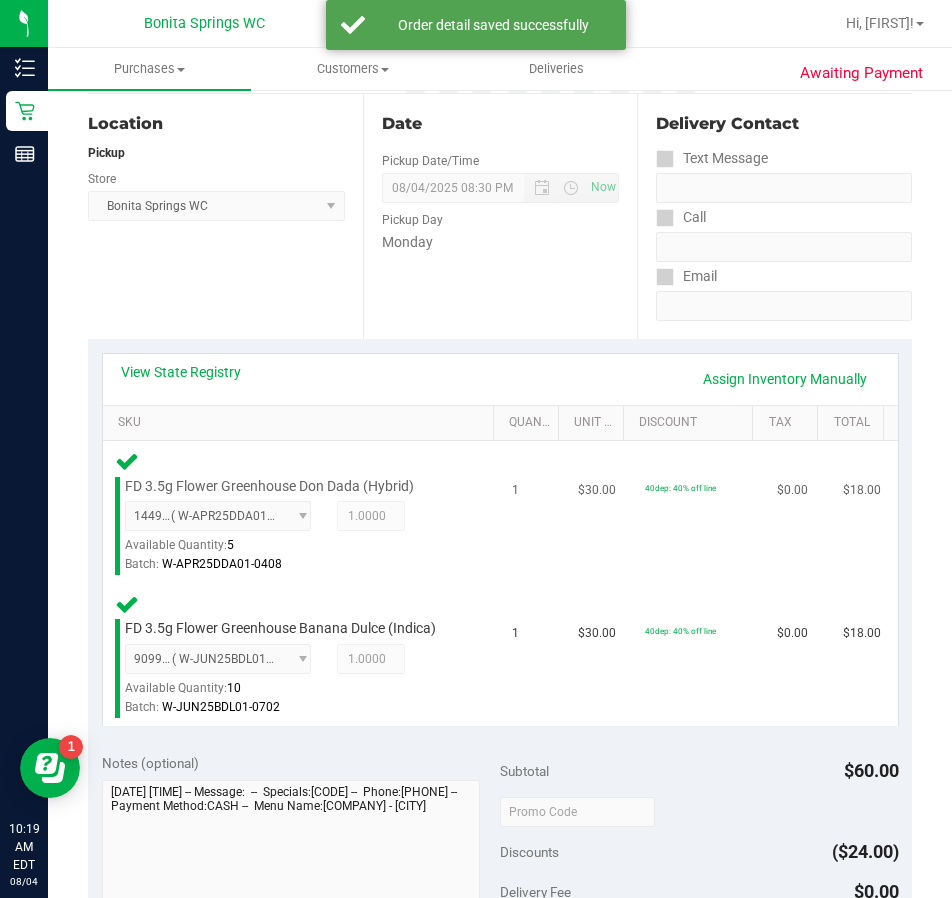 scroll, scrollTop: 500, scrollLeft: 0, axis: vertical 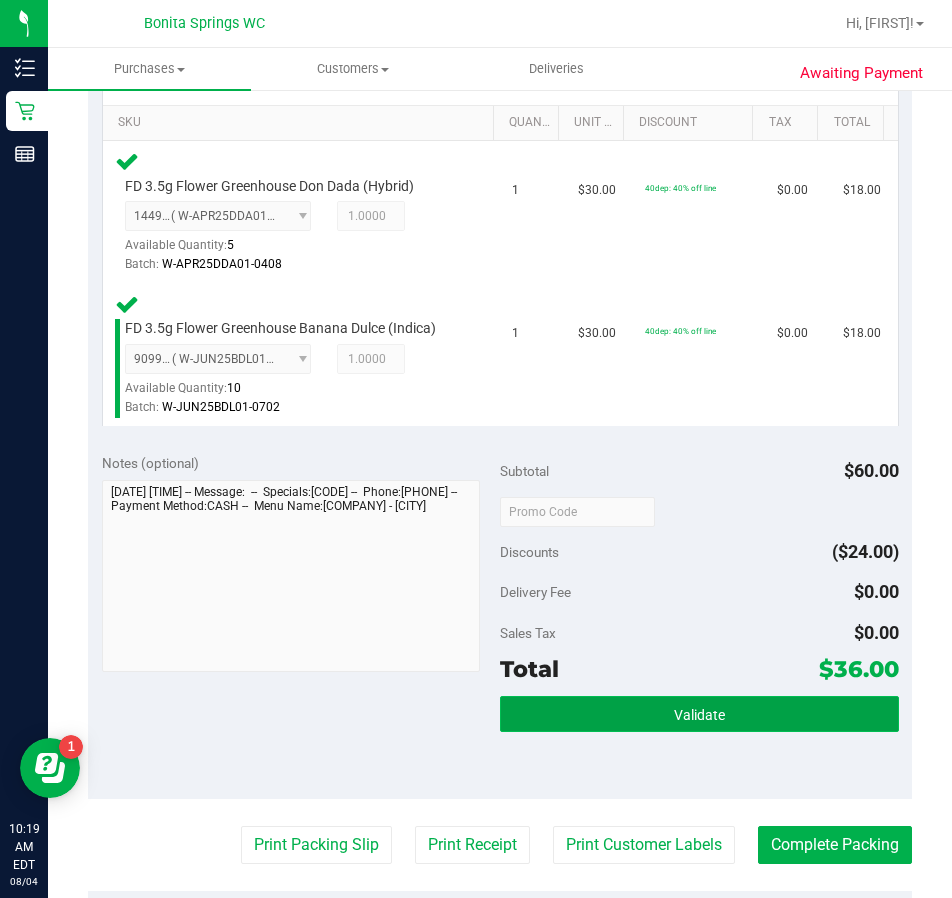click on "Validate" at bounding box center (699, 714) 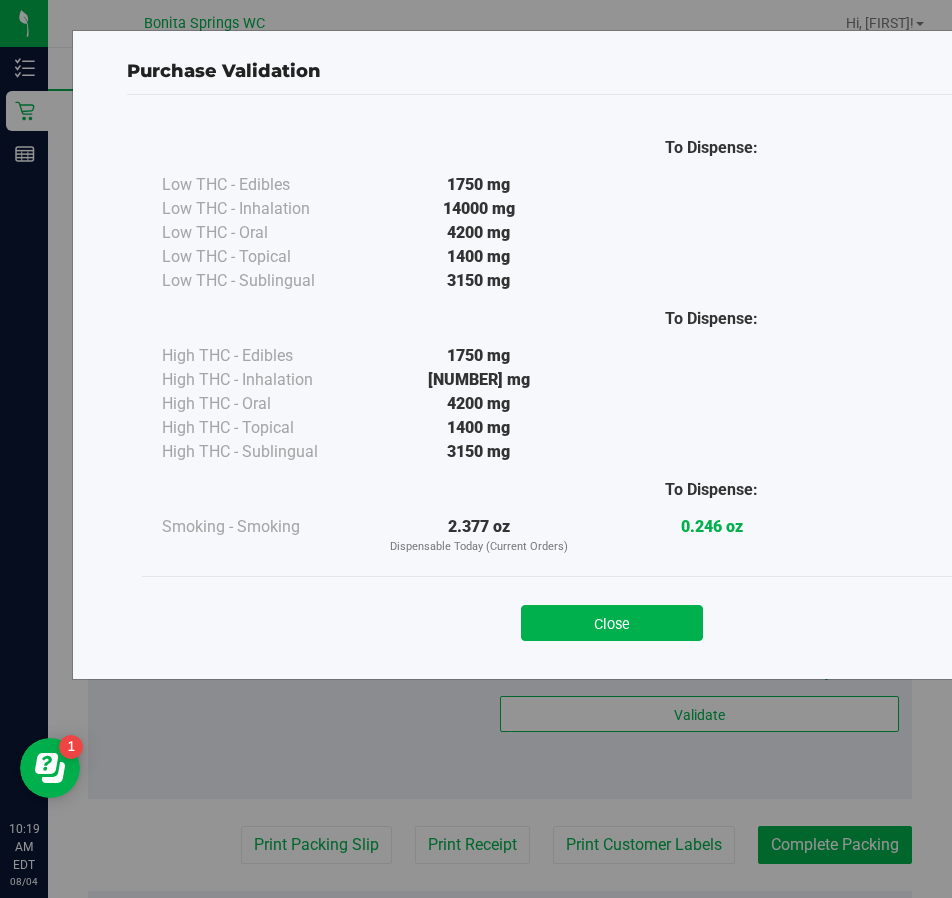 click on "Close" at bounding box center [612, 617] 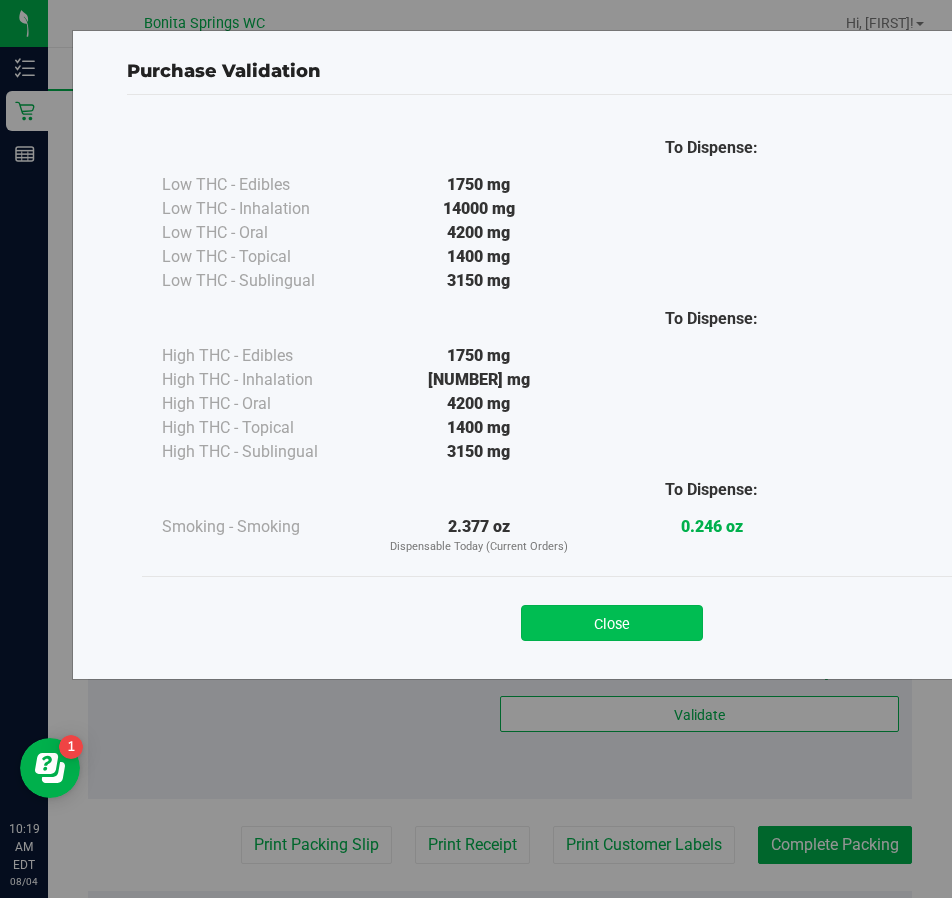 click on "Close" at bounding box center [612, 623] 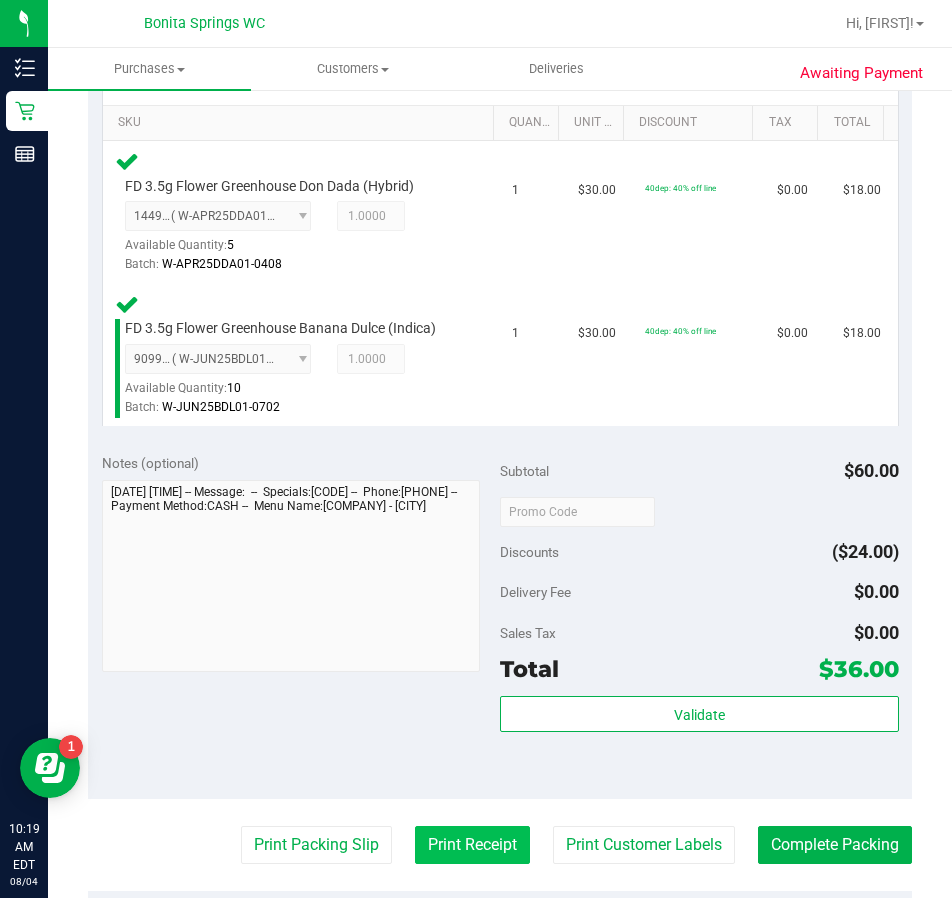 scroll, scrollTop: 700, scrollLeft: 0, axis: vertical 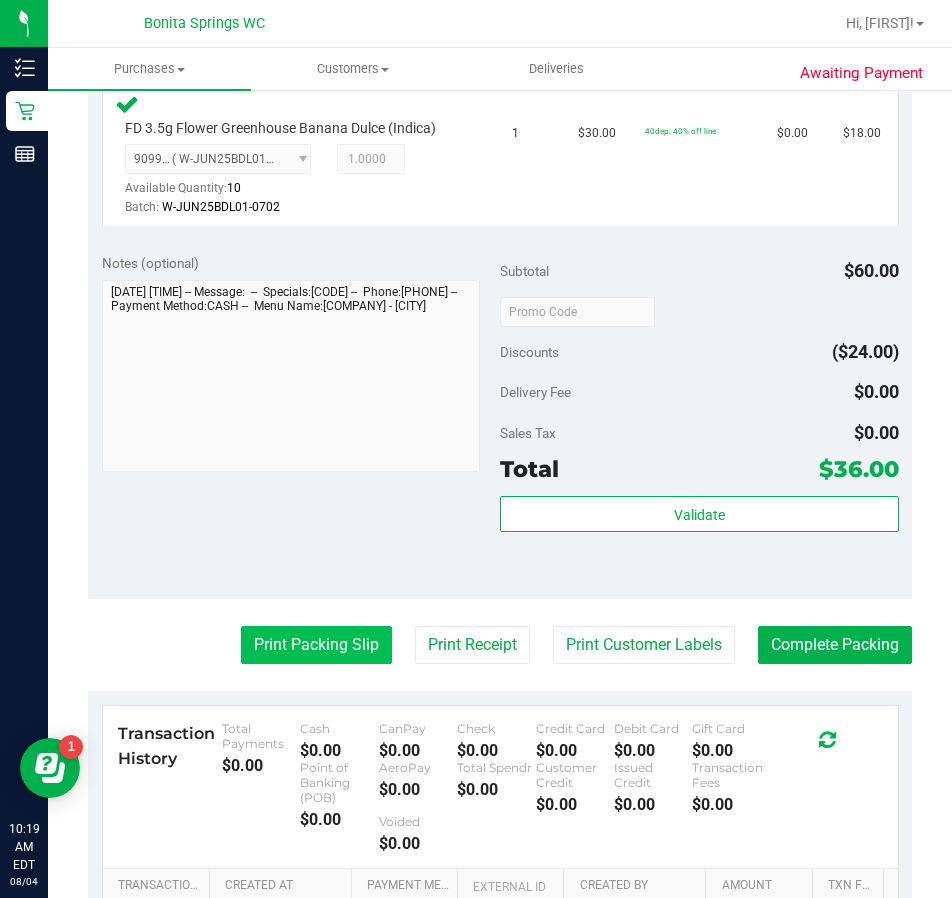 click on "Print Packing Slip" at bounding box center (316, 645) 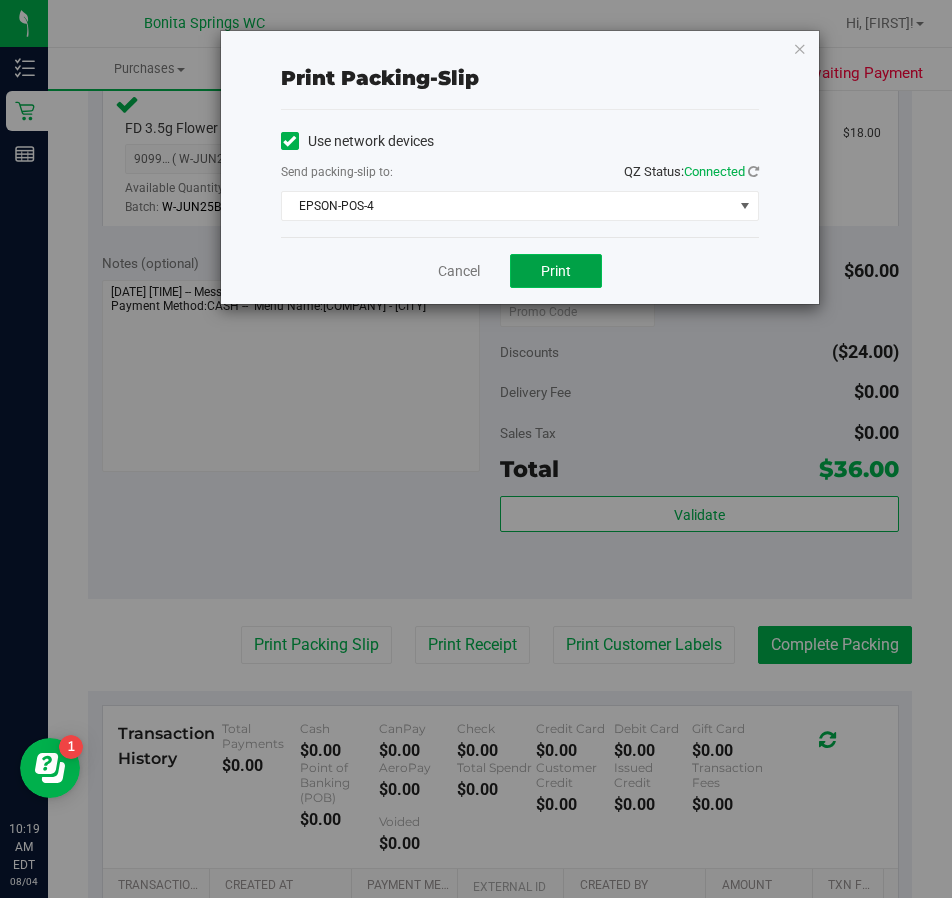 click on "Print" at bounding box center (556, 271) 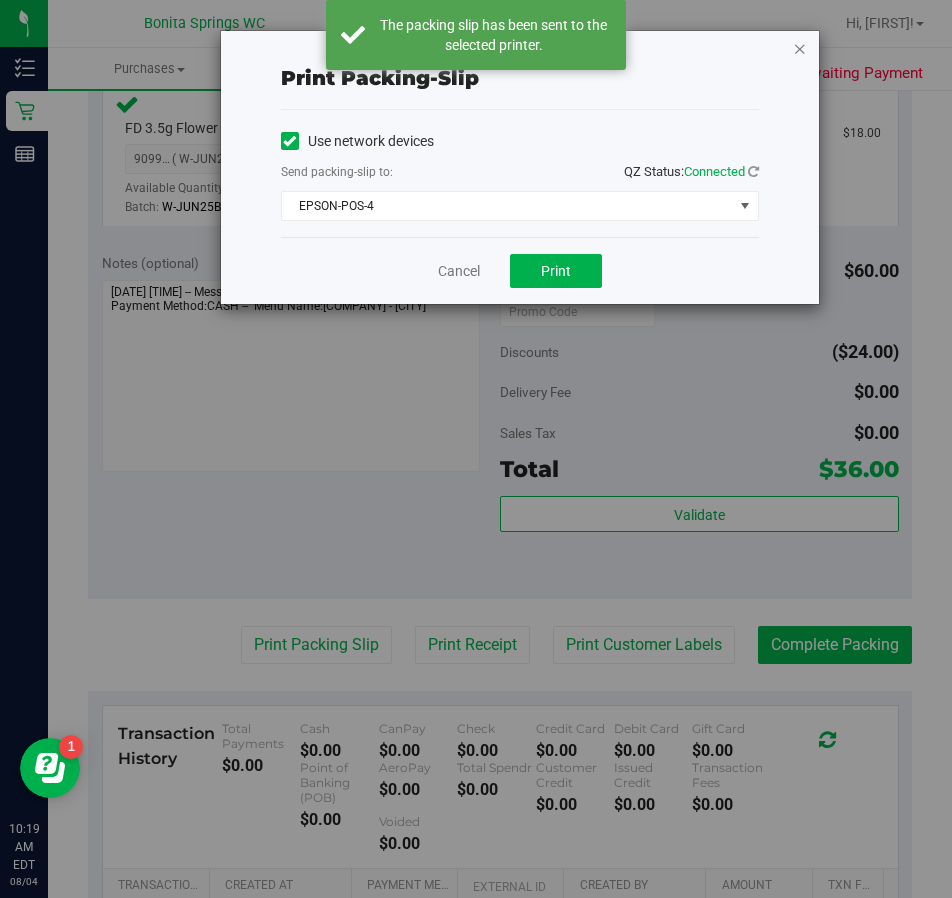 click at bounding box center [800, 48] 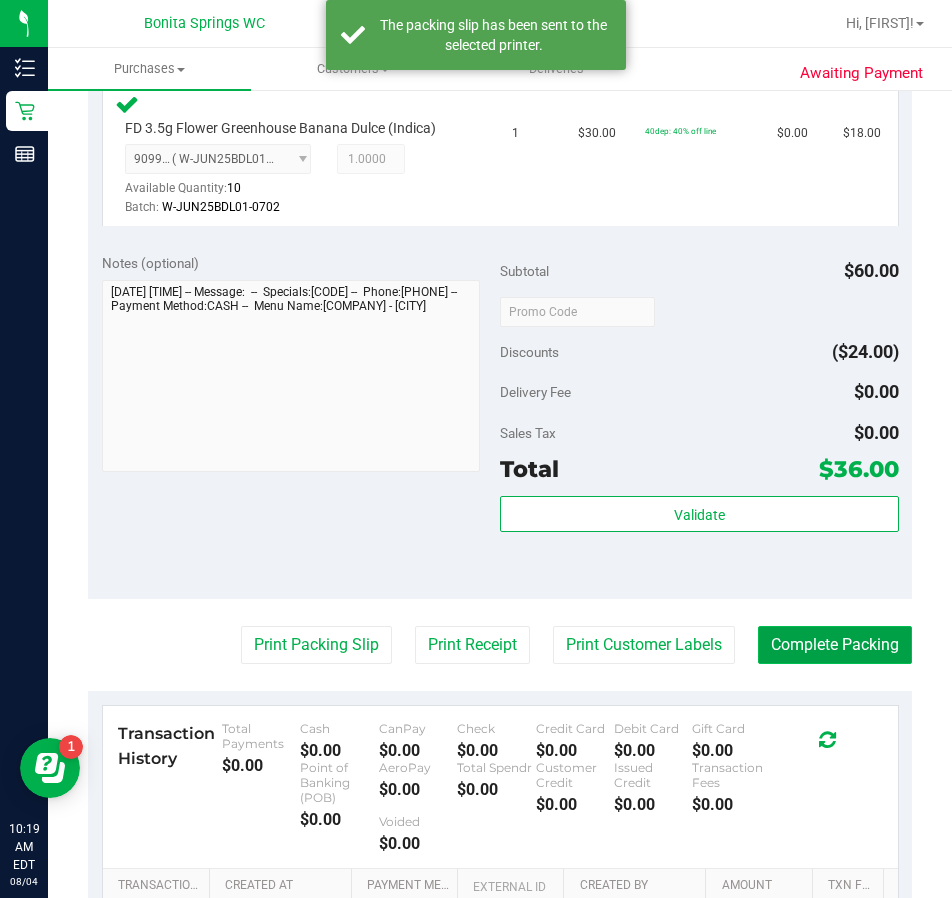 click on "Complete Packing" at bounding box center (835, 645) 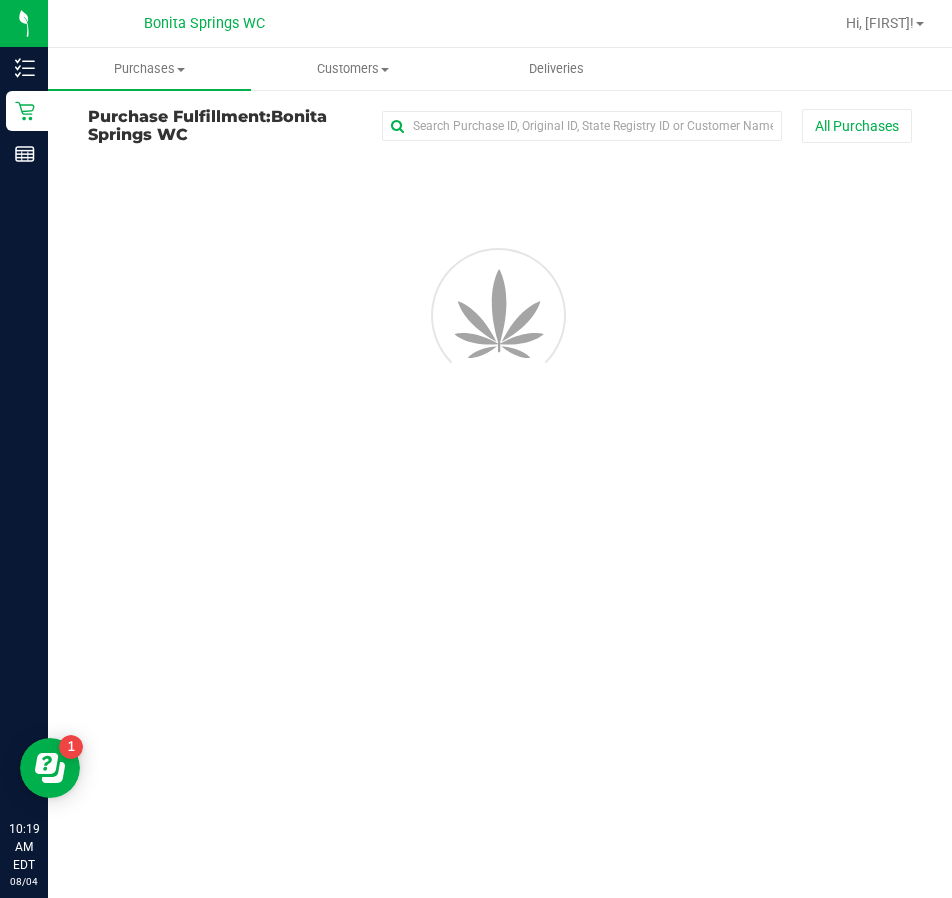 scroll, scrollTop: 0, scrollLeft: 0, axis: both 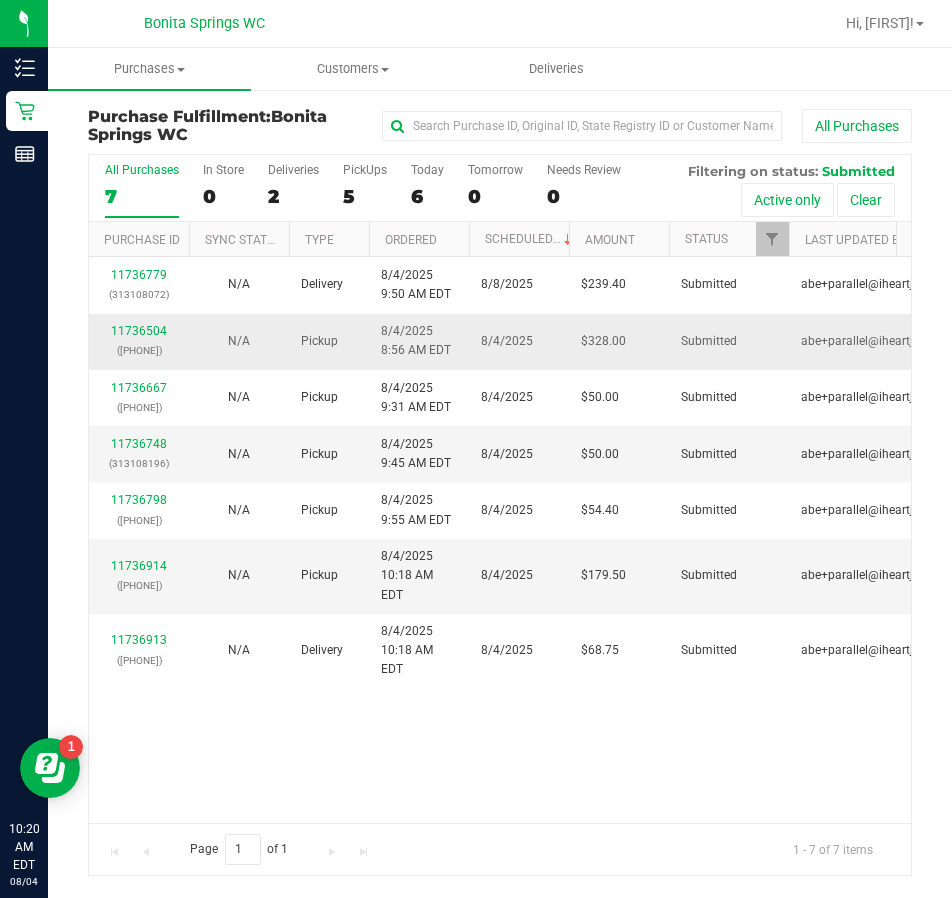click on "[NUMBER]
([PHONE])" at bounding box center (139, 341) 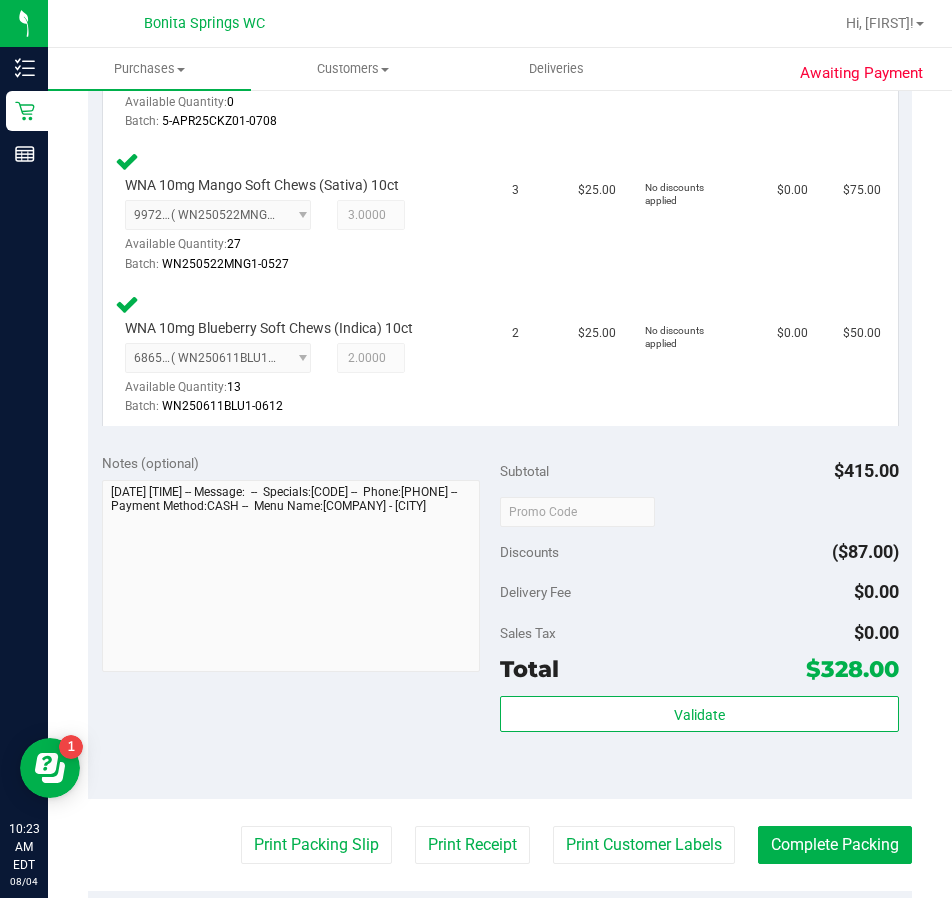 scroll, scrollTop: 800, scrollLeft: 0, axis: vertical 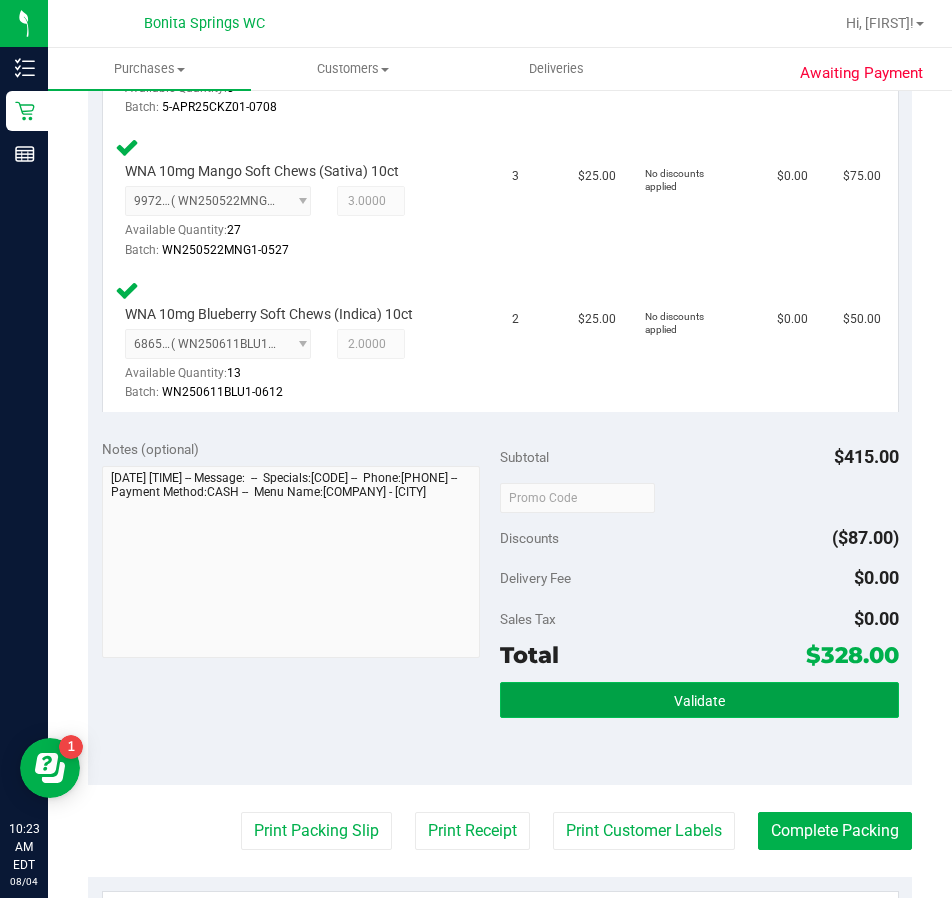 click on "Validate" at bounding box center [699, 700] 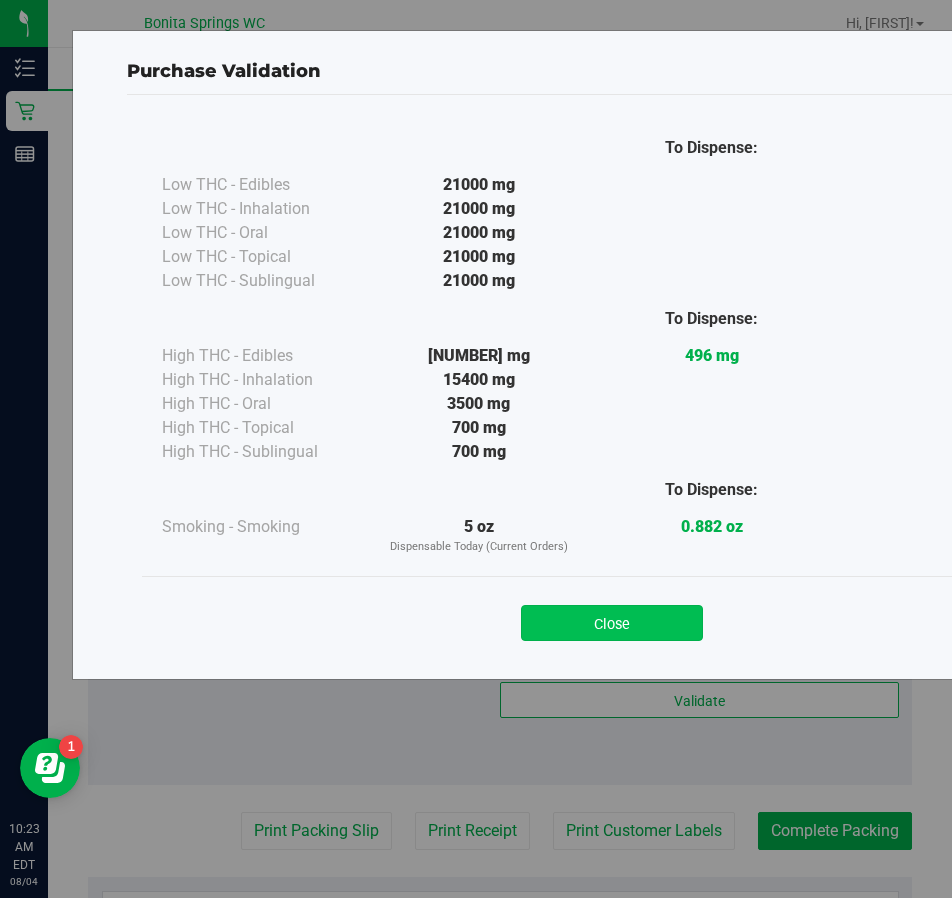 click on "Close" at bounding box center (612, 623) 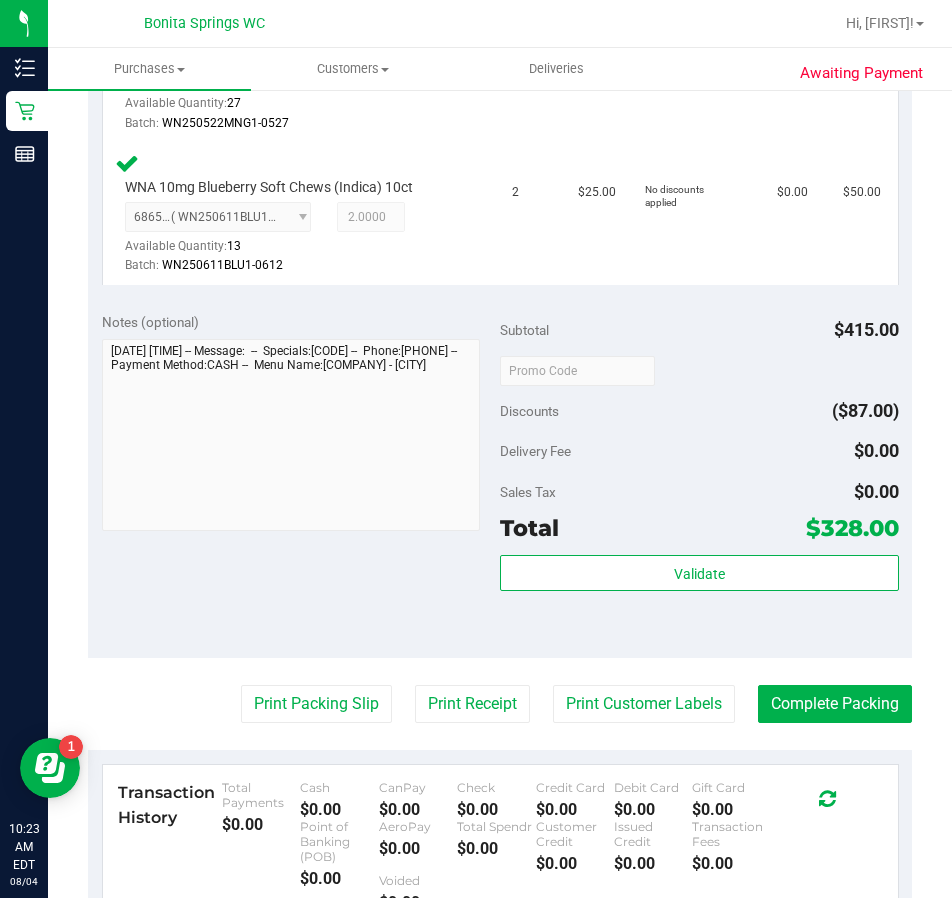 scroll, scrollTop: 1000, scrollLeft: 0, axis: vertical 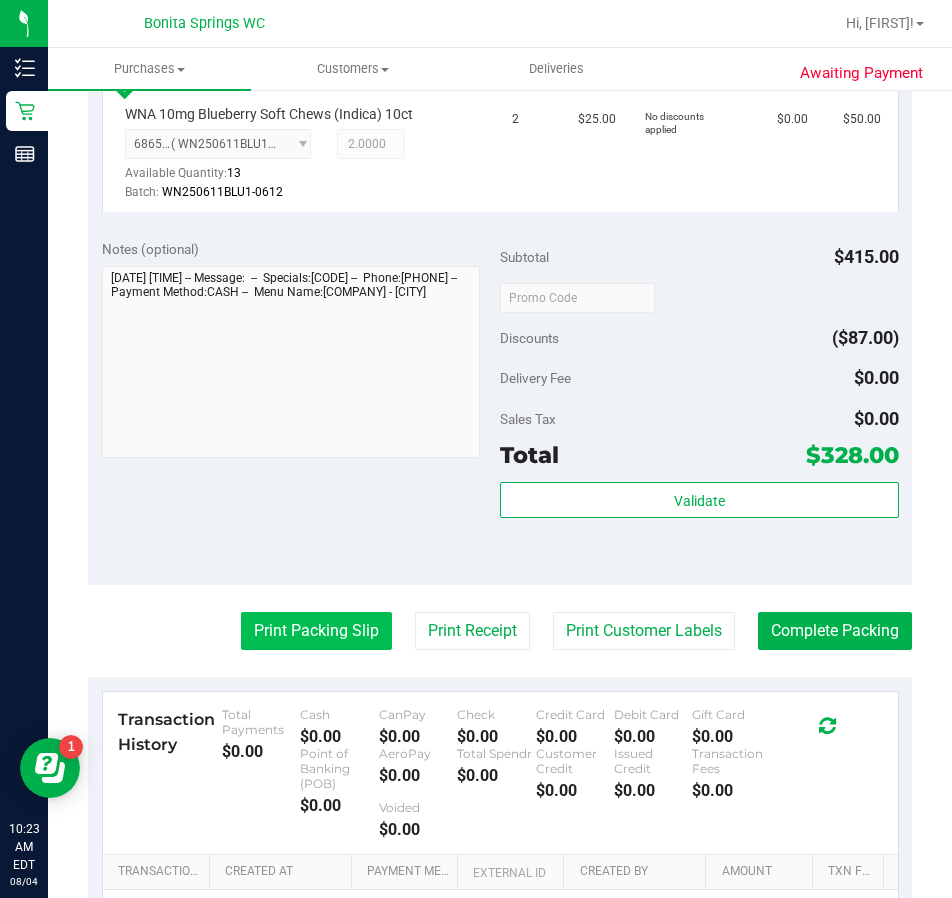 click on "Print Packing Slip" at bounding box center [316, 631] 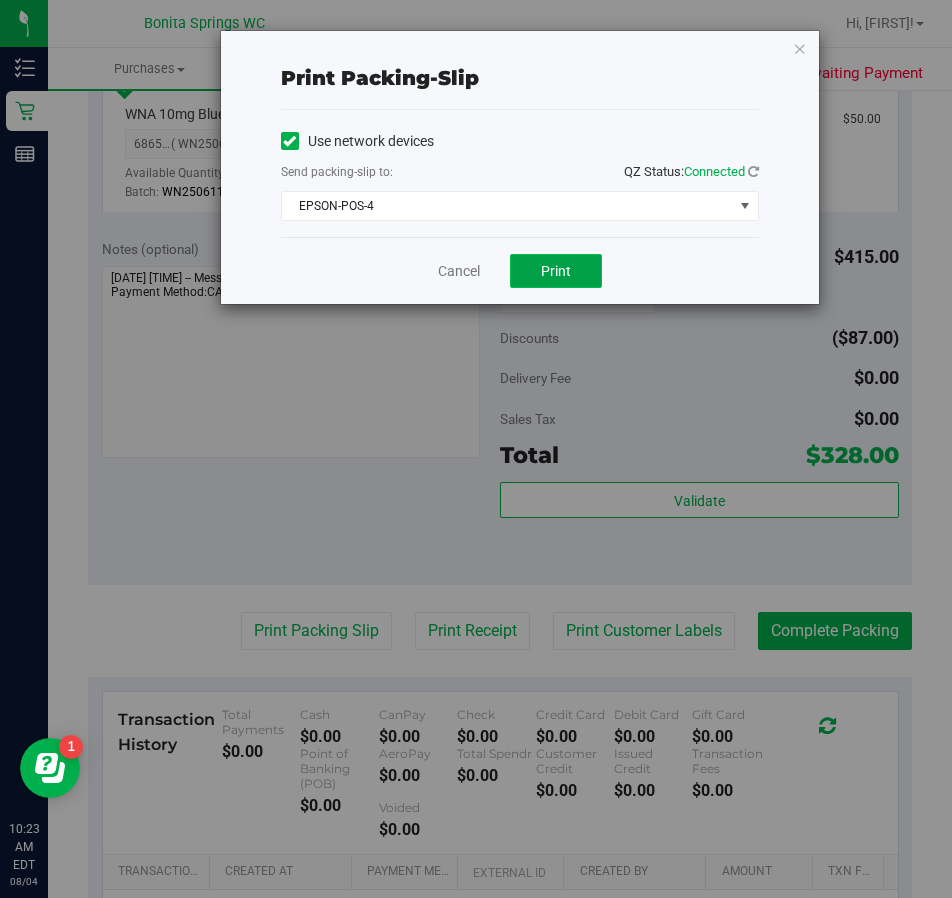click on "Print" at bounding box center [556, 271] 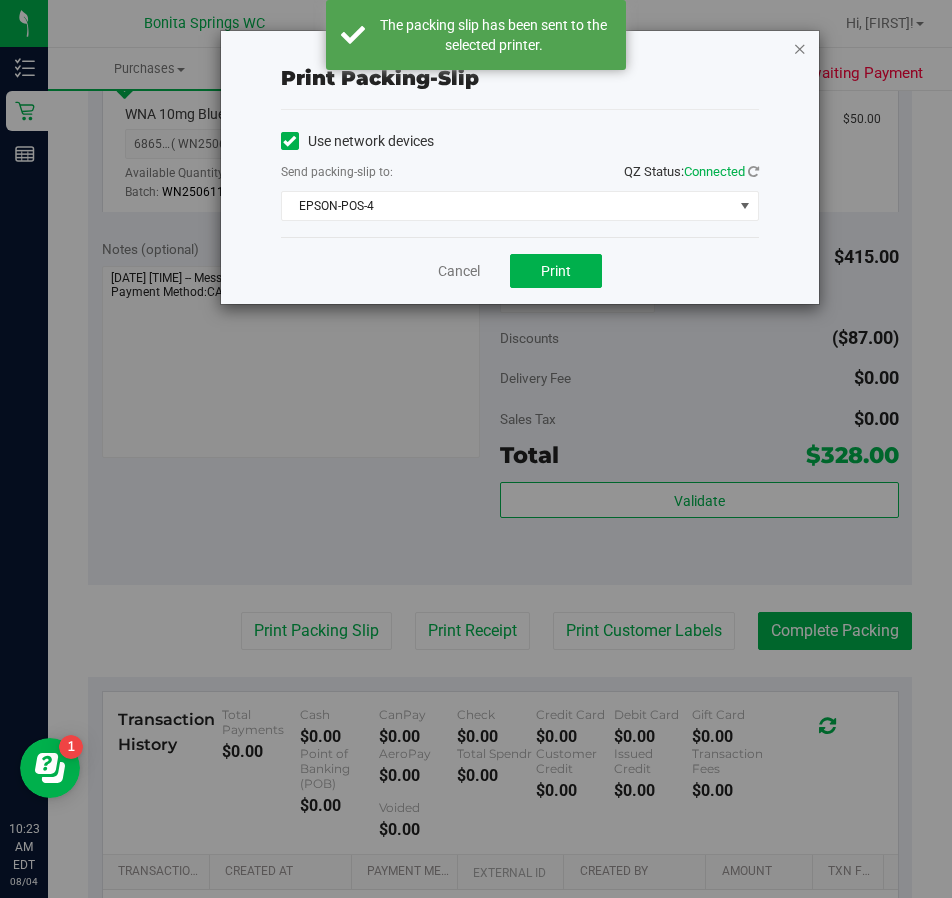 click at bounding box center (800, 48) 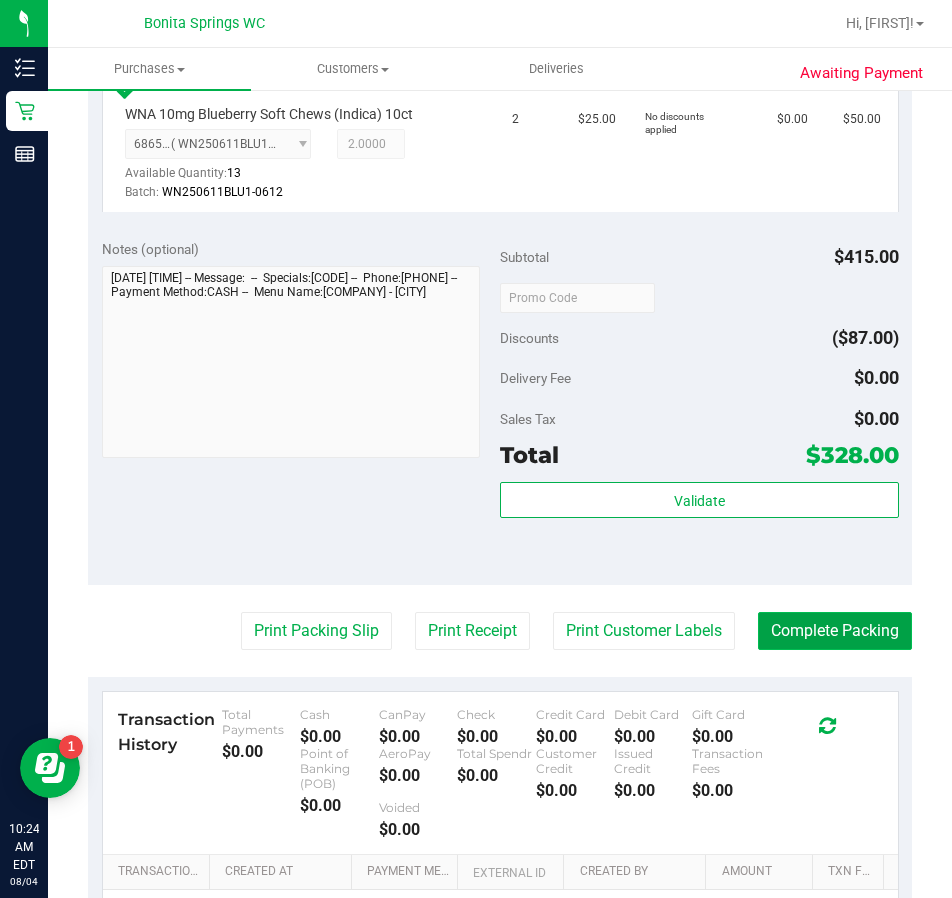 click on "Complete Packing" at bounding box center (835, 631) 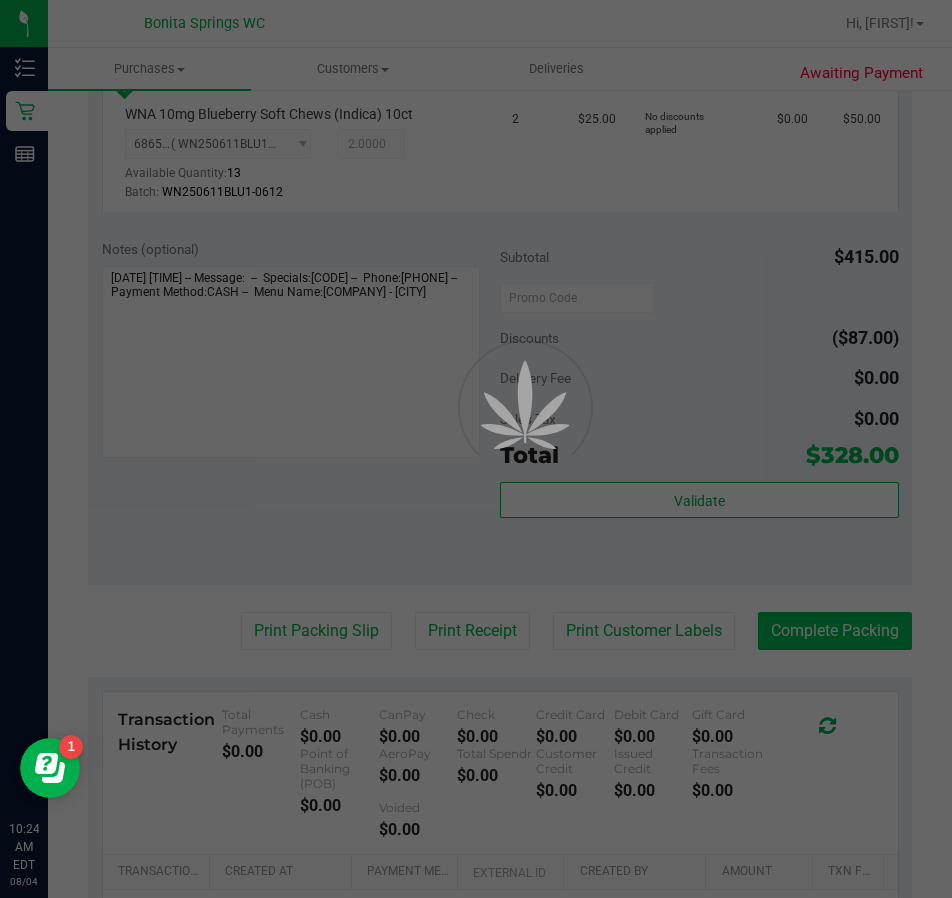 scroll, scrollTop: 0, scrollLeft: 0, axis: both 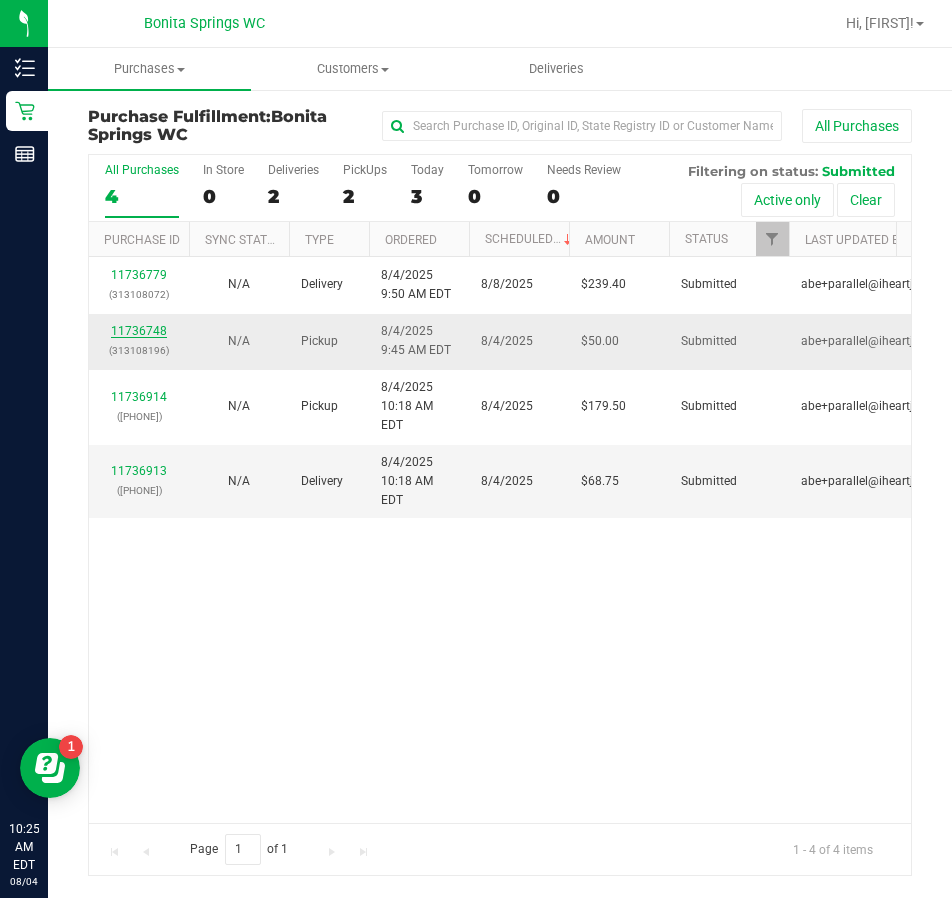 click on "11736748" at bounding box center (139, 331) 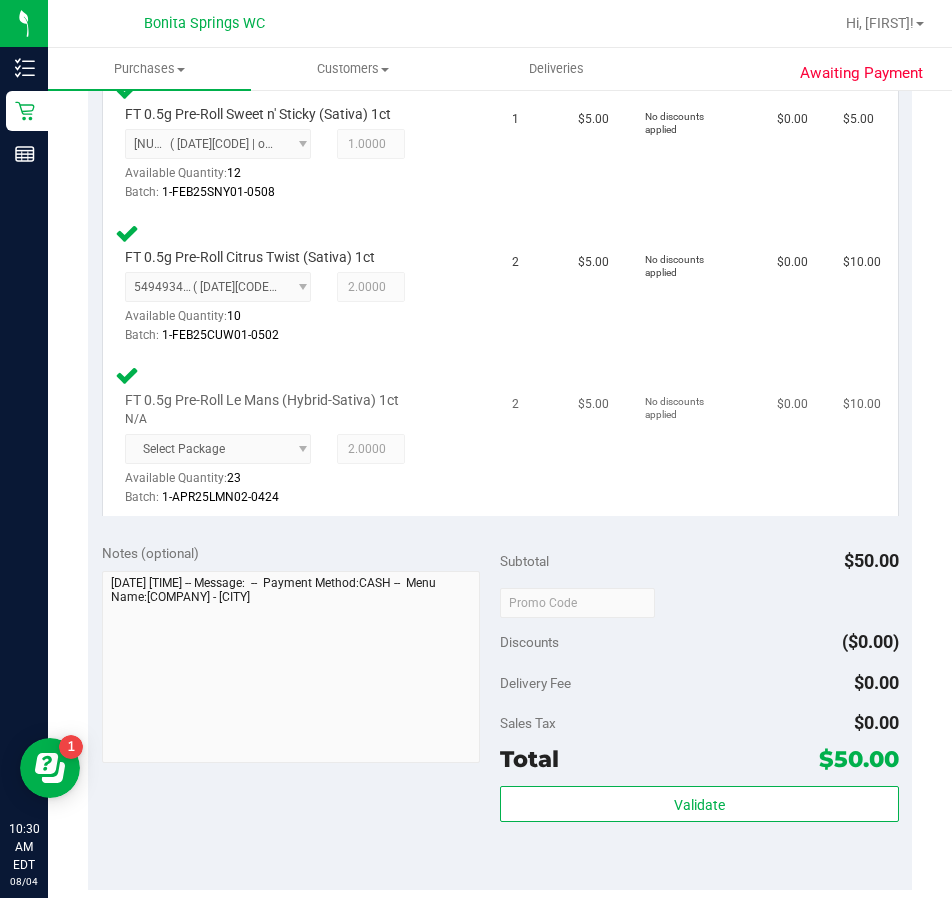 scroll, scrollTop: 1100, scrollLeft: 0, axis: vertical 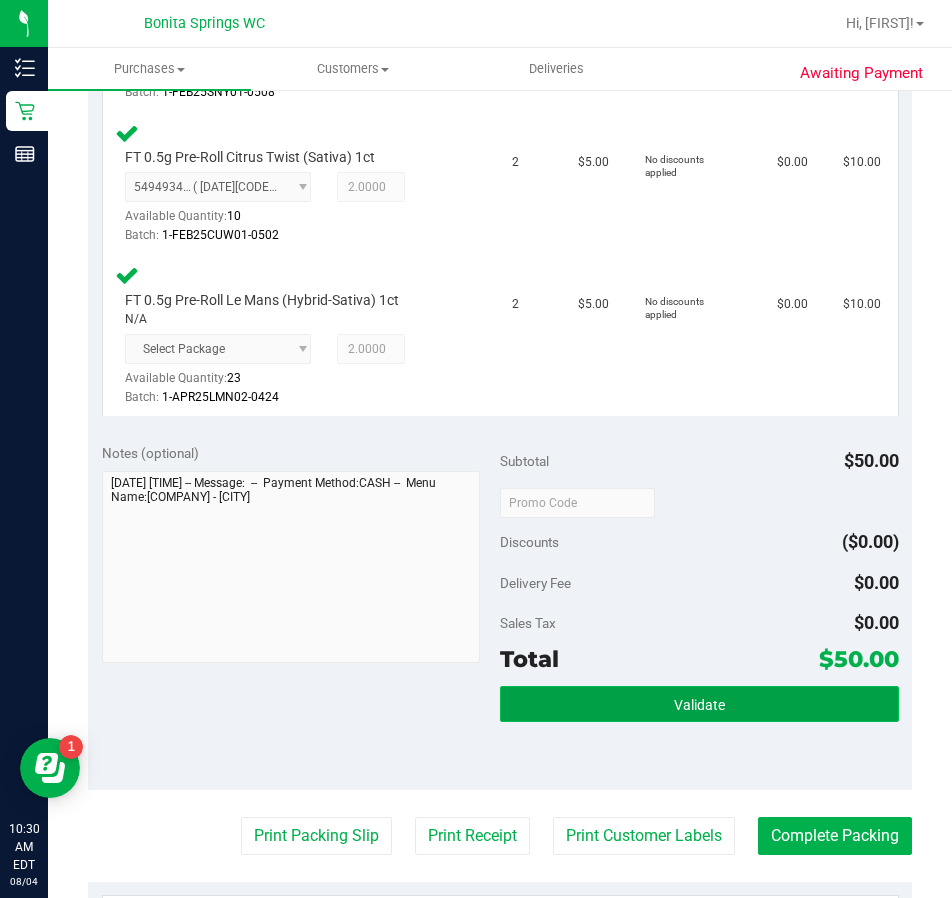 click on "Validate" at bounding box center [699, 704] 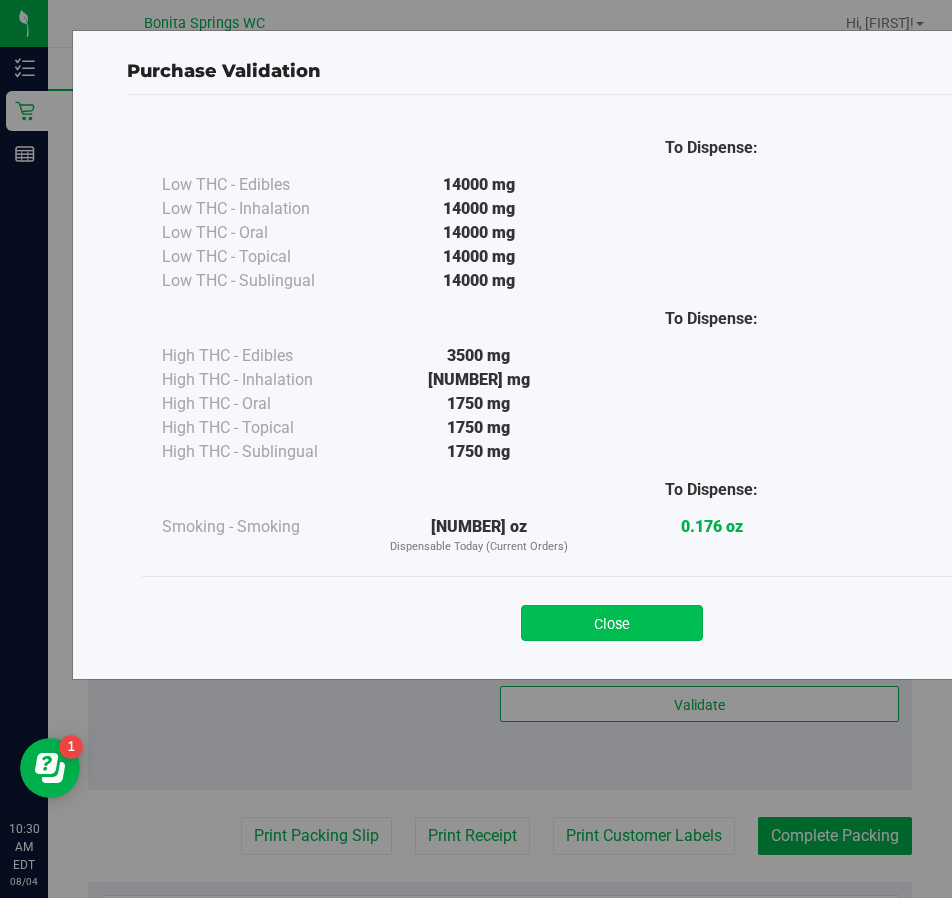 click on "Close" at bounding box center [612, 623] 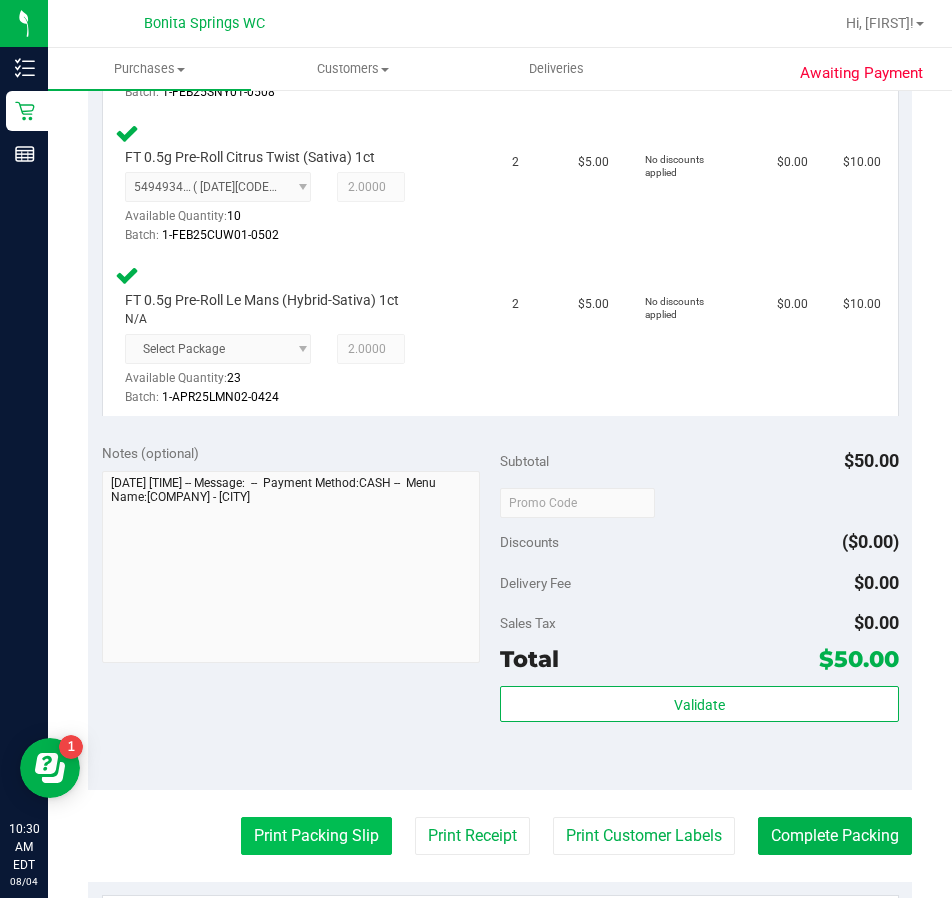 click on "Print Packing Slip" at bounding box center [316, 836] 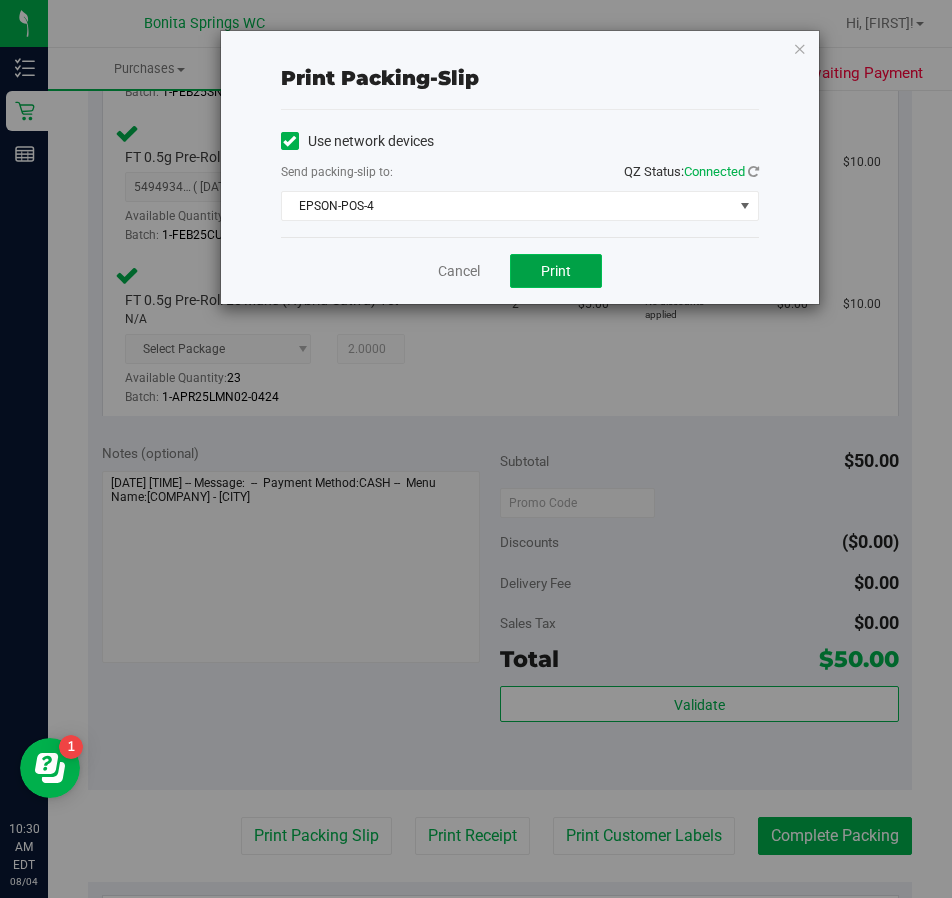 click on "Print" at bounding box center (556, 271) 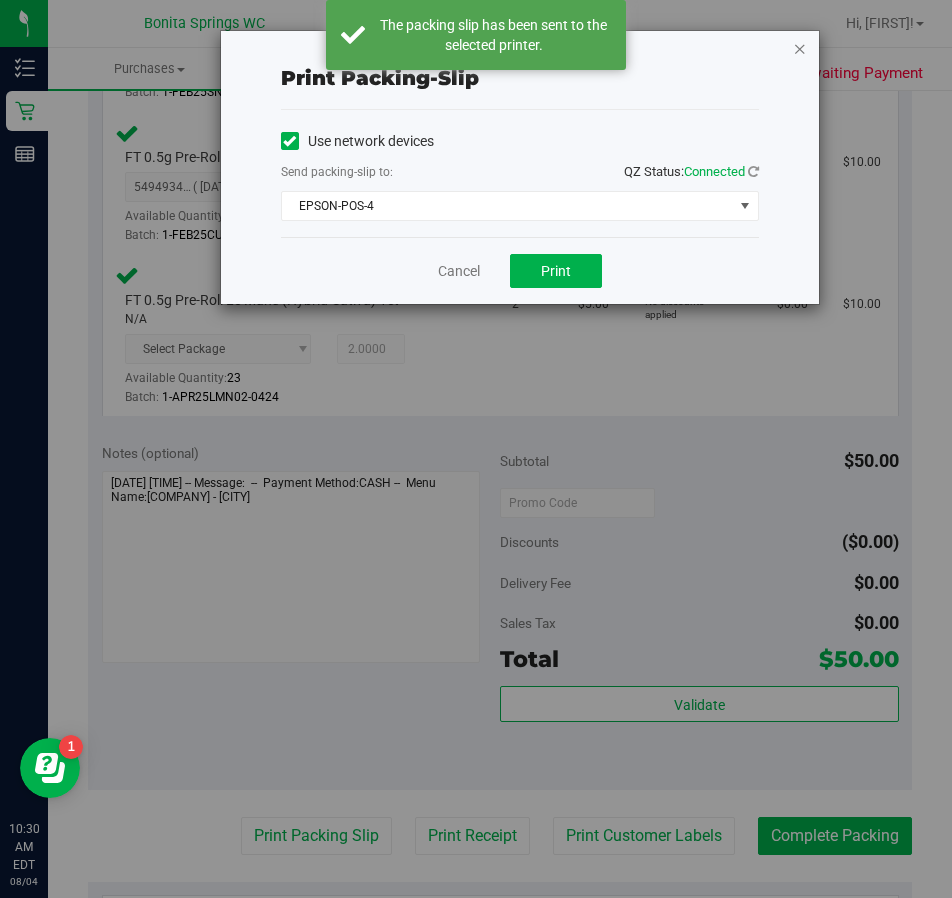 click at bounding box center [800, 48] 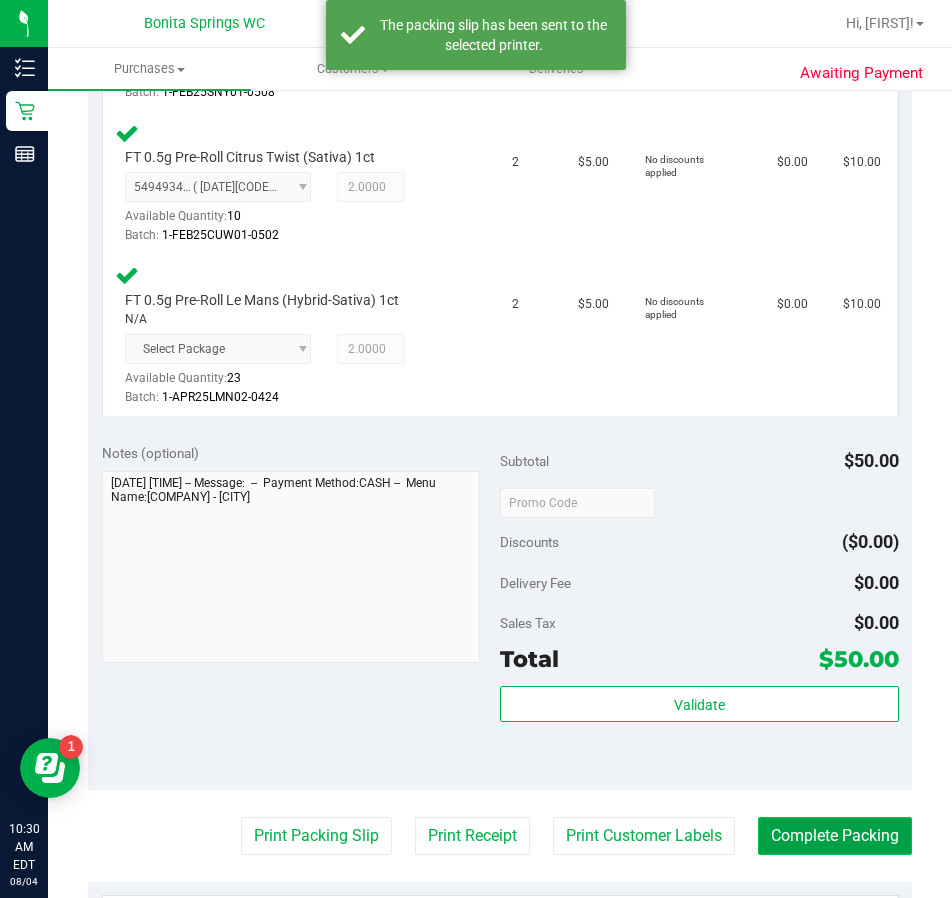 click on "Complete Packing" at bounding box center (835, 836) 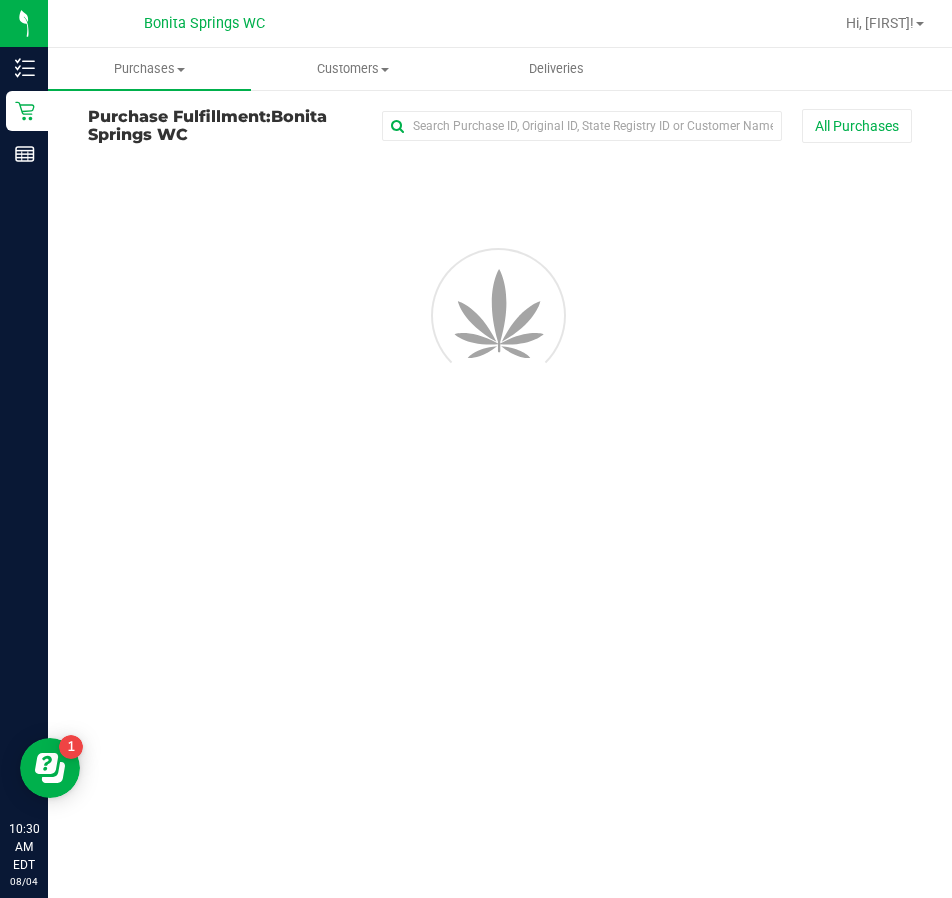 scroll, scrollTop: 0, scrollLeft: 0, axis: both 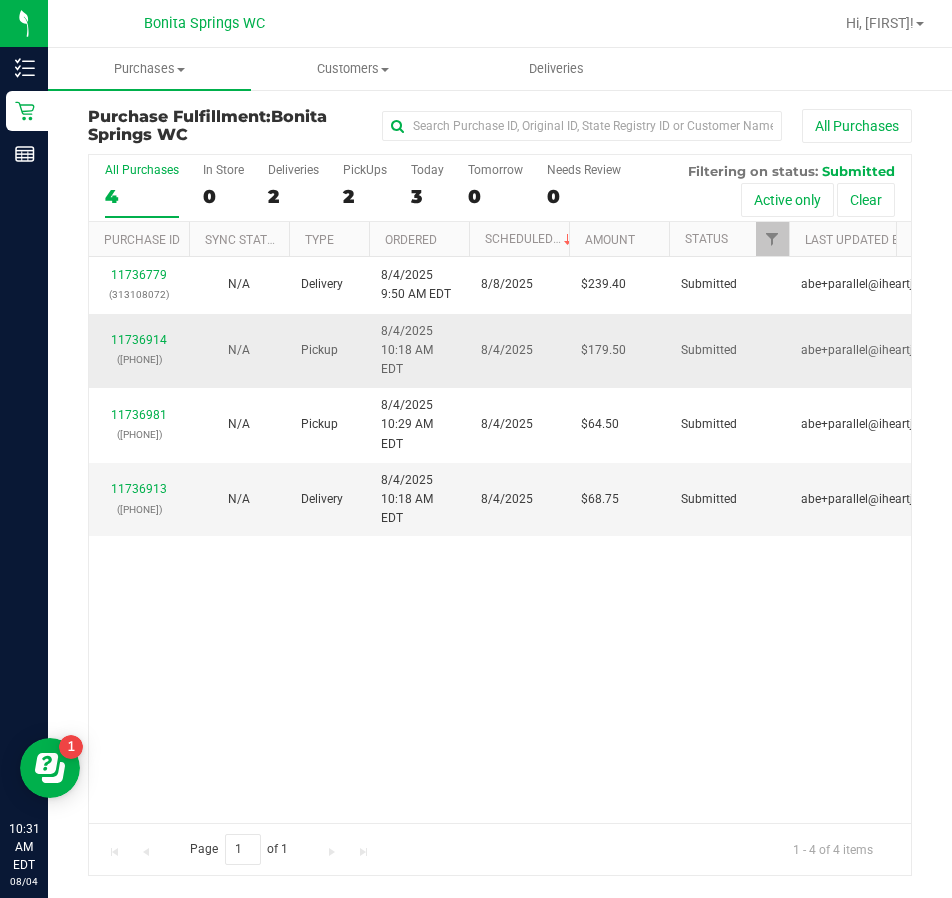 click on "All Purchases
[NUMBER]
In Store
[NUMBER]
Deliveries
[NUMBER]
PickUps
[NUMBER]
Today
[NUMBER]
Tomorrow
[NUMBER]
Needs Review
[NUMBER]
Filtering on status:
Submitted
Active only
Clear
Purchase ID Sync Status Type Ordered Scheduled Customer State Registry ID" at bounding box center (500, 515) 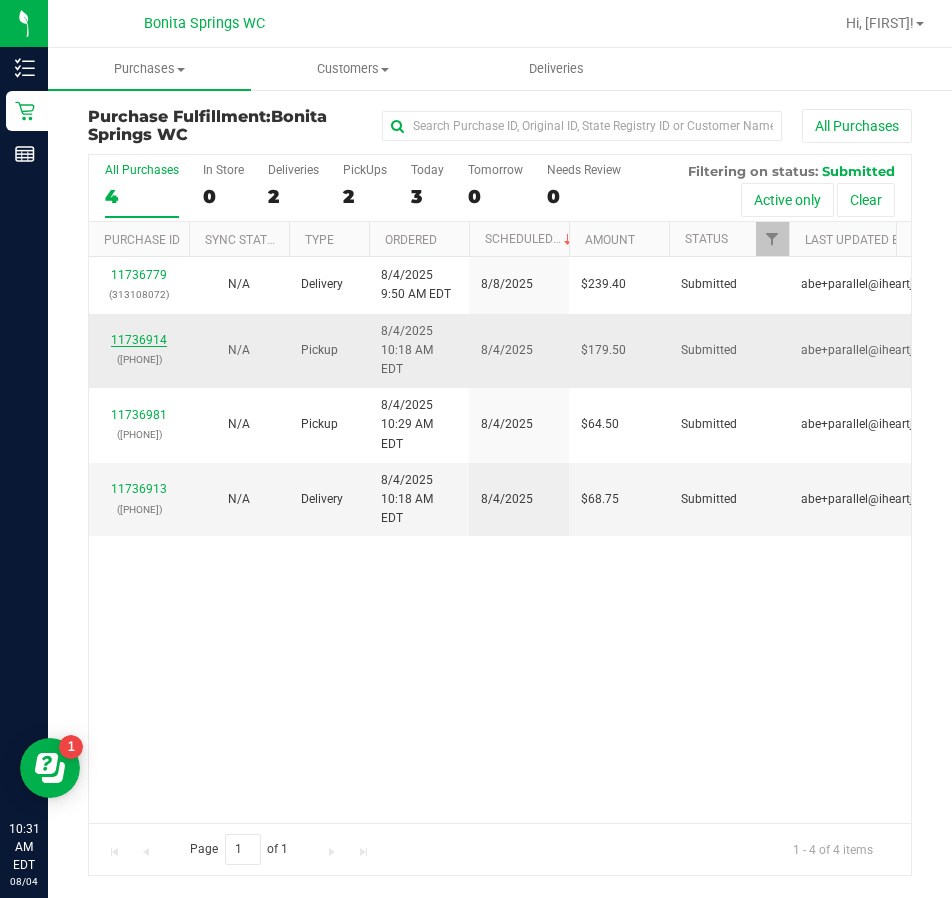 click on "11736914" at bounding box center (139, 340) 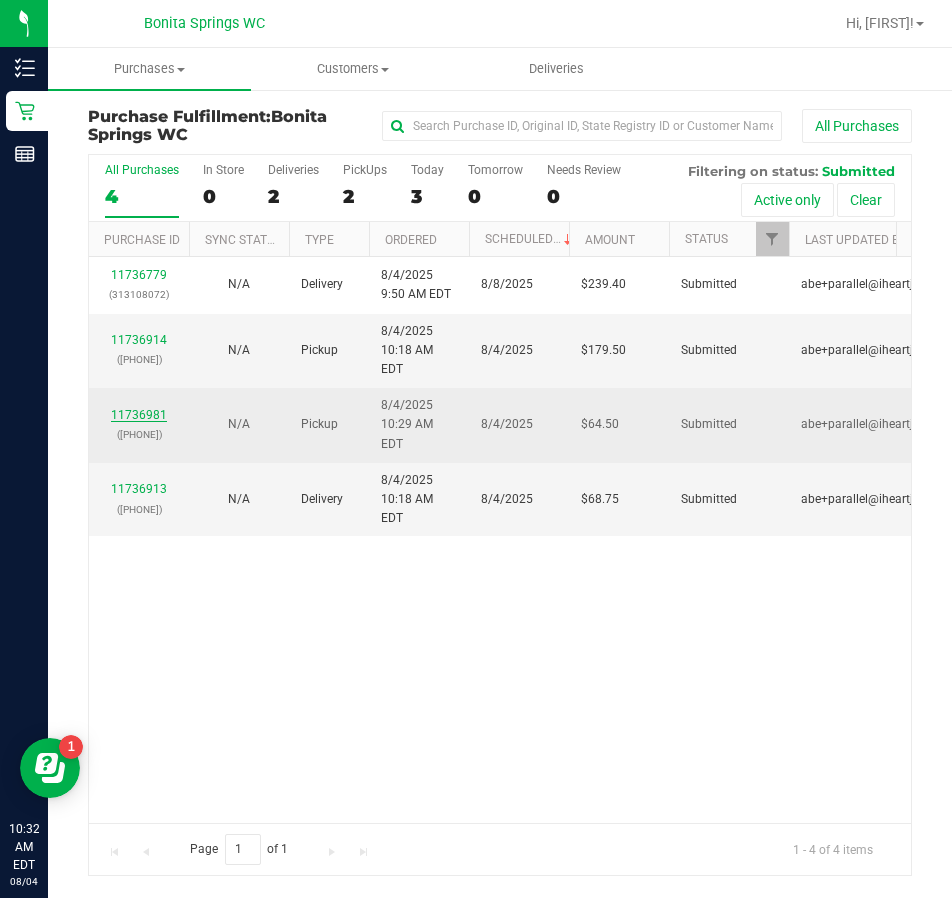 click on "11736981" at bounding box center (139, 415) 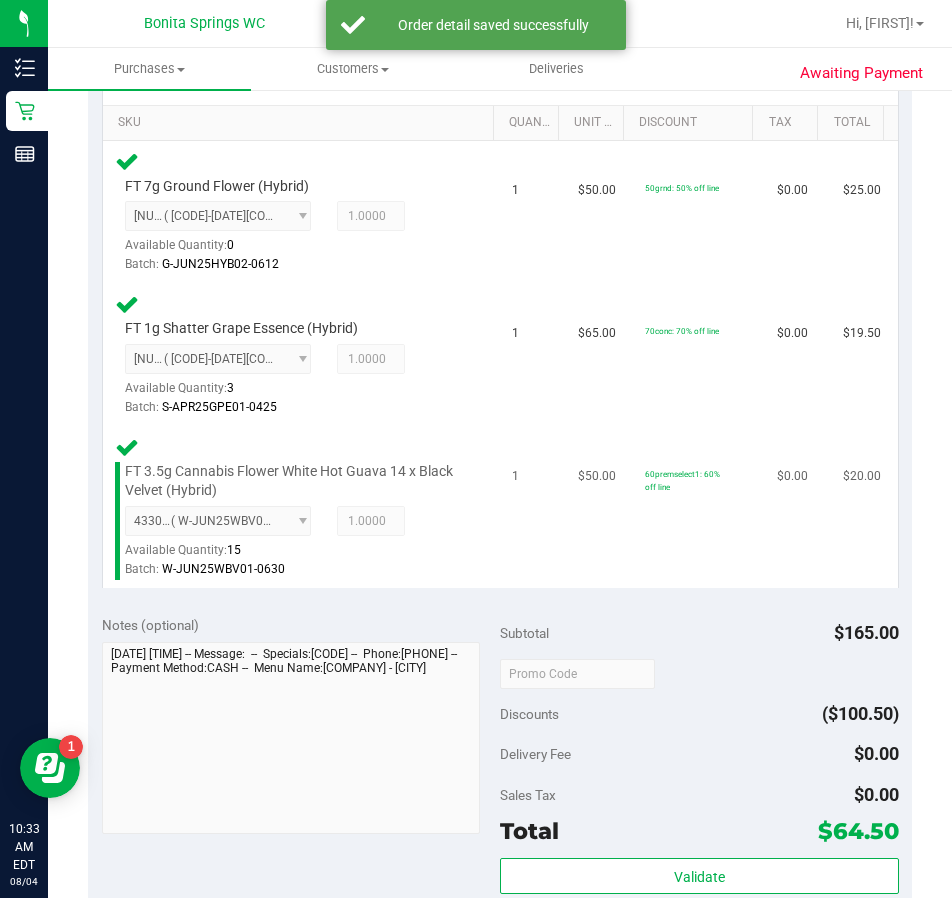 scroll, scrollTop: 800, scrollLeft: 0, axis: vertical 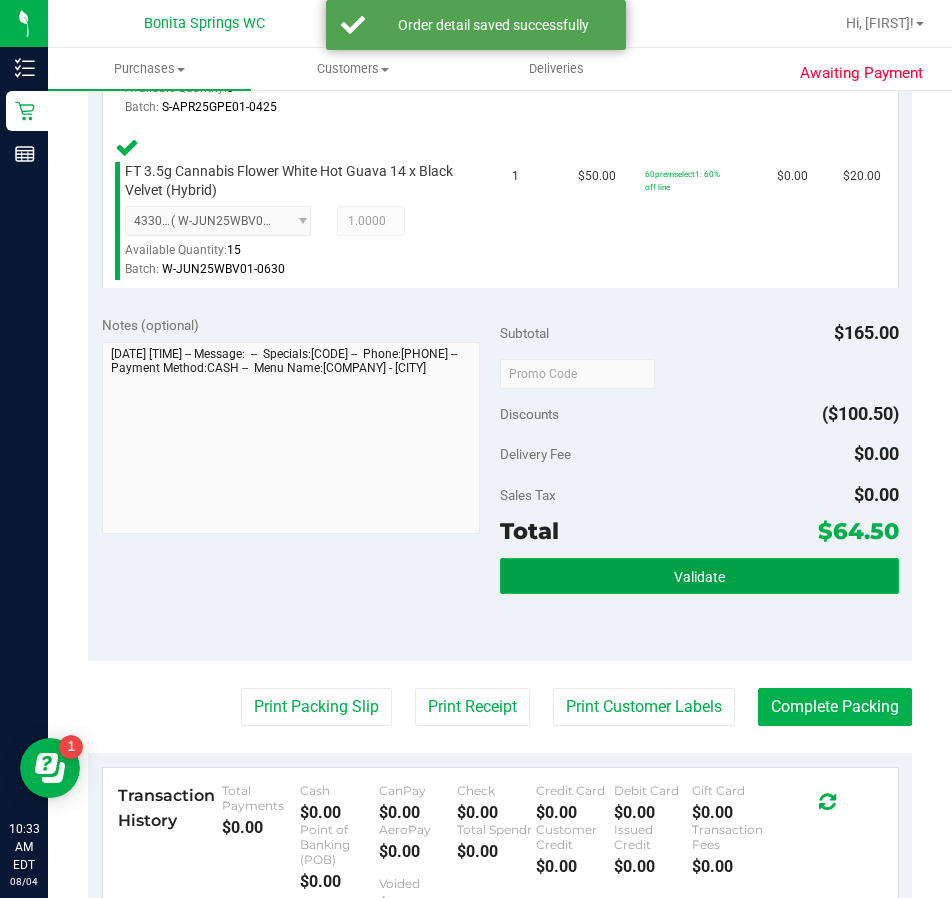 click on "Validate" at bounding box center [699, 576] 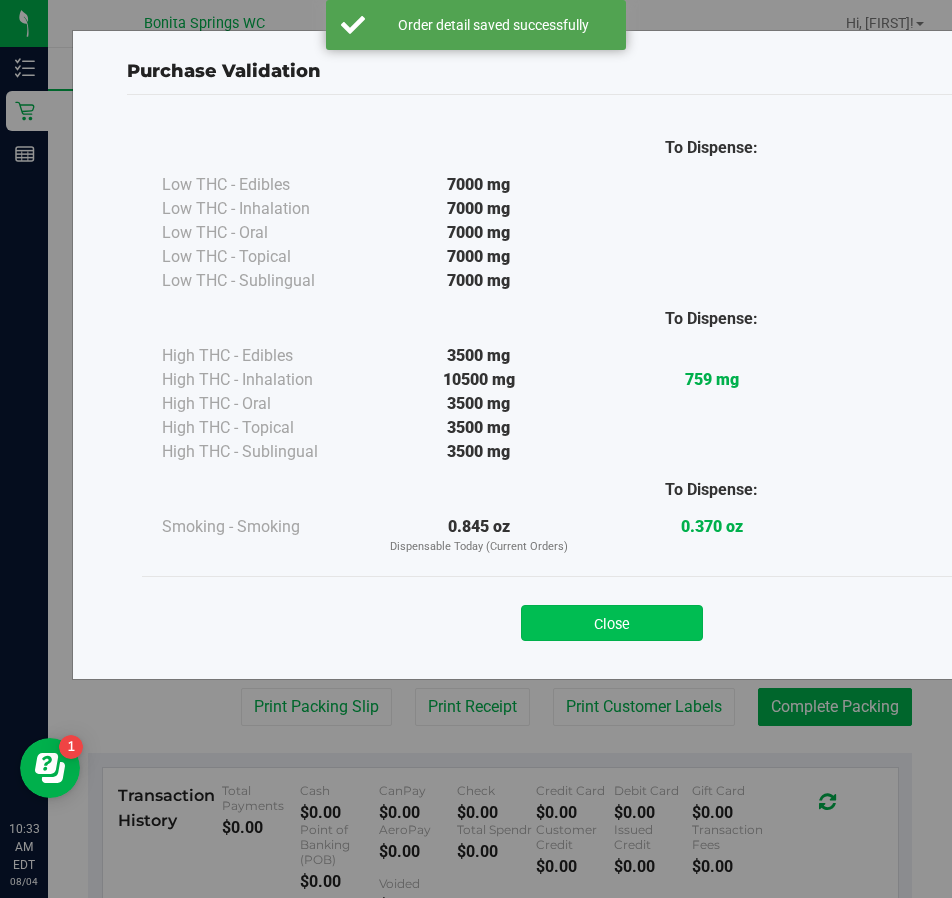 click on "Close" at bounding box center (612, 623) 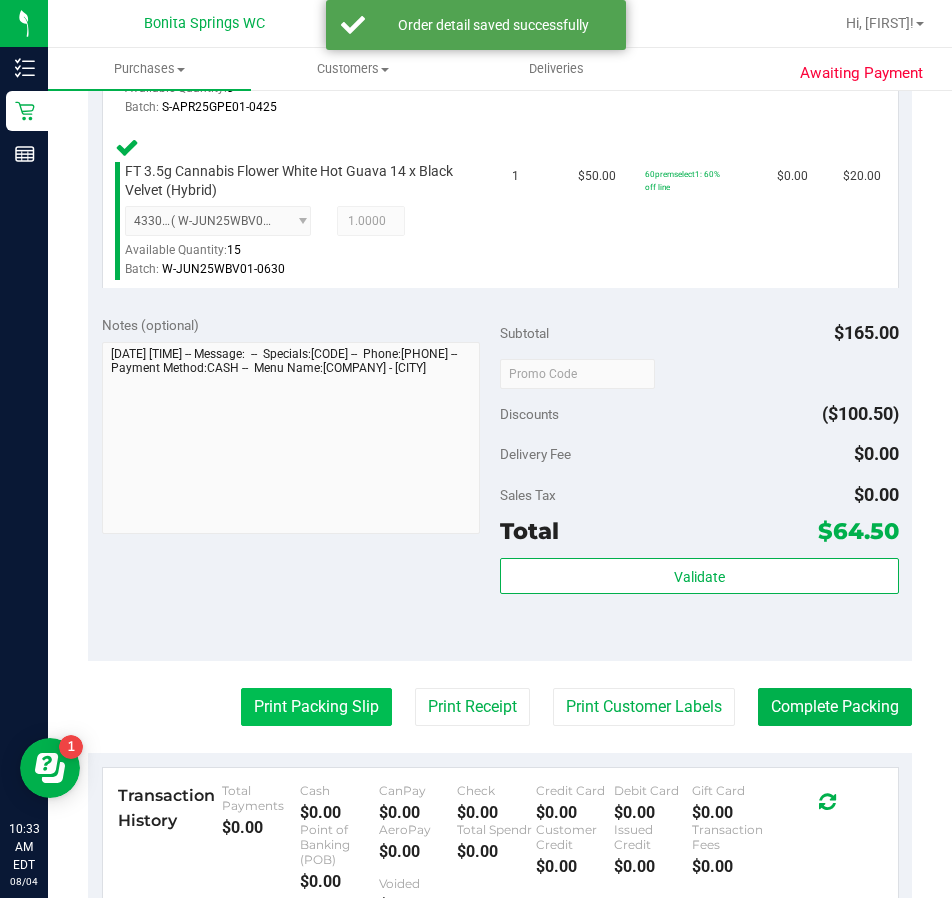 click on "Print Packing Slip" at bounding box center (316, 707) 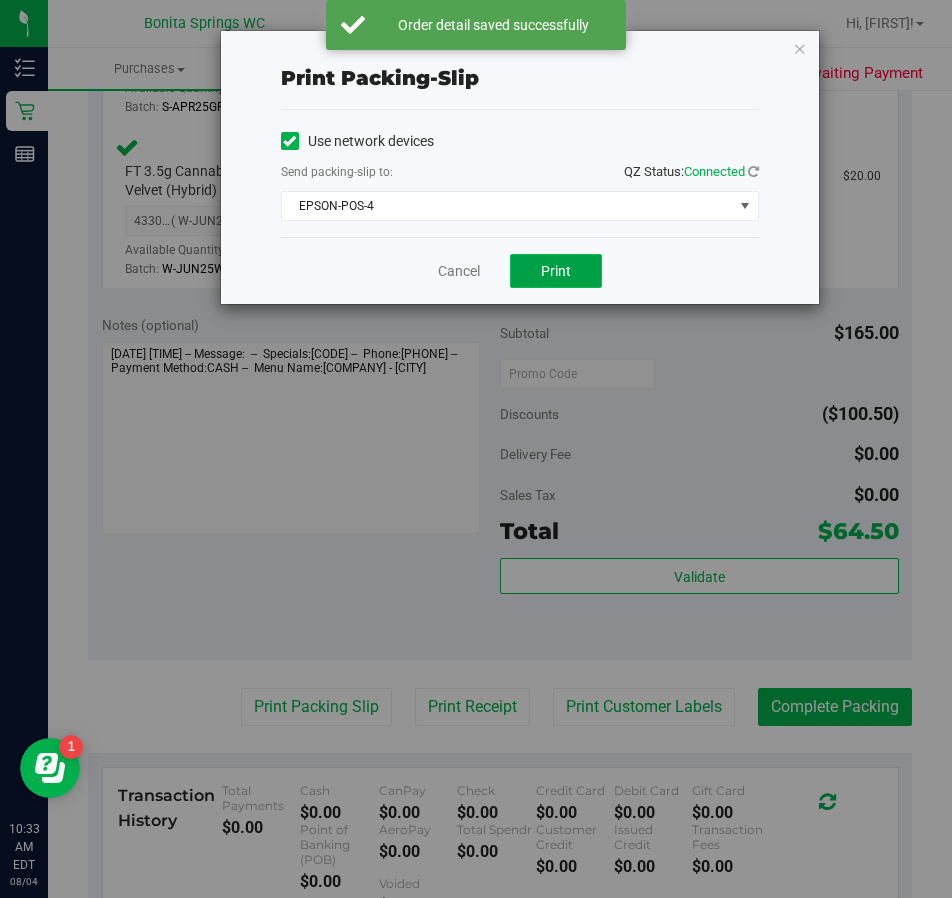 click on "Print" at bounding box center [556, 271] 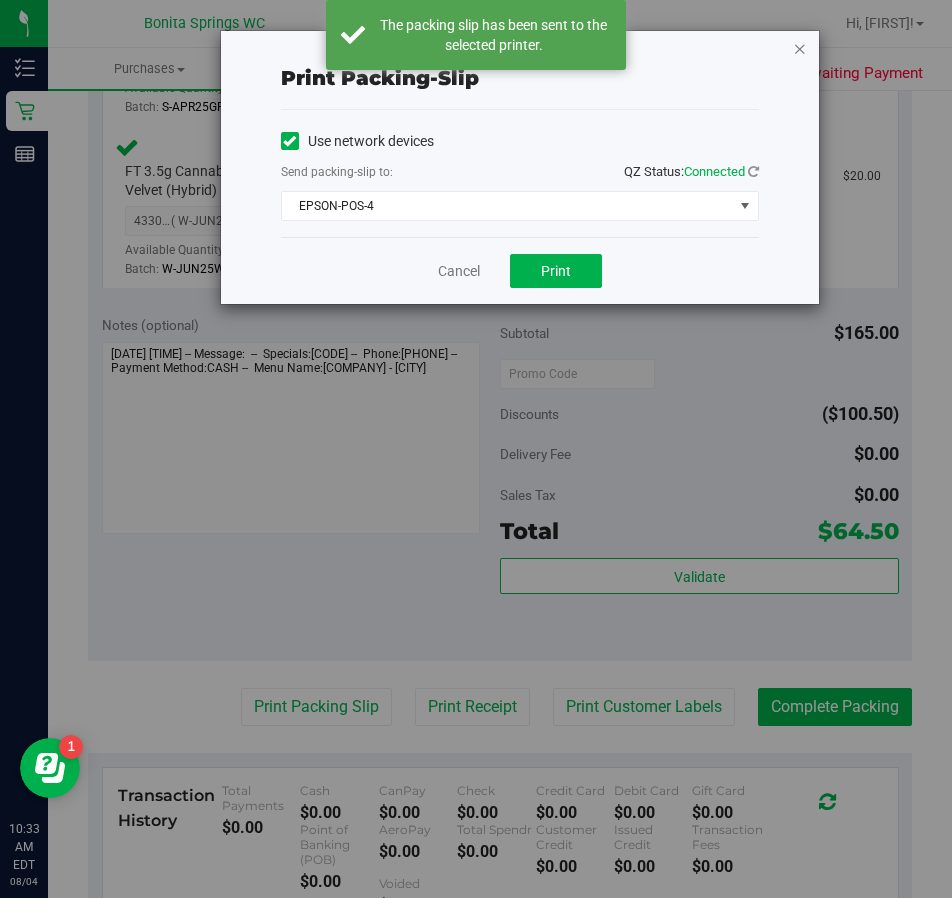click at bounding box center [800, 48] 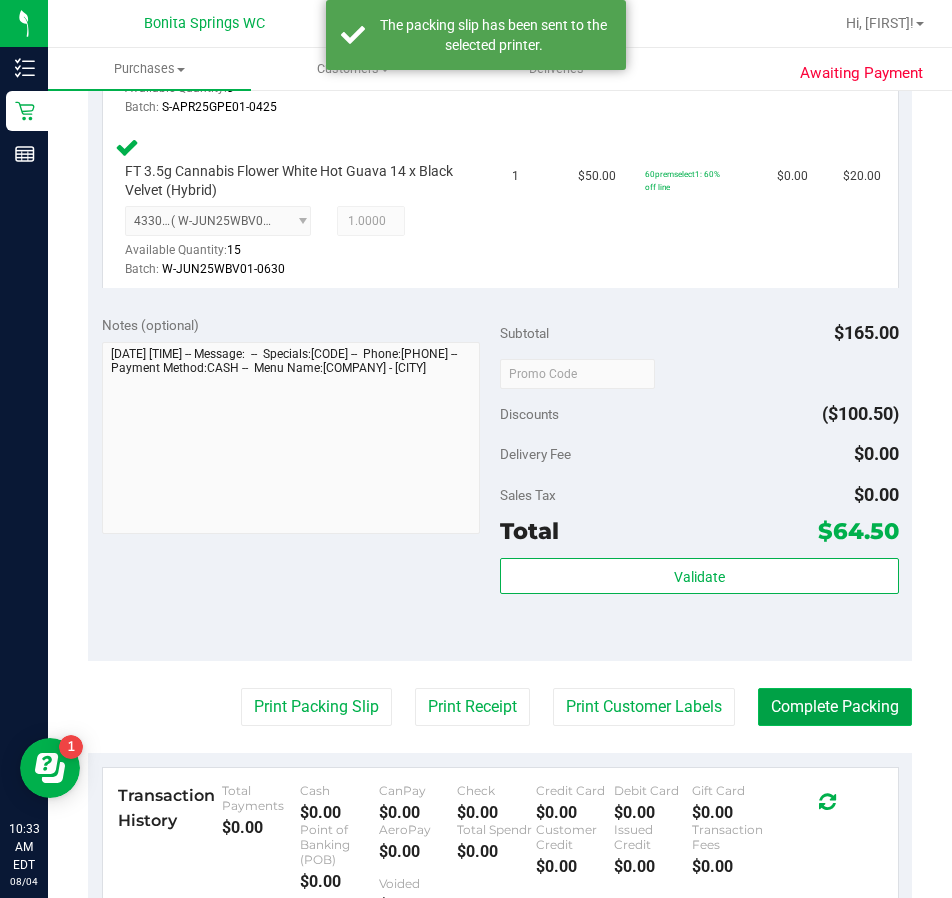 click on "Complete Packing" at bounding box center [835, 707] 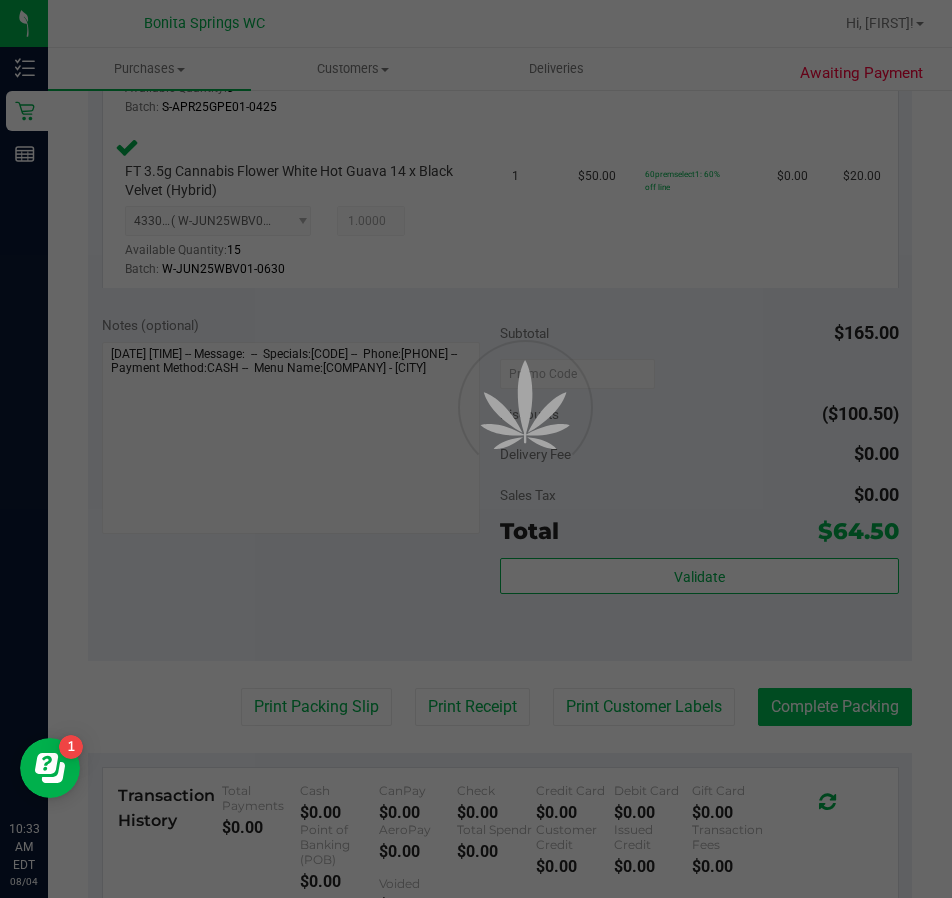 scroll, scrollTop: 0, scrollLeft: 0, axis: both 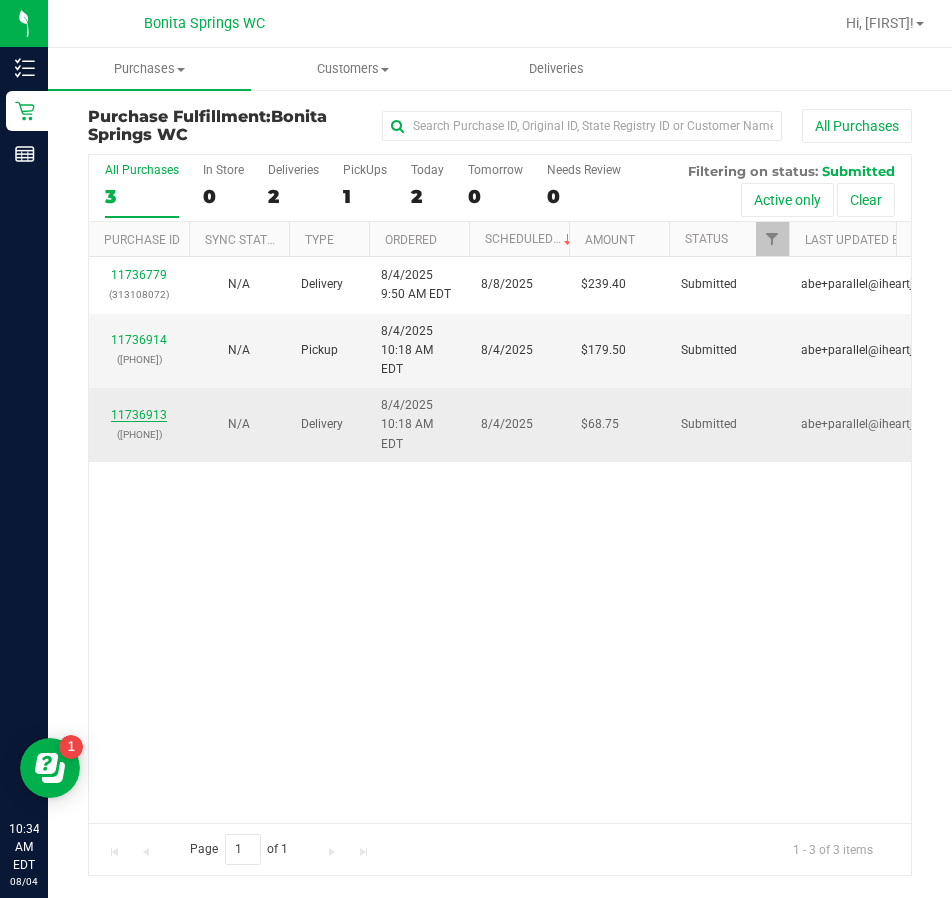 click on "11736913" at bounding box center (139, 415) 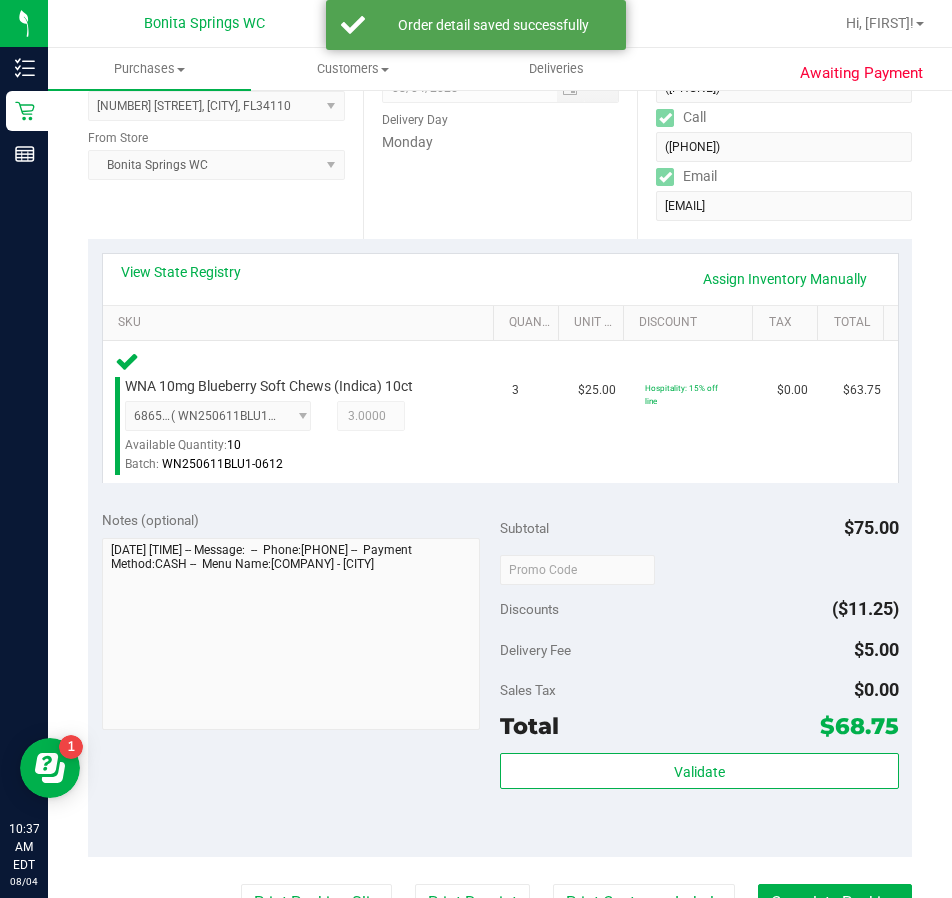 scroll, scrollTop: 500, scrollLeft: 0, axis: vertical 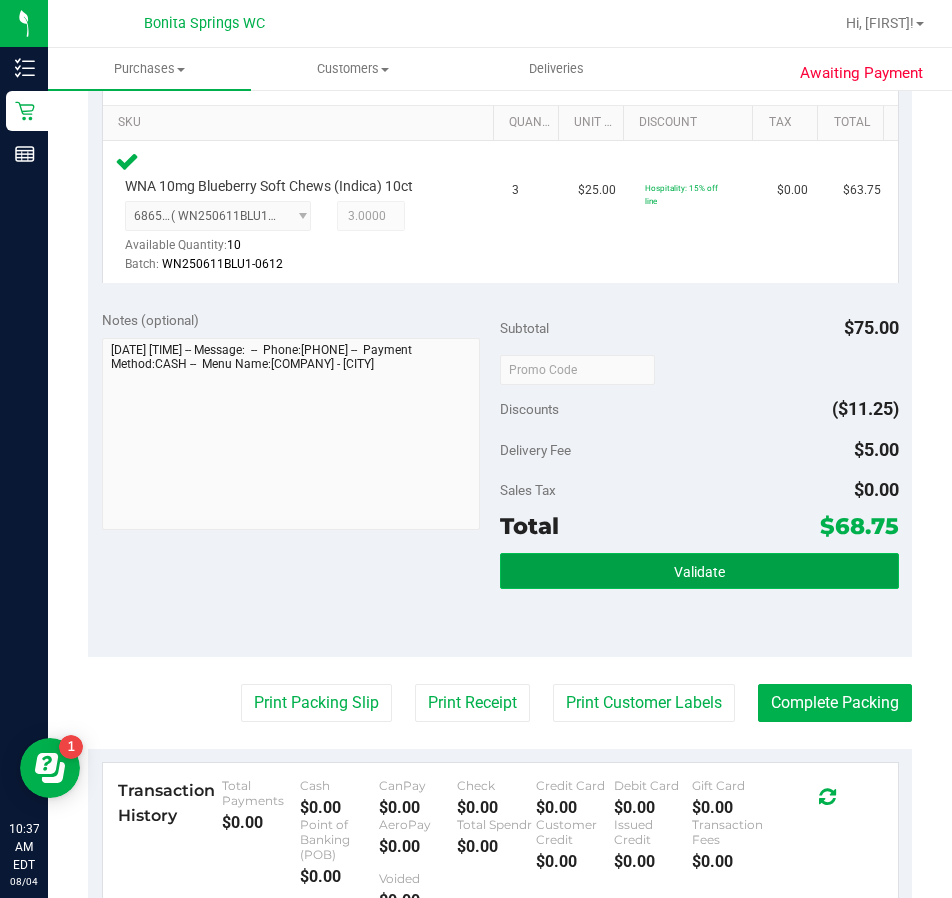 click on "Validate" at bounding box center [699, 571] 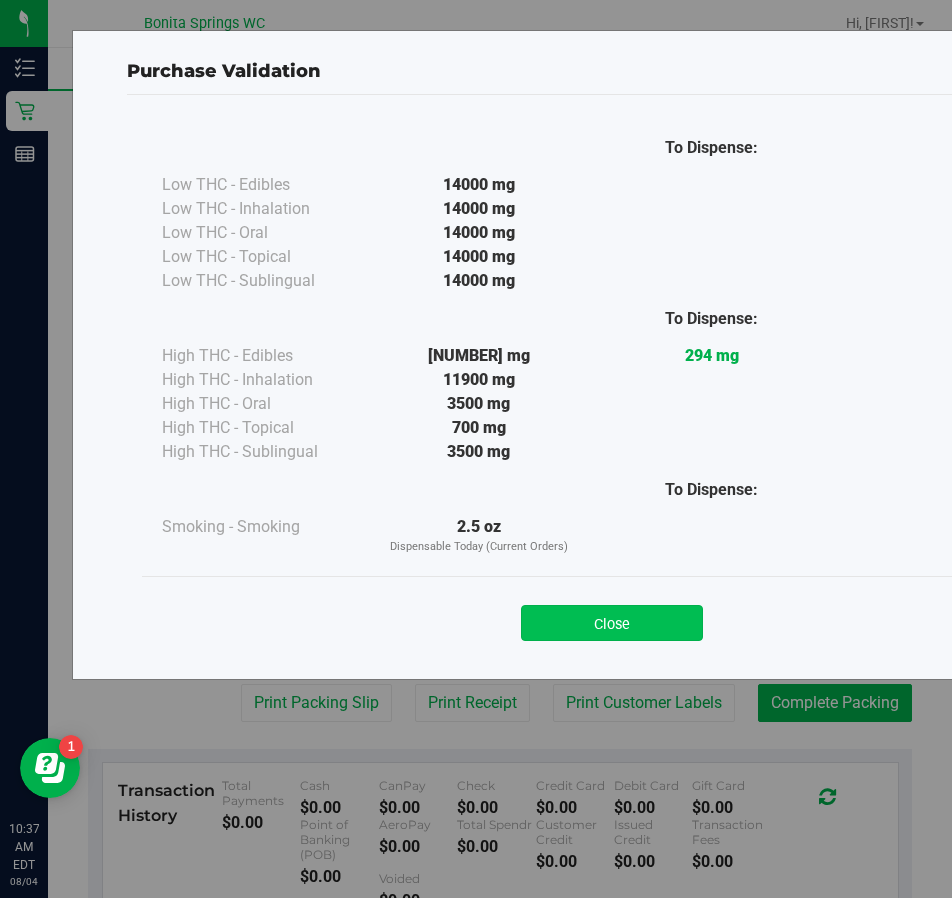 click on "Close" at bounding box center [612, 623] 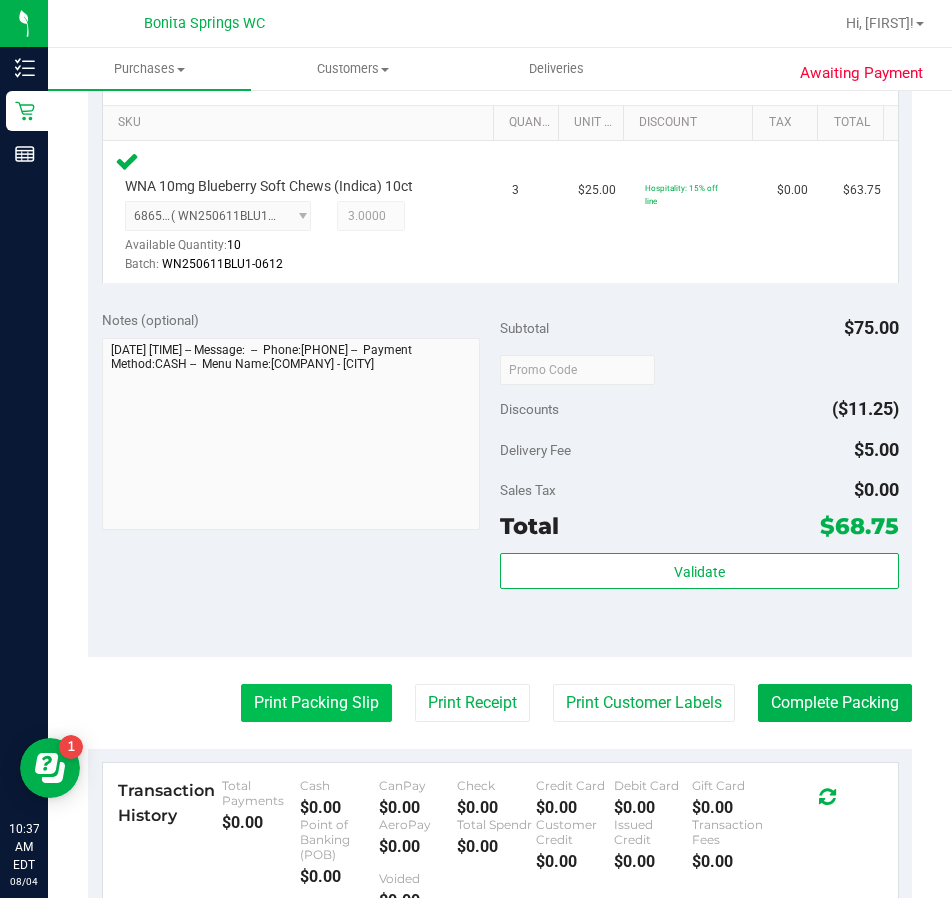 click on "Print Packing Slip" at bounding box center [316, 703] 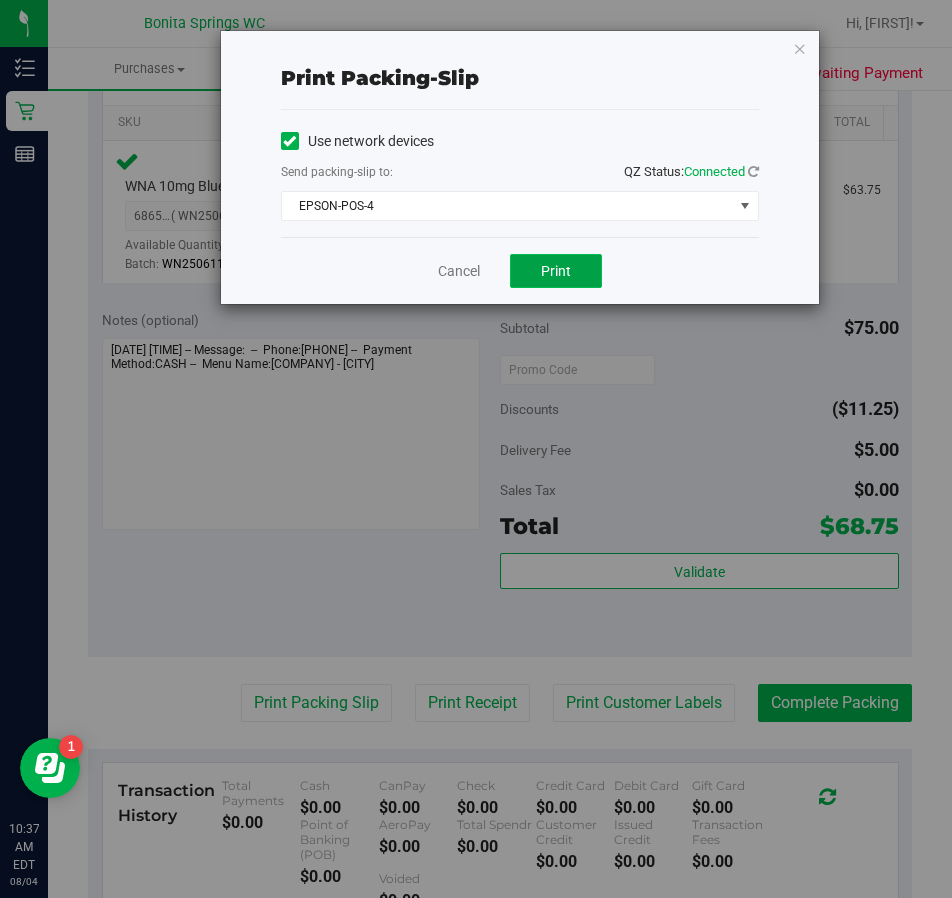 click on "Print" at bounding box center (556, 271) 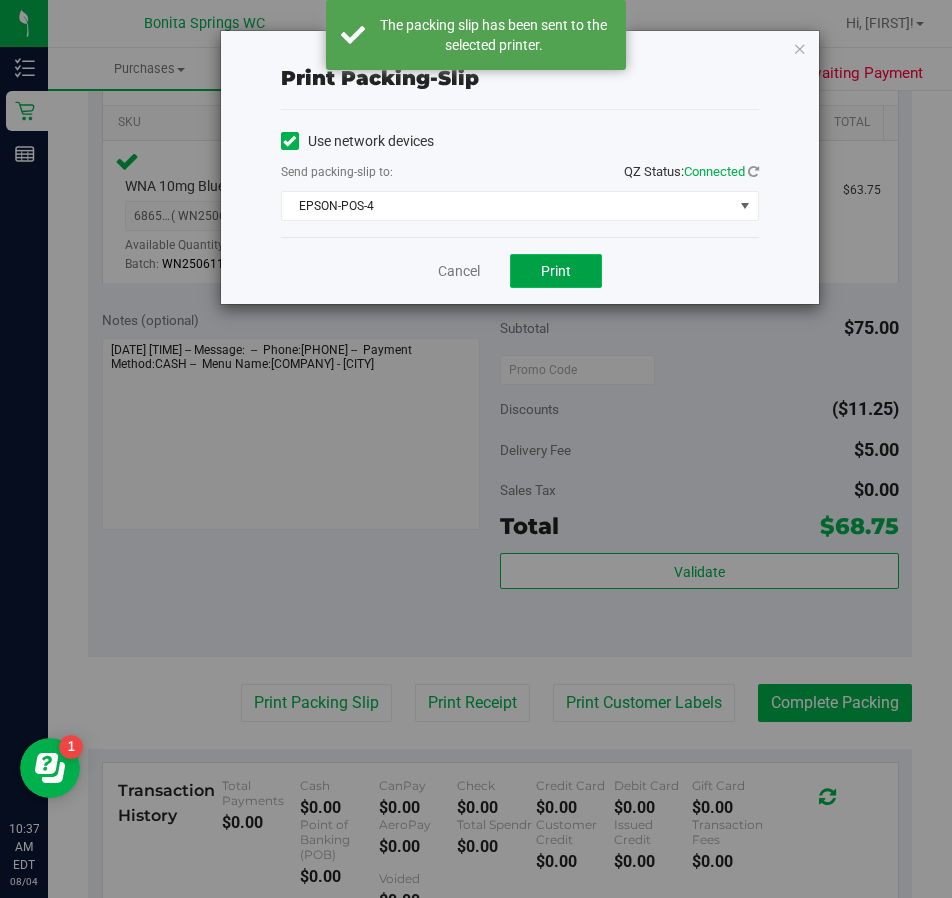click on "Print" at bounding box center (556, 271) 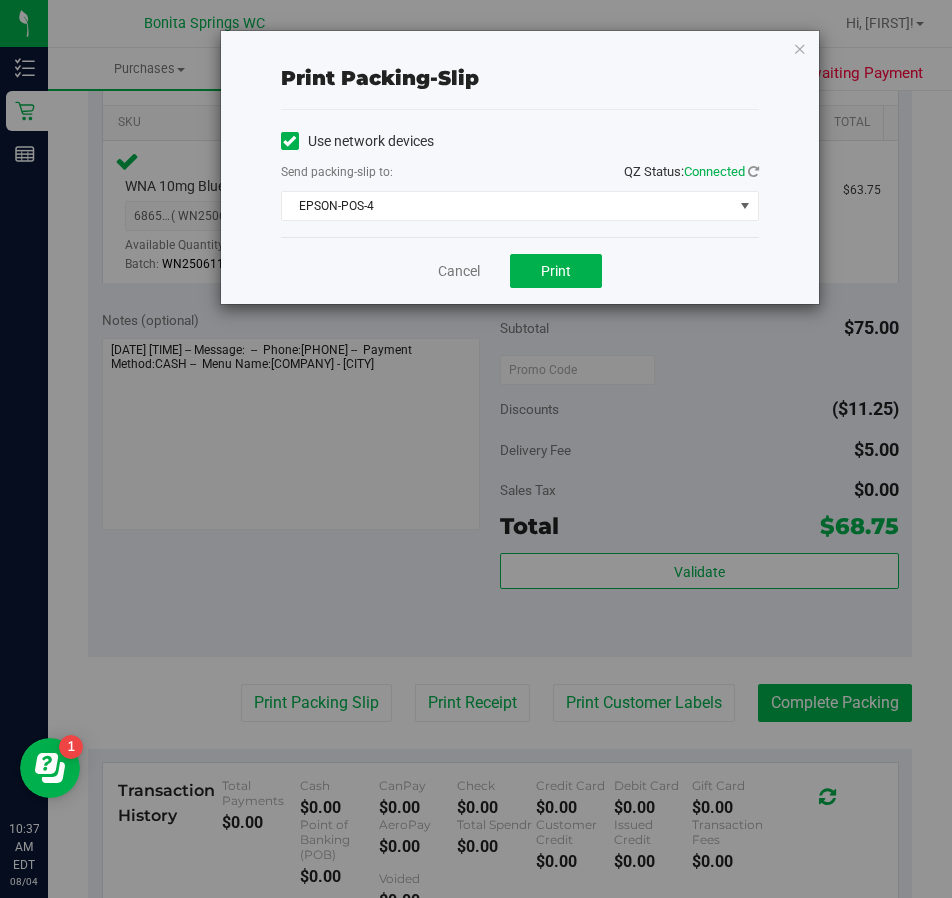 click at bounding box center [800, 48] 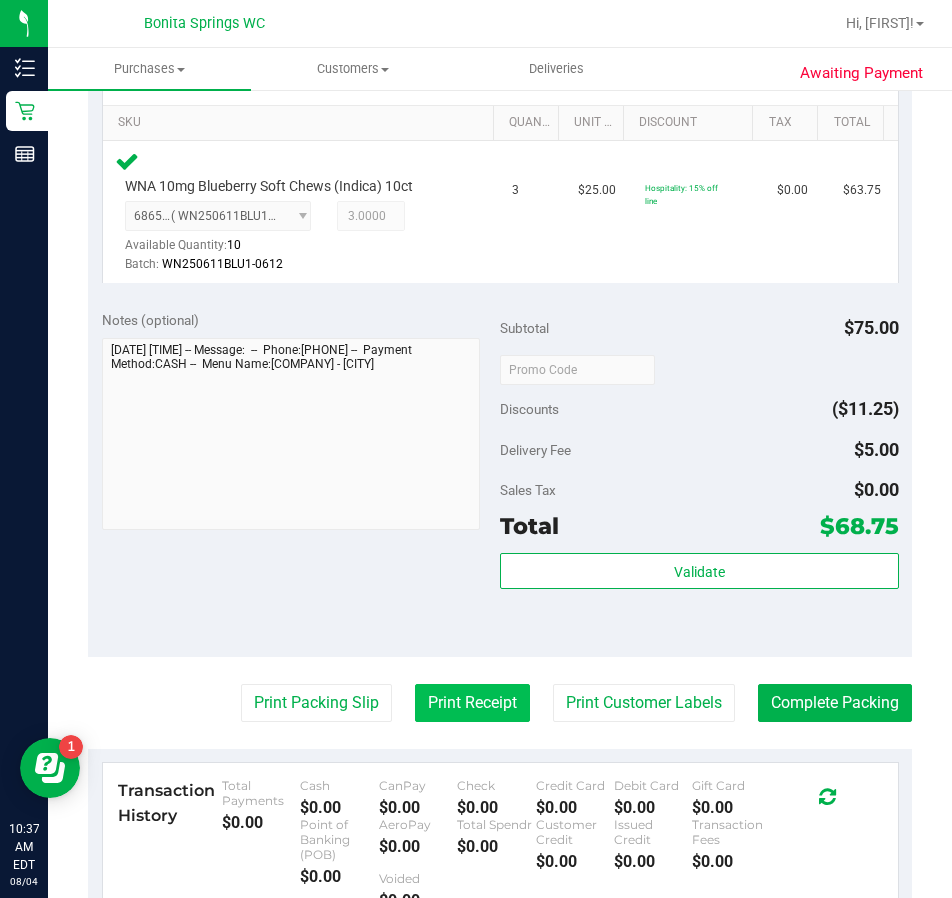 click on "Print Receipt" at bounding box center (472, 703) 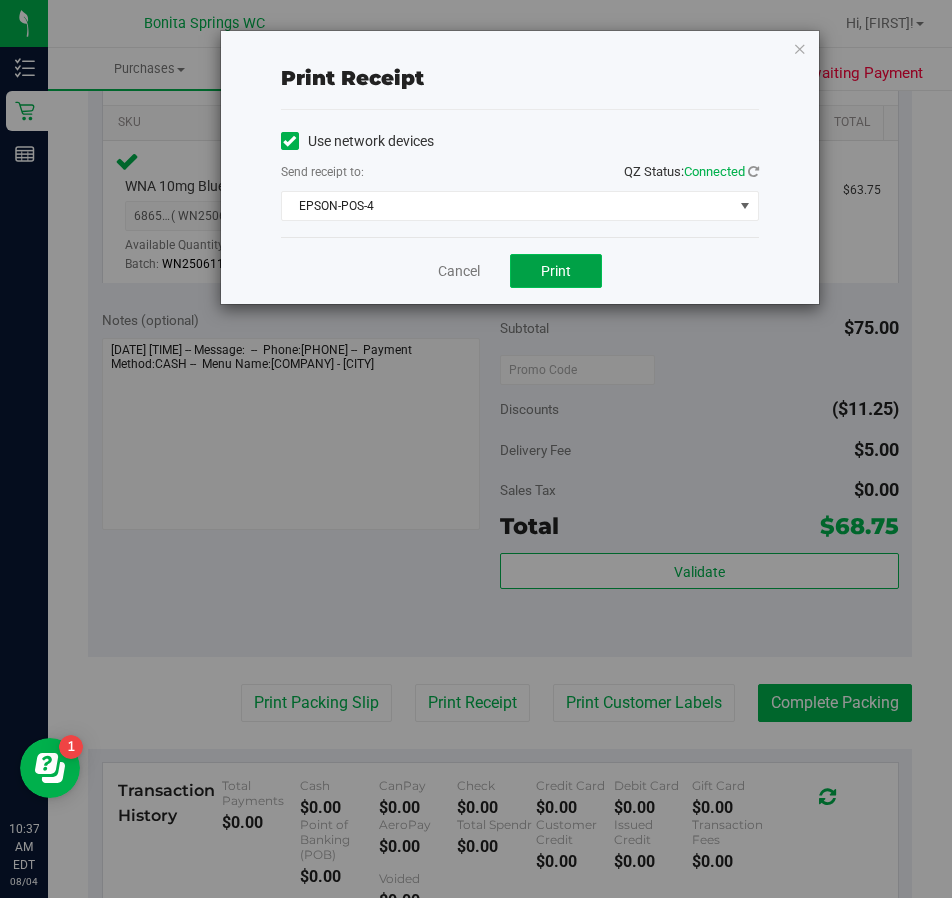 click on "Print" at bounding box center (556, 271) 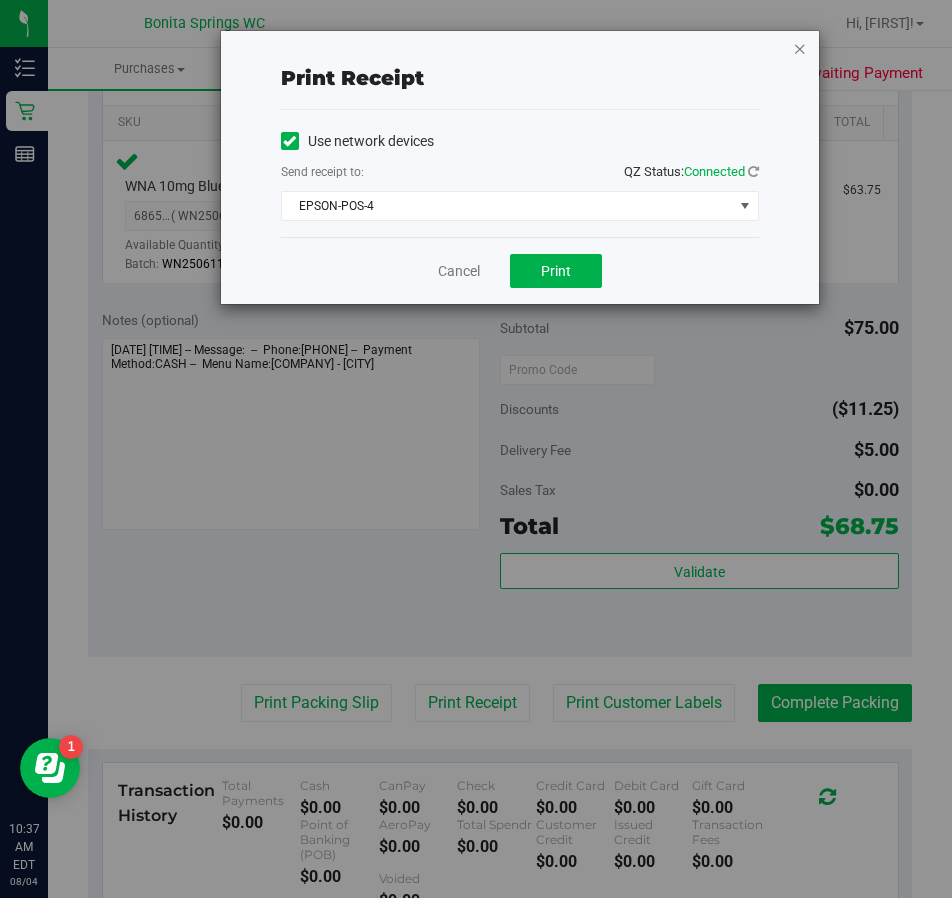 click at bounding box center (800, 48) 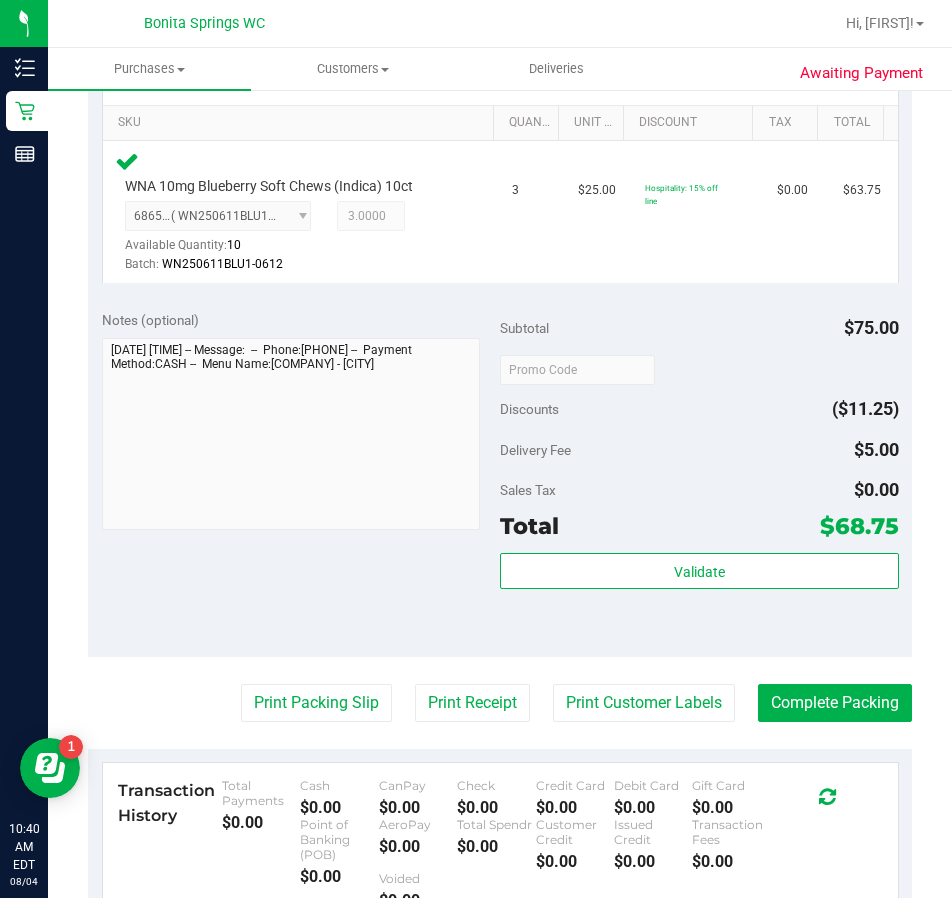 click on "Back
Edit Purchase
Cancel Purchase
View Profile
# [NUMBER]
BioTrack ID:
-
Submitted
Needs review
Last Modified
[PERSON]
[MONTH] [DAY], [YEAR] [TIME] [AMPM]" at bounding box center [500, 392] 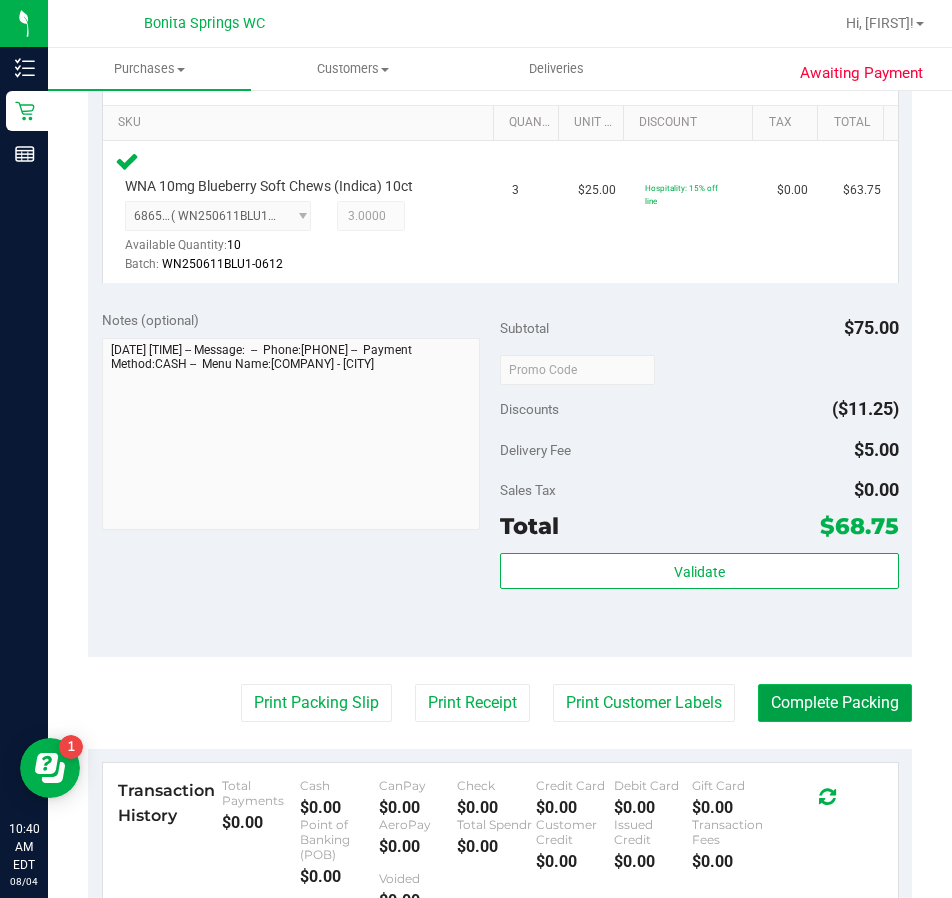 click on "Complete Packing" at bounding box center (835, 703) 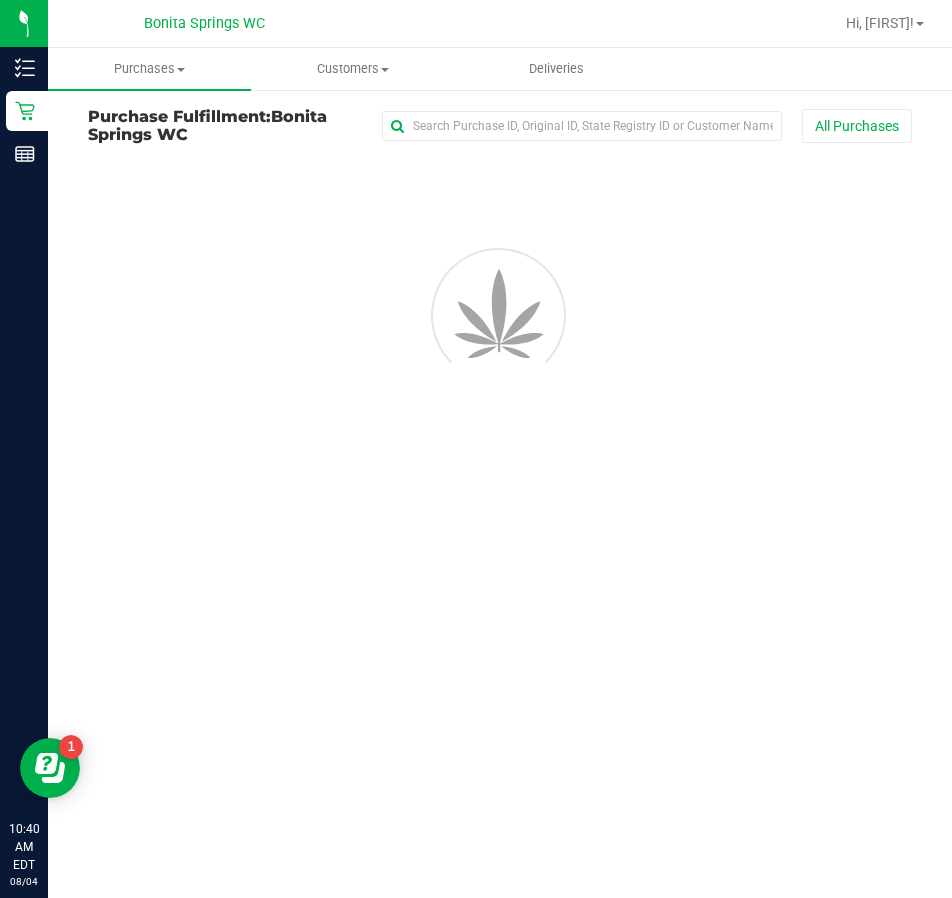 scroll, scrollTop: 0, scrollLeft: 0, axis: both 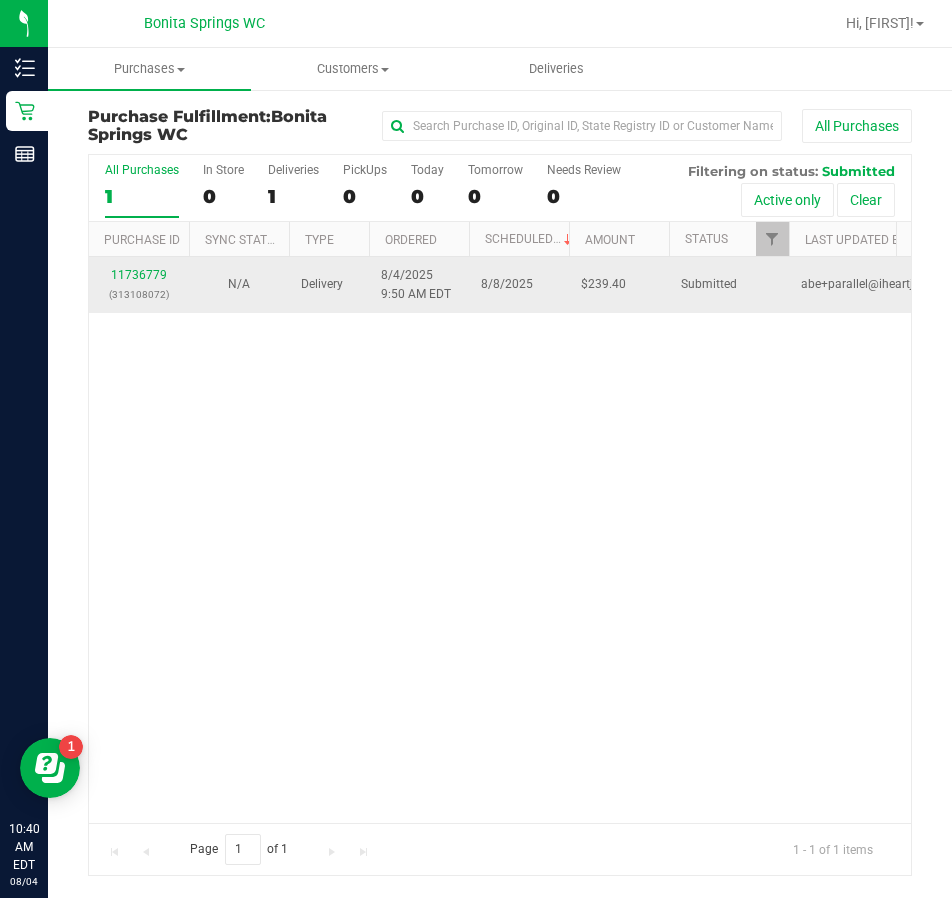 click on "[NUMBER]
([PHONE])" at bounding box center [139, 285] 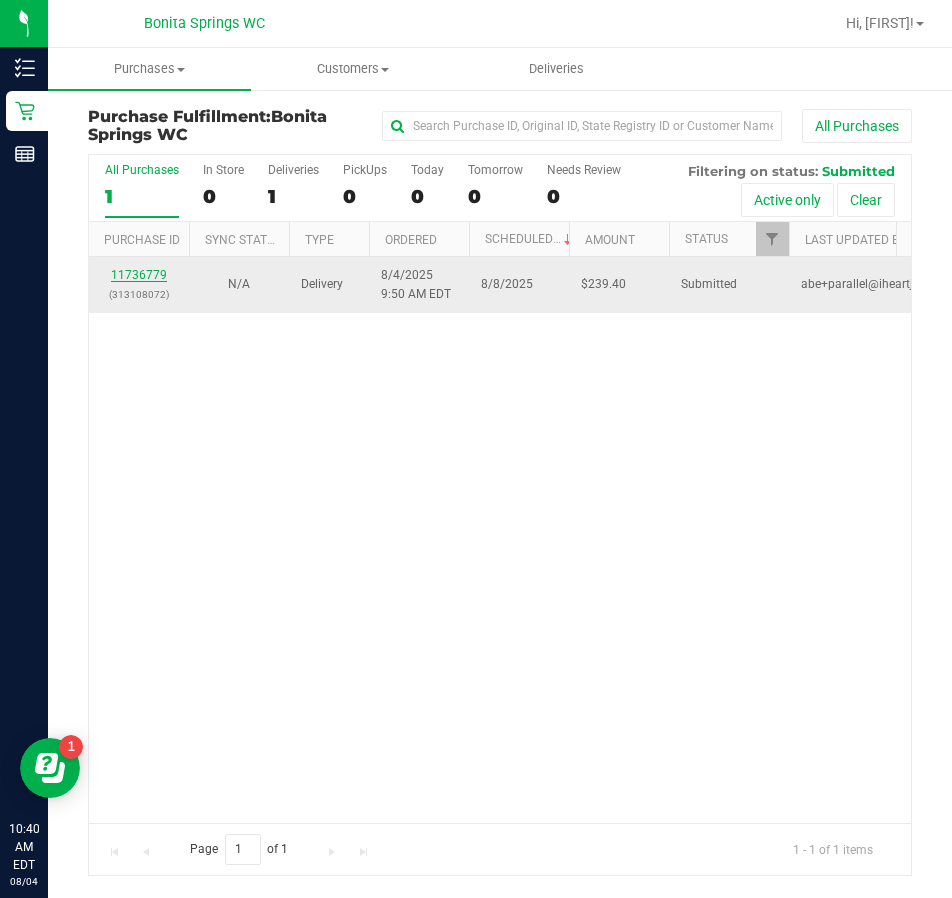 click on "11736779" at bounding box center [139, 275] 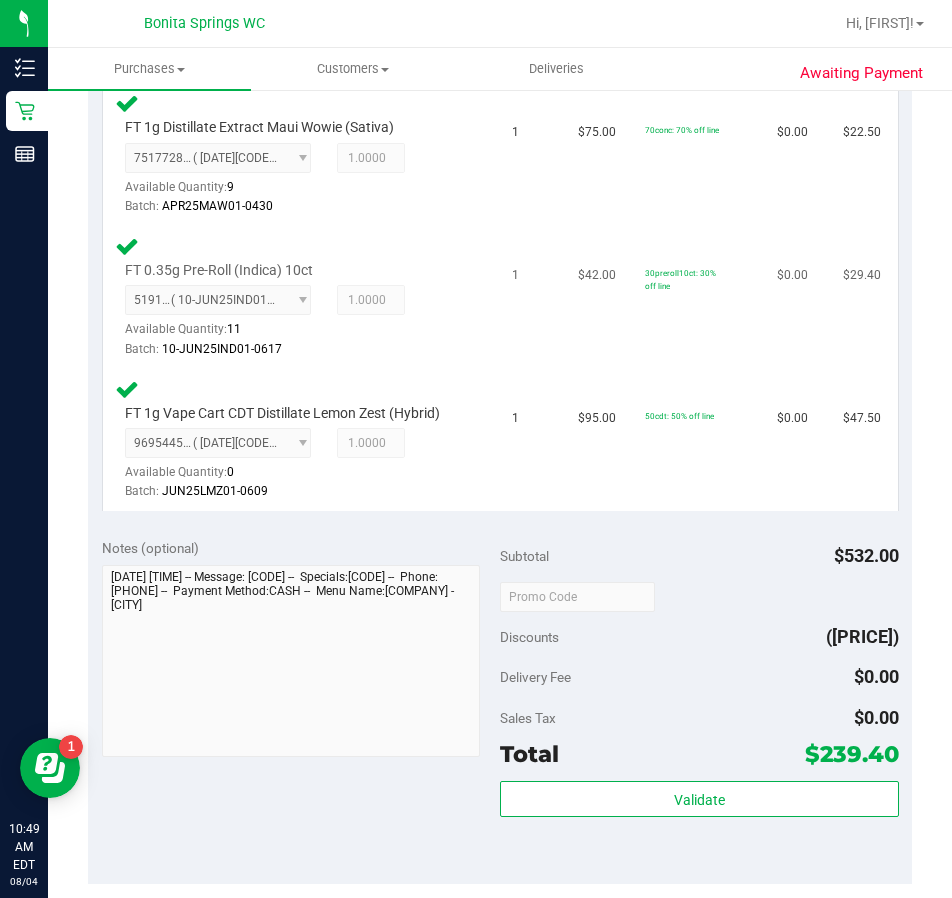scroll, scrollTop: 1800, scrollLeft: 0, axis: vertical 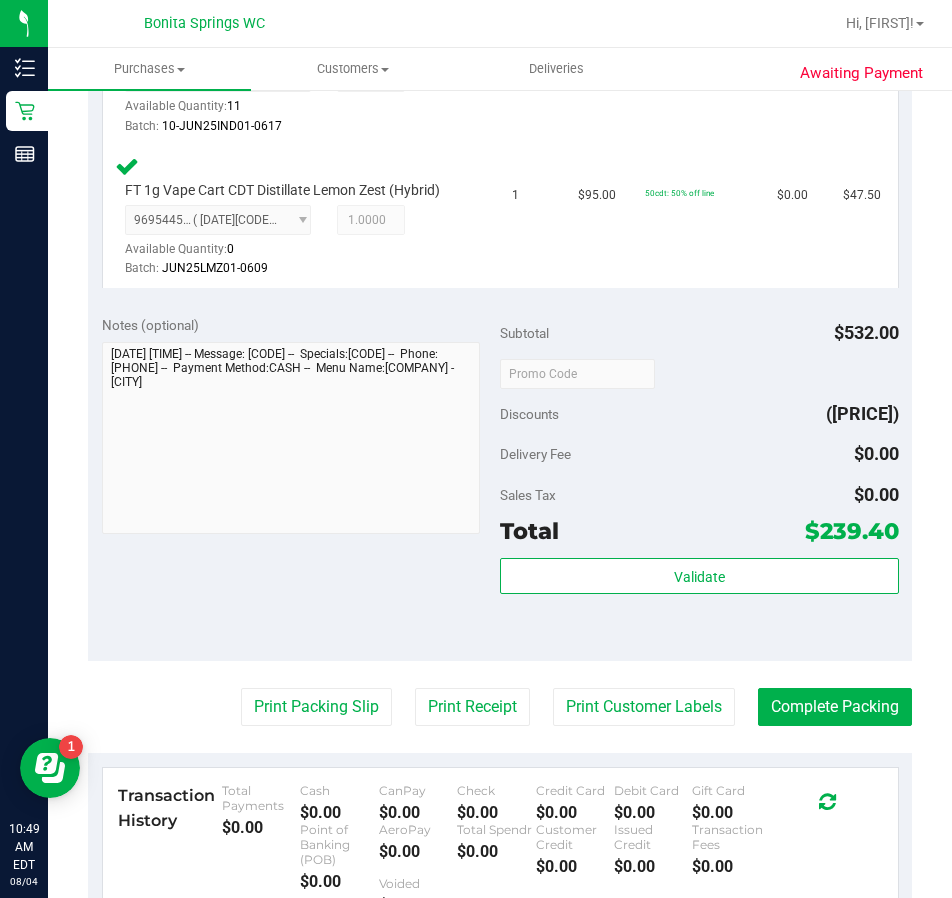 click on "Notes (optional)
Subtotal
[PRICE]
Discounts
[PRICE]
Delivery Fee
[PRICE]
Sales Tax
[PRICE]
Total
[PRICE]" at bounding box center (500, 481) 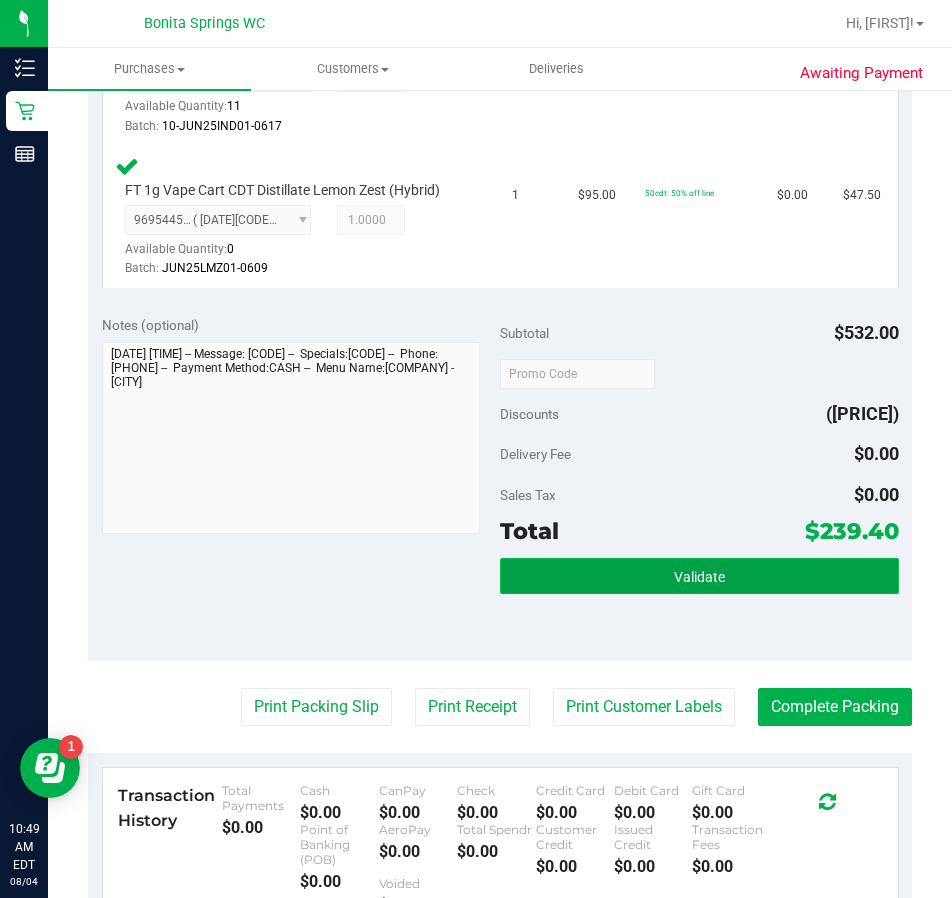 click on "Validate" at bounding box center [699, 576] 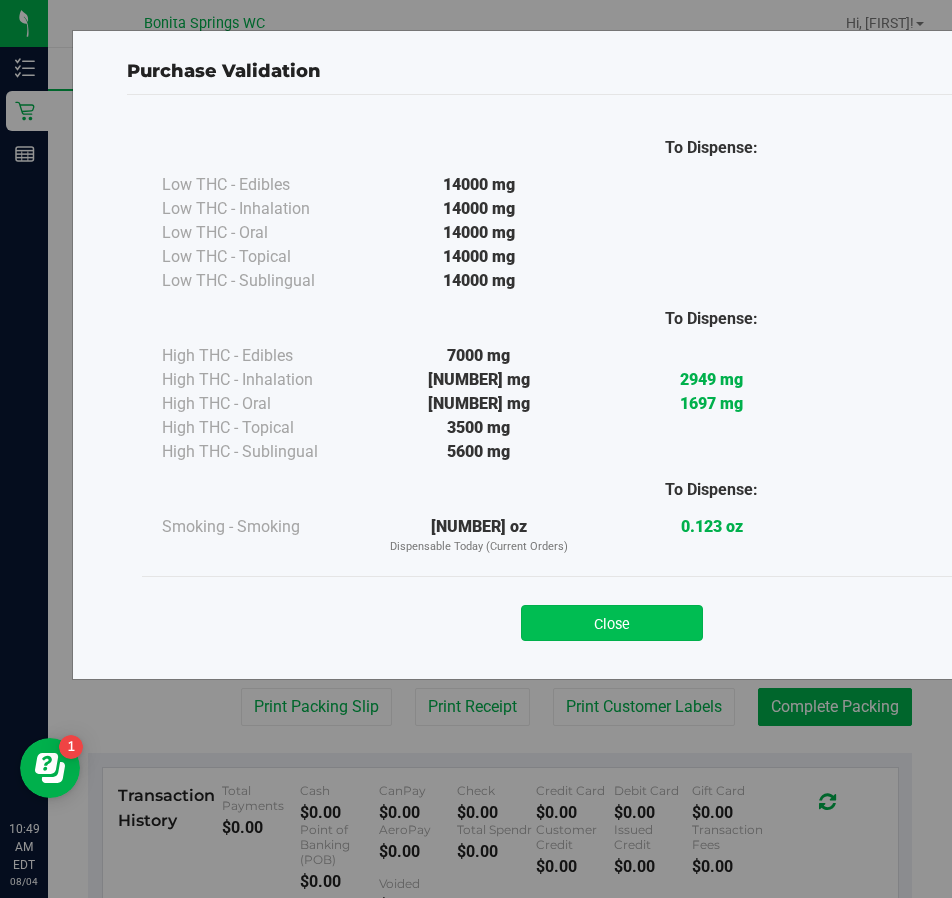 click on "Close" at bounding box center (612, 623) 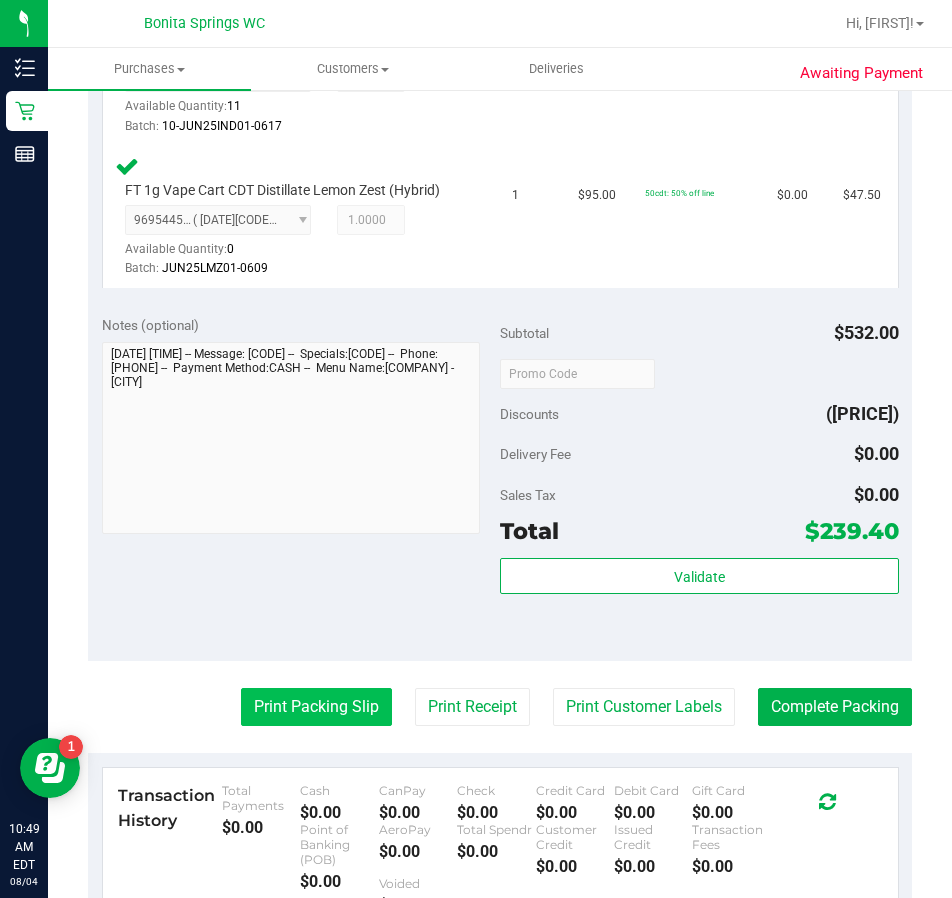 click on "Print Packing Slip" at bounding box center (316, 707) 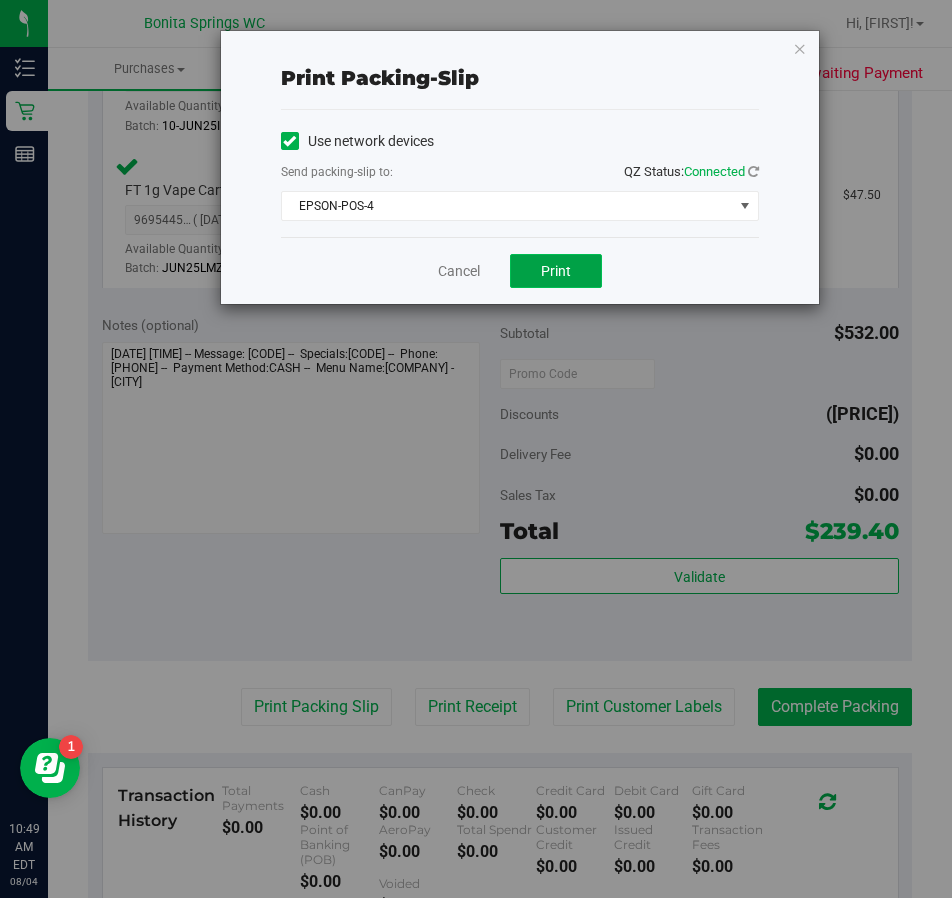click on "Print" at bounding box center (556, 271) 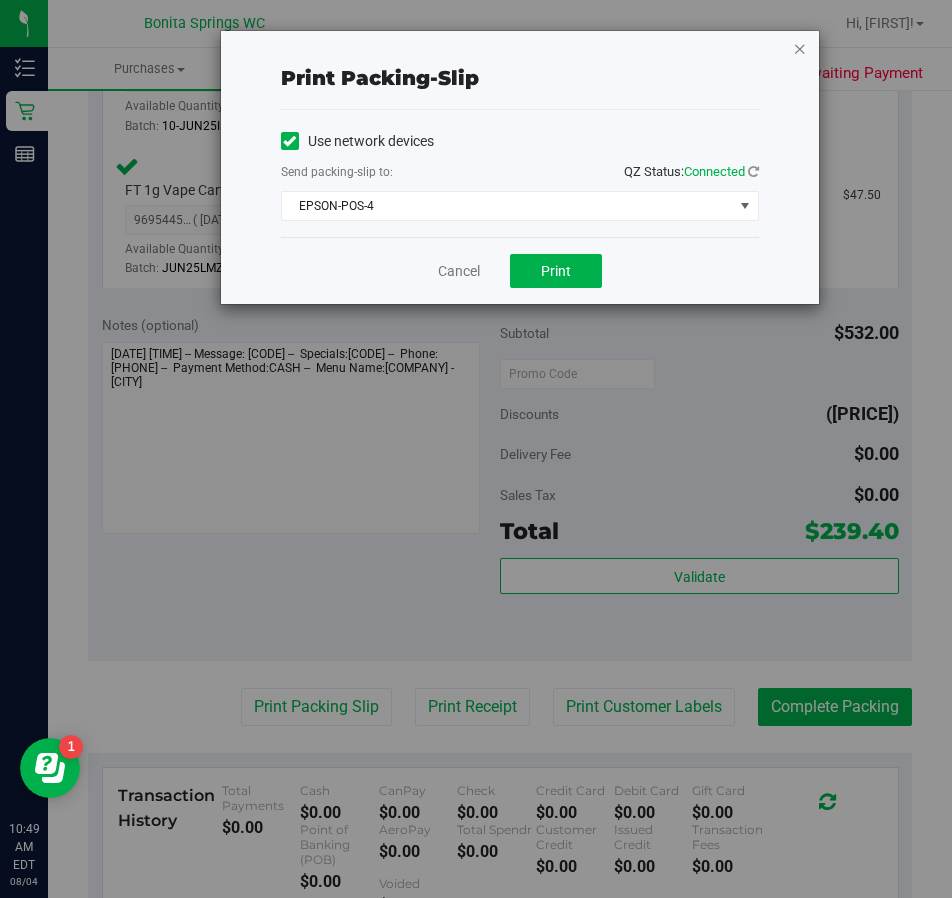 click at bounding box center (800, 48) 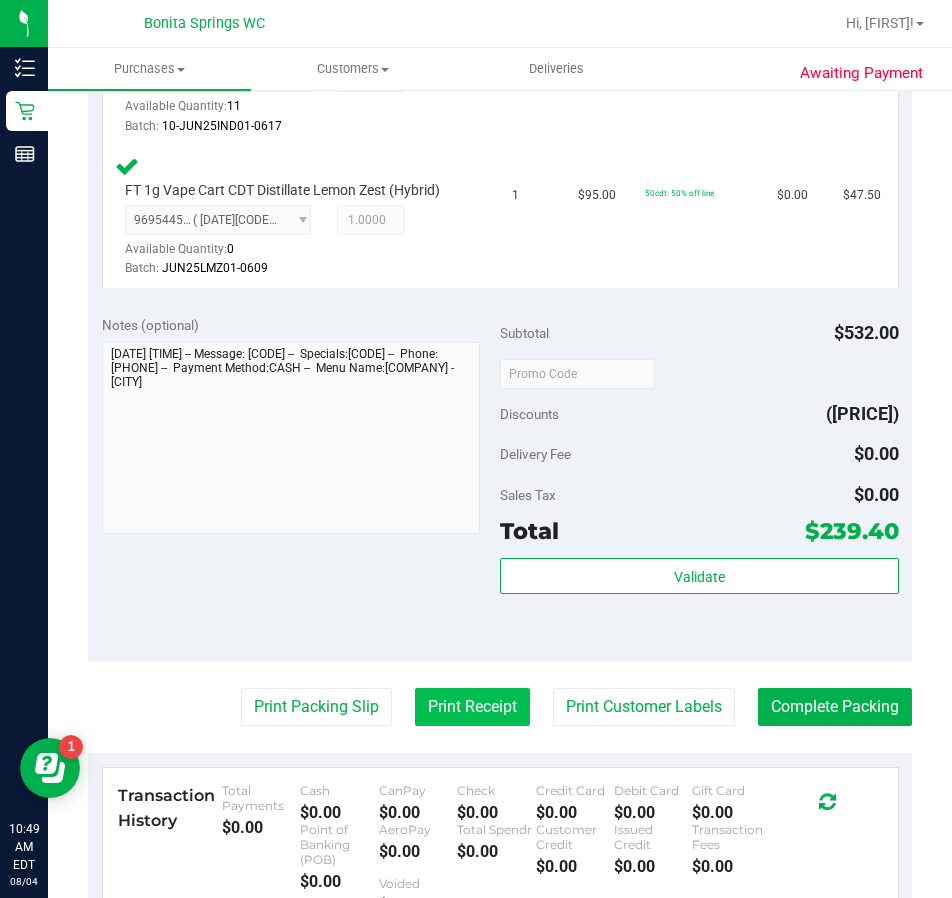 click on "Print Receipt" at bounding box center [472, 707] 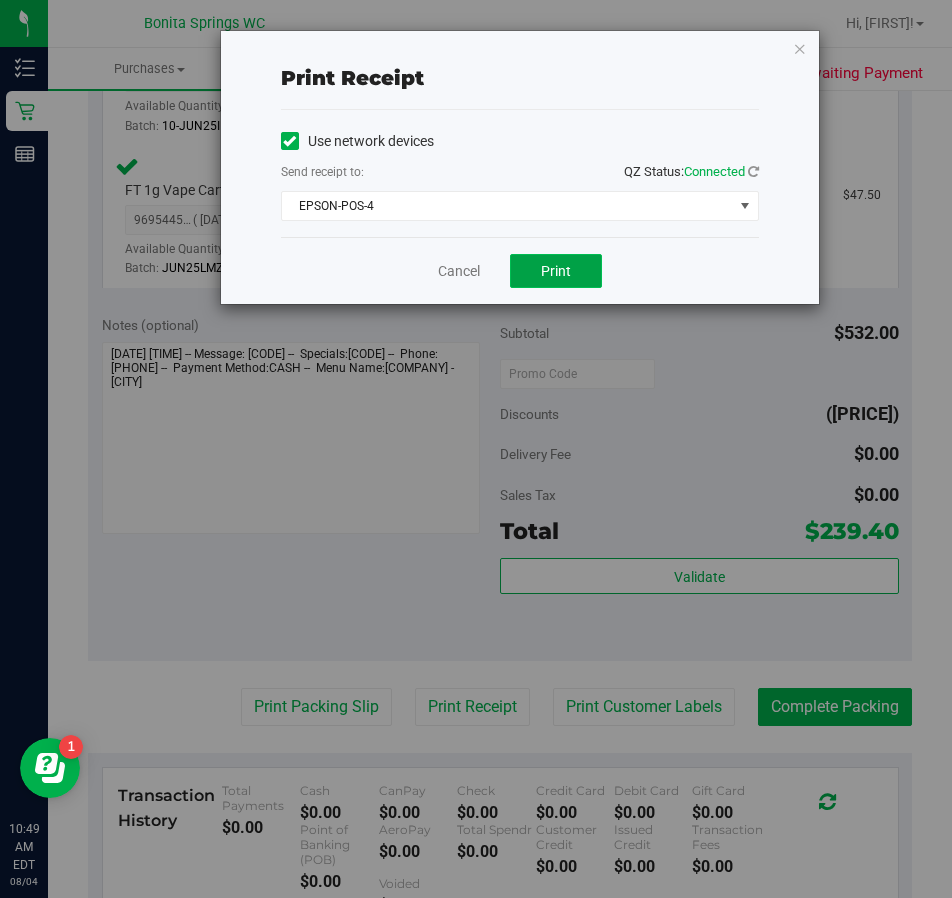 click on "Print" at bounding box center (556, 271) 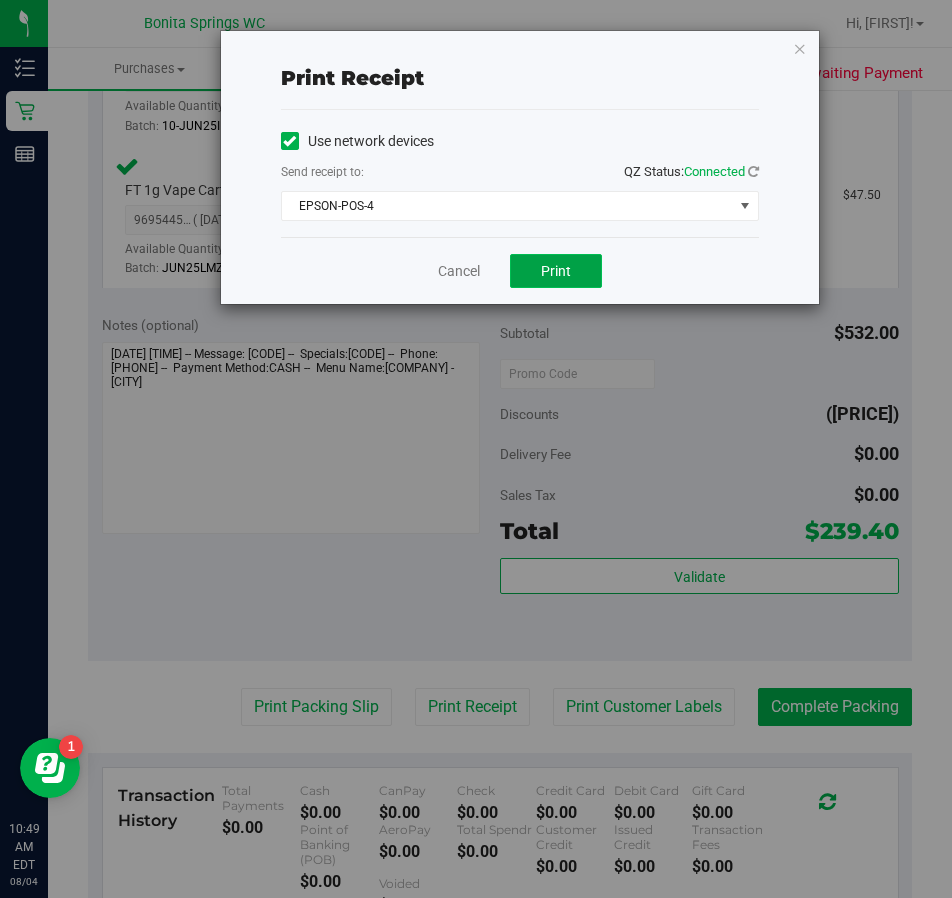 click on "Print" at bounding box center (556, 271) 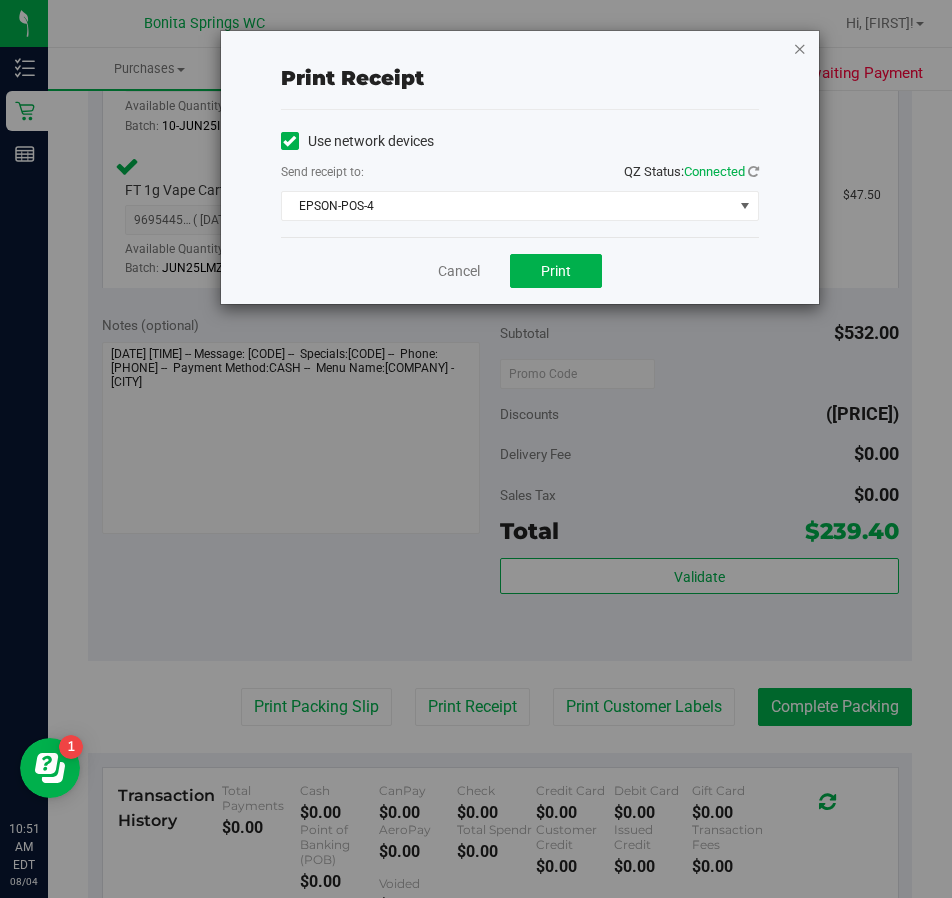 click at bounding box center (800, 48) 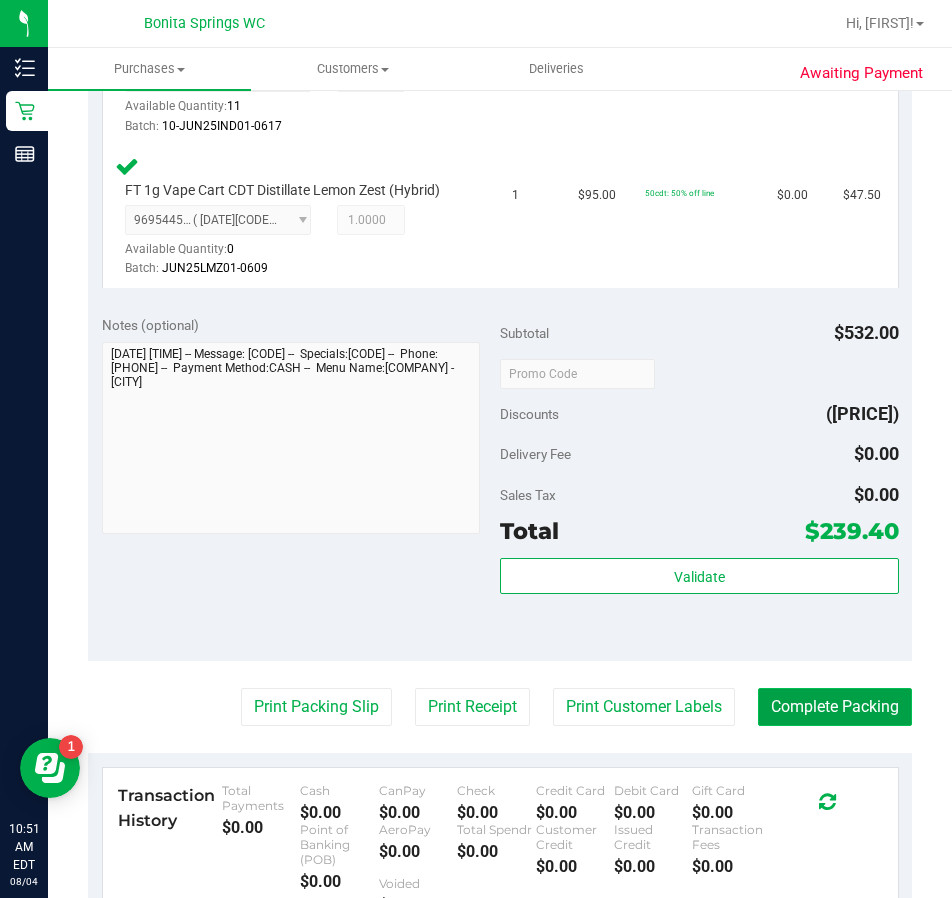 click on "Complete Packing" at bounding box center (835, 707) 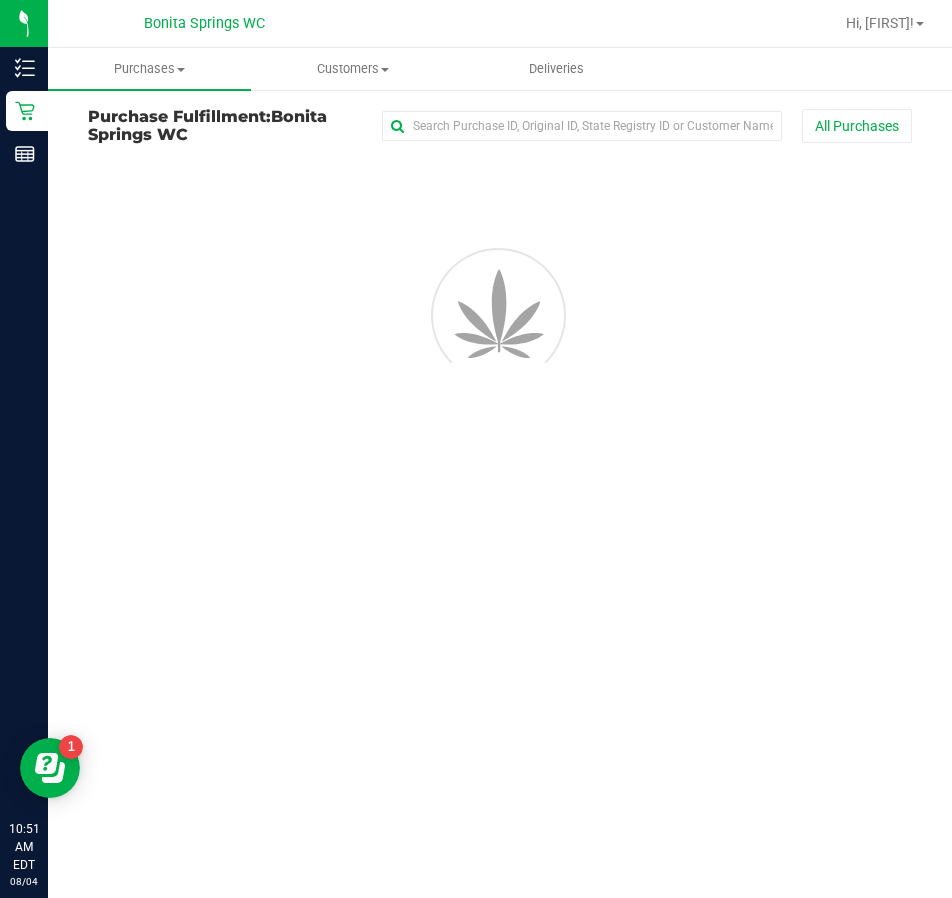scroll, scrollTop: 0, scrollLeft: 0, axis: both 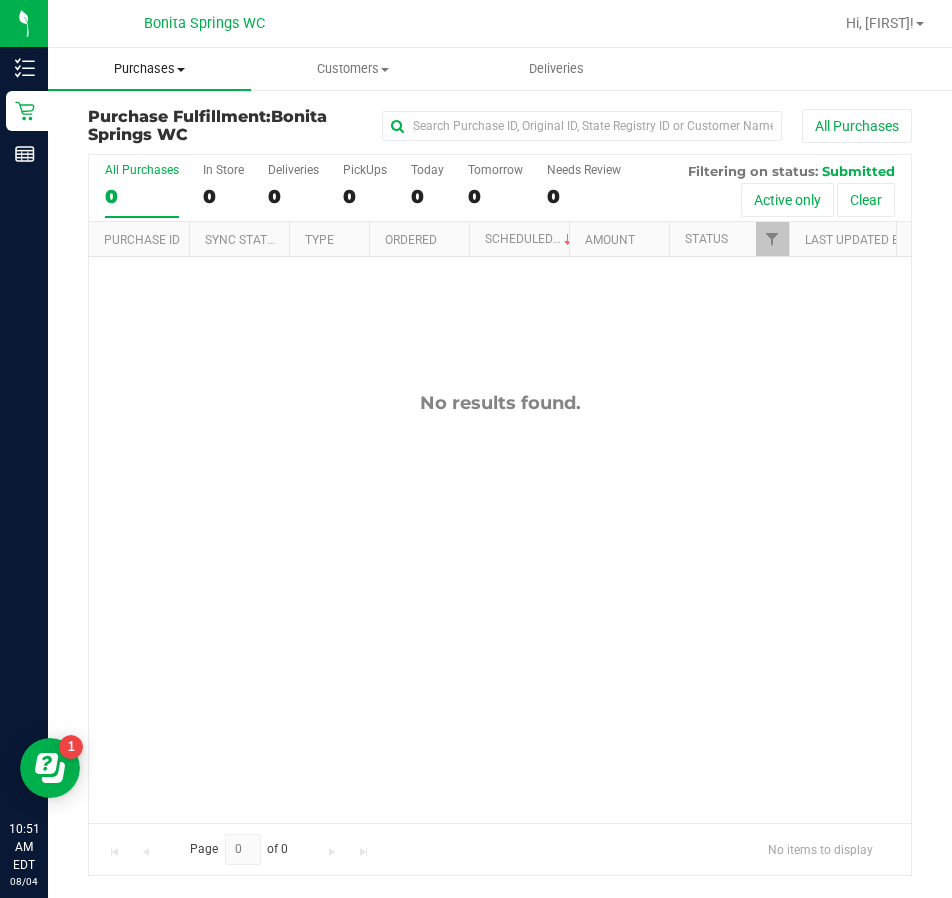 click on "Purchases" at bounding box center [149, 69] 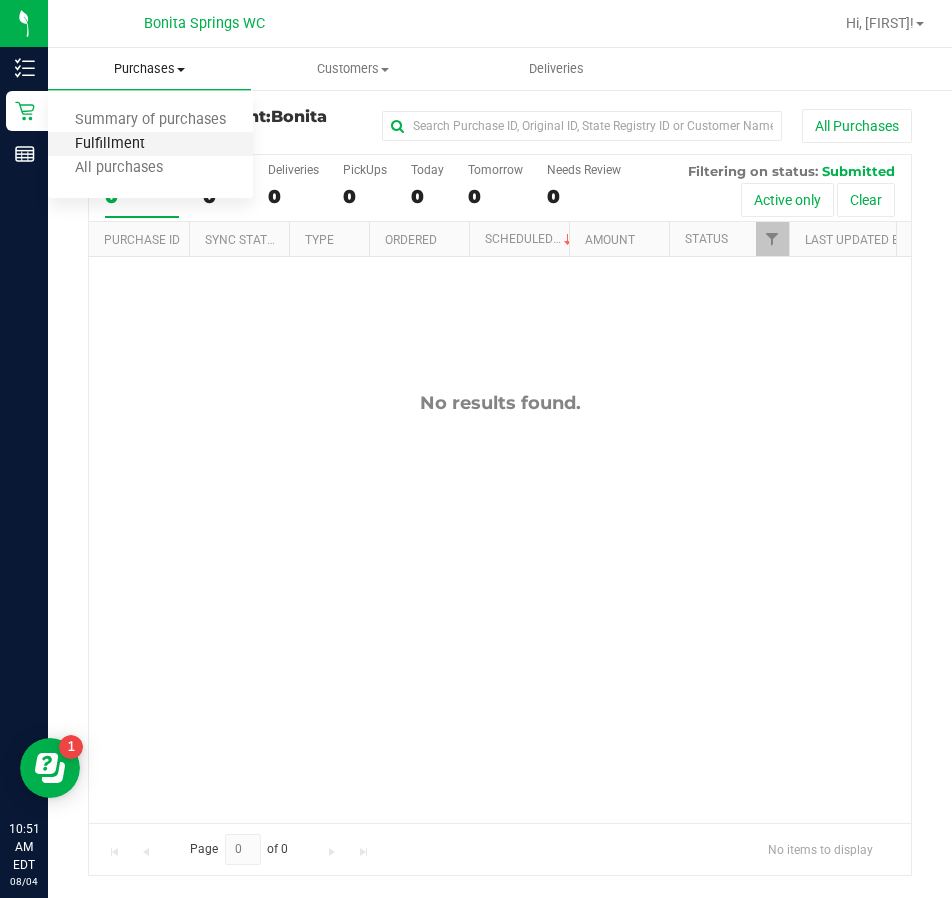 click on "Fulfillment" at bounding box center (110, 144) 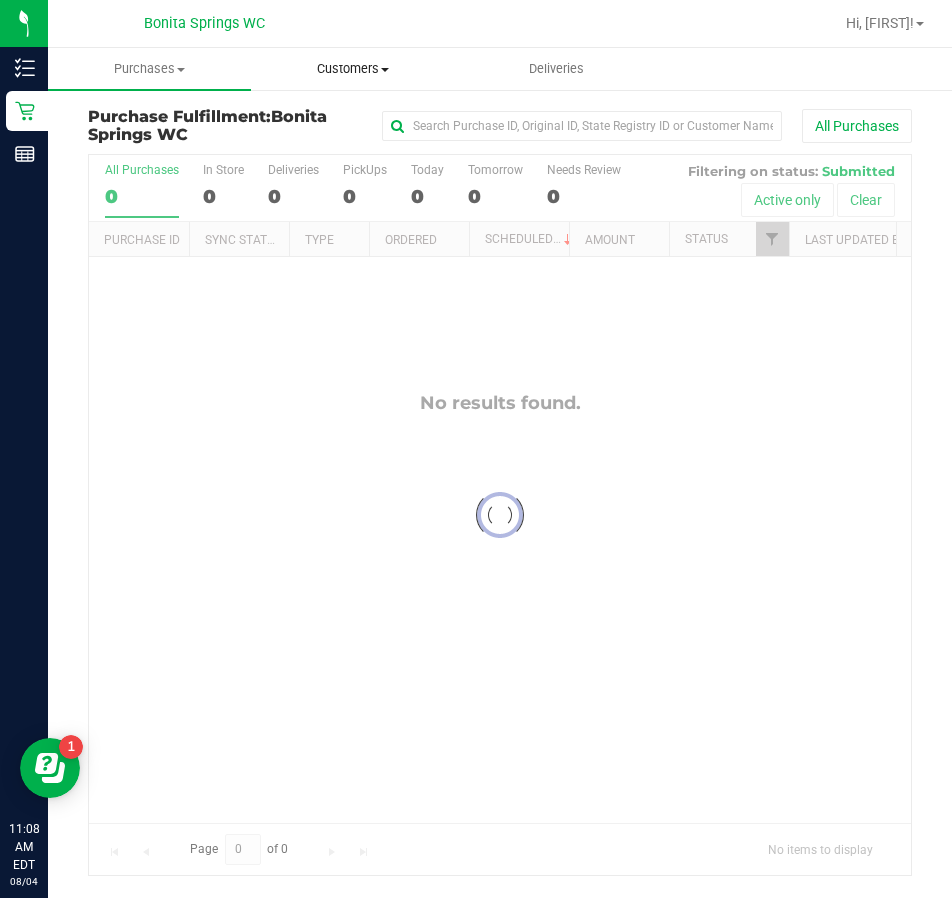 click on "Customers" at bounding box center [352, 69] 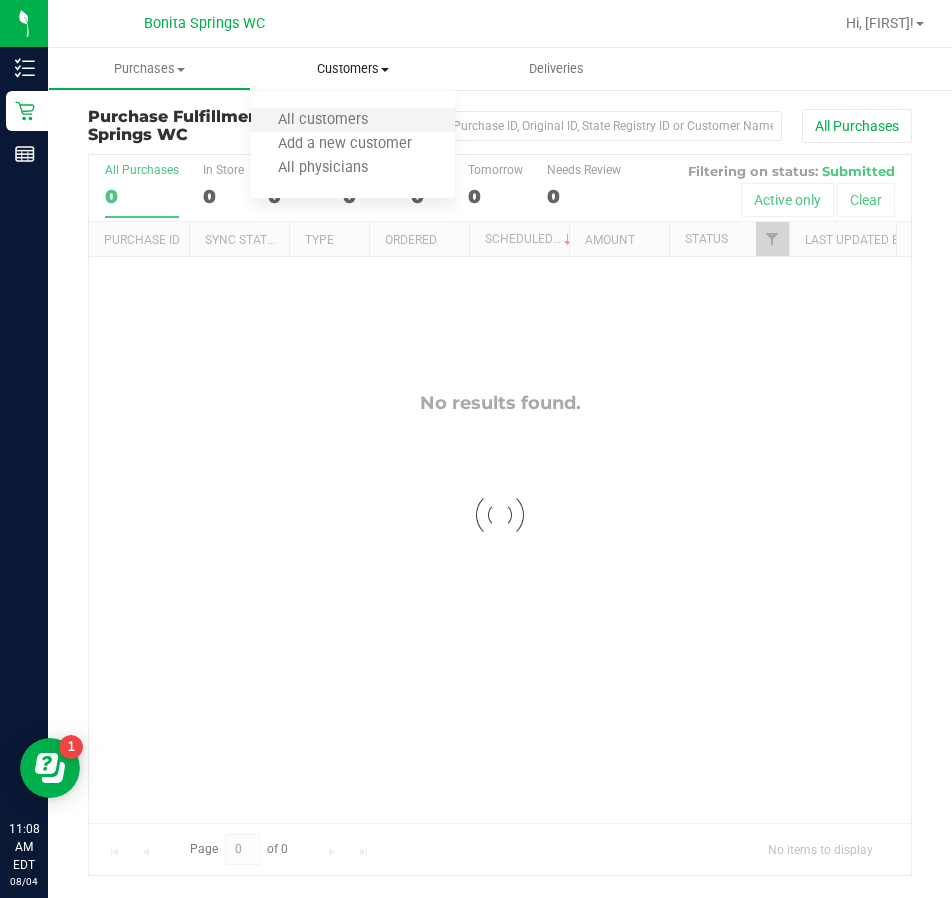 click on "All customers" at bounding box center (352, 121) 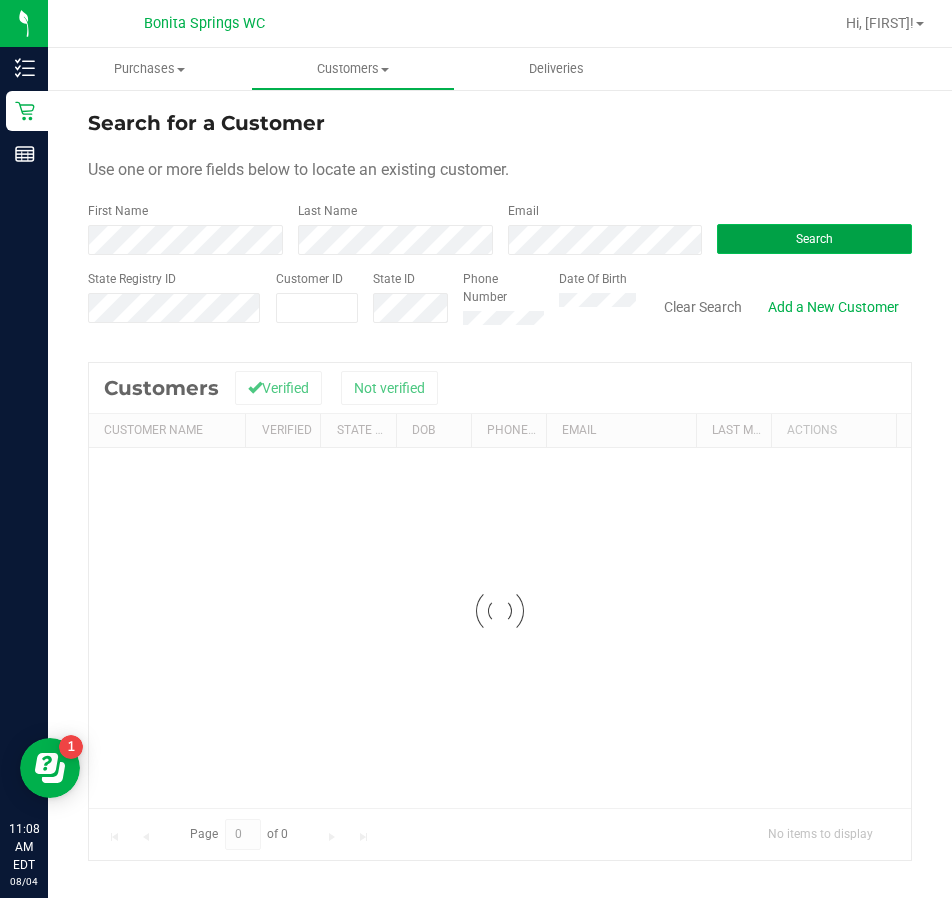 click on "Search" at bounding box center [814, 239] 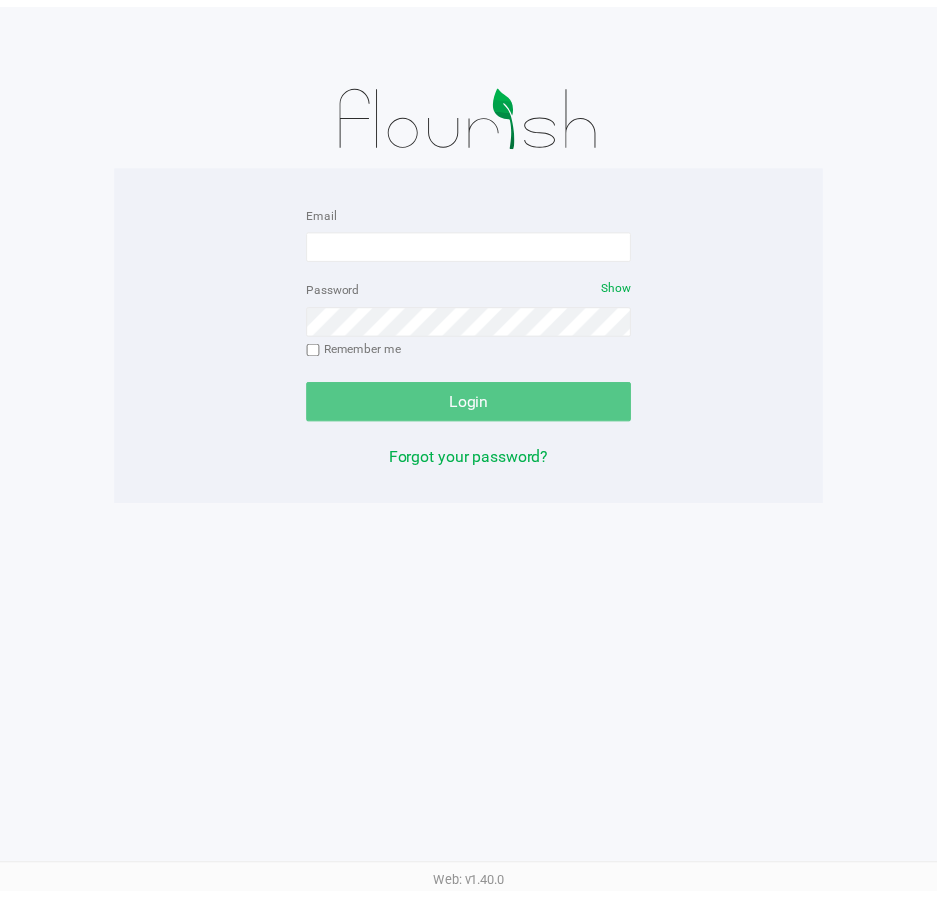 scroll, scrollTop: 0, scrollLeft: 0, axis: both 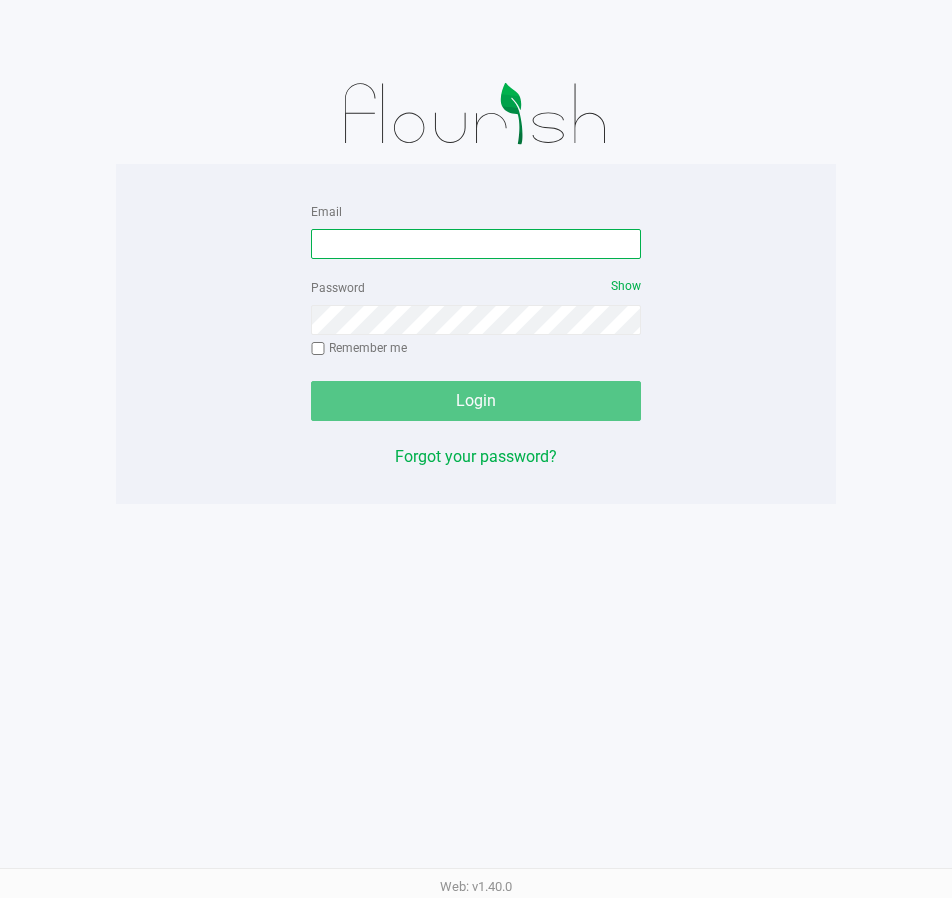 click on "Email" at bounding box center (476, 244) 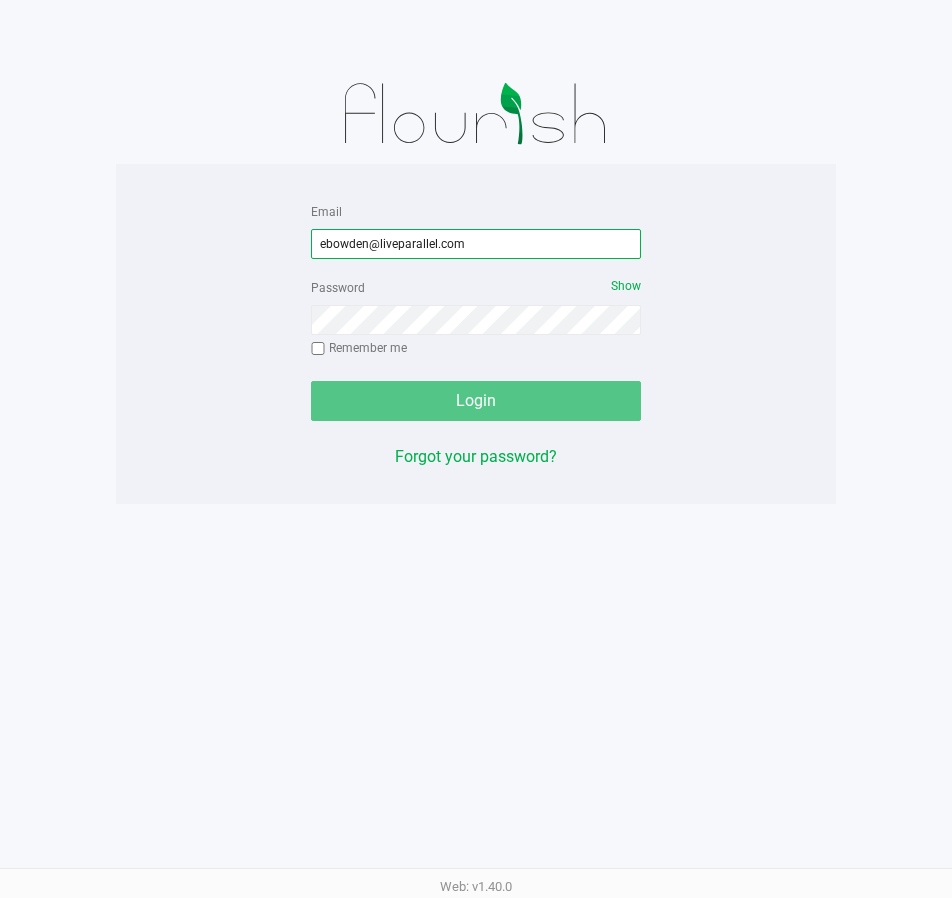 type on "ebowden@liveparallel.com" 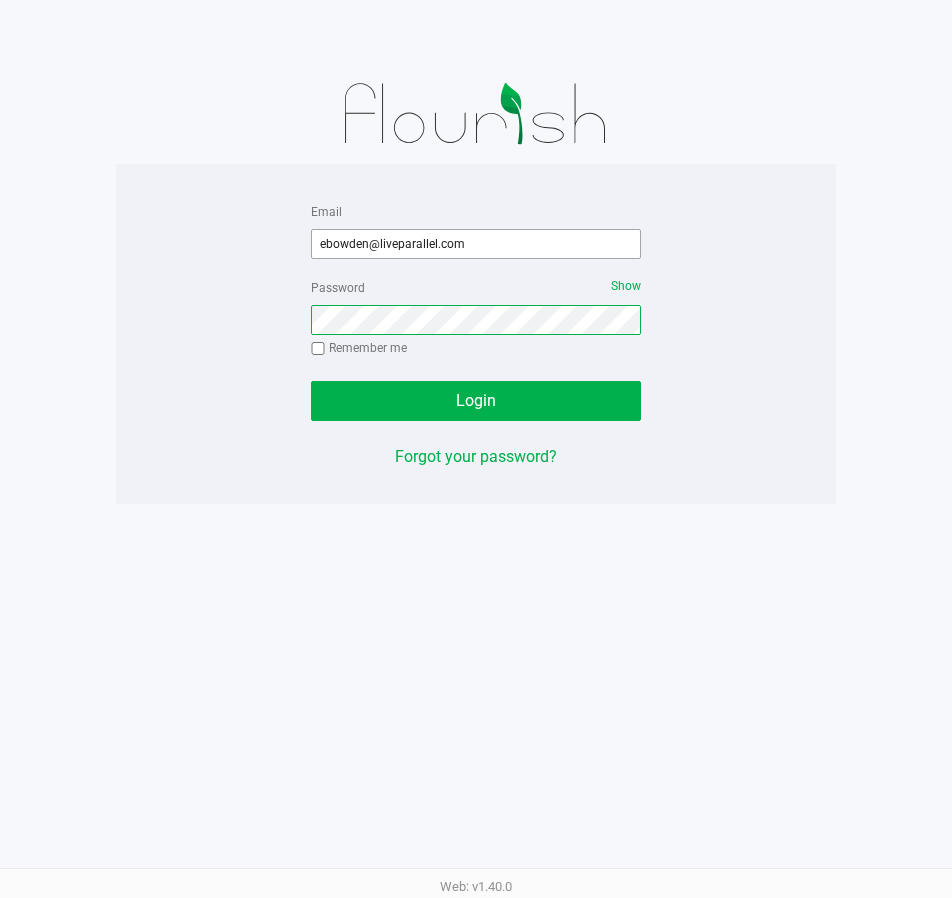 click on "Login" 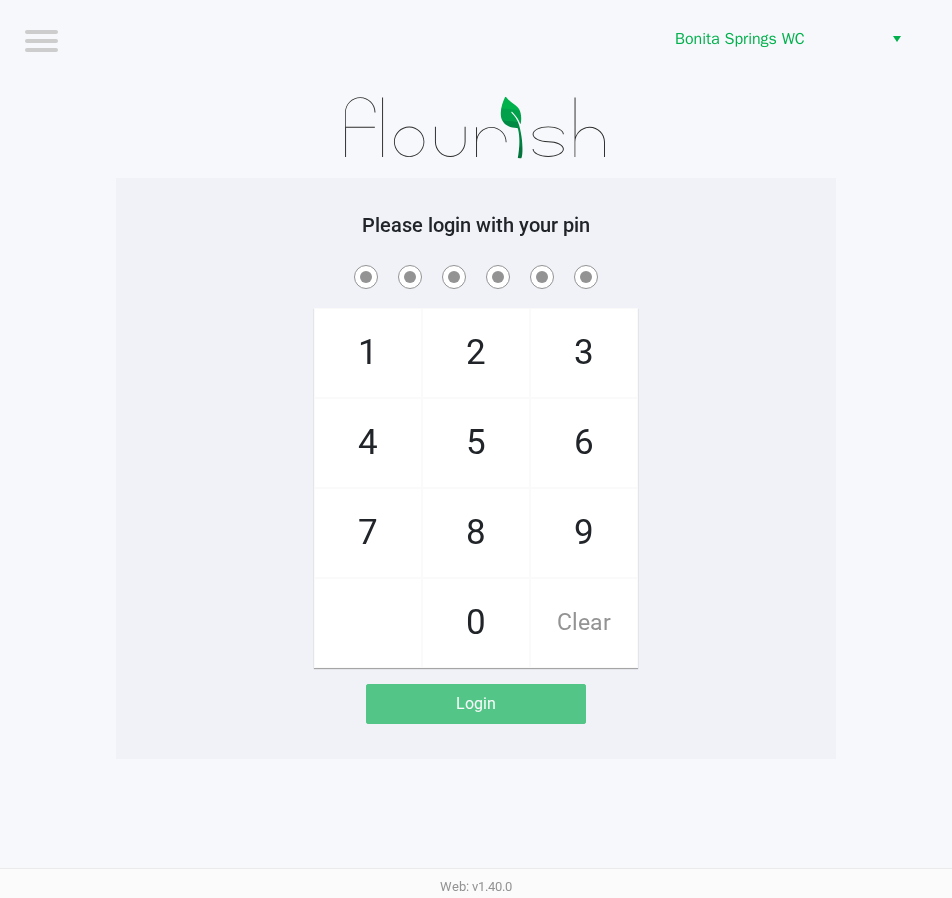 click on "1   4   7       2   5   8   0   3   6   9   Clear" 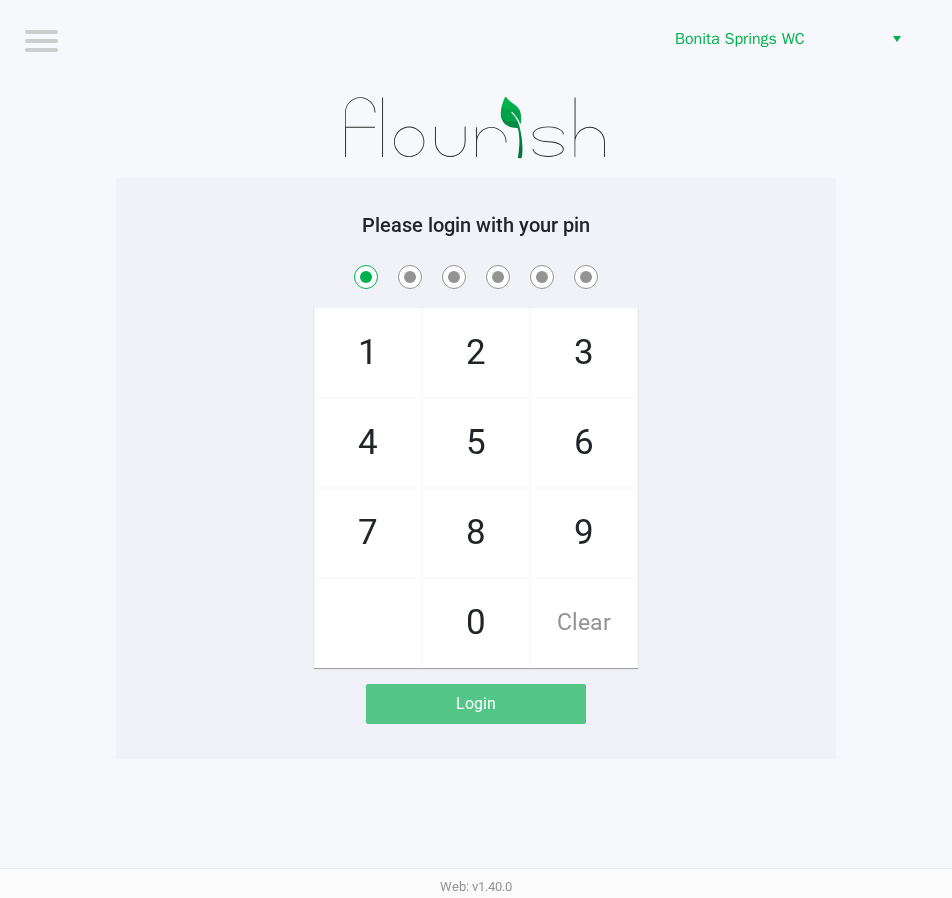 checkbox on "true" 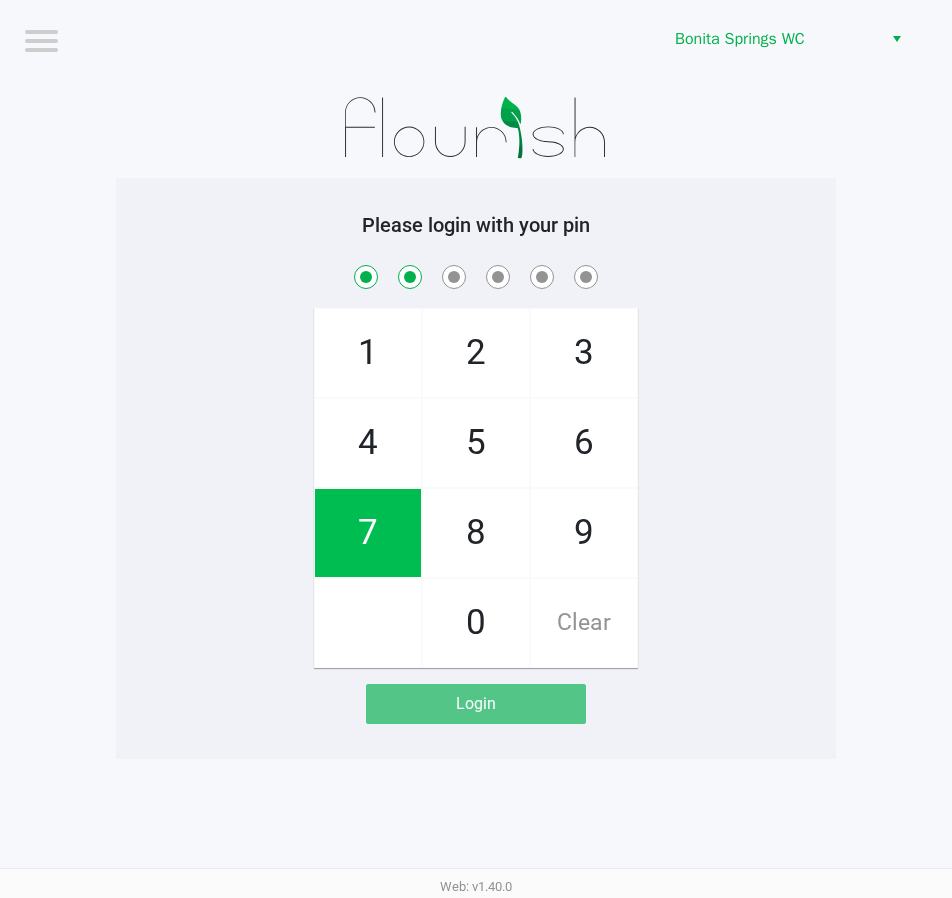 checkbox on "true" 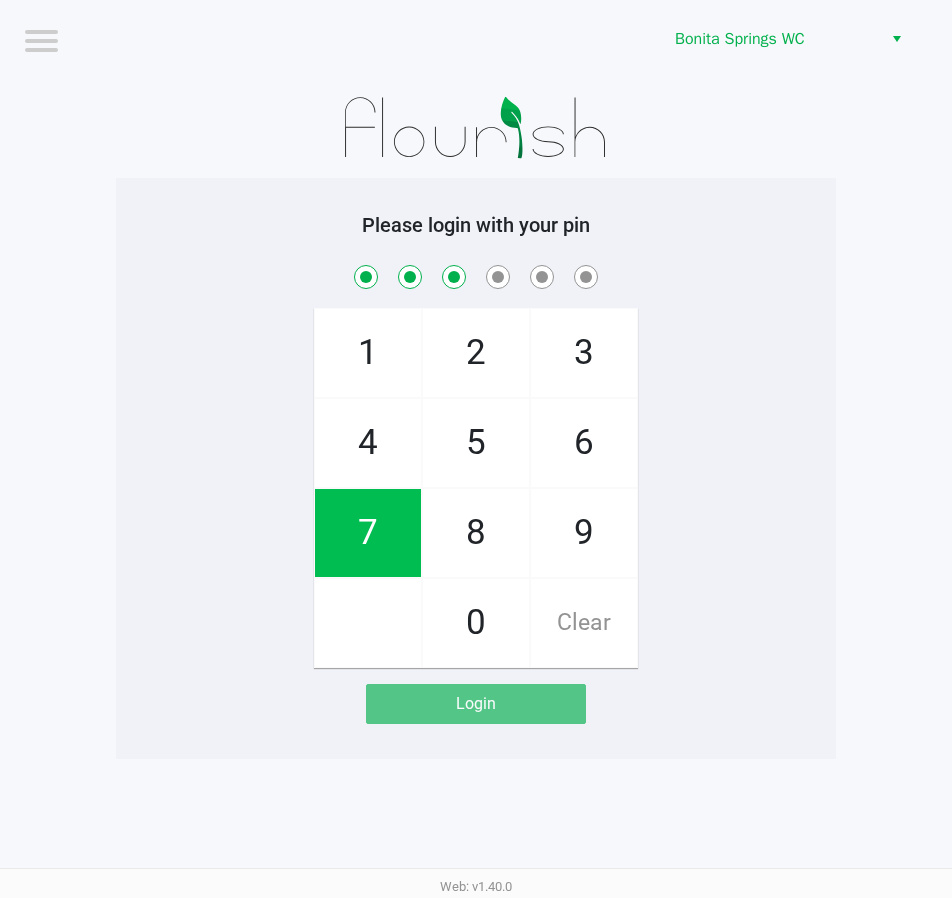 checkbox on "true" 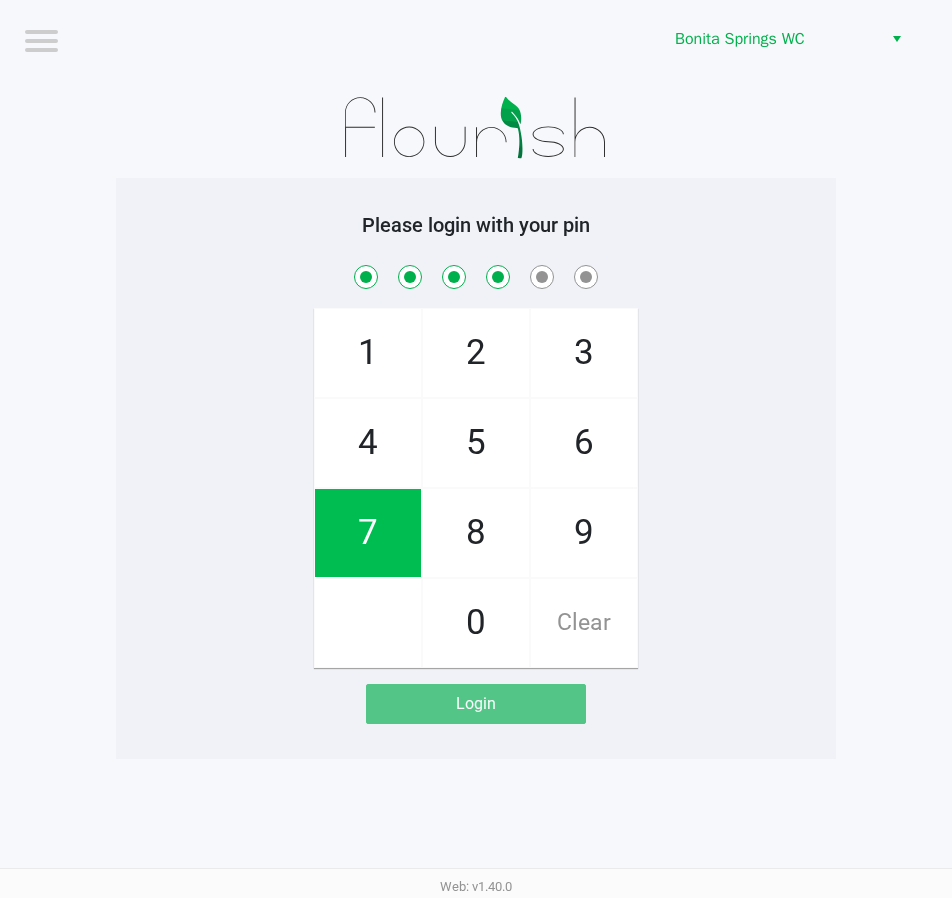 checkbox on "true" 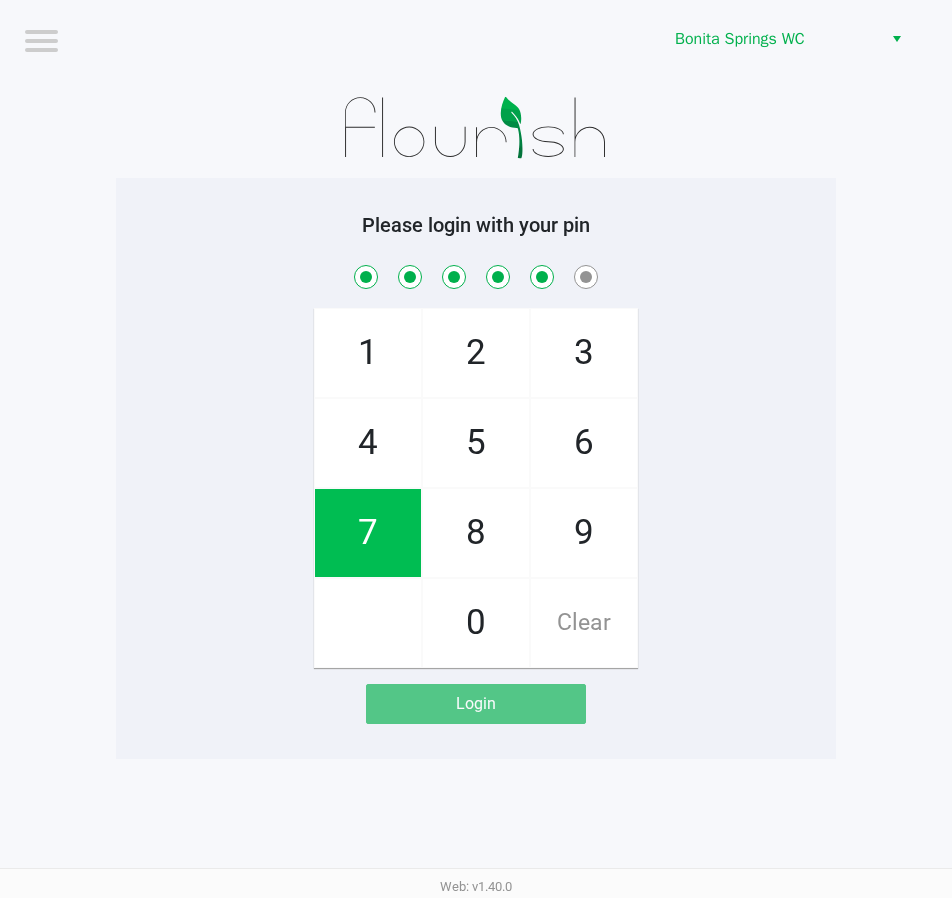 checkbox on "true" 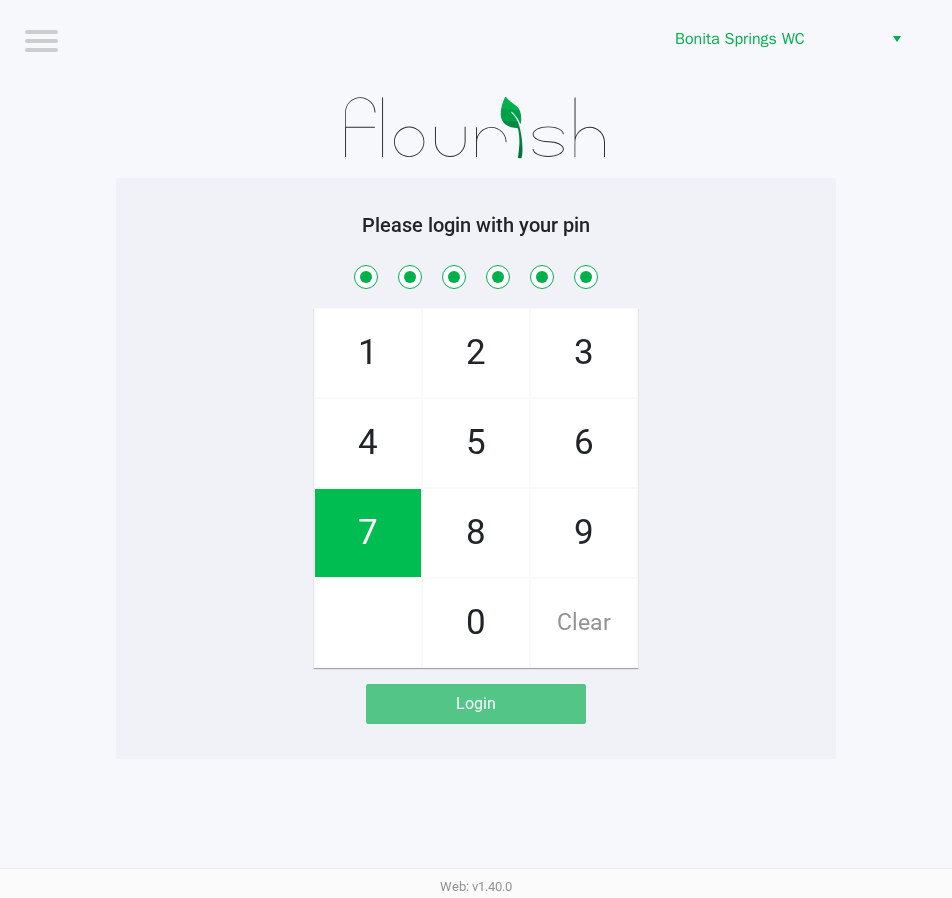 checkbox on "true" 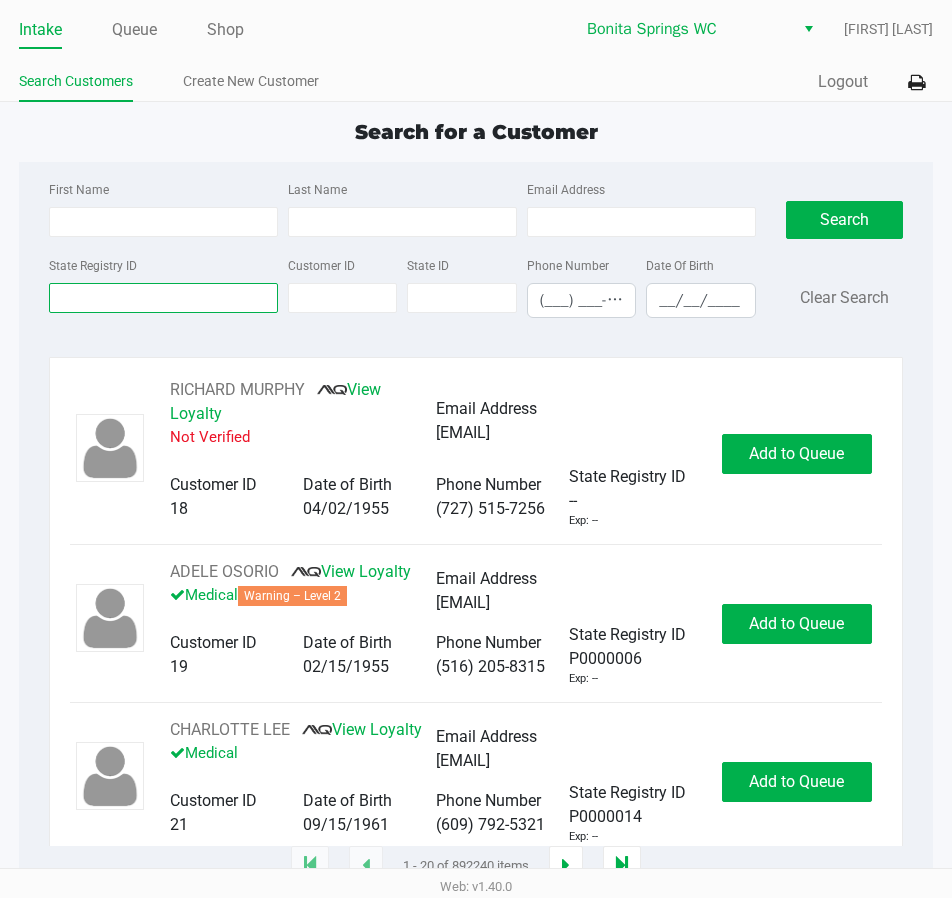 click on "State Registry ID" at bounding box center [163, 298] 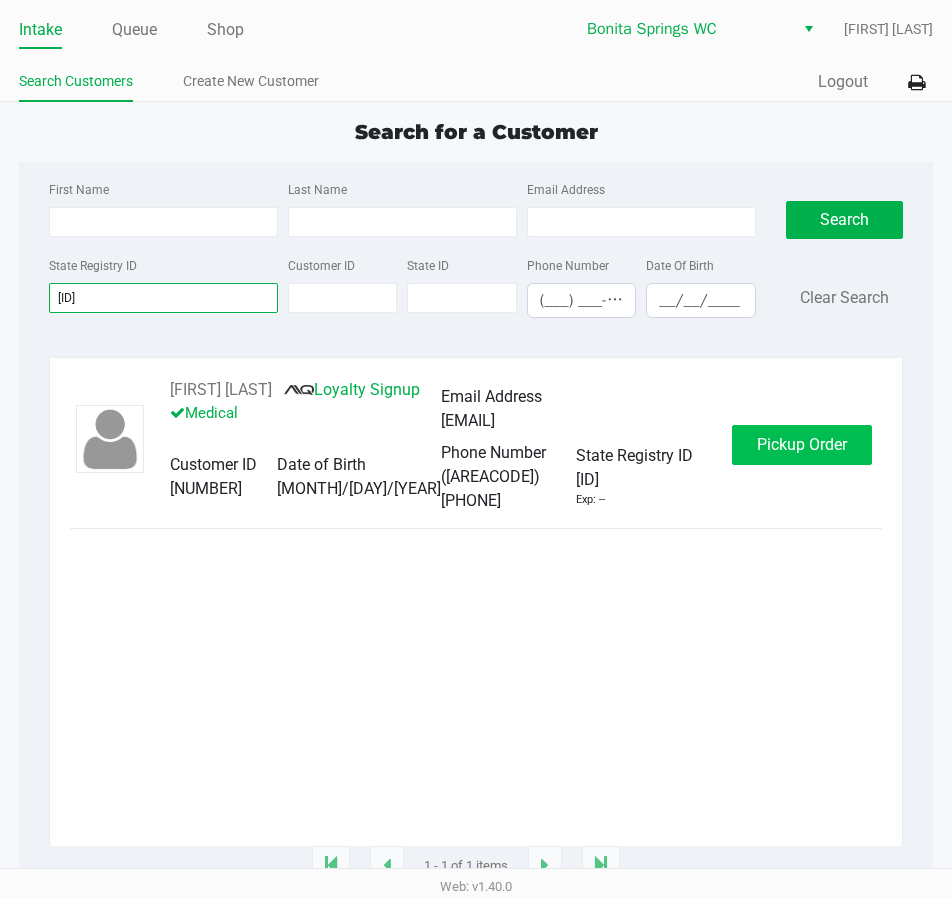 type on "p6ry9726" 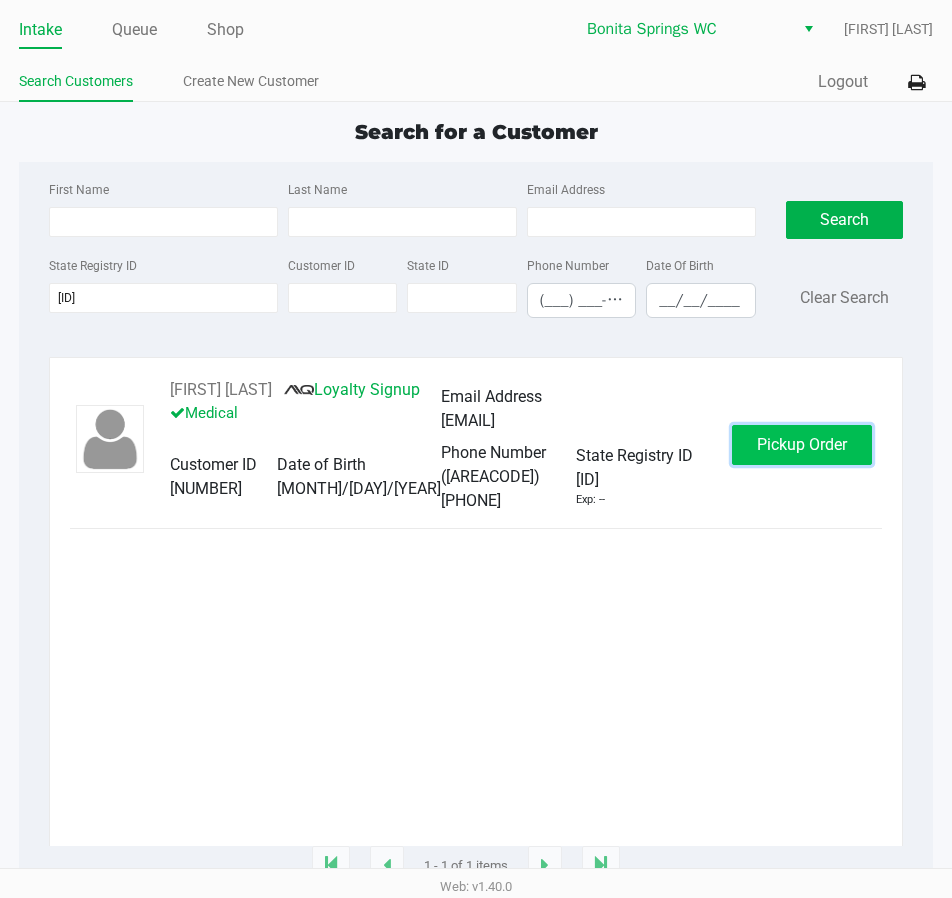 click on "Pickup Order" 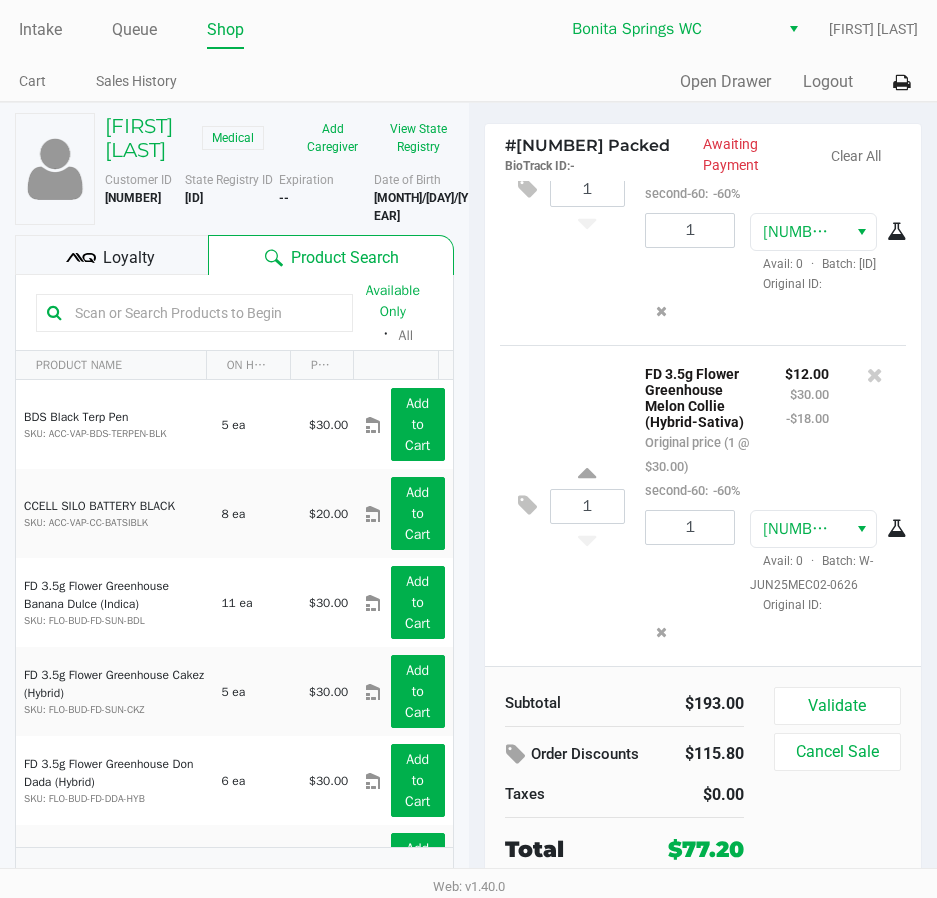 scroll, scrollTop: 1479, scrollLeft: 0, axis: vertical 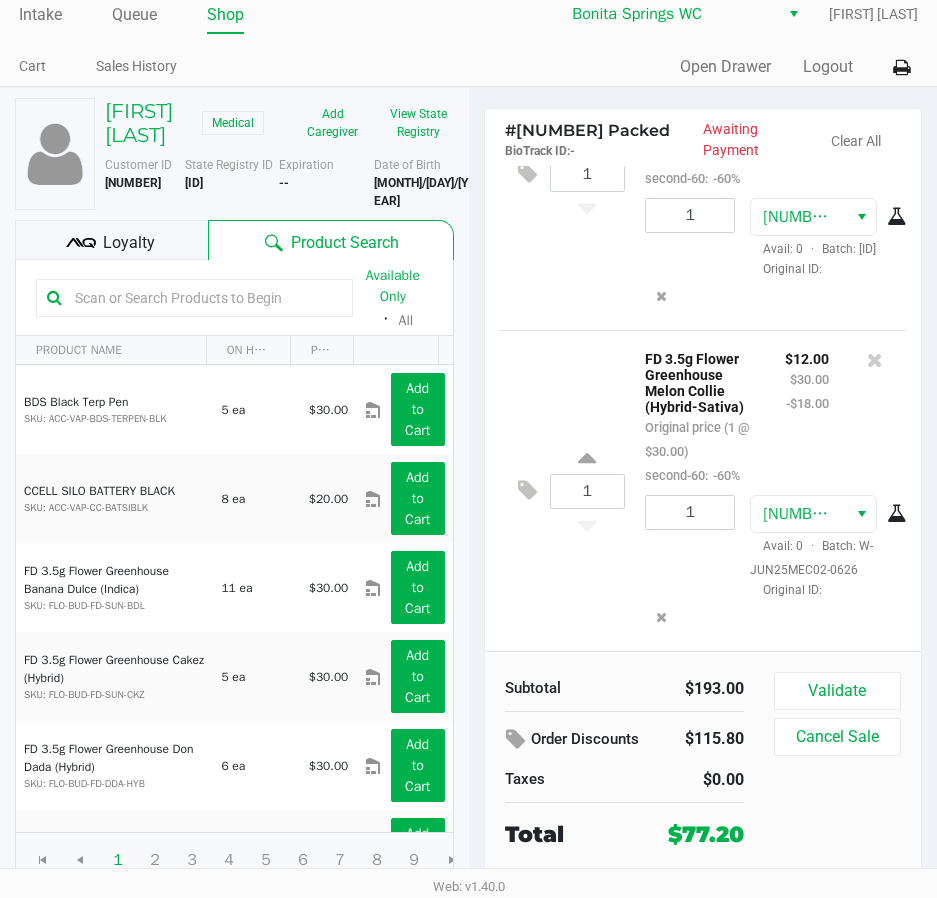 click 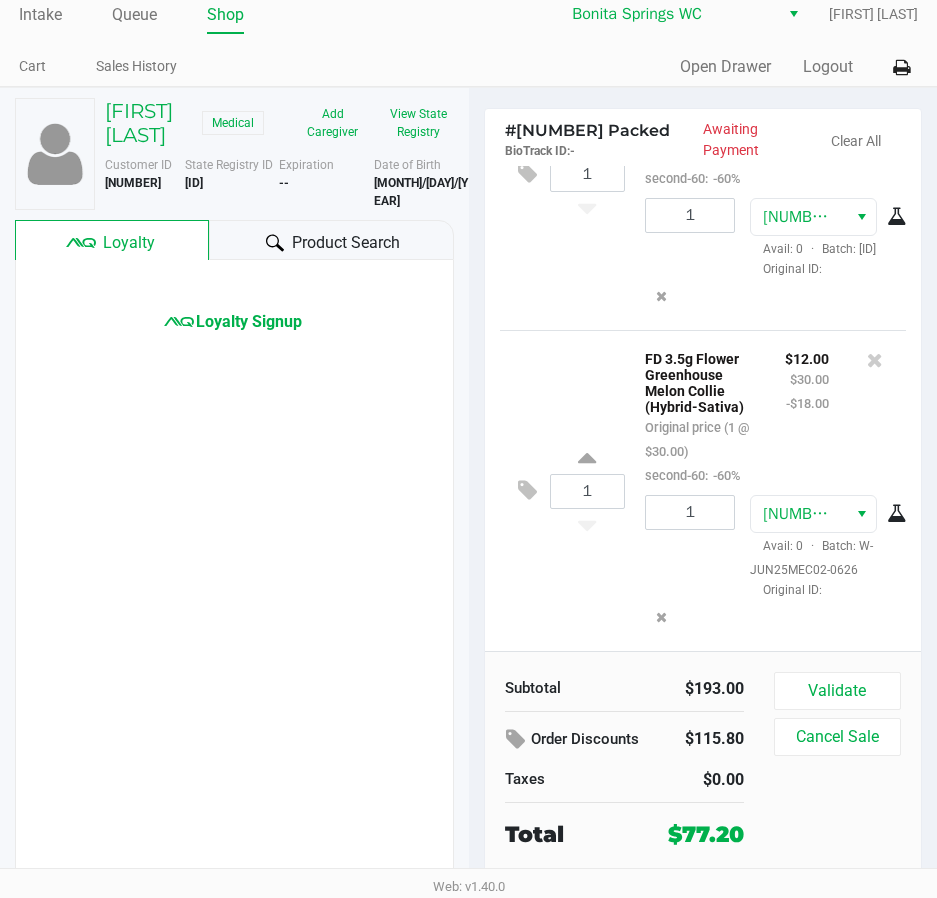 click on "Loyalty Signup" 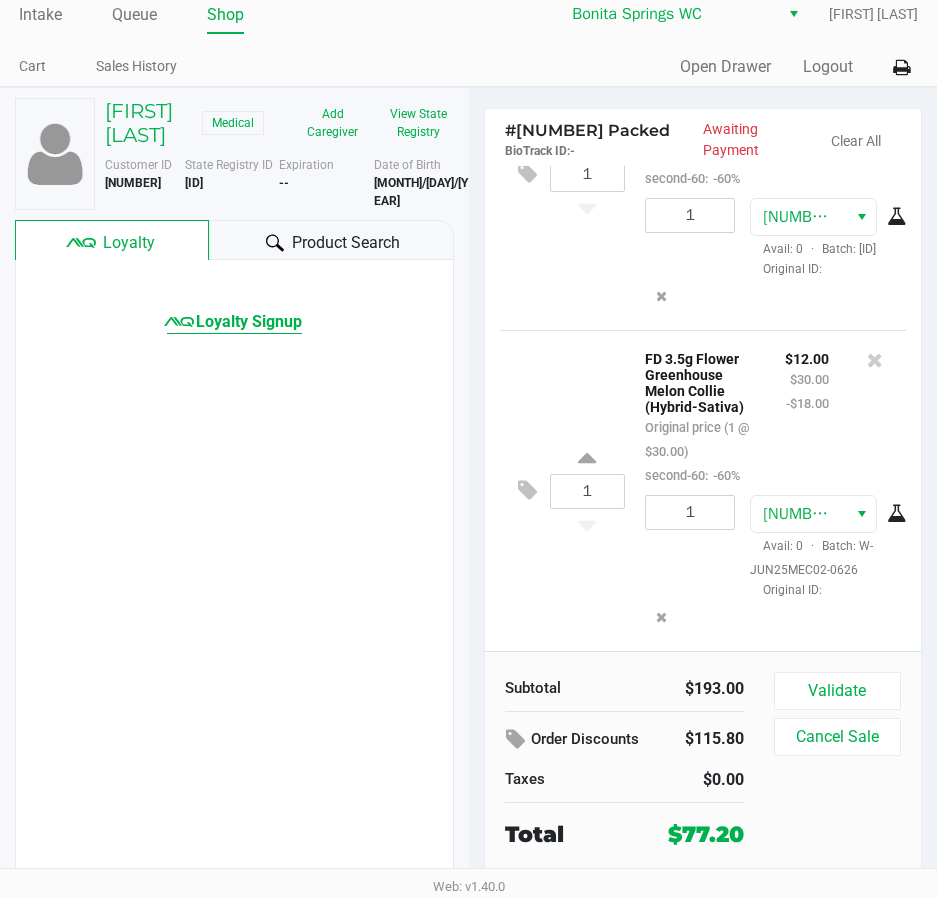 click on "Loyalty Signup" 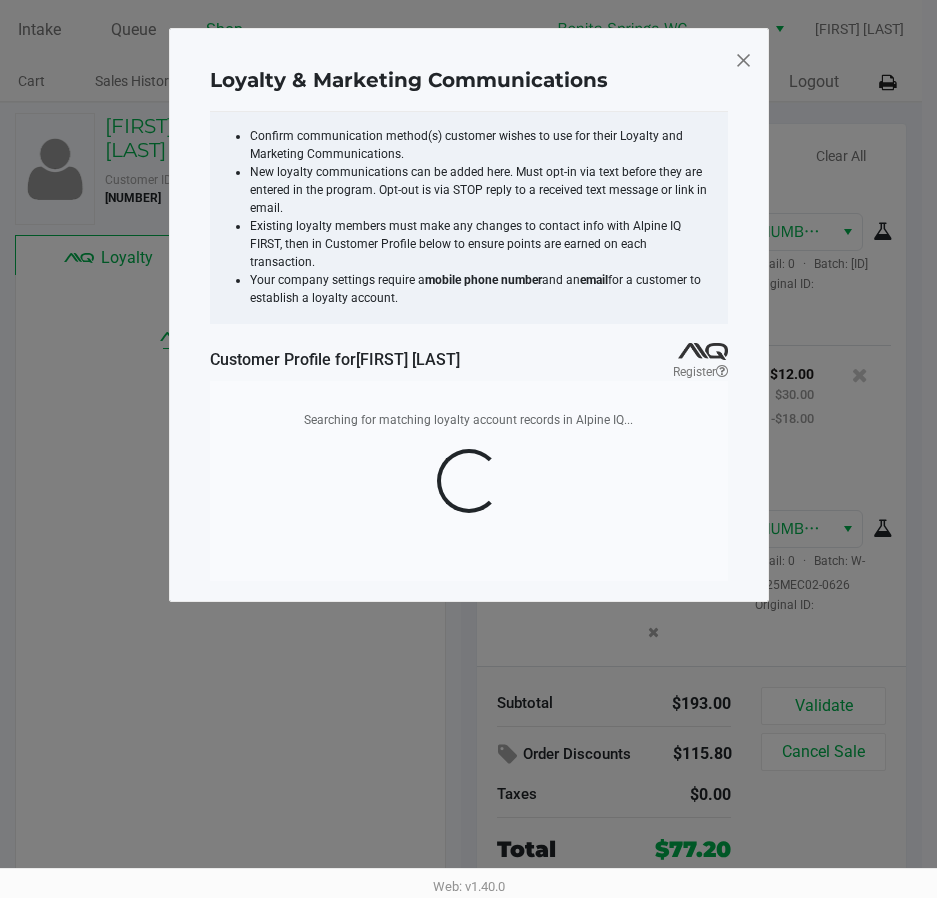 scroll, scrollTop: 0, scrollLeft: 0, axis: both 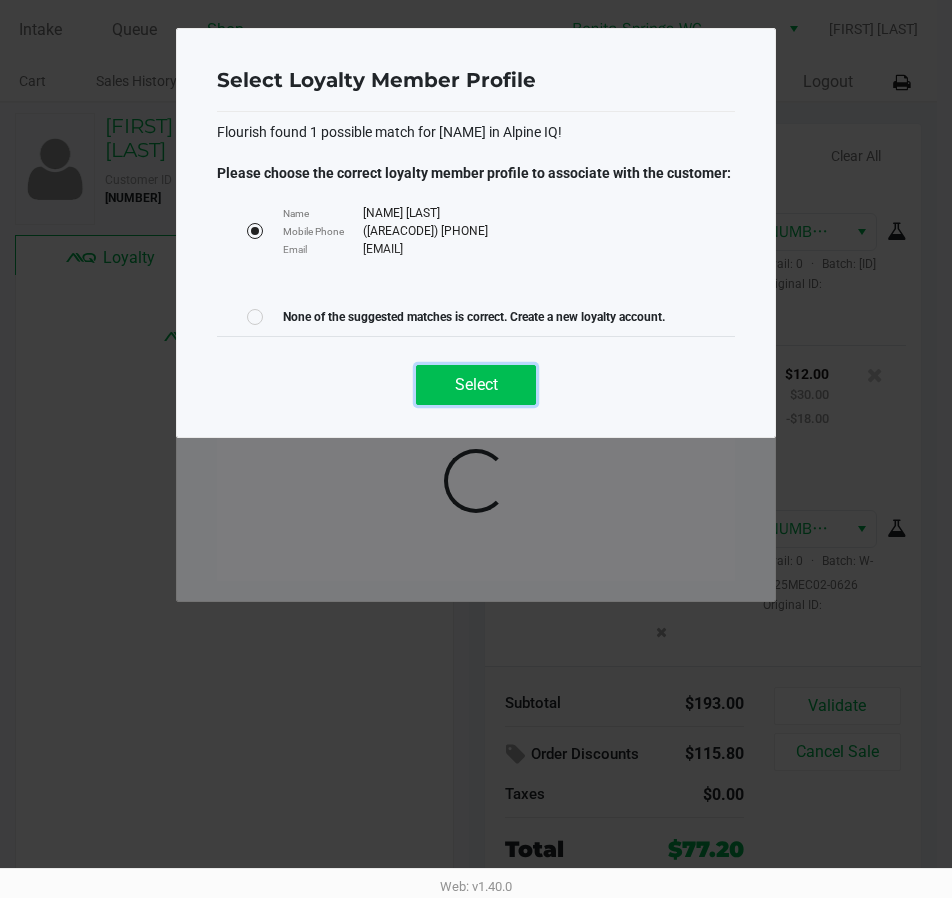 click on "Select" 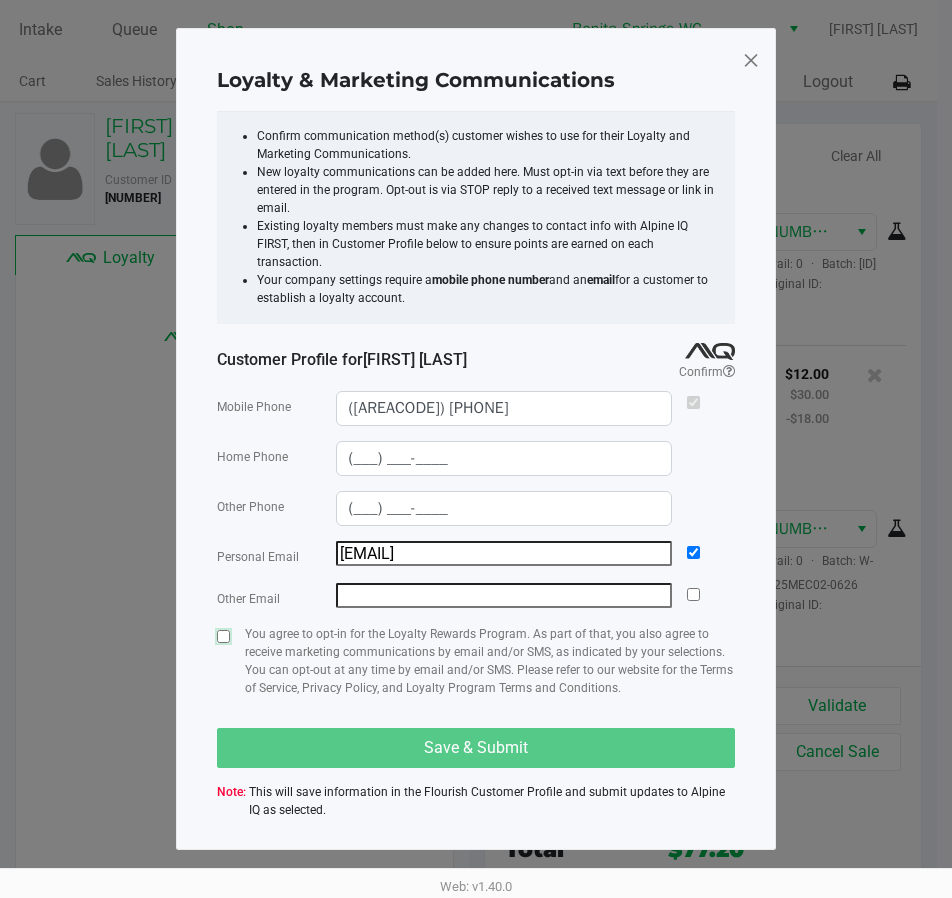 click 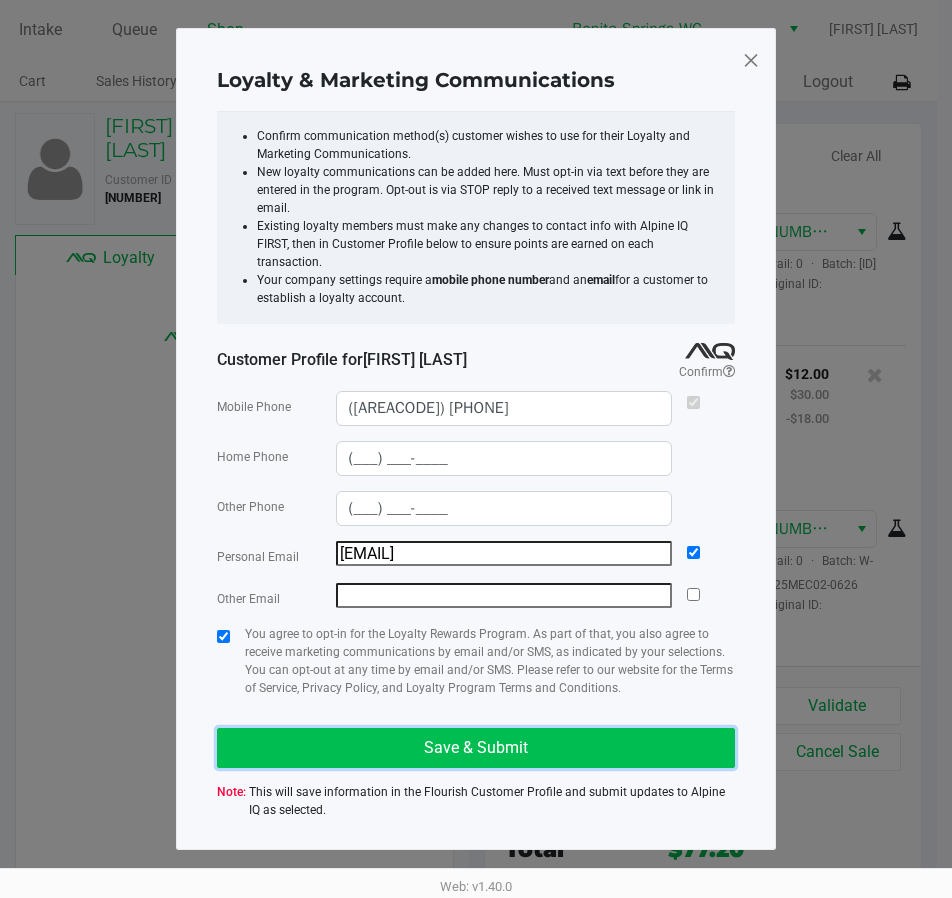 click on "Save & Submit" 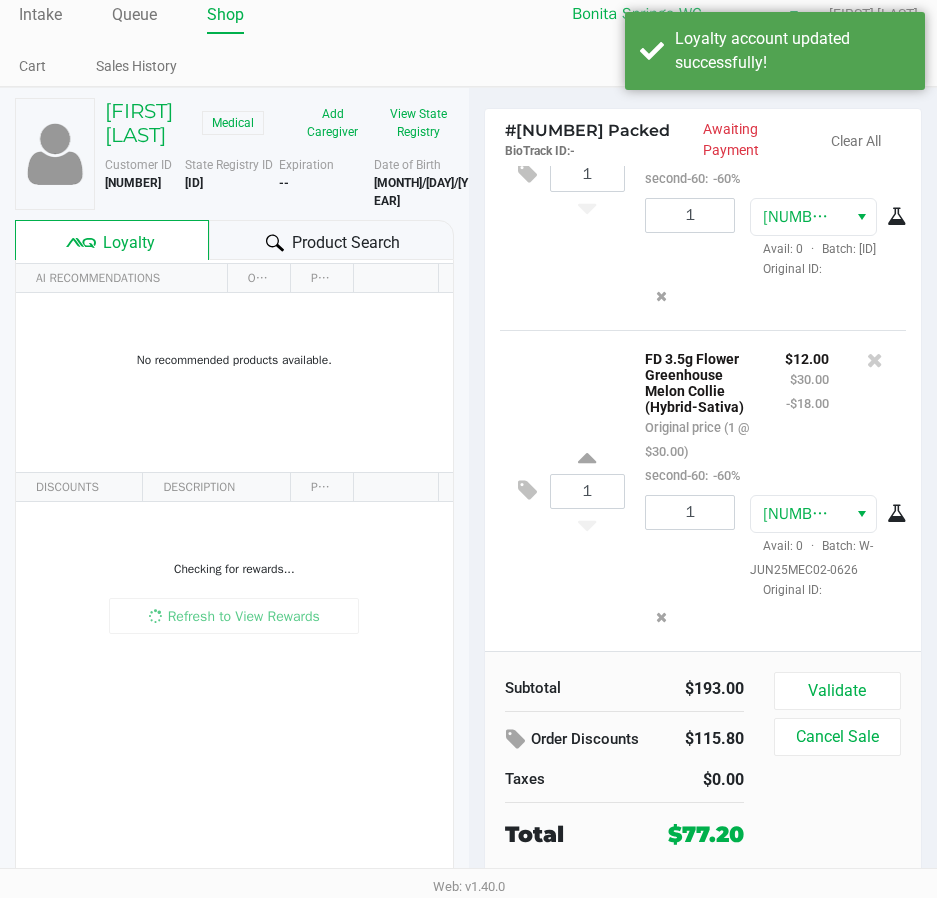 scroll, scrollTop: 21, scrollLeft: 0, axis: vertical 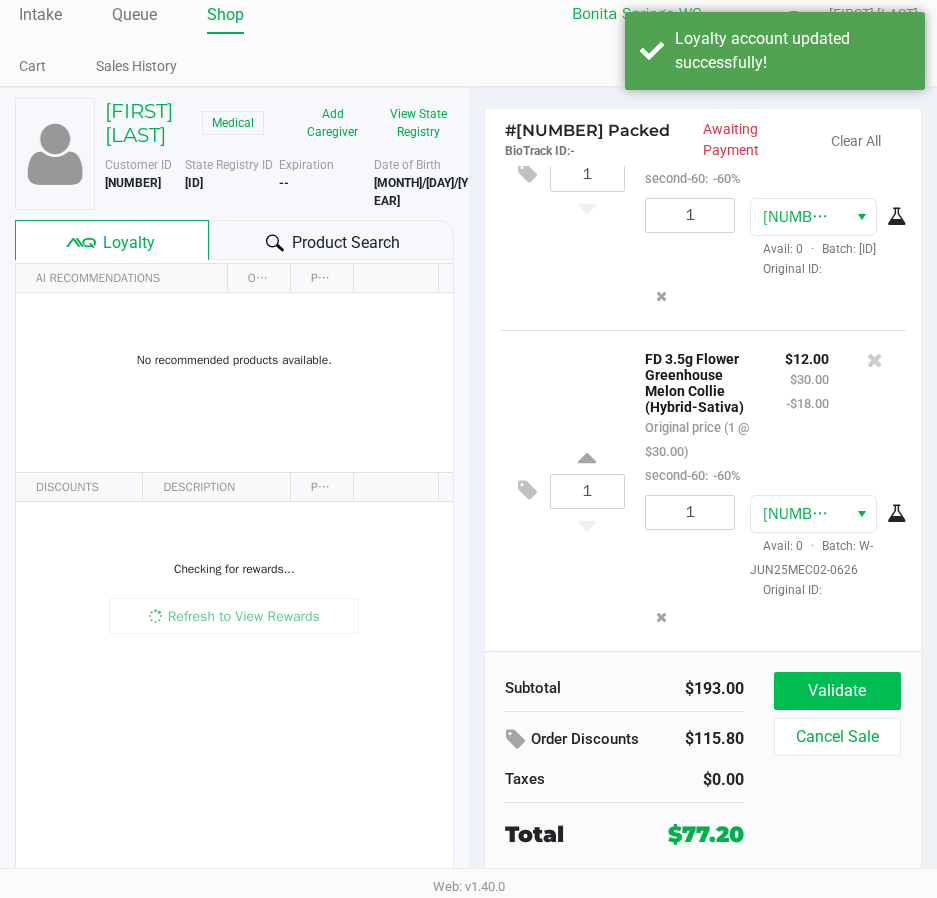 drag, startPoint x: 816, startPoint y: 704, endPoint x: 816, endPoint y: 692, distance: 12 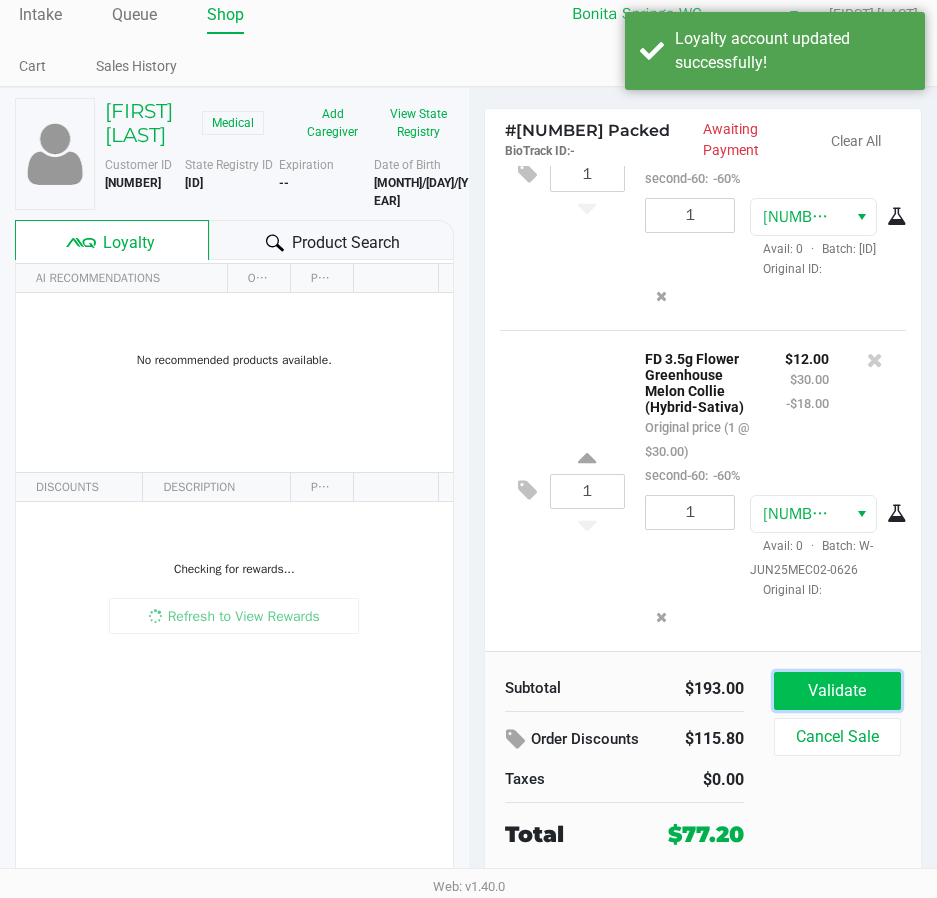 click on "Validate" 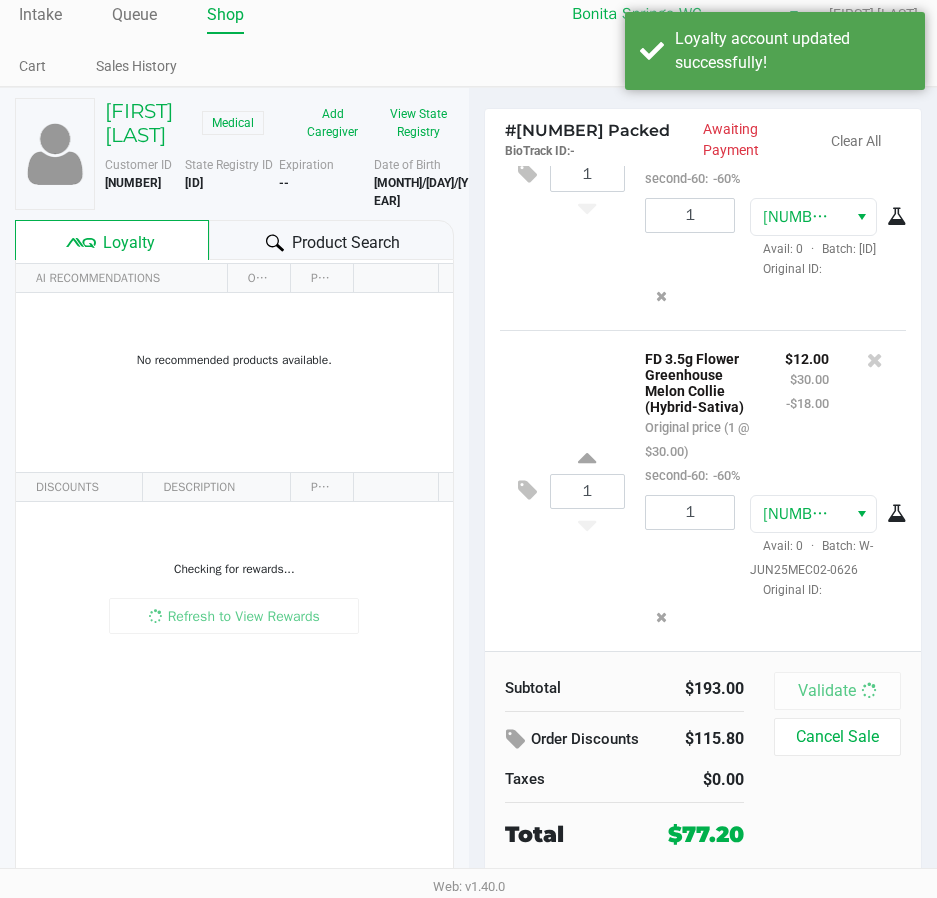 scroll, scrollTop: 0, scrollLeft: 0, axis: both 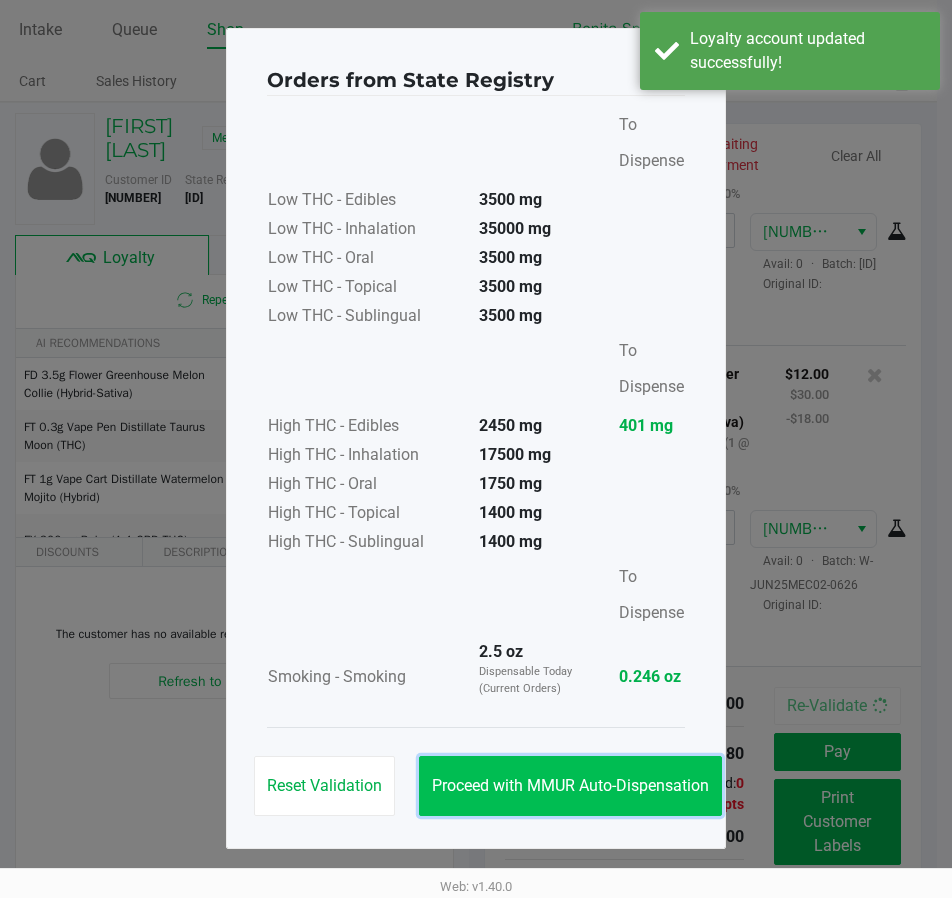 click on "Proceed with MMUR Auto-Dispensation" 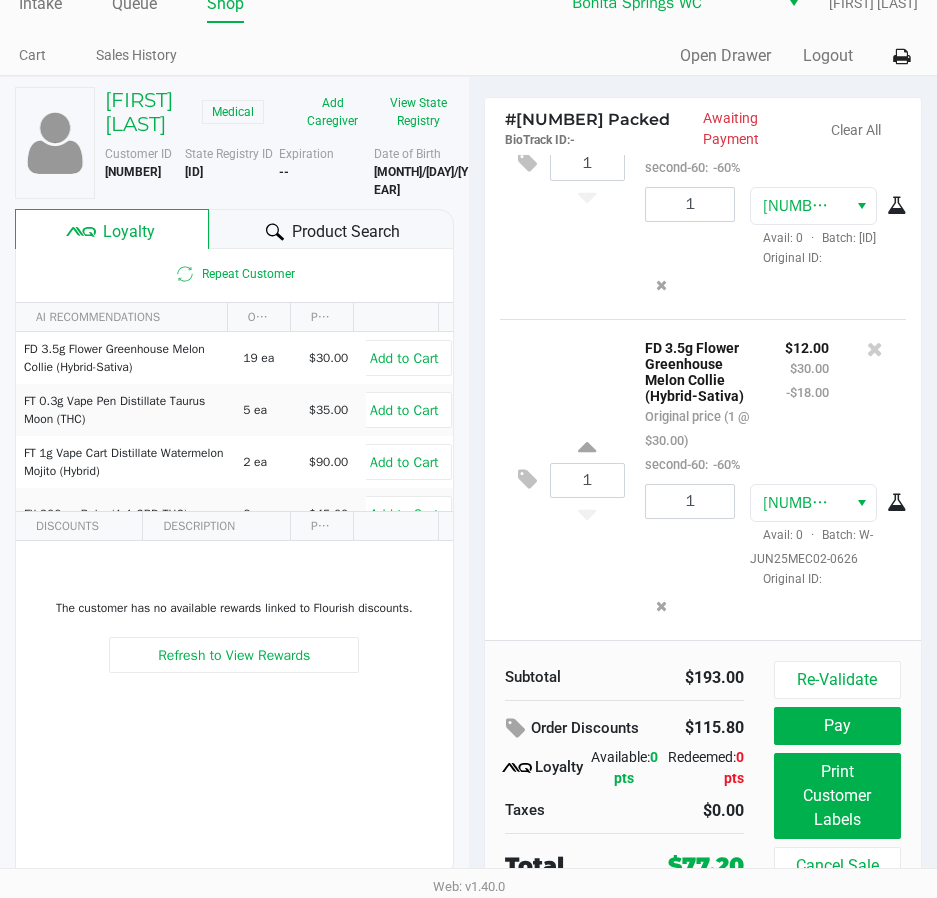 scroll, scrollTop: 34, scrollLeft: 0, axis: vertical 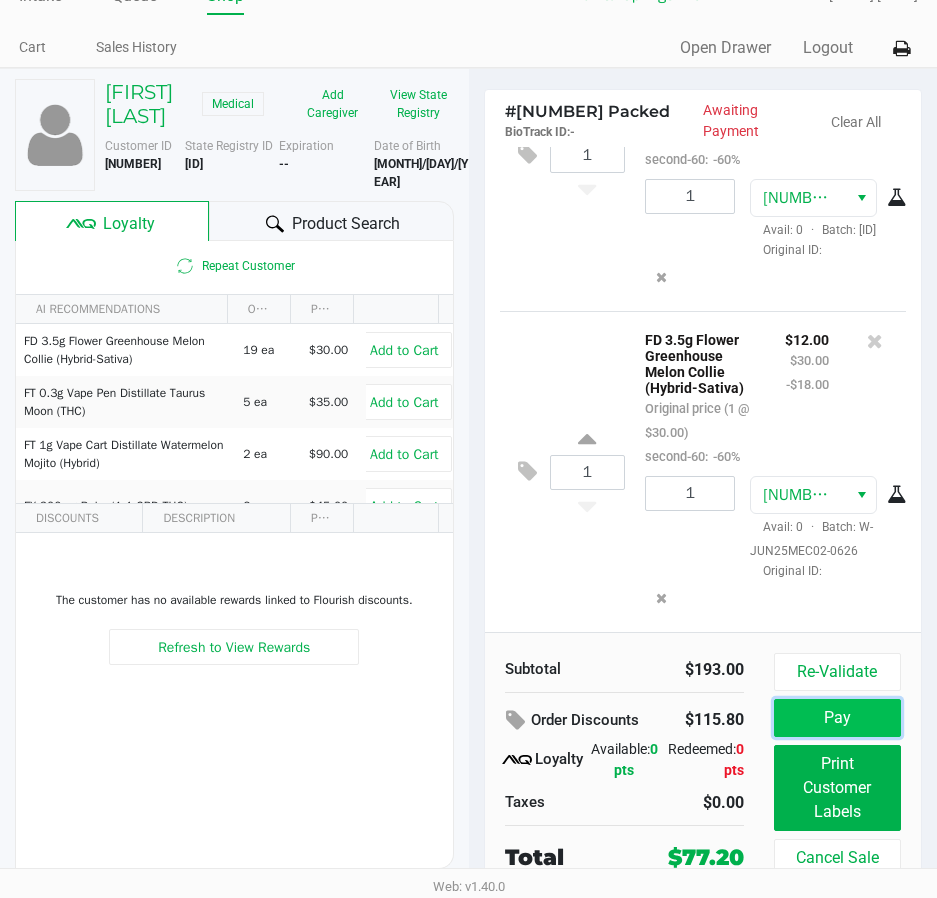 click on "Pay" 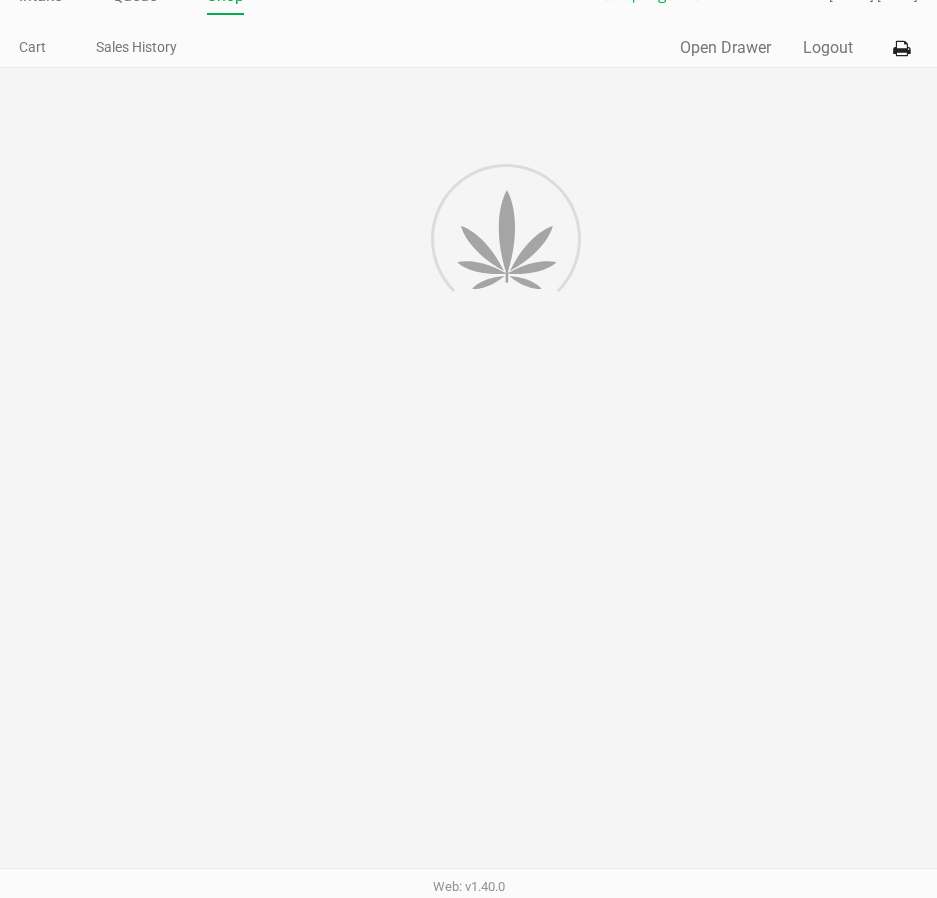 scroll, scrollTop: 0, scrollLeft: 0, axis: both 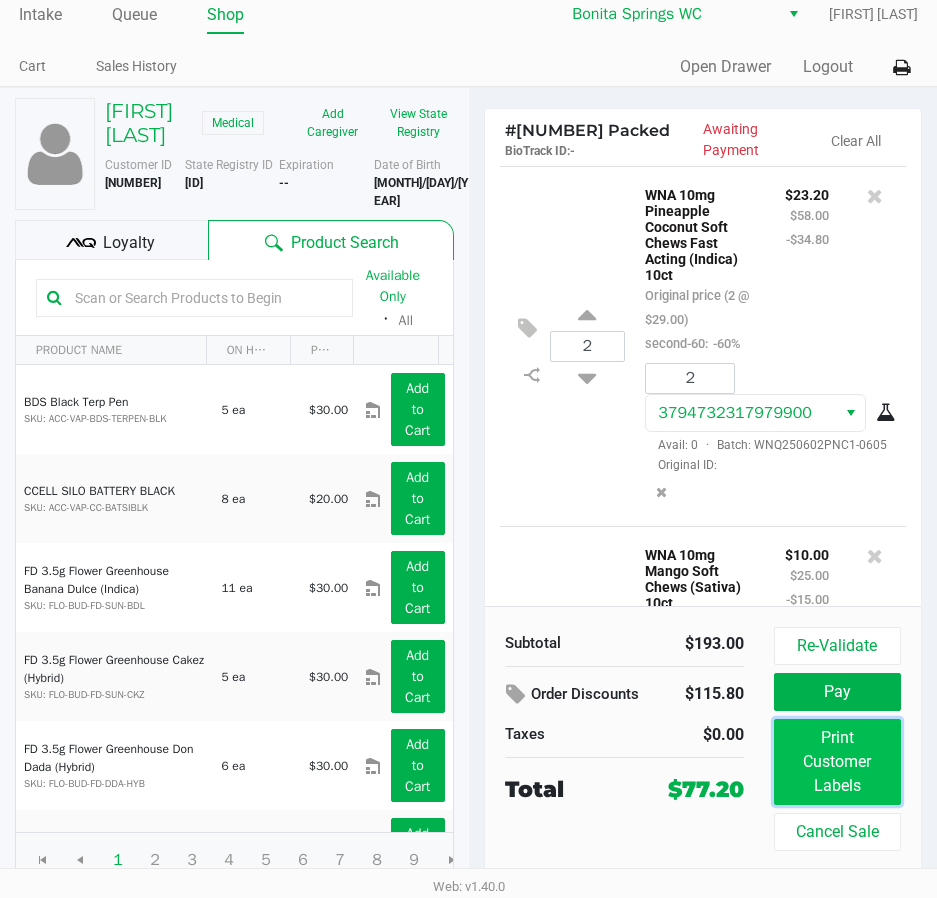 click on "Print Customer Labels" 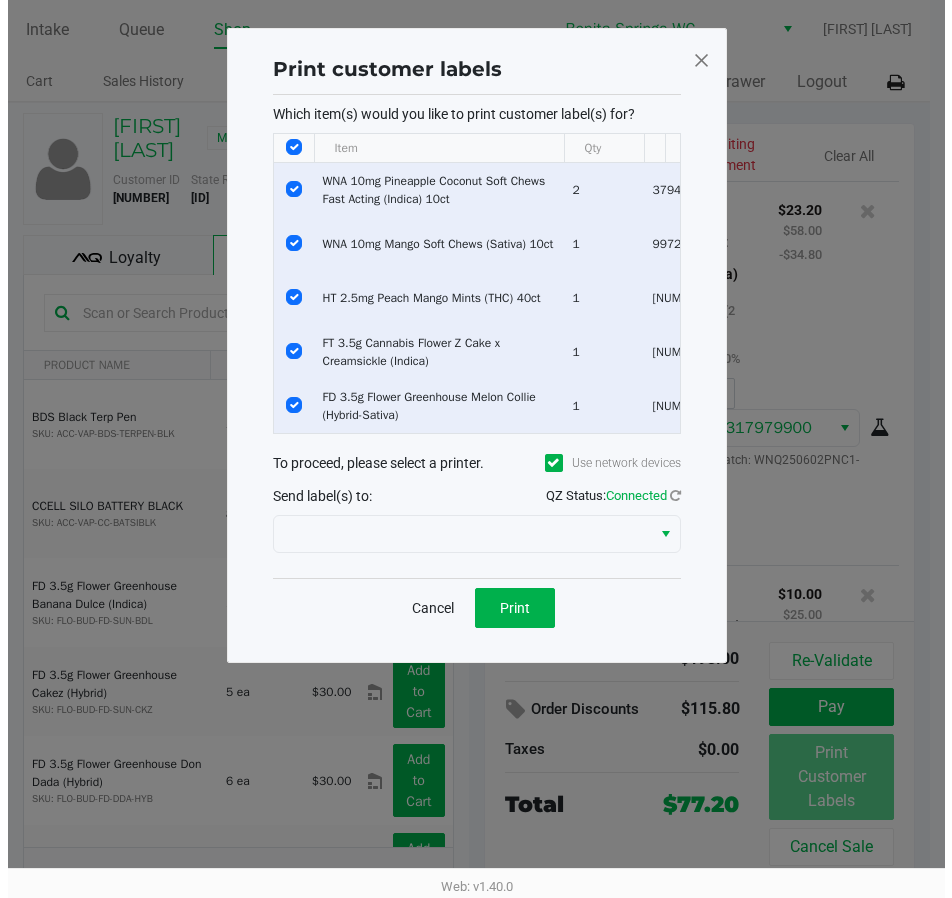 scroll, scrollTop: 0, scrollLeft: 0, axis: both 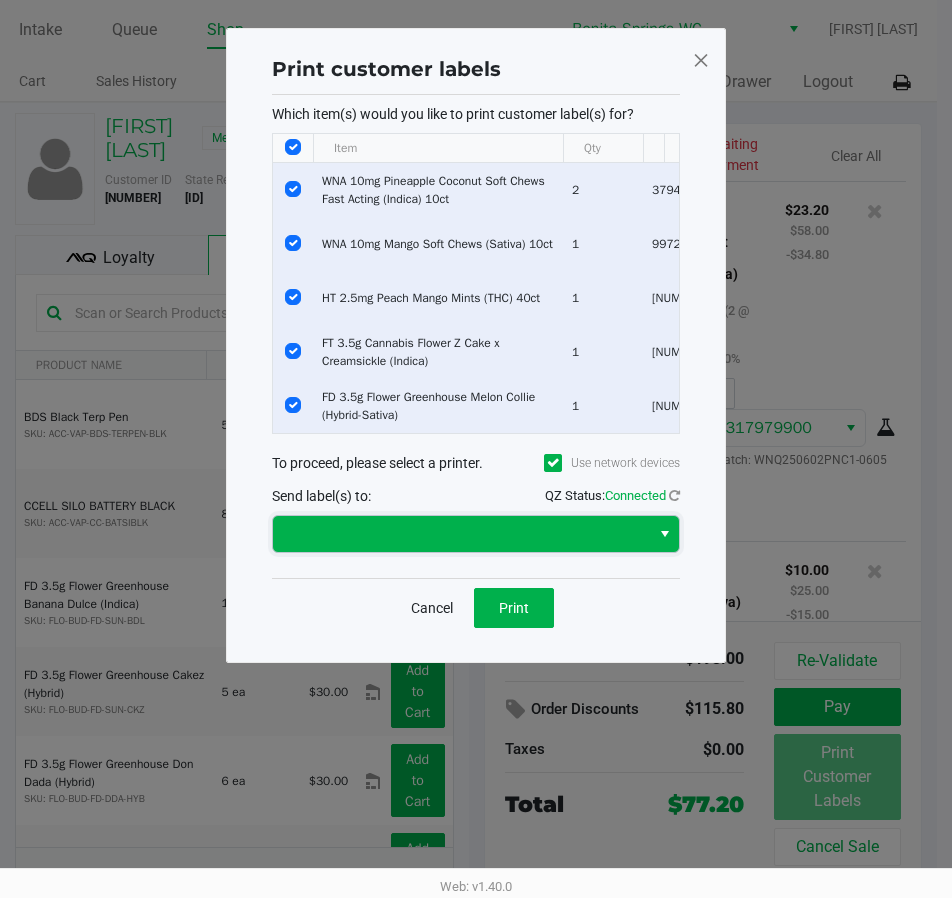 click at bounding box center [461, 534] 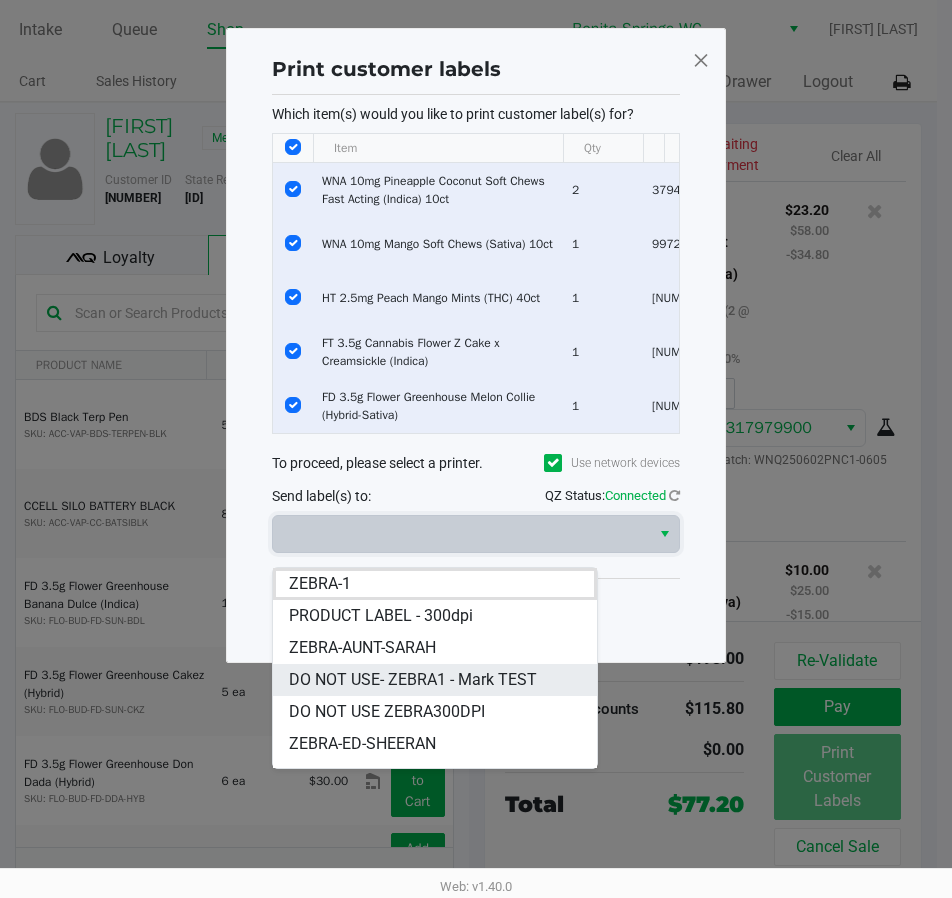 scroll, scrollTop: 24, scrollLeft: 0, axis: vertical 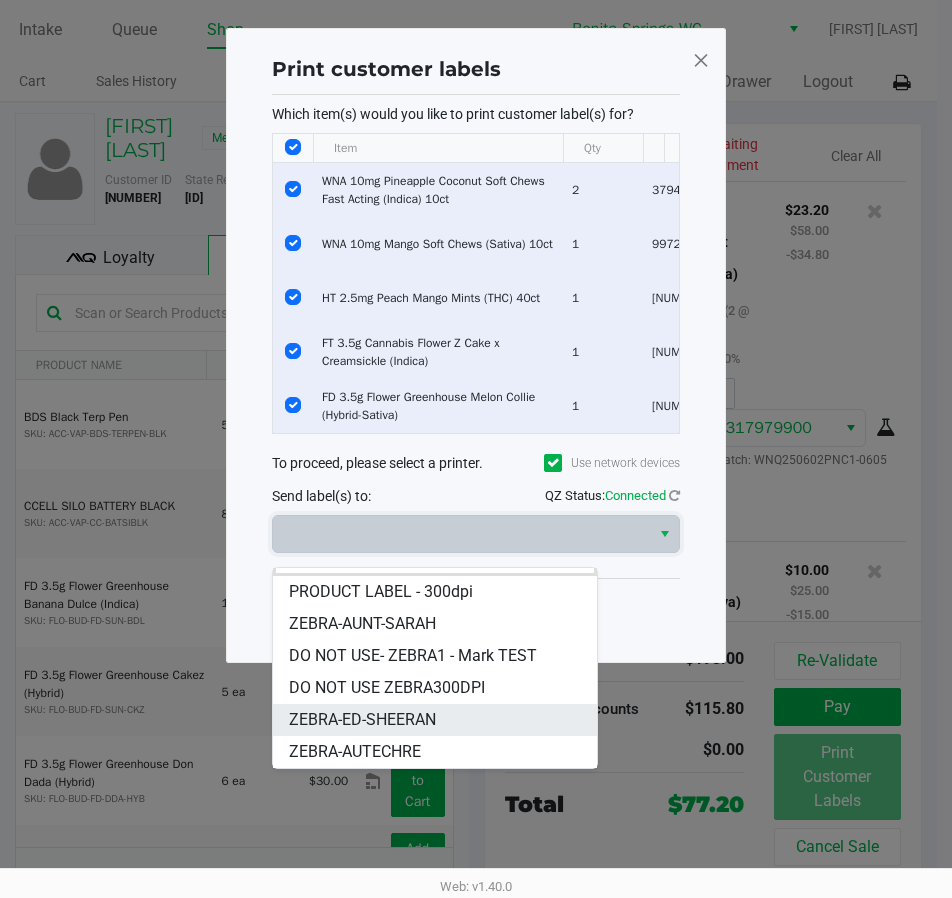 click on "ZEBRA-ED-SHEERAN" at bounding box center [362, 720] 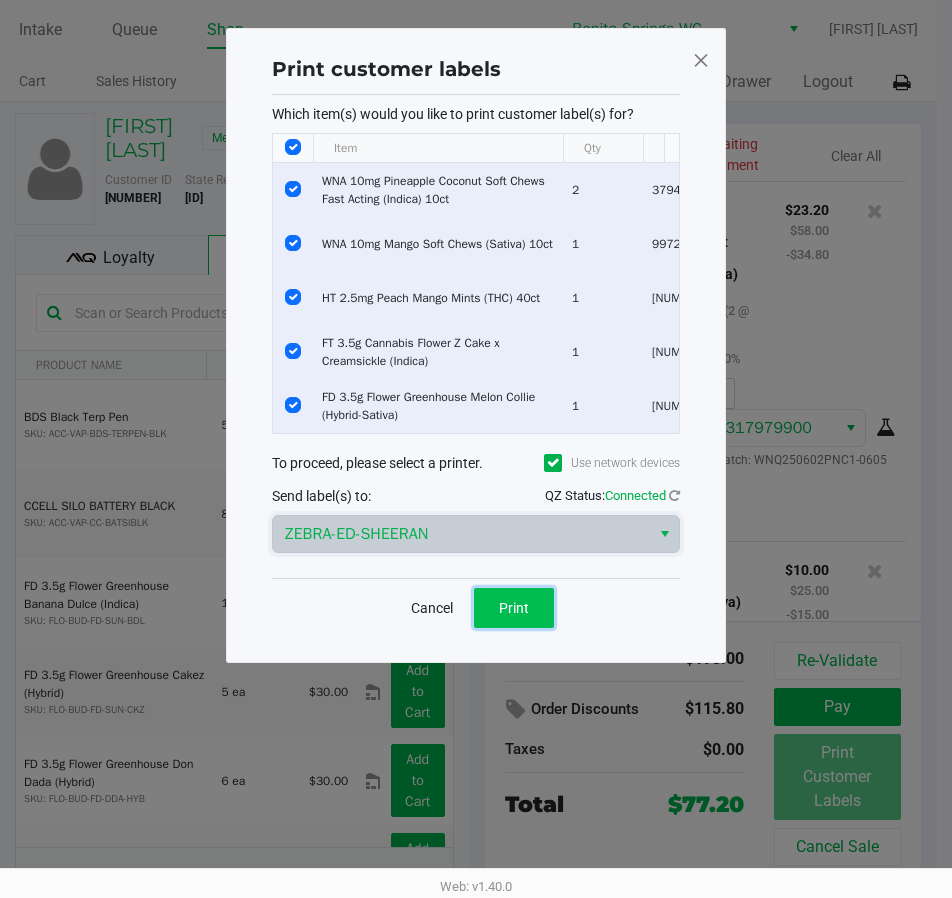 click on "Print" 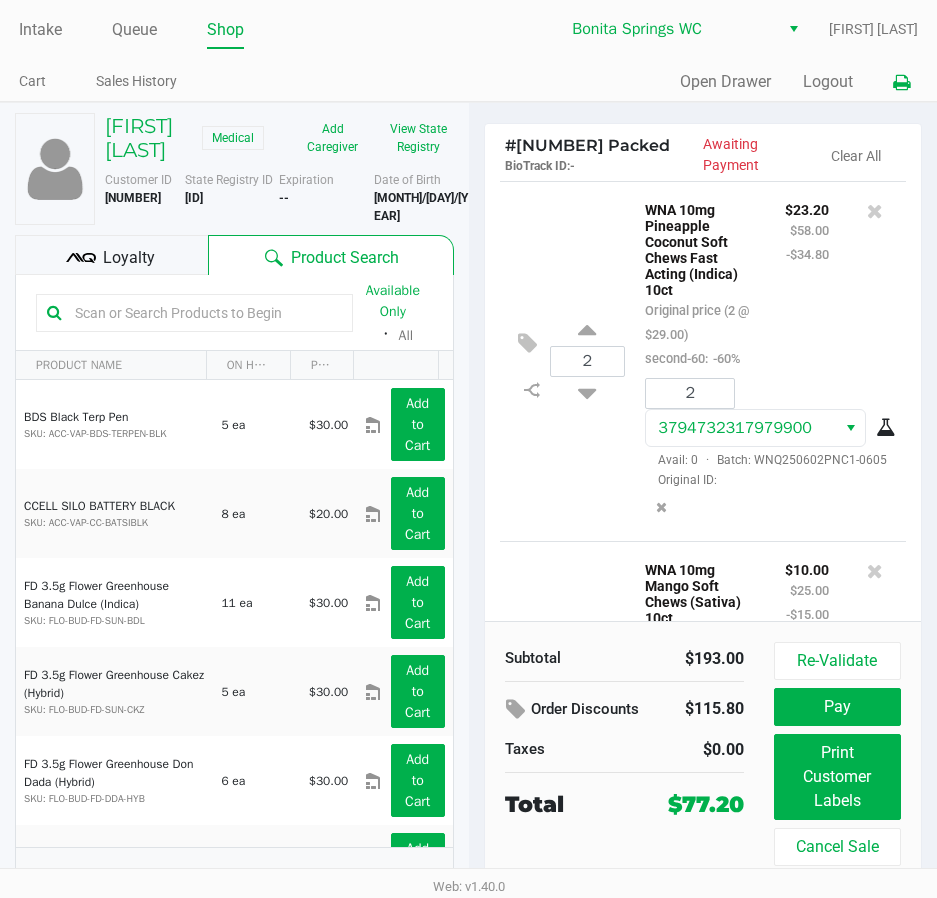 click 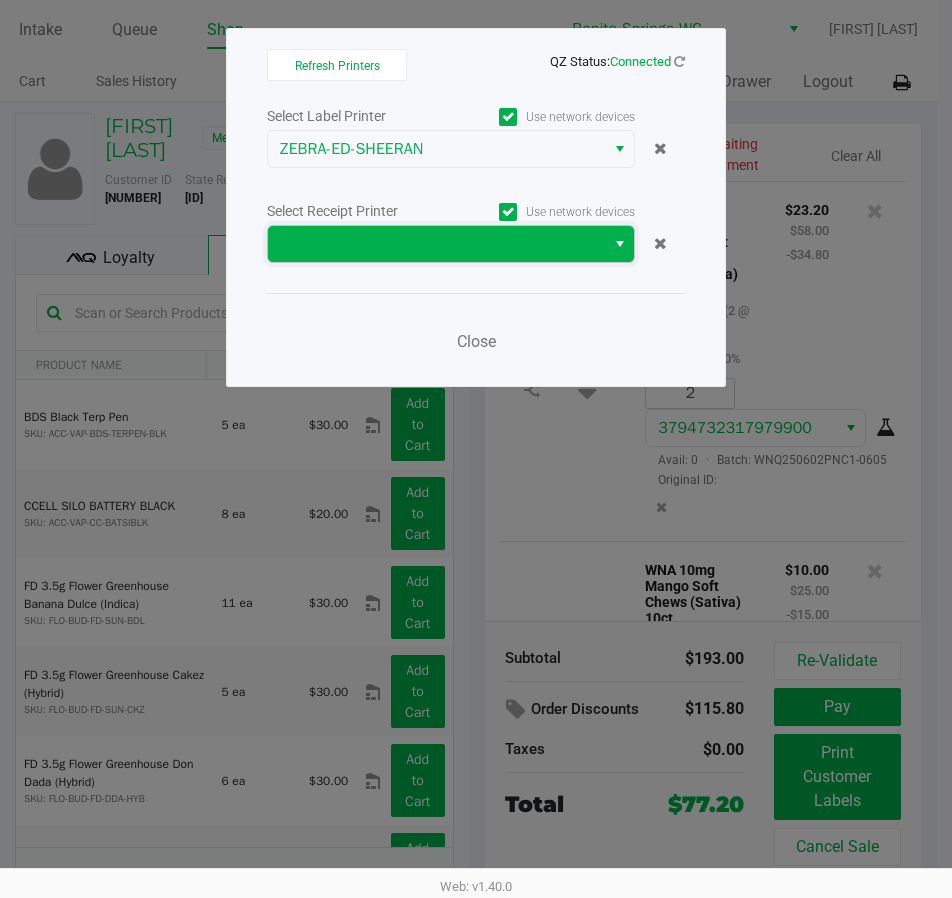 click at bounding box center [436, 244] 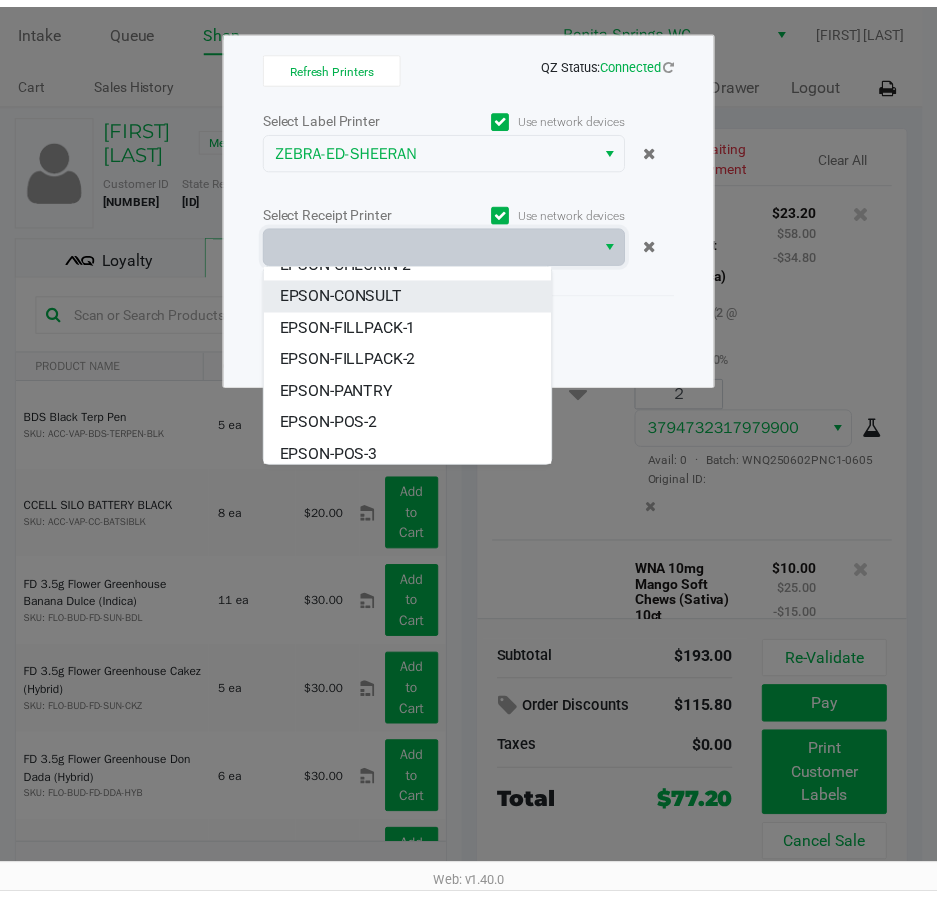 scroll, scrollTop: 184, scrollLeft: 0, axis: vertical 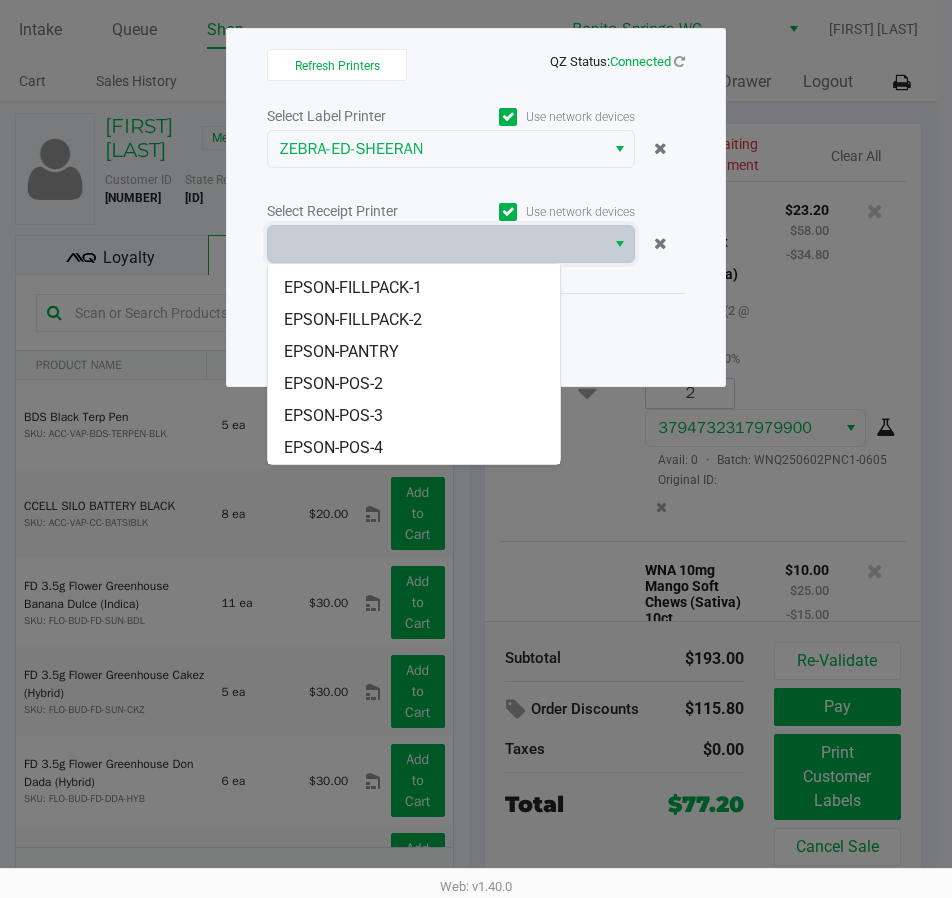 click on "EPSON-POS-4" at bounding box center [333, 448] 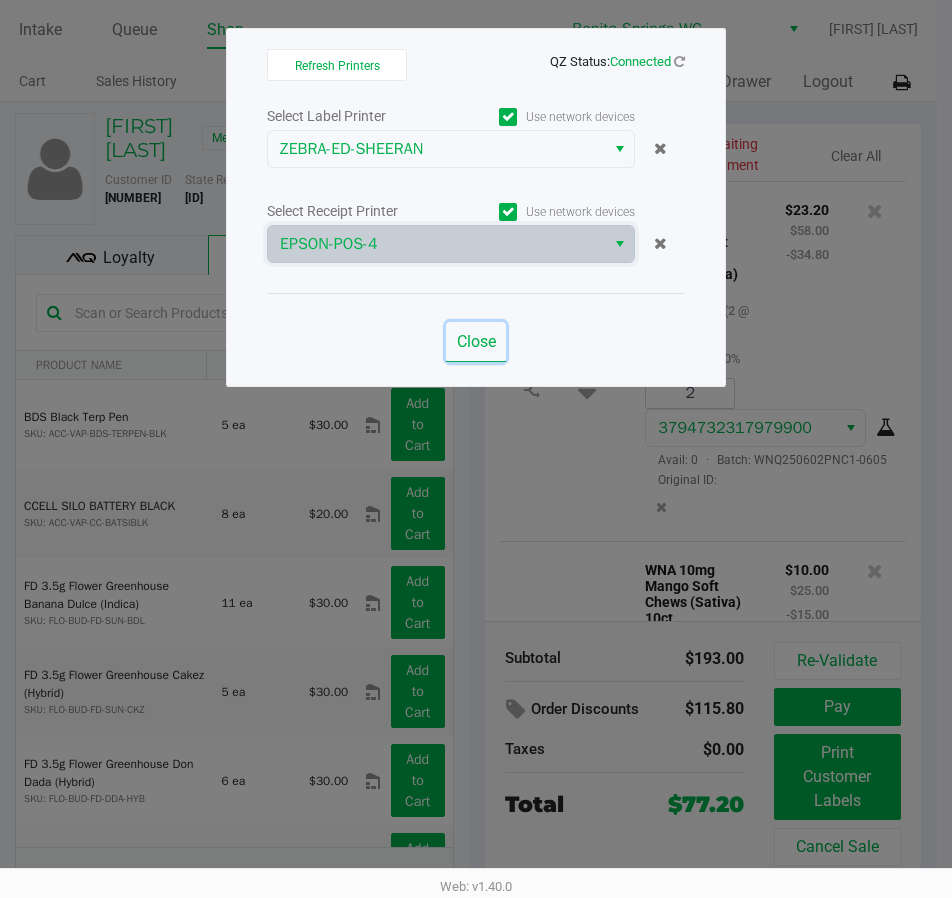 click on "Close" 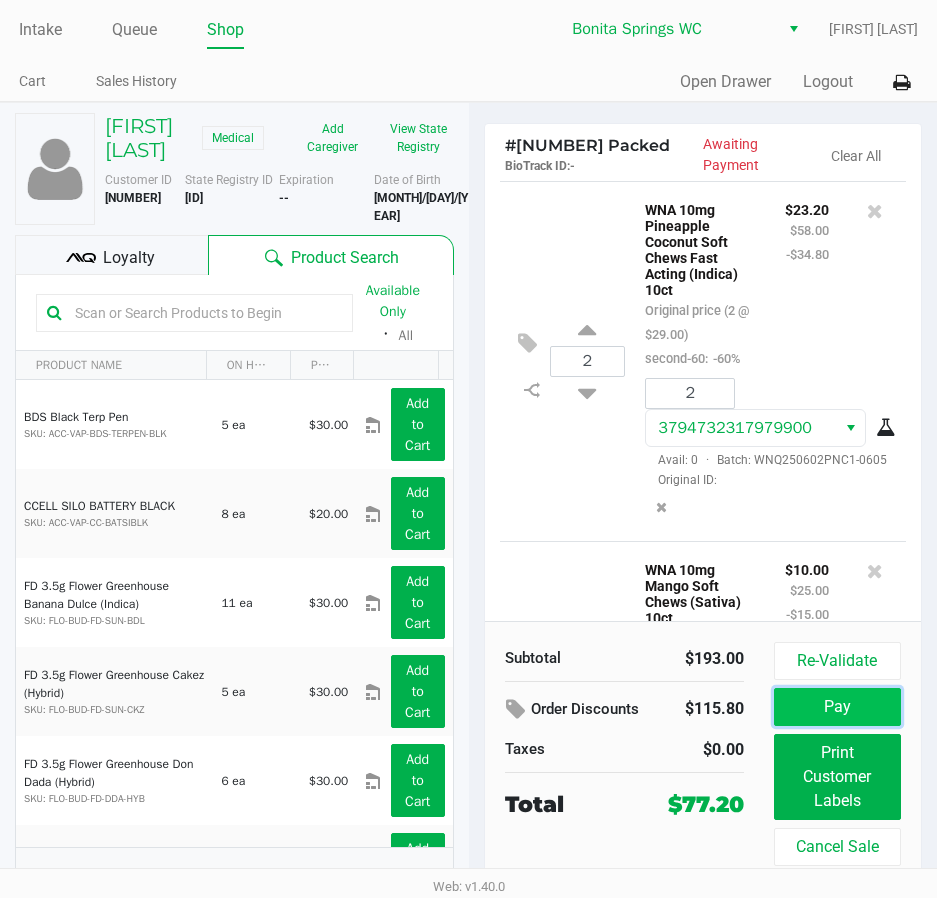 click on "Pay" 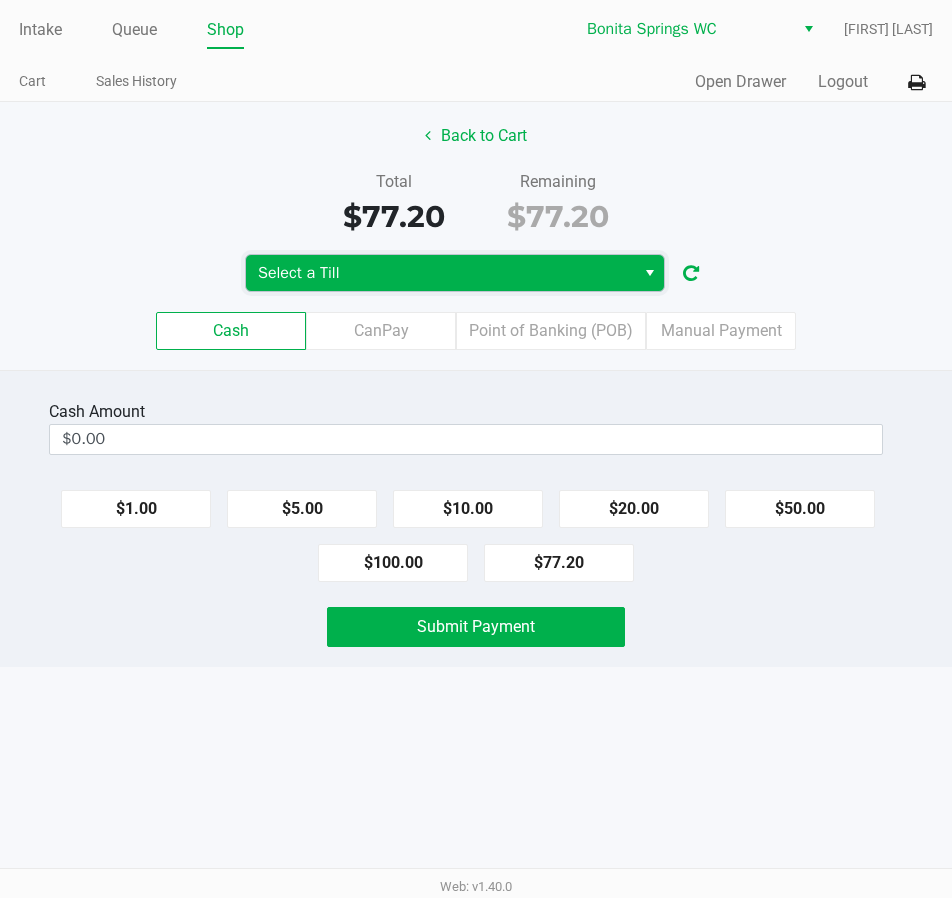 click on "Select a Till" at bounding box center (440, 273) 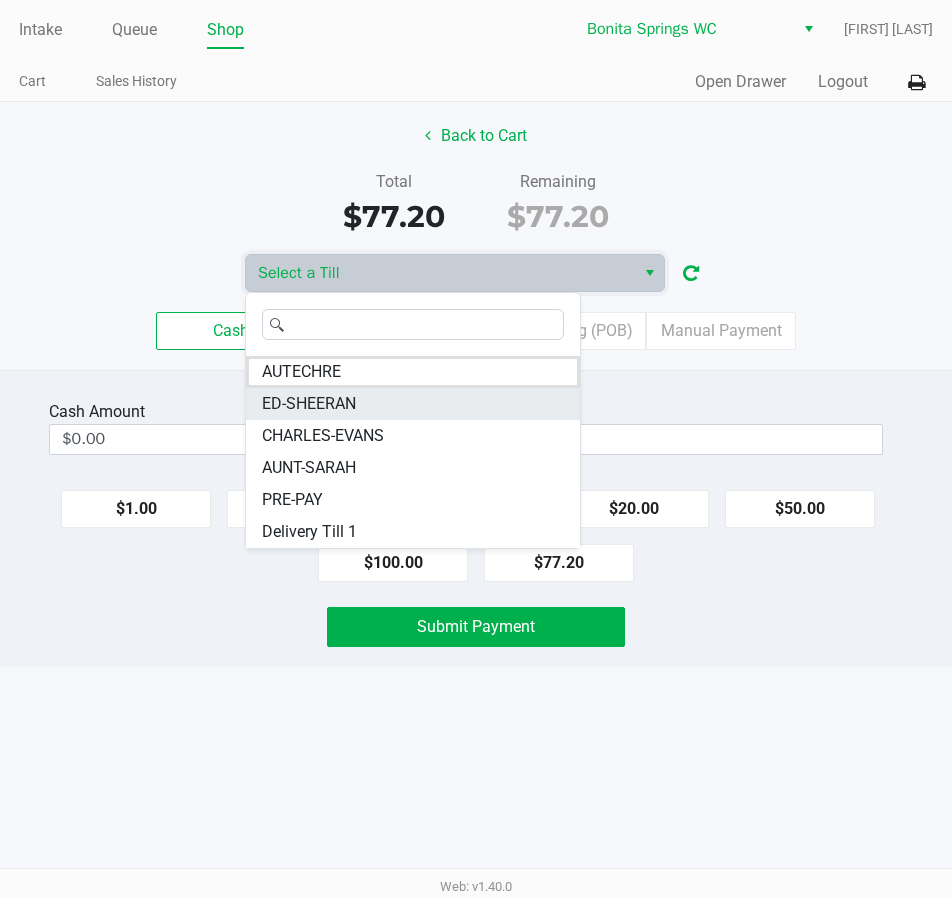 click on "ED-SHEERAN" at bounding box center (413, 404) 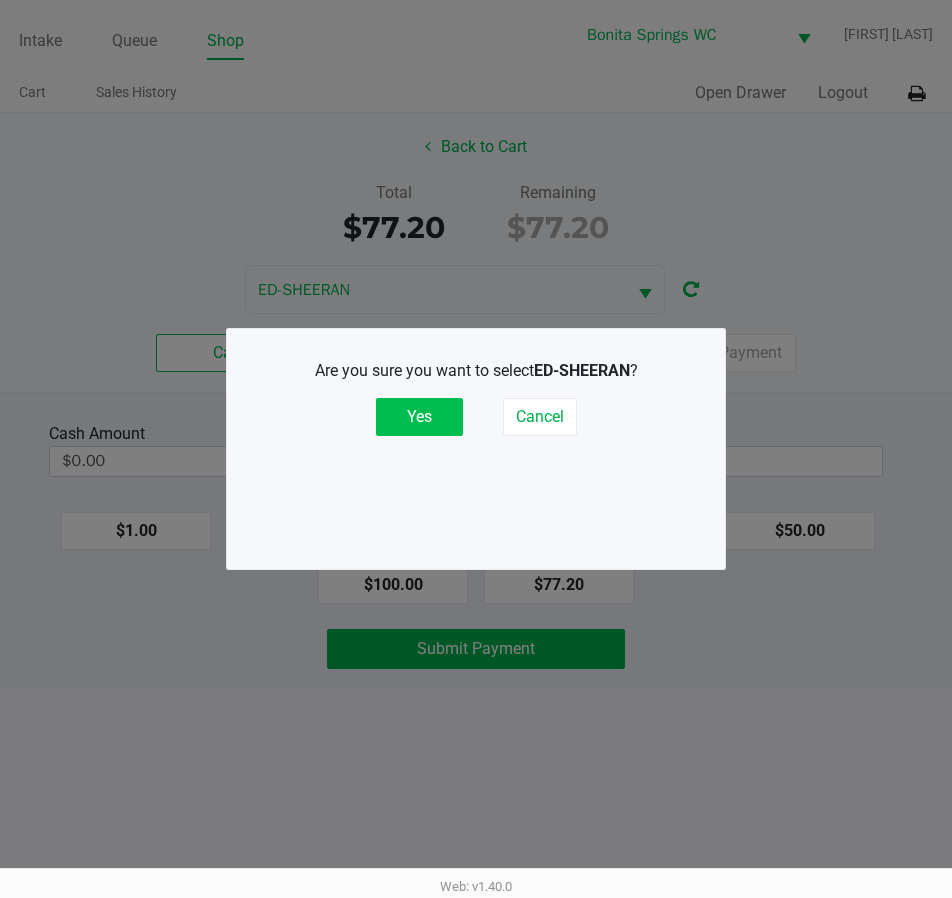 click on "Yes" 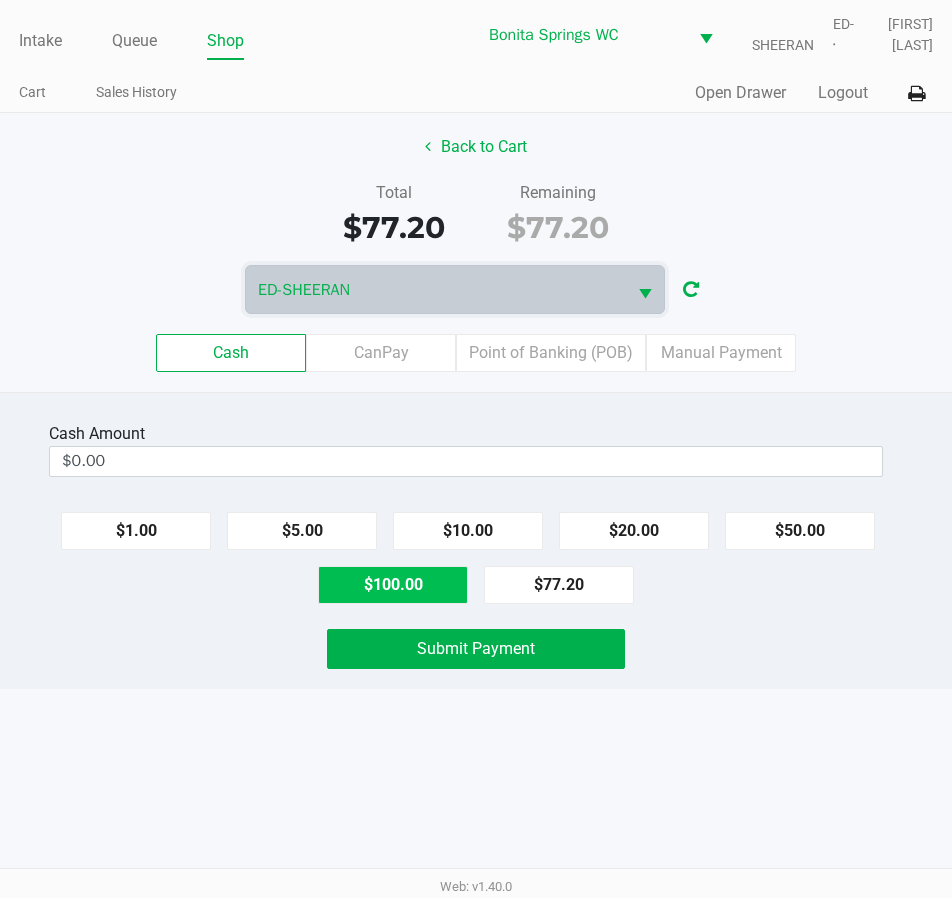 click on "$100.00" 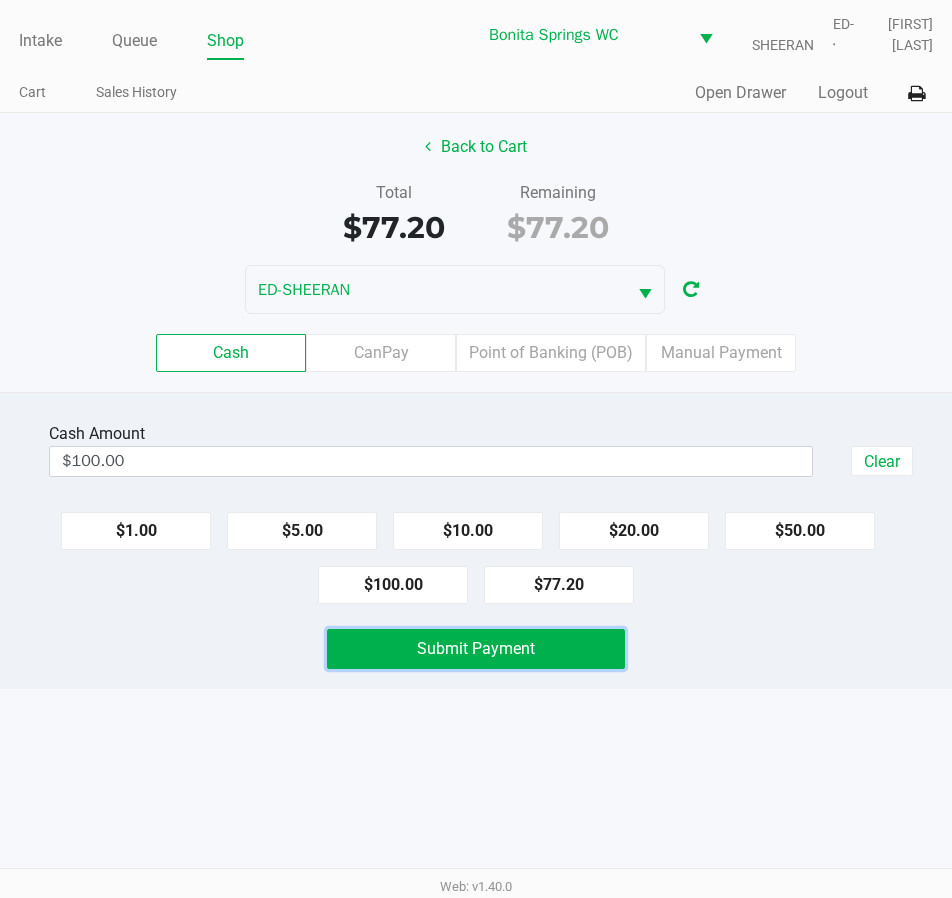 click on "Submit Payment" 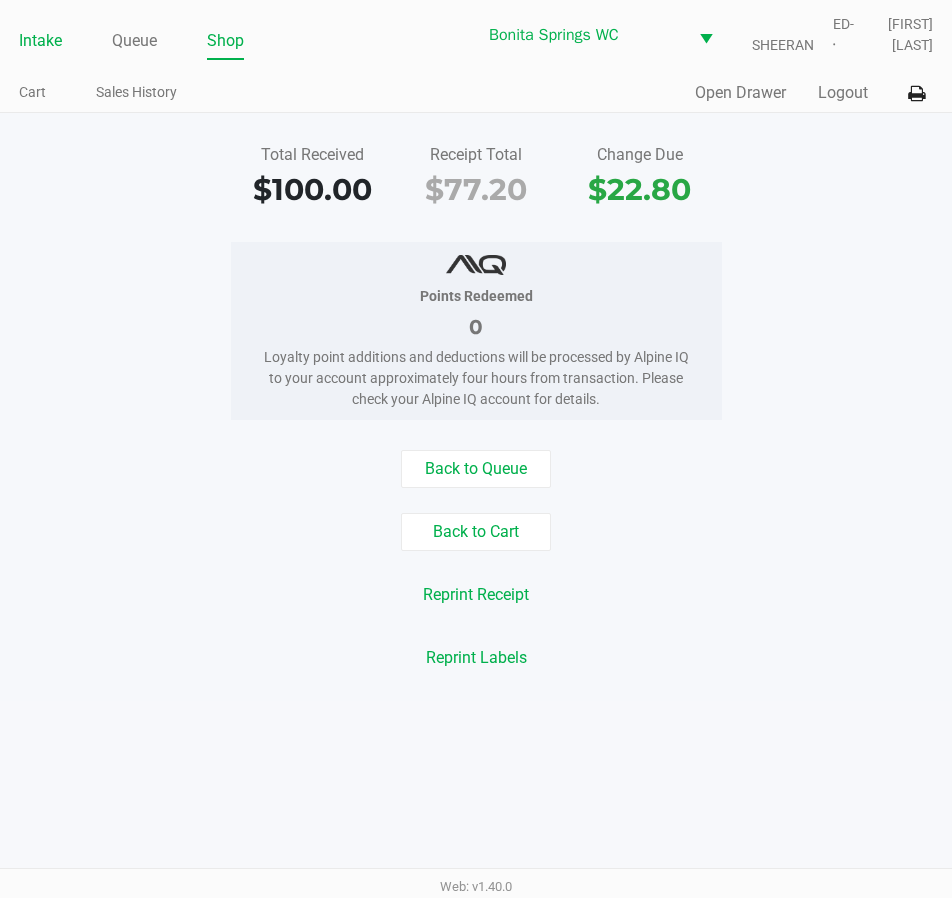 click on "Intake" 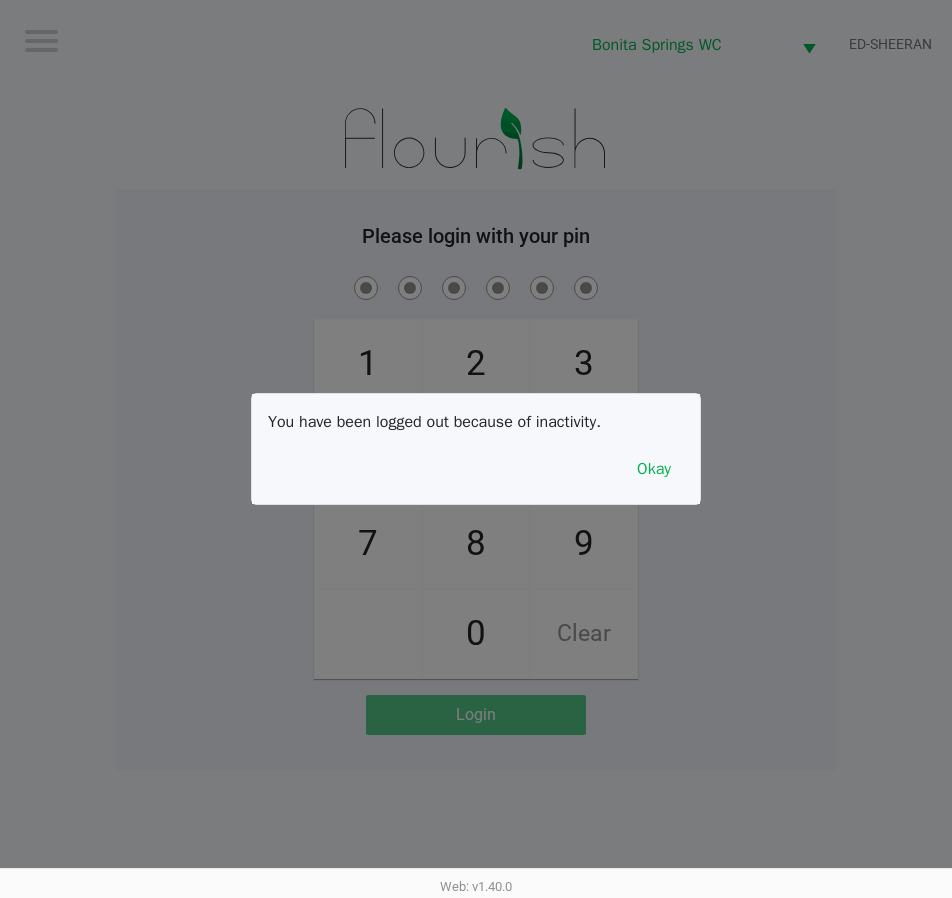 drag, startPoint x: 302, startPoint y: 251, endPoint x: 433, endPoint y: 334, distance: 155.08063 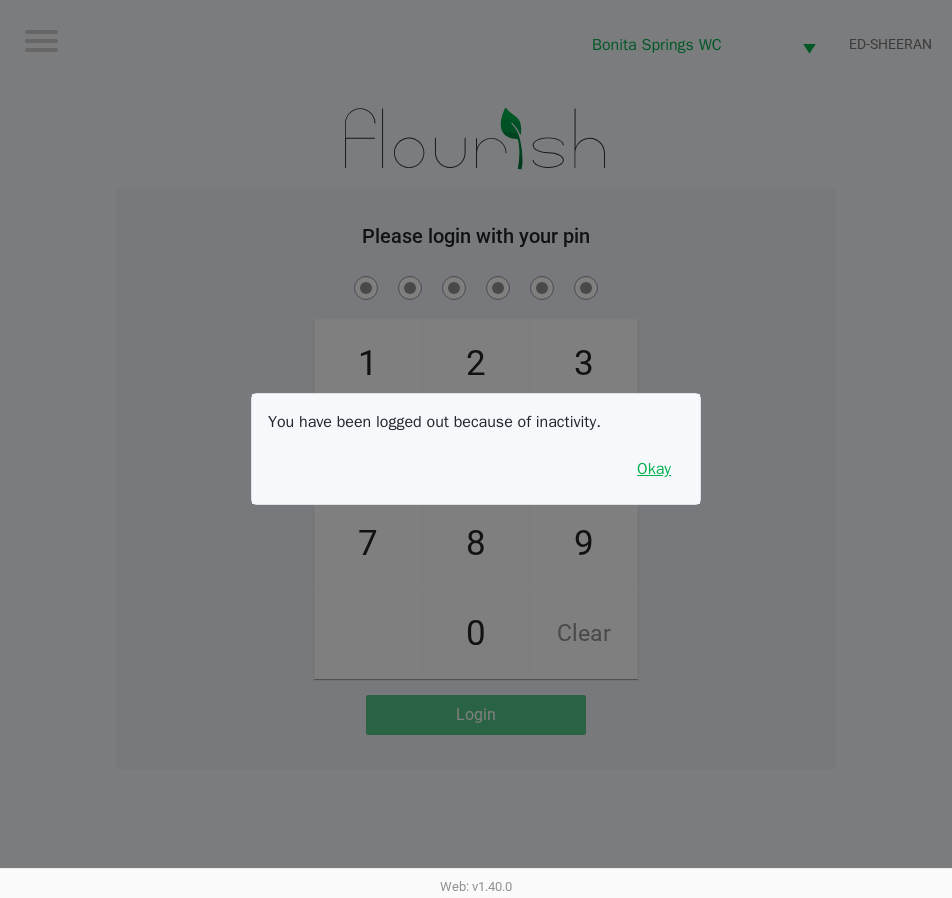 click on "Okay" at bounding box center (654, 469) 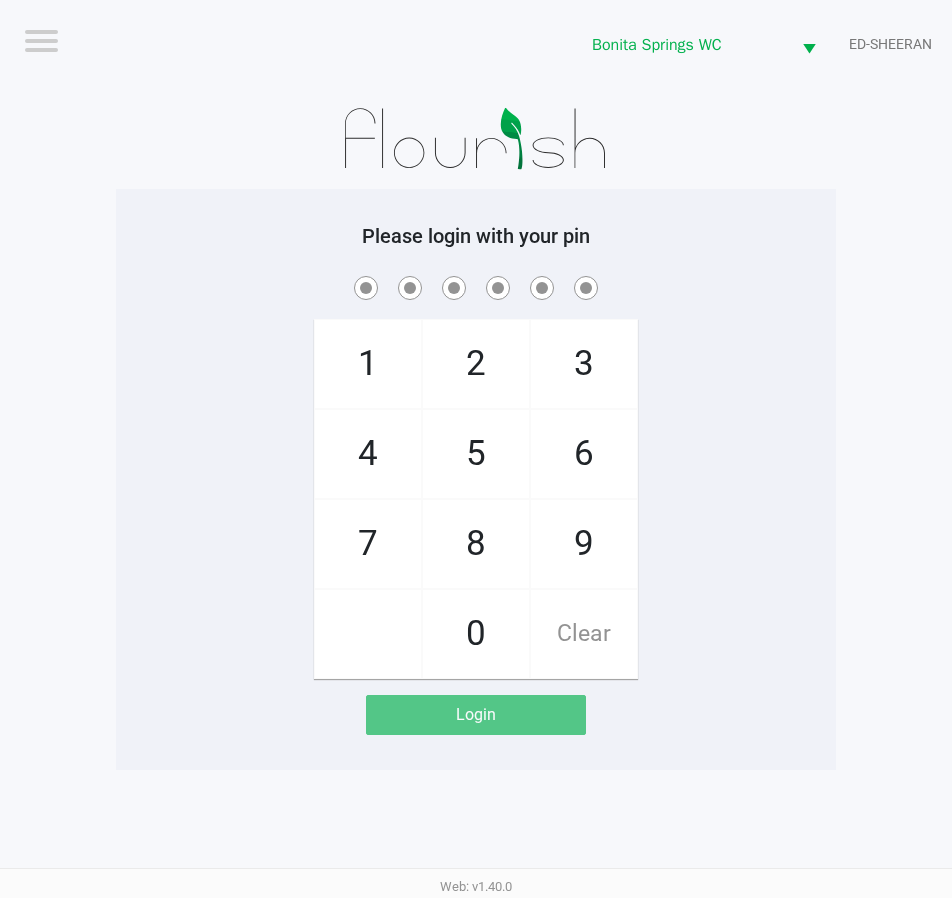 click on "Logout  Bonita Springs WC  ED-SHEERAN  Please login with your pin  1   4   7       2   5   8   0   3   6   9   Clear   Login" 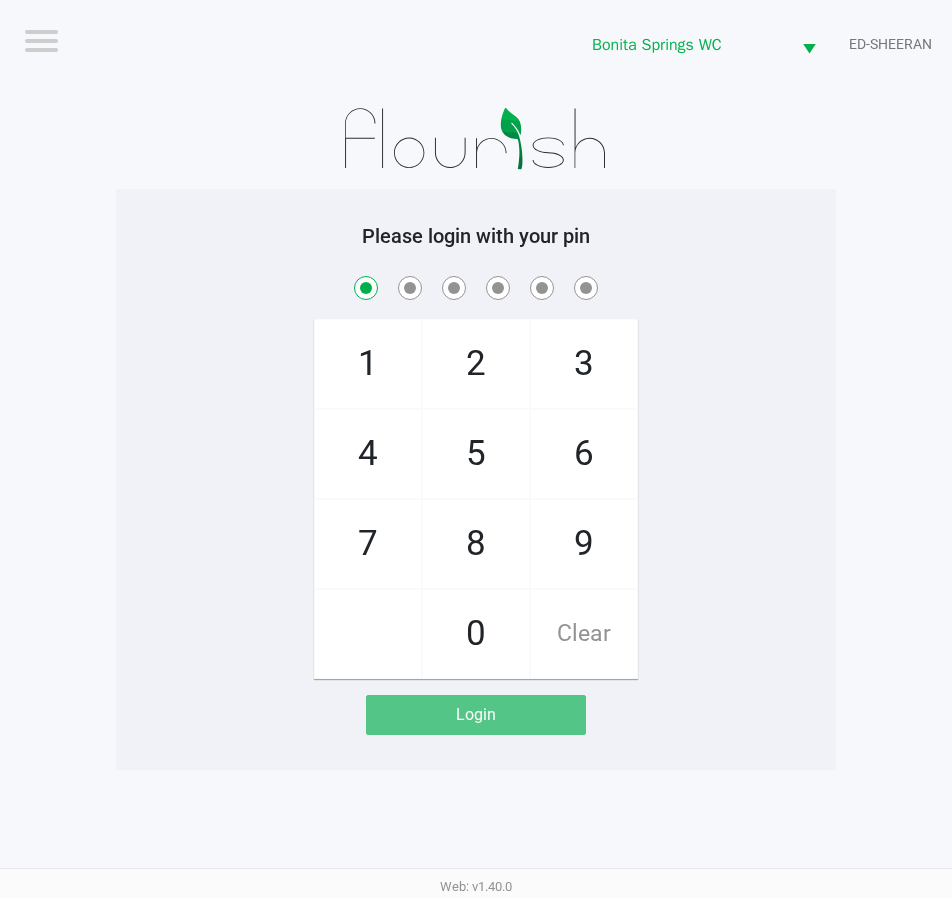 checkbox on "true" 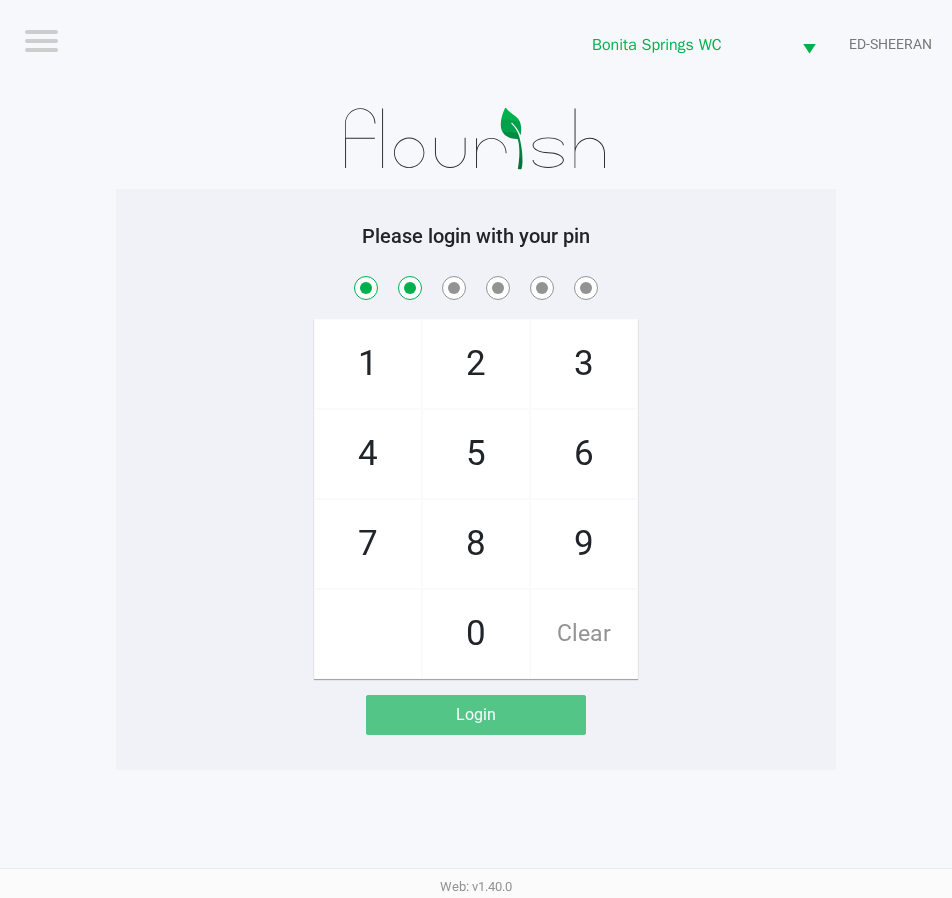 checkbox on "true" 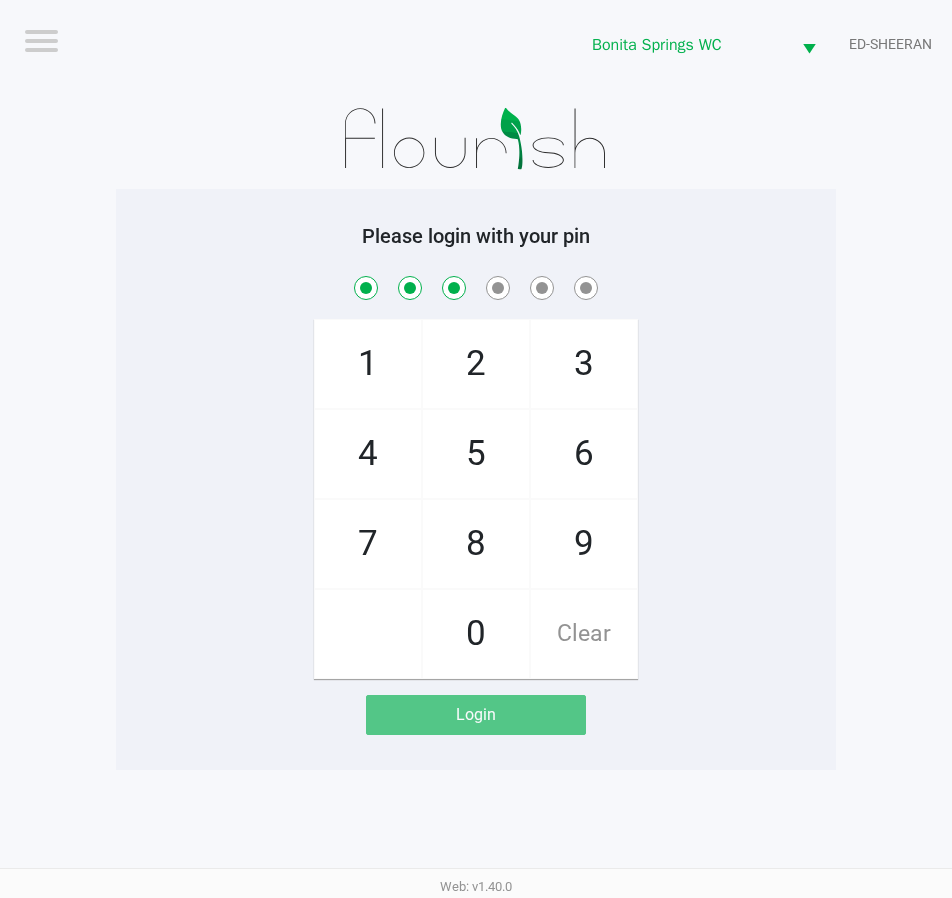 checkbox on "true" 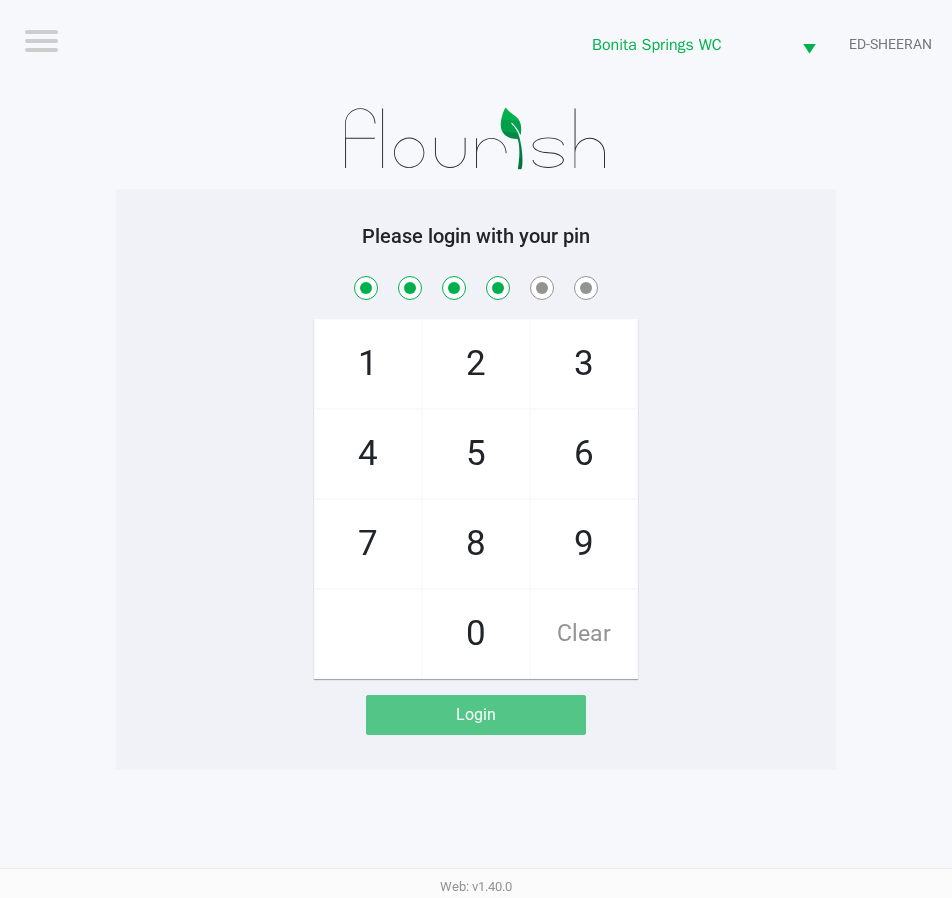 checkbox on "true" 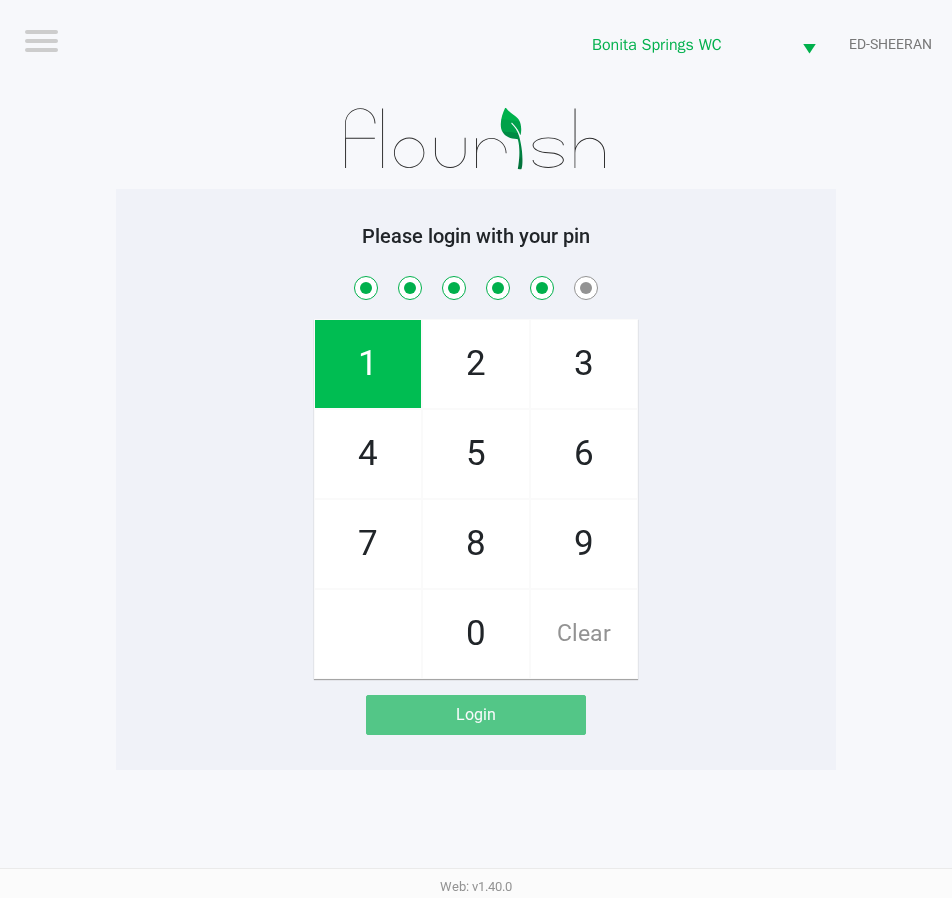 checkbox on "true" 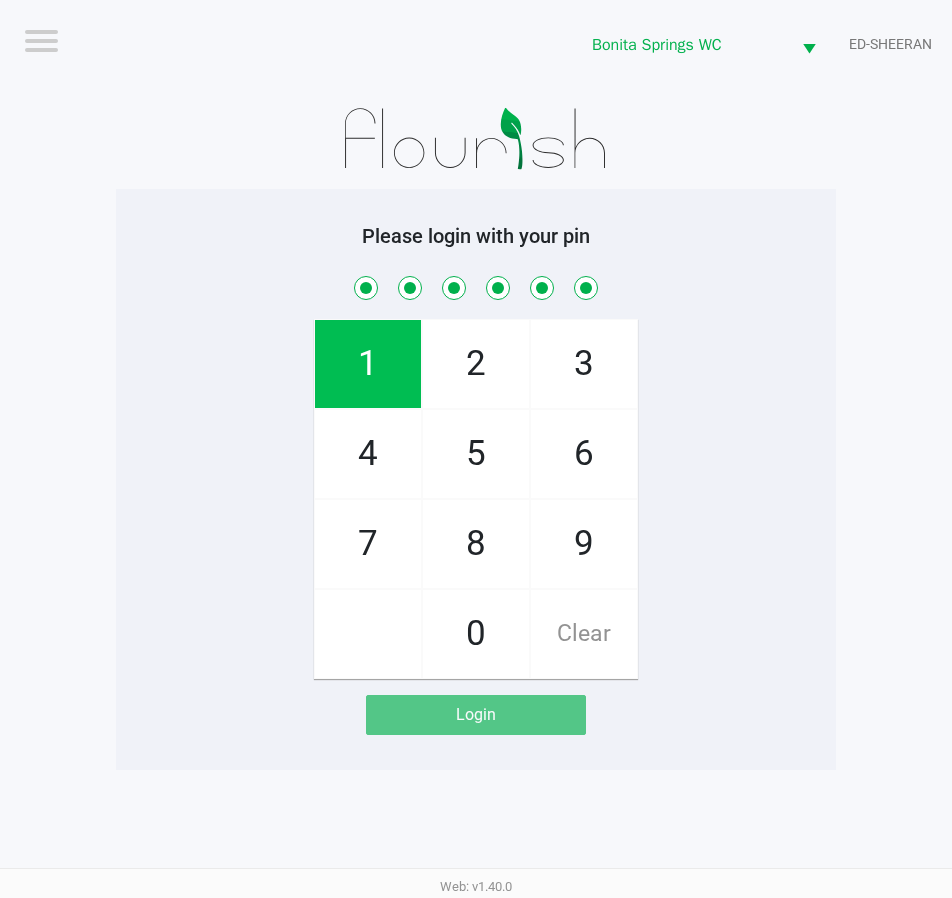 checkbox on "true" 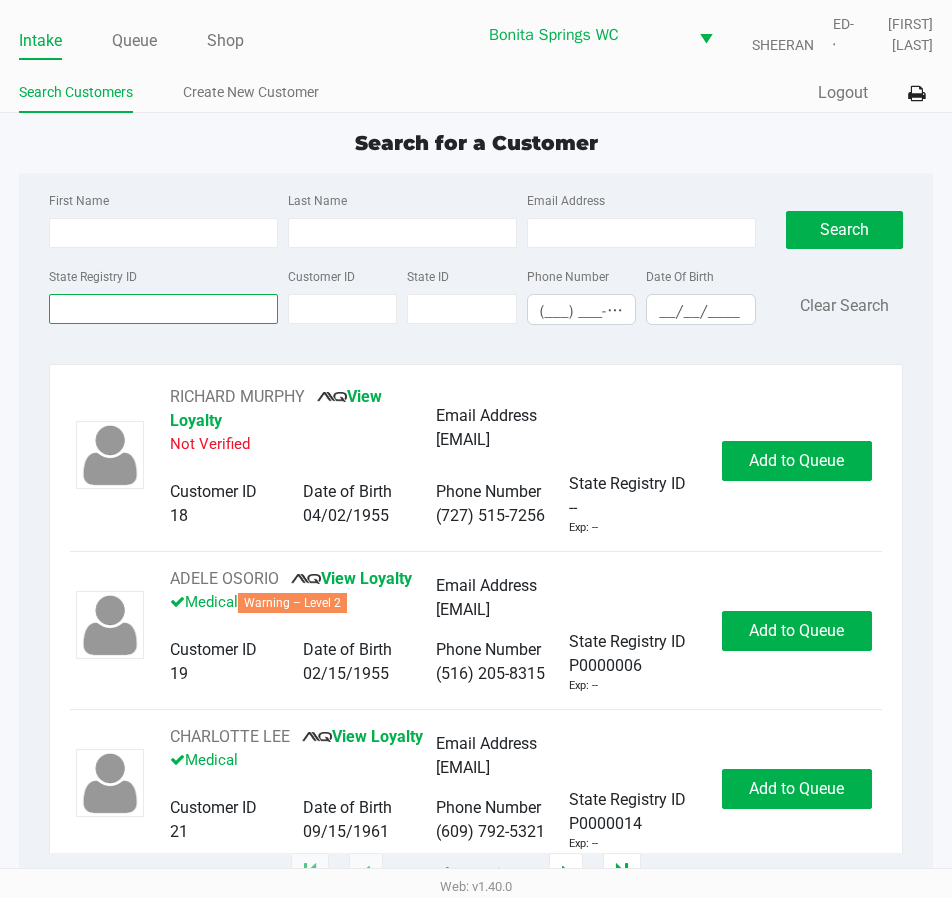 click on "State Registry ID" at bounding box center [163, 309] 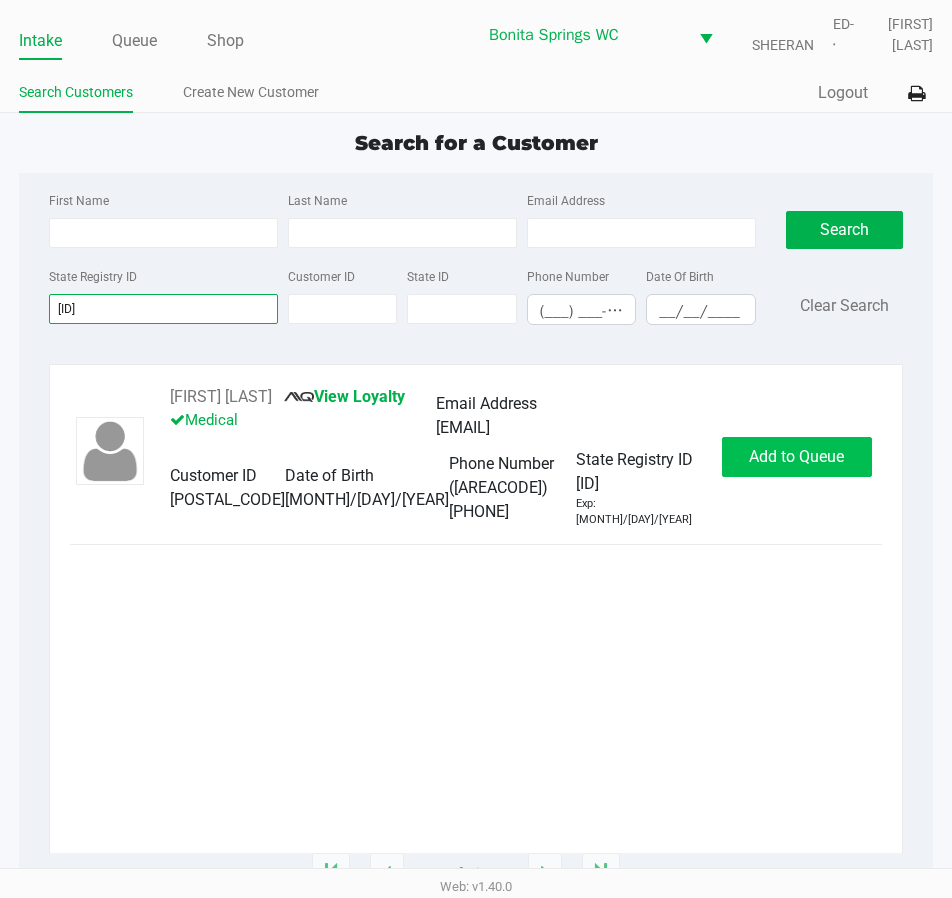 type on "p1rh7420" 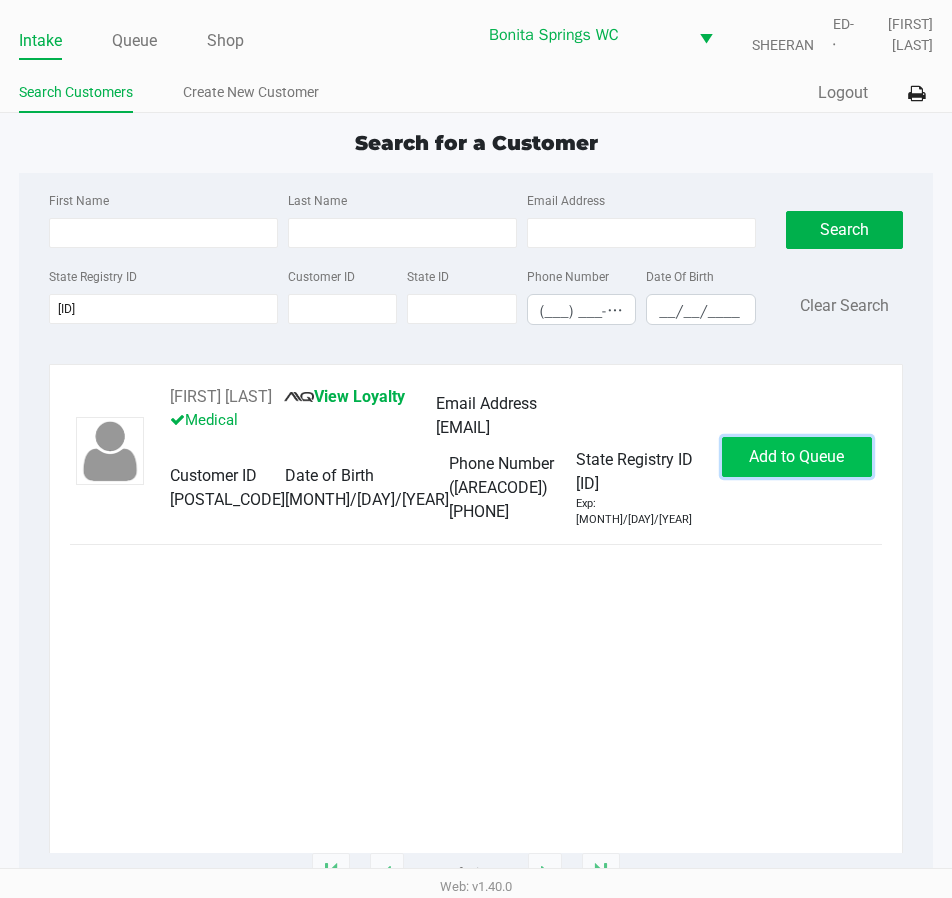 click on "Add to Queue" 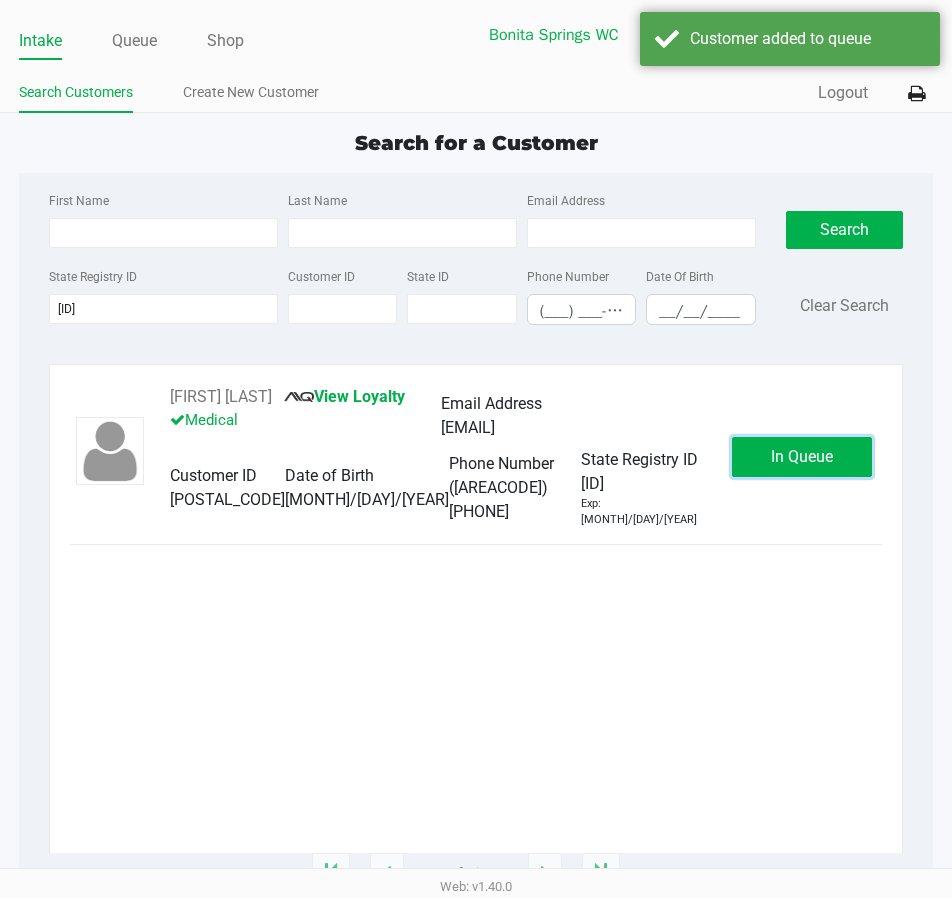 click on "In Queue" 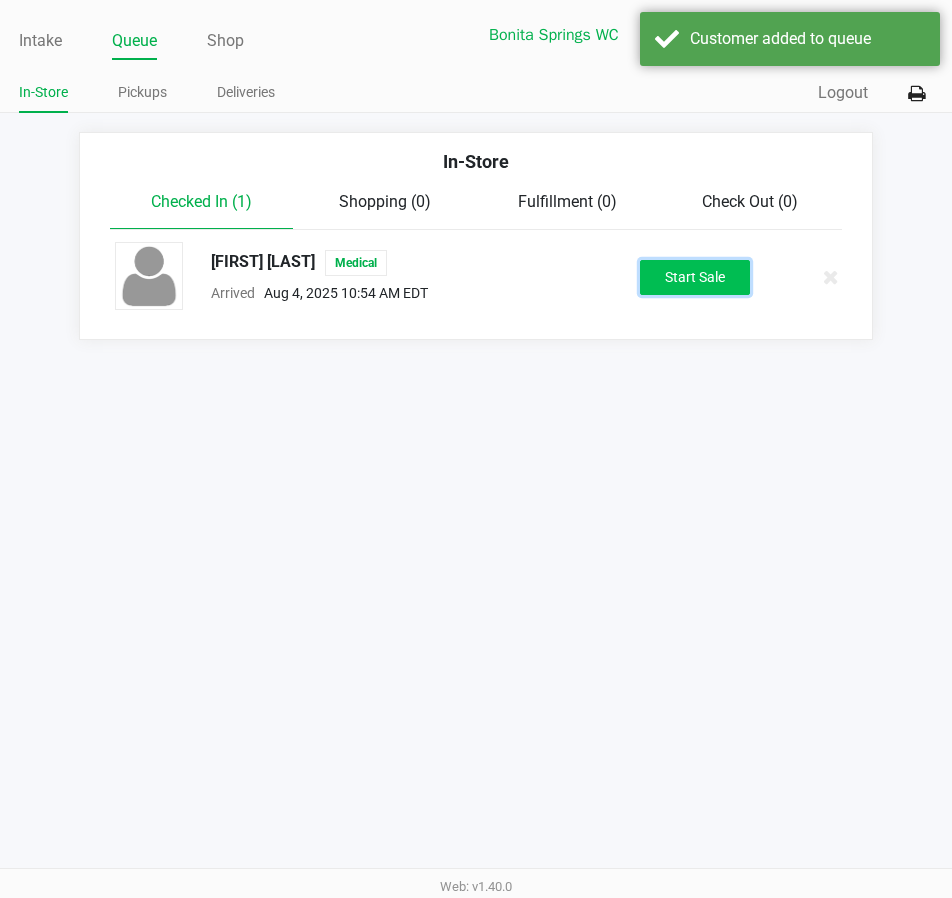 click on "Start Sale" 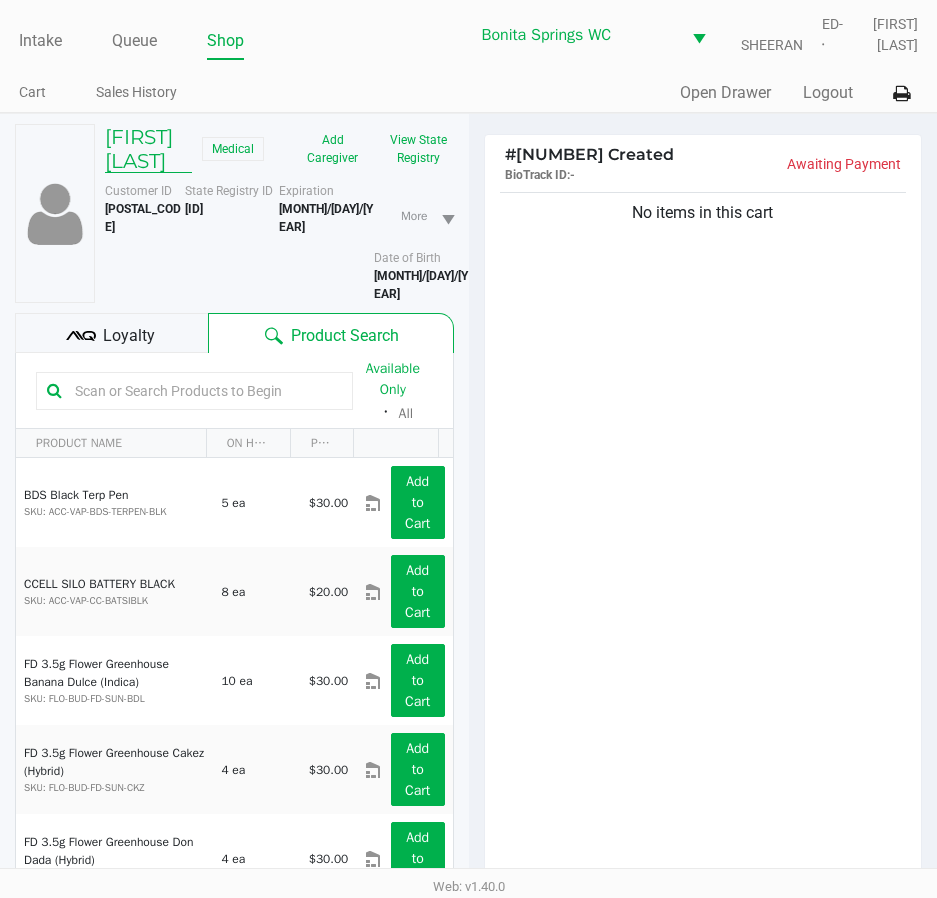click on "Stephan Meaney" 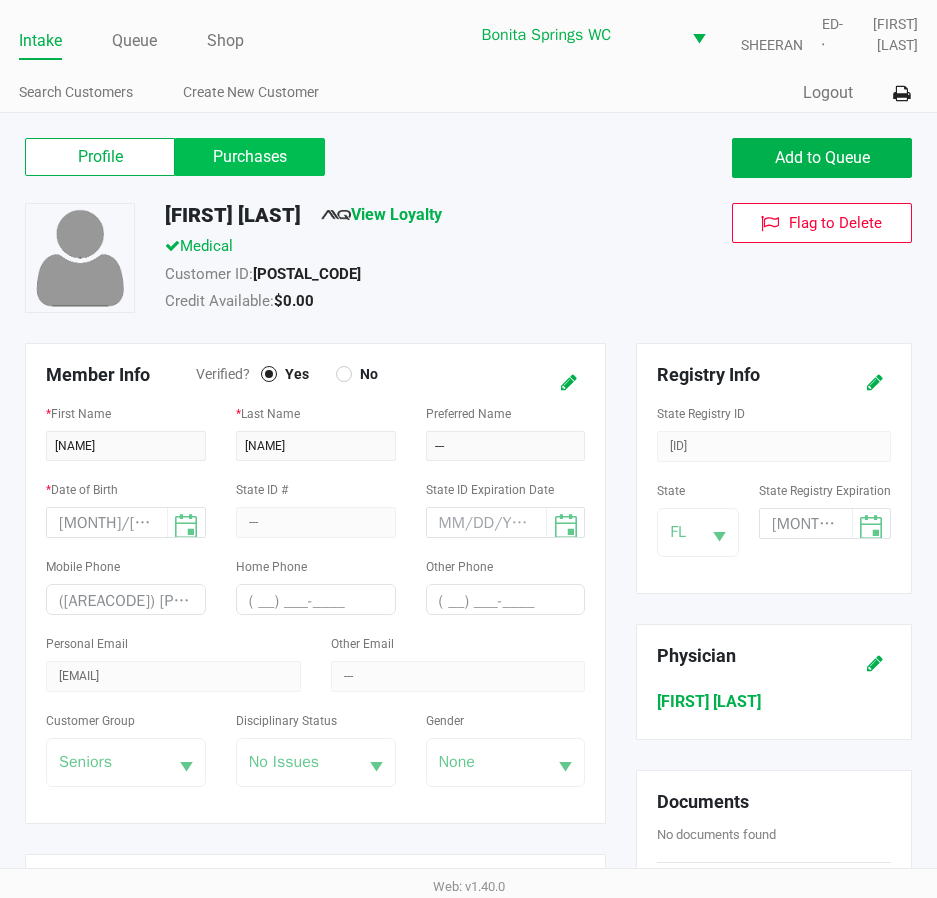click on "Purchases" 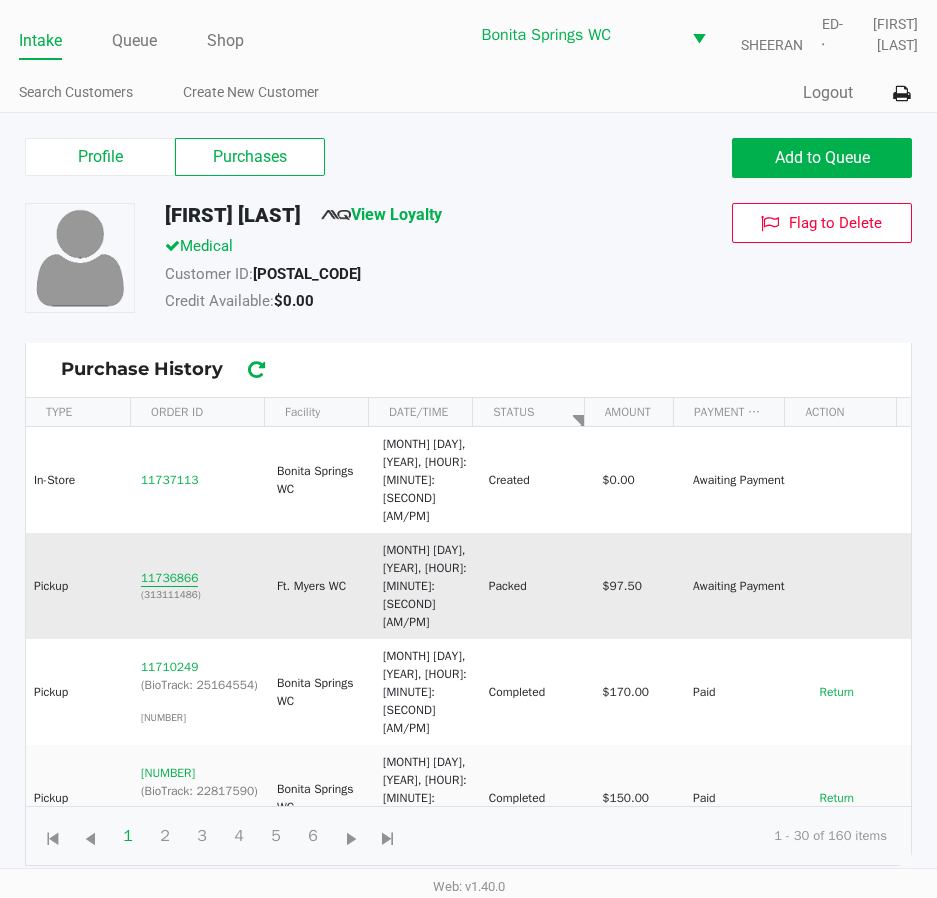 click on "11736866" 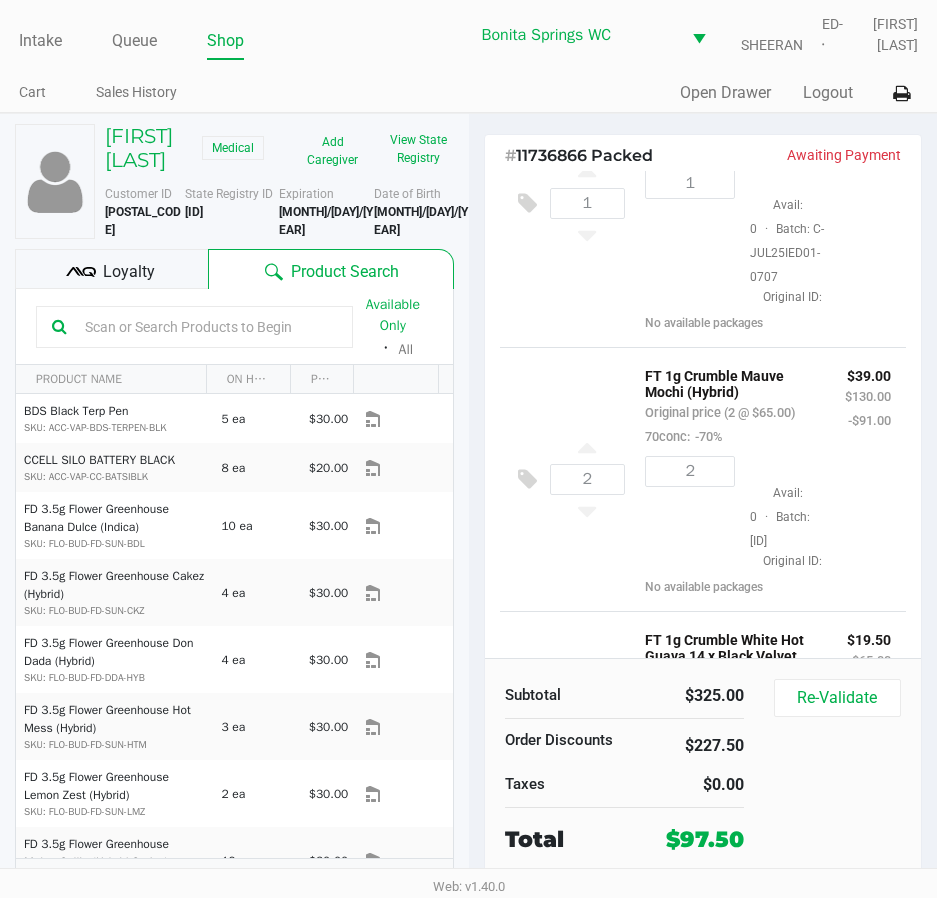scroll, scrollTop: 498, scrollLeft: 0, axis: vertical 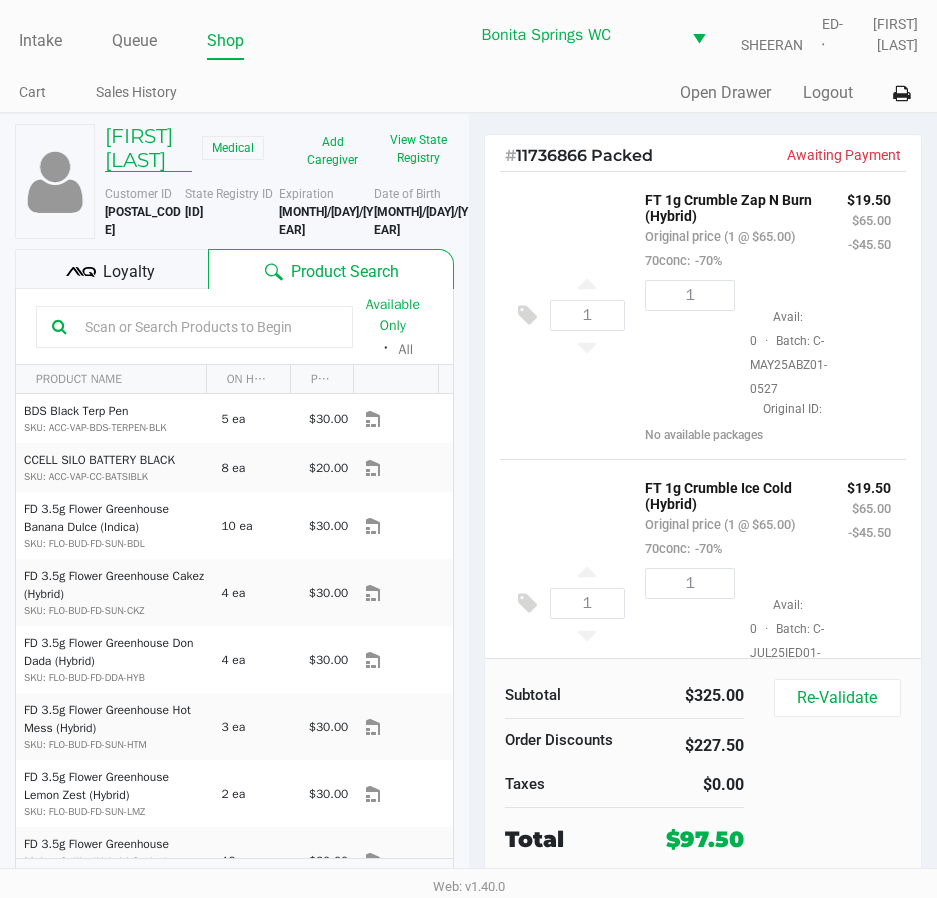 click on "Stephan Meaney" 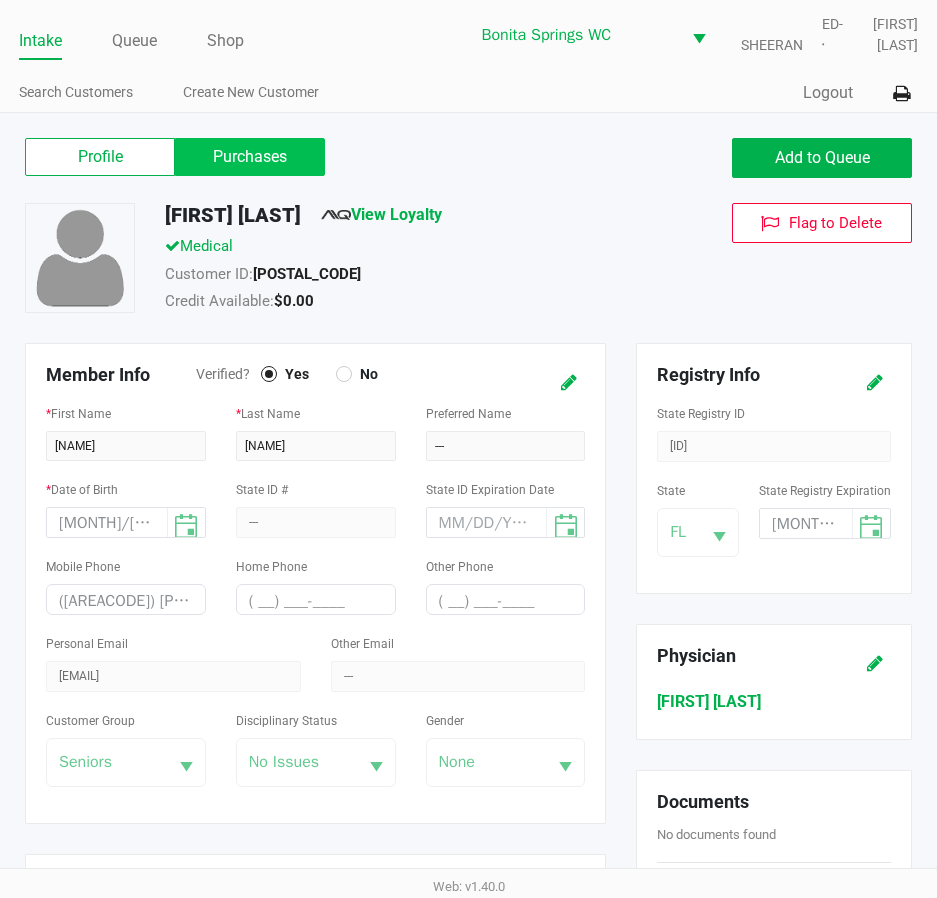 click on "Purchases" 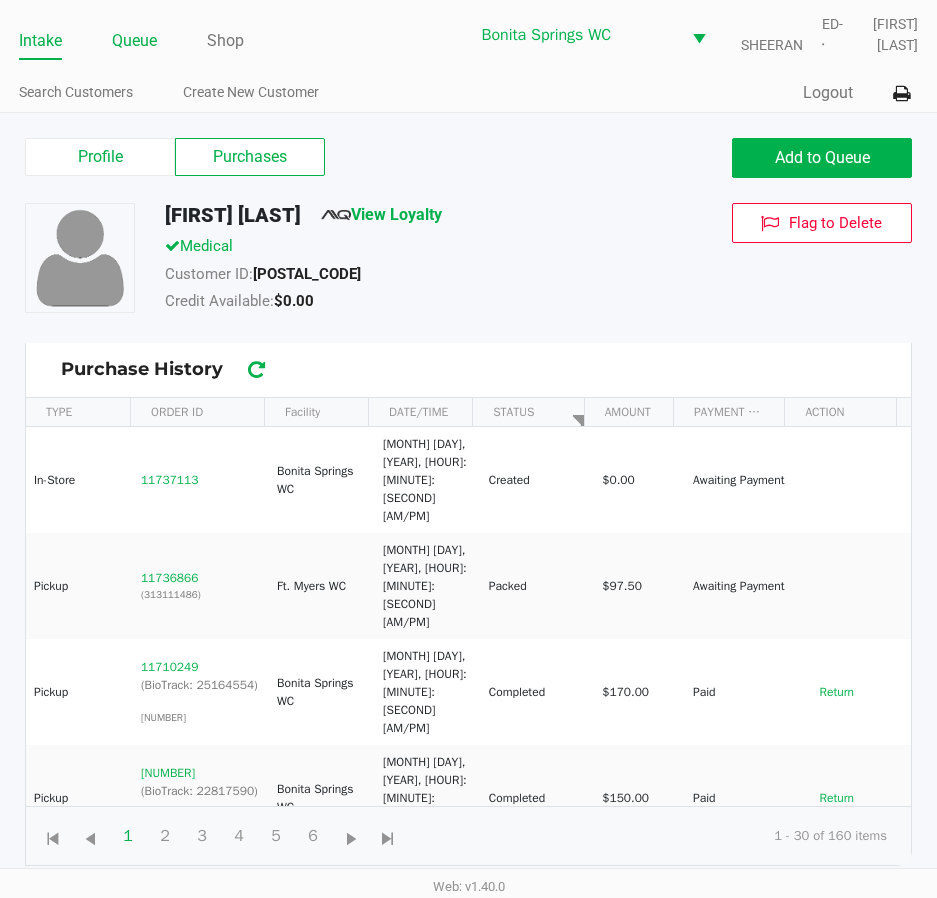 click on "Queue" 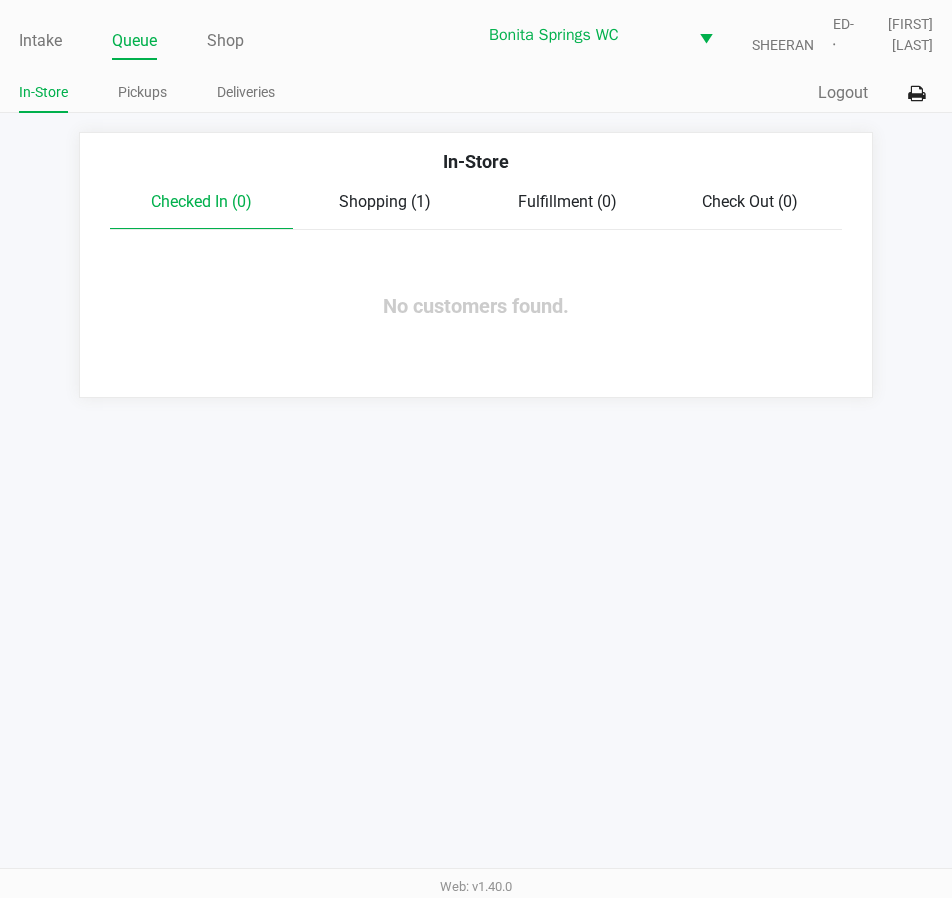 click on "Shopping (1)" 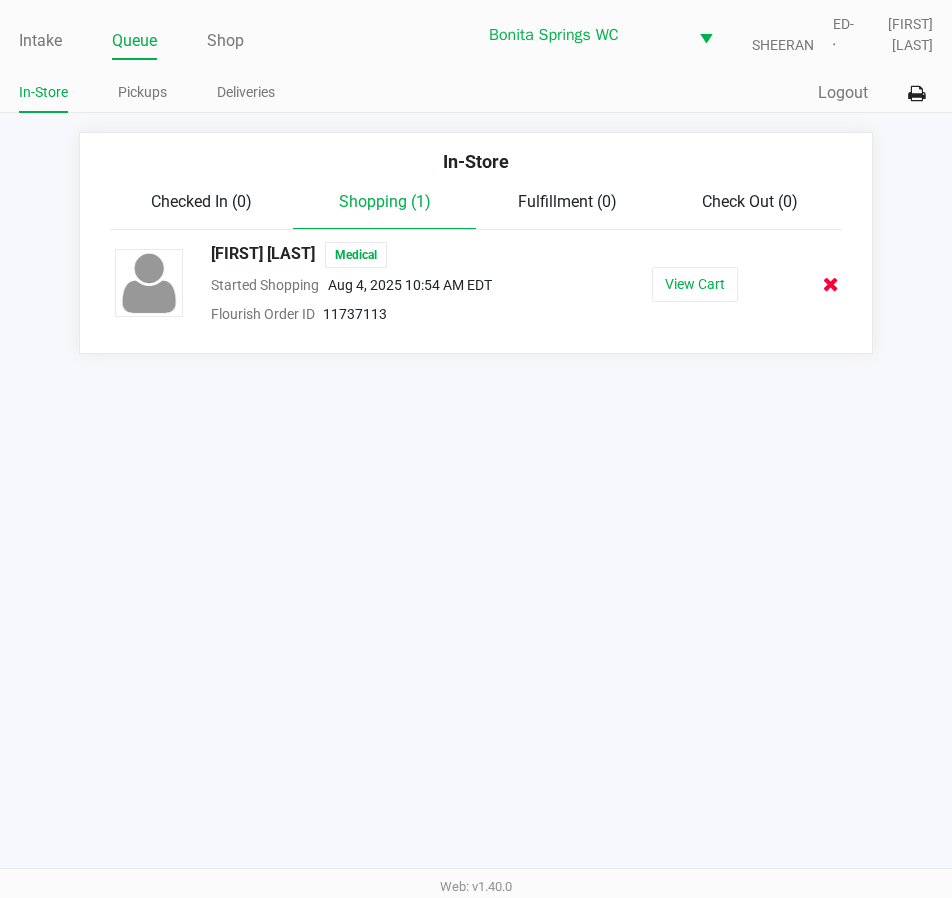 click 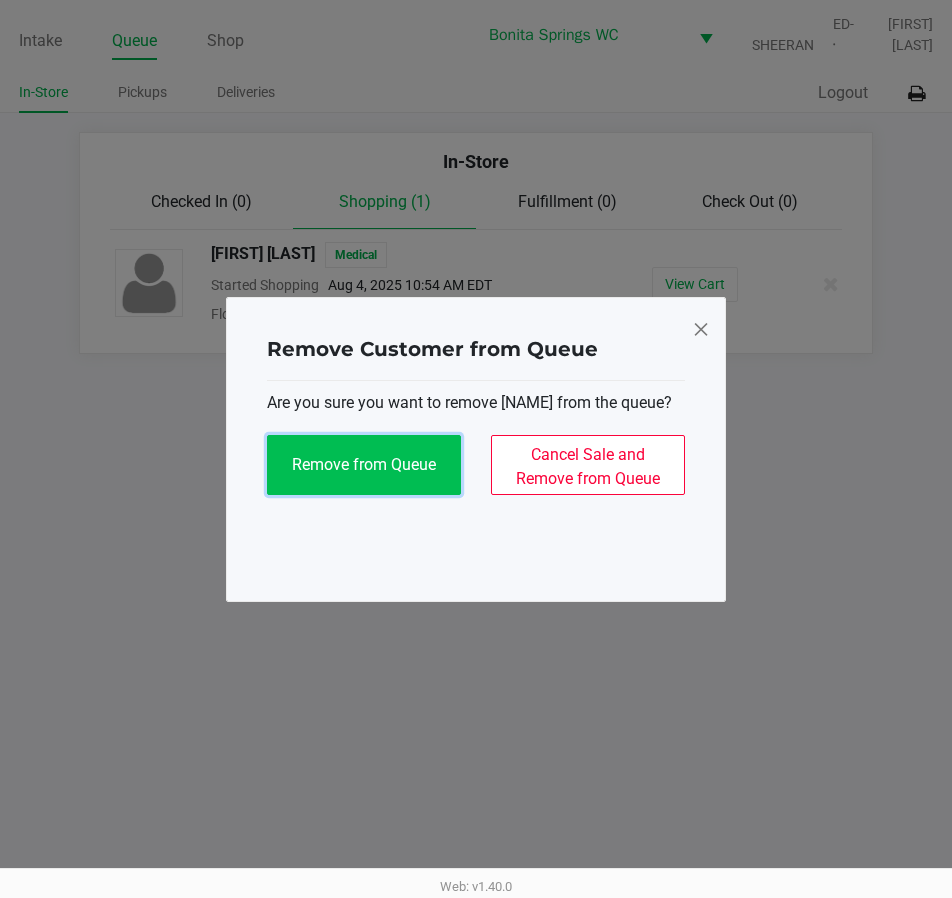 click on "Remove from Queue" 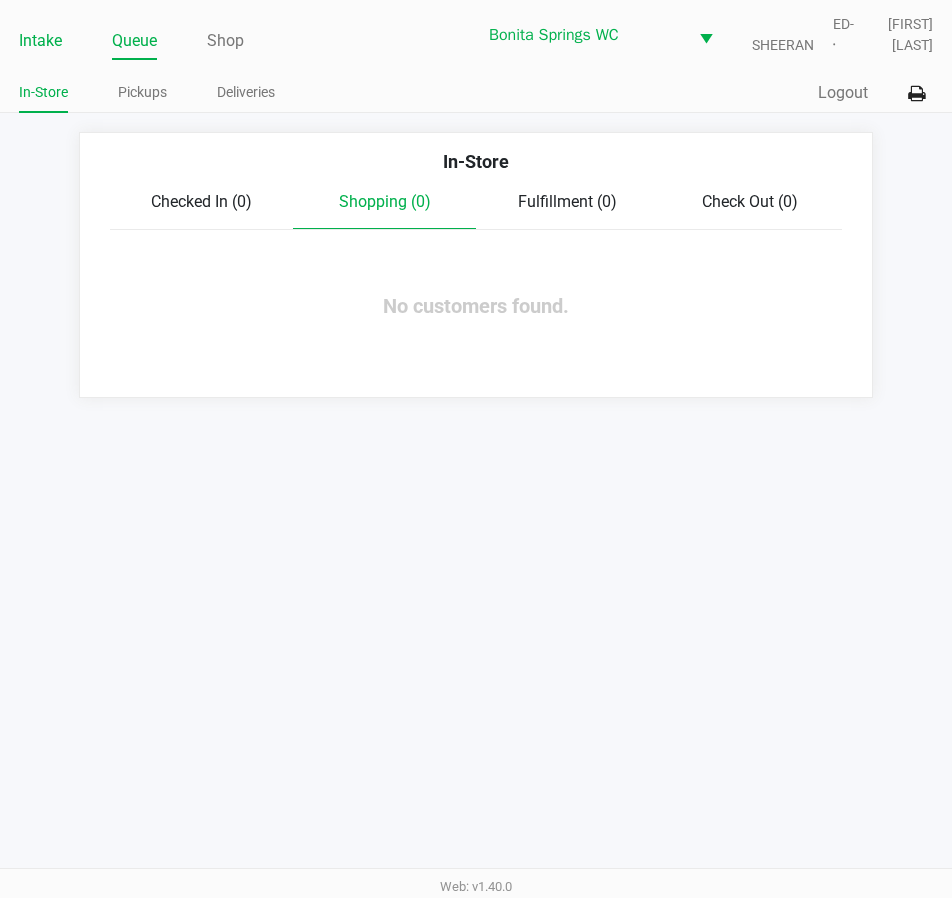 click on "Intake" 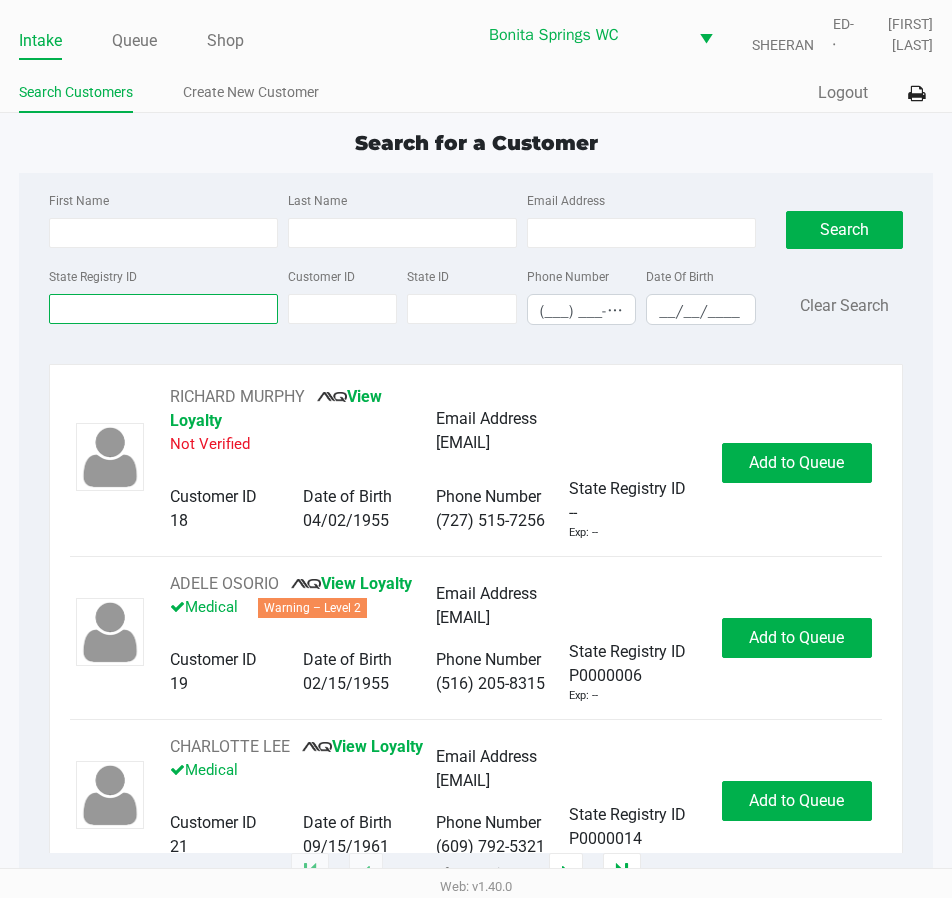 click on "State Registry ID" at bounding box center (163, 309) 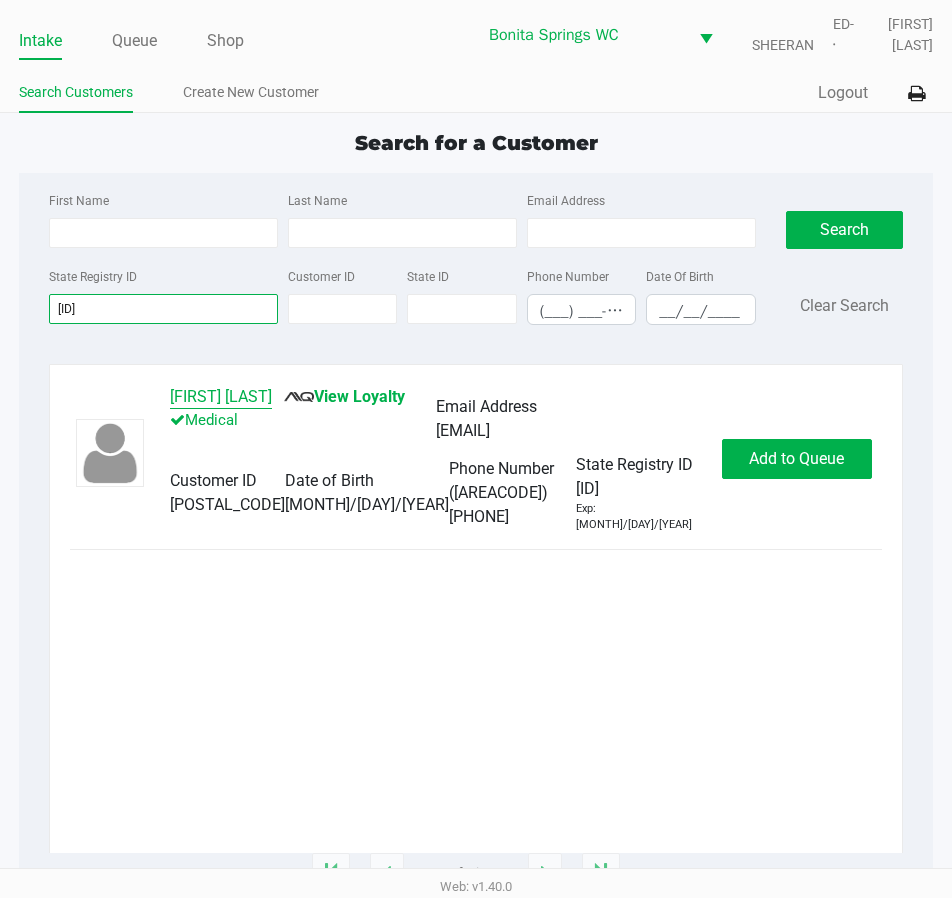 type on "p1rh7420" 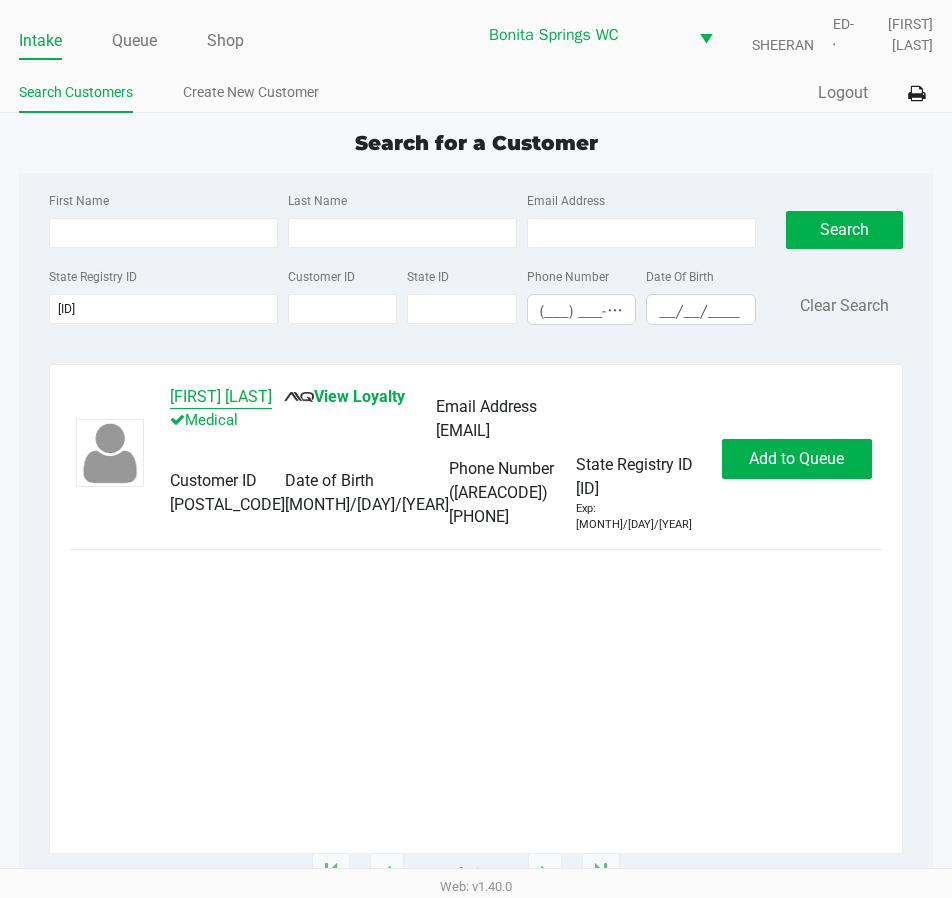 click on "Stephan Meaney" 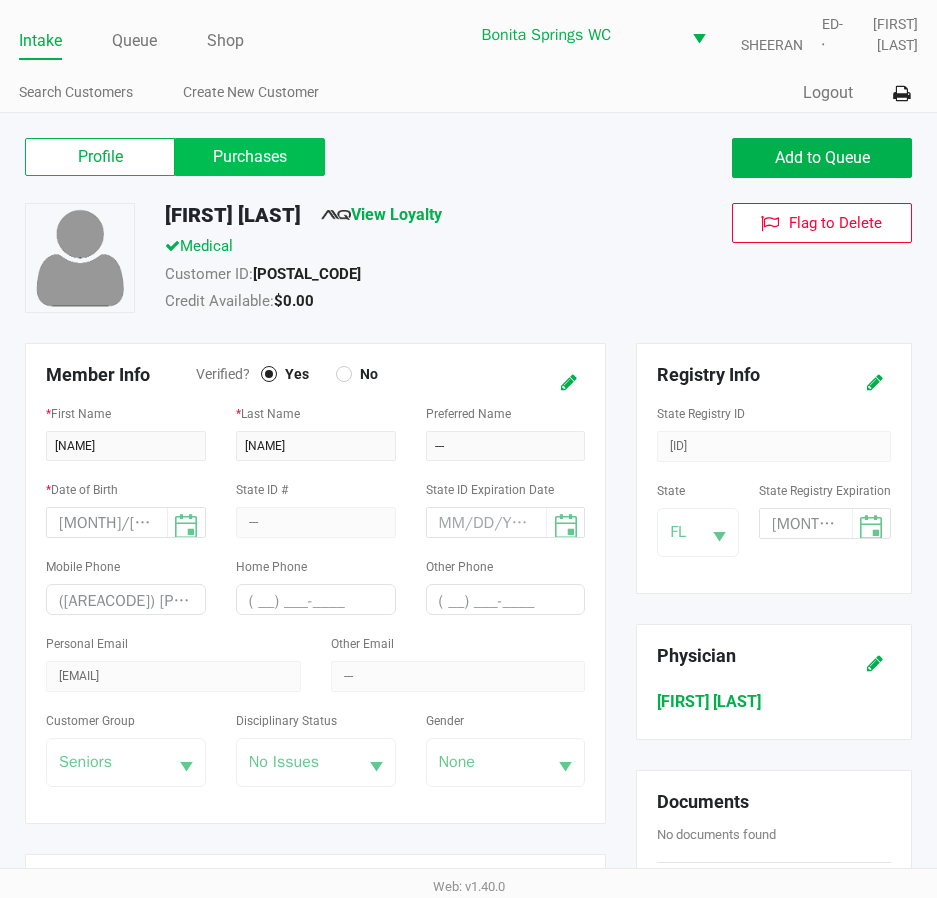 click on "Purchases" 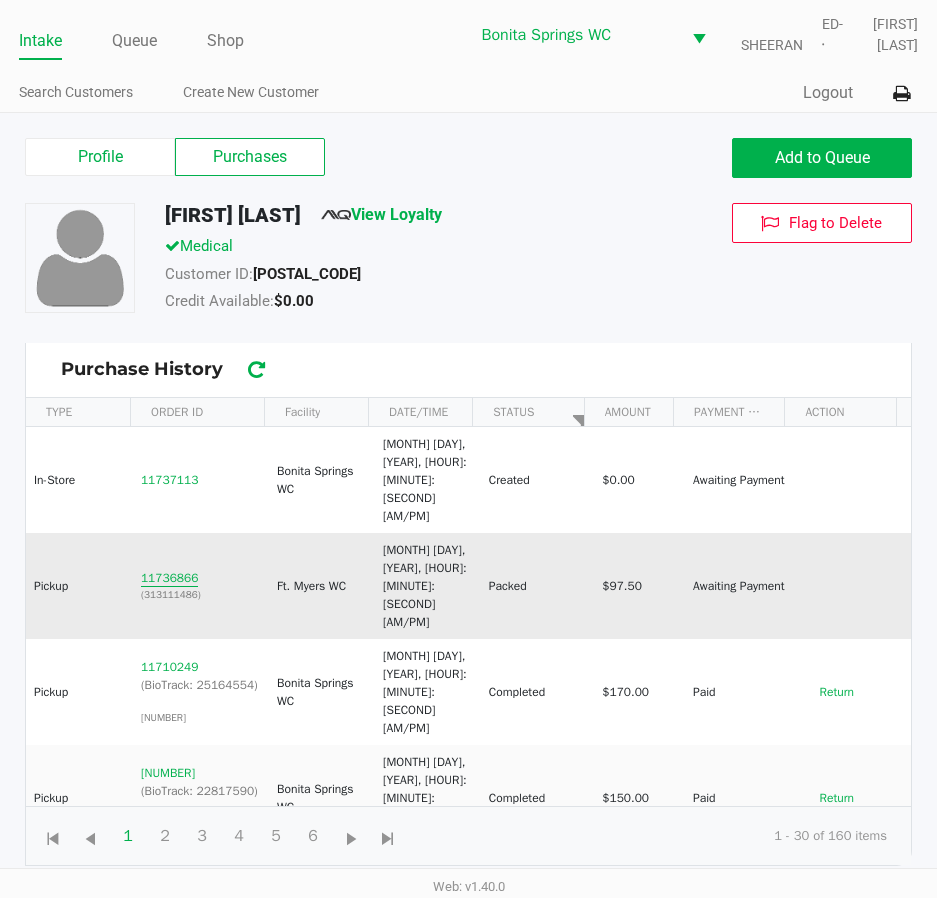 click on "11736866" 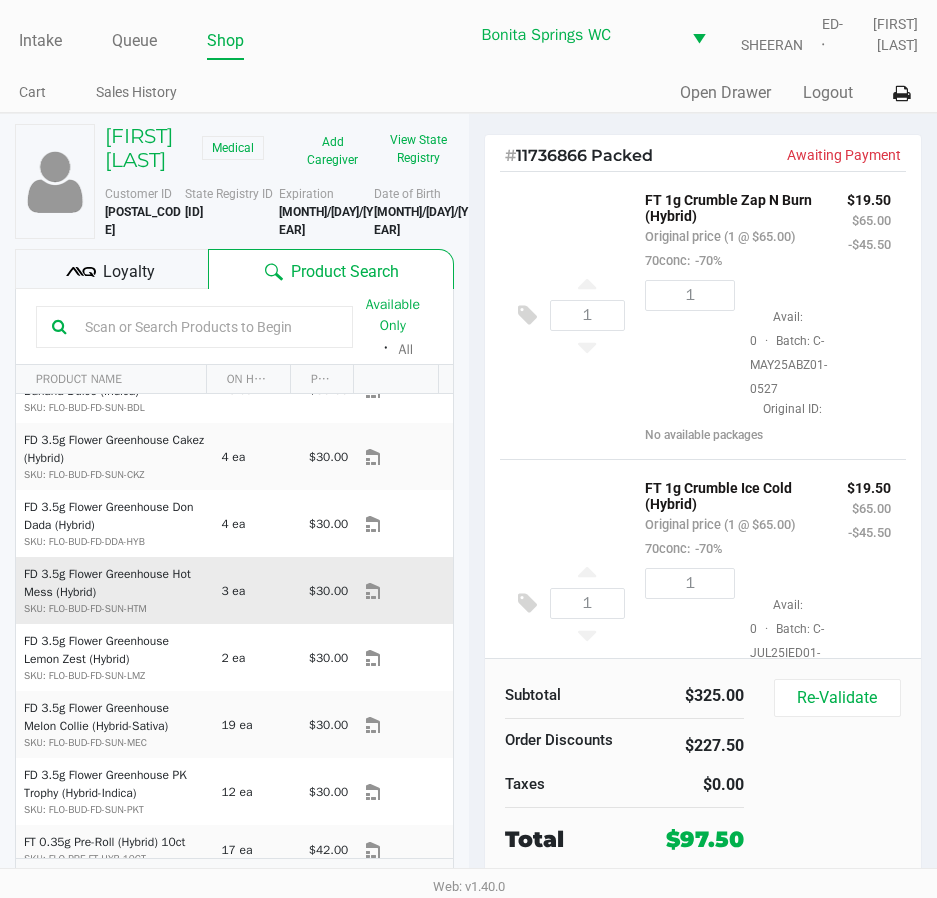scroll, scrollTop: 100, scrollLeft: 0, axis: vertical 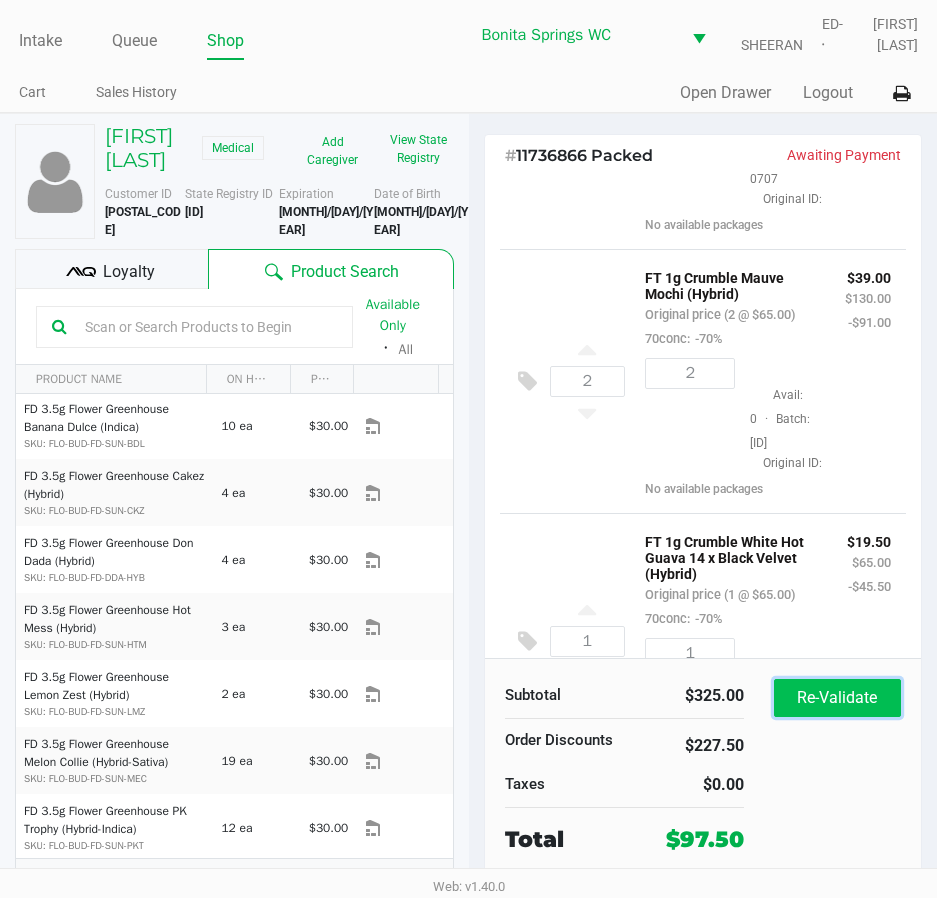 click on "Re-Validate" 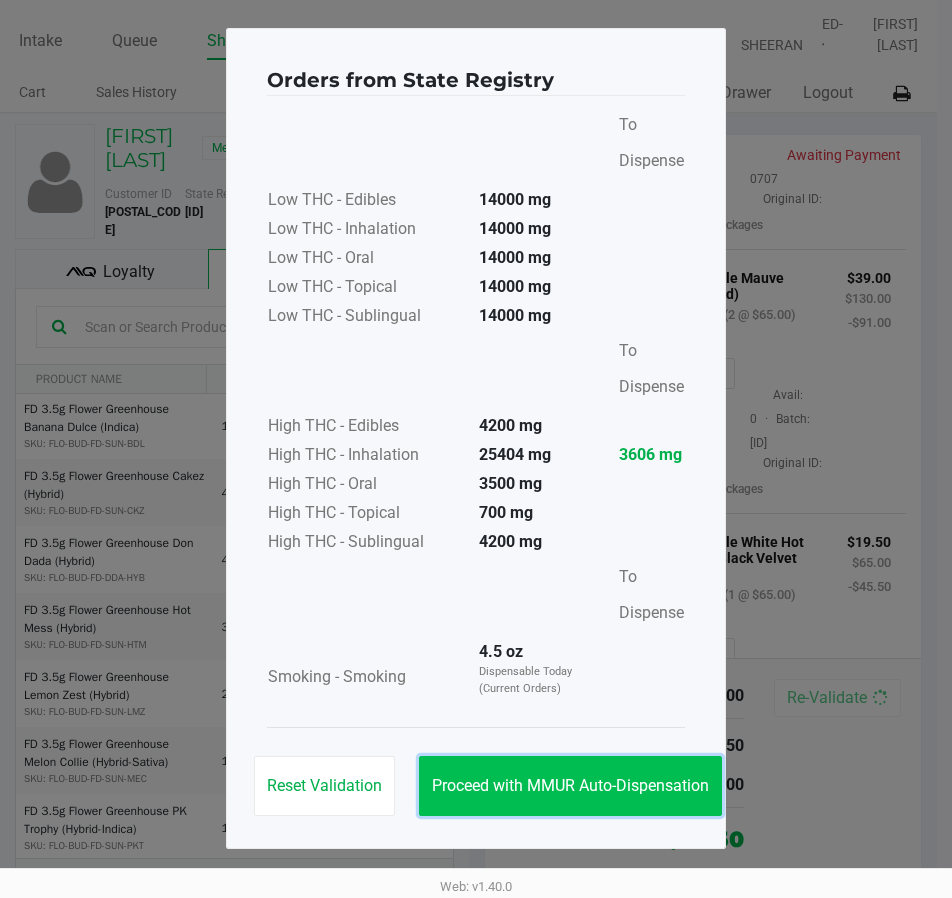 click on "Proceed with MMUR Auto-Dispensation" 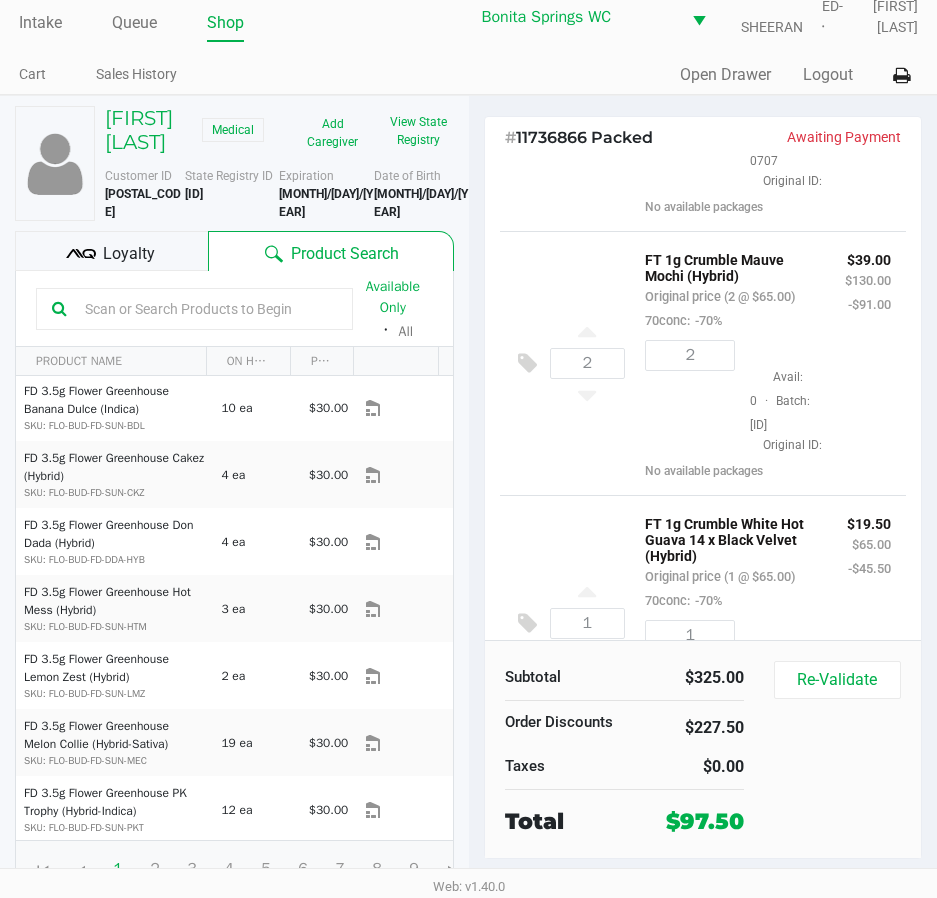 scroll, scrollTop: 0, scrollLeft: 0, axis: both 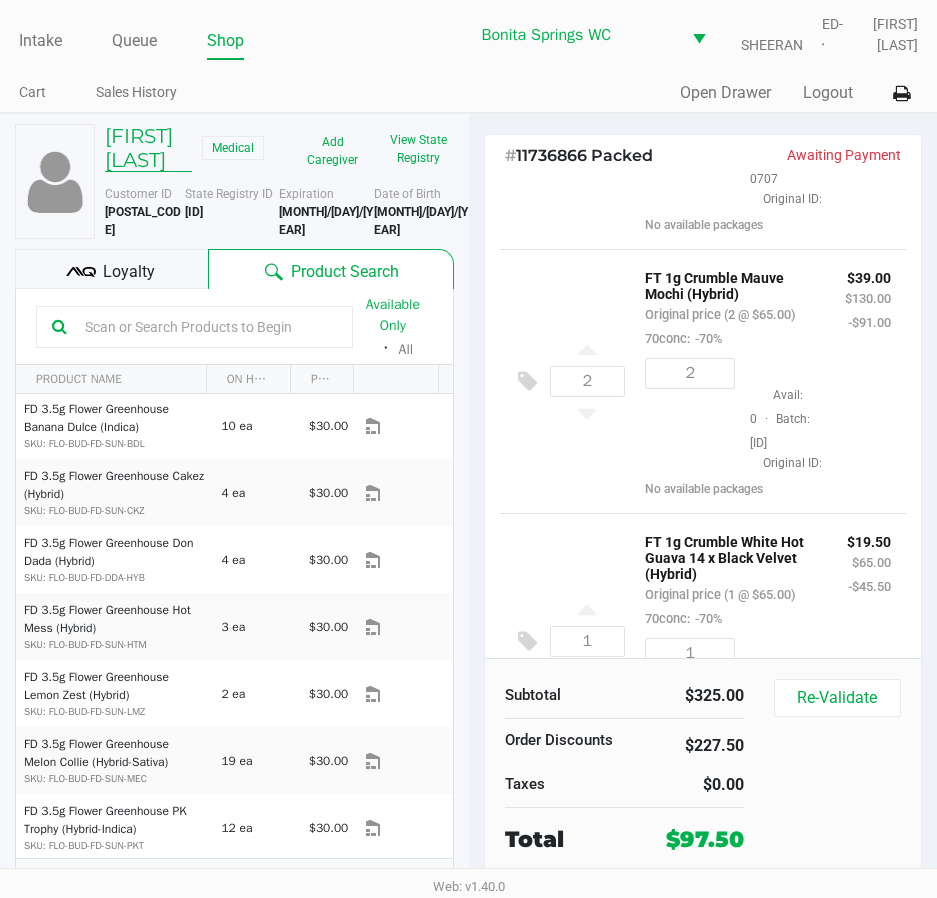 click on "Stephan Meaney" 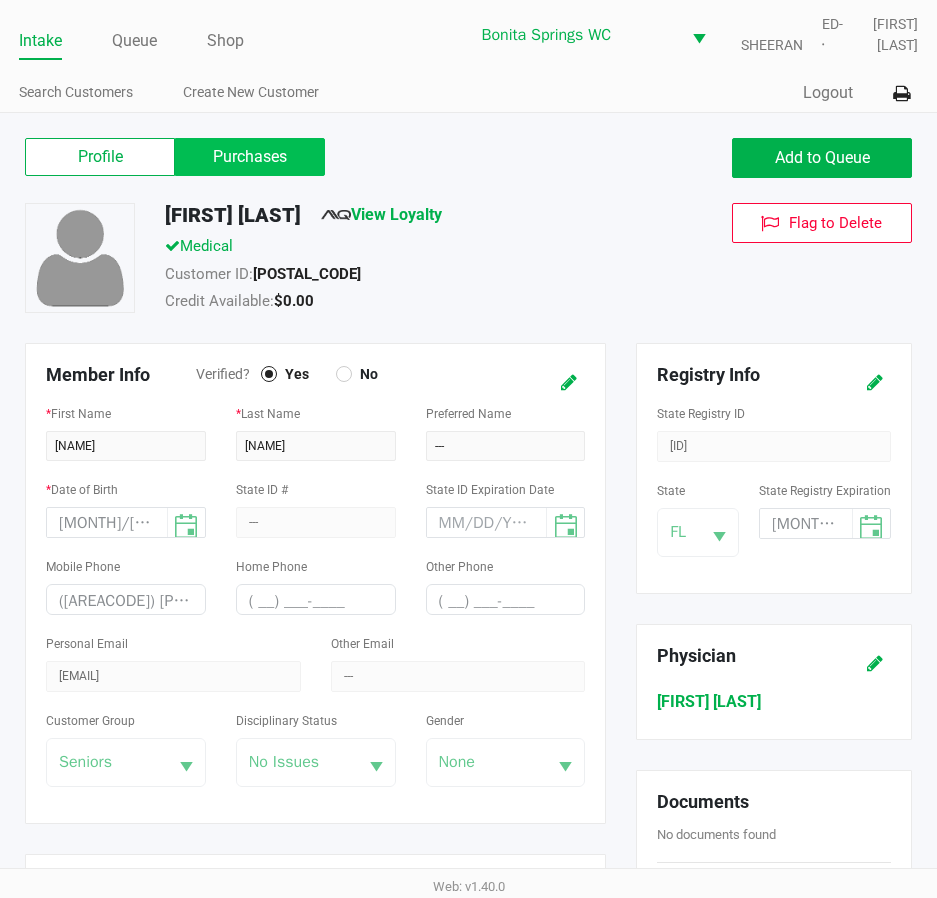 click on "Purchases" 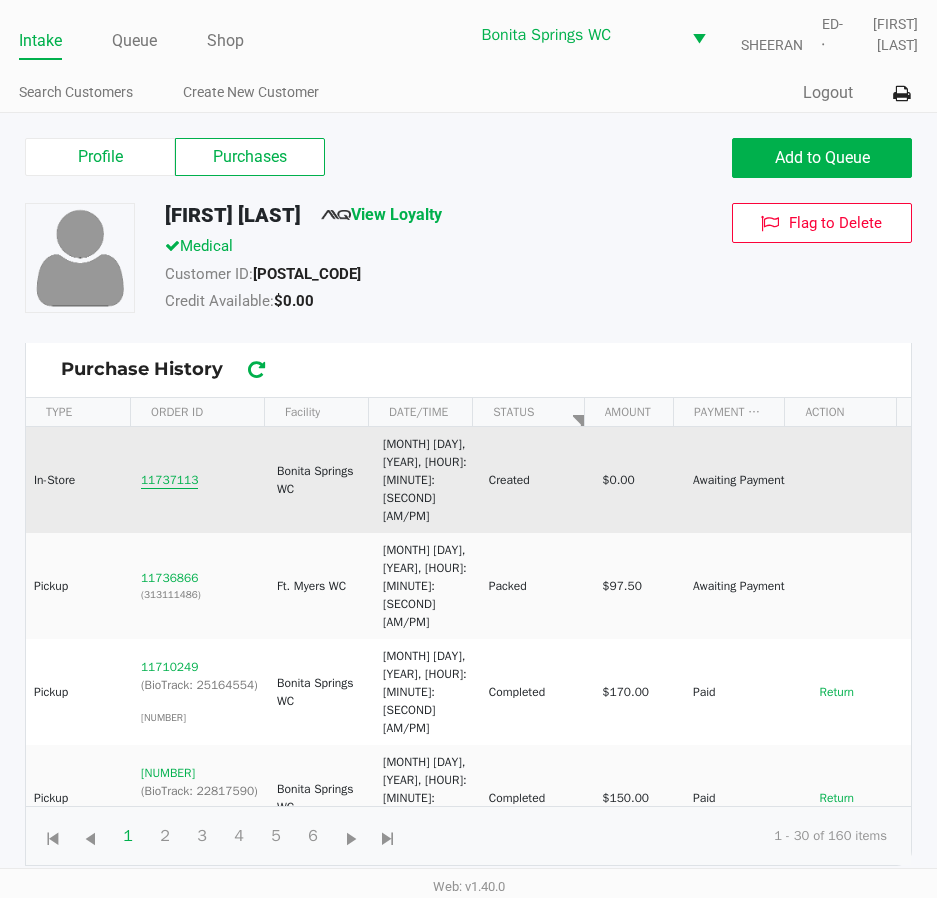 click on "11737113" 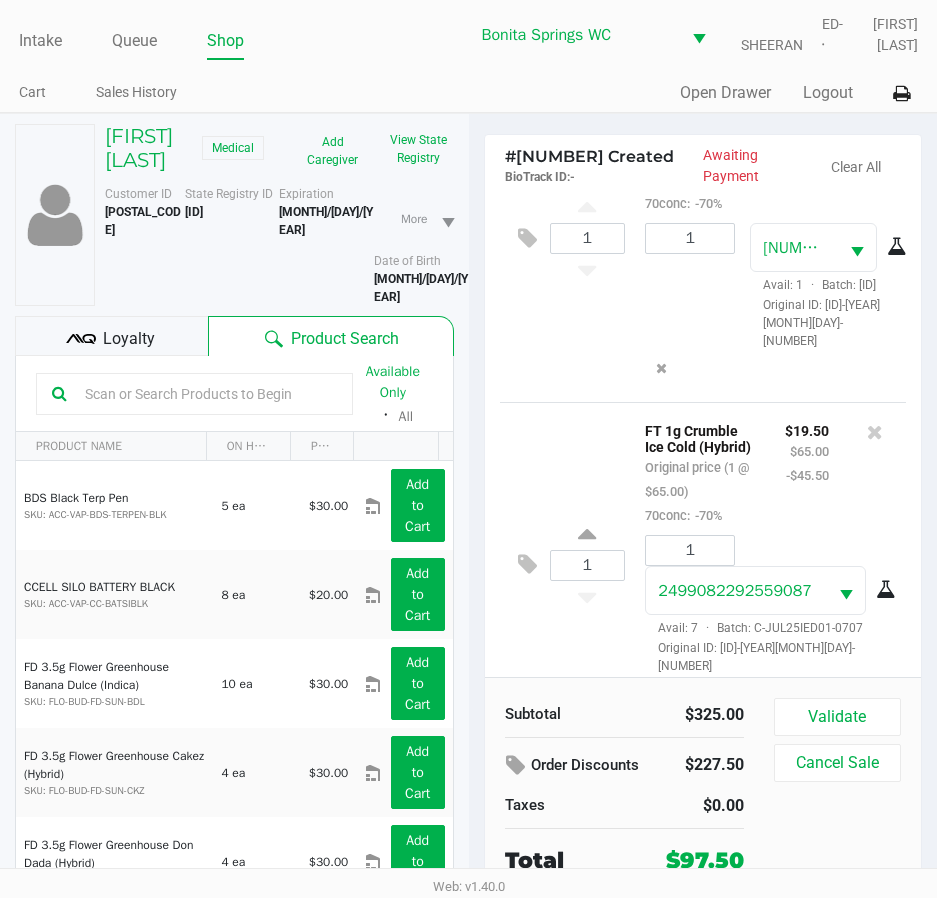 scroll, scrollTop: 819, scrollLeft: 0, axis: vertical 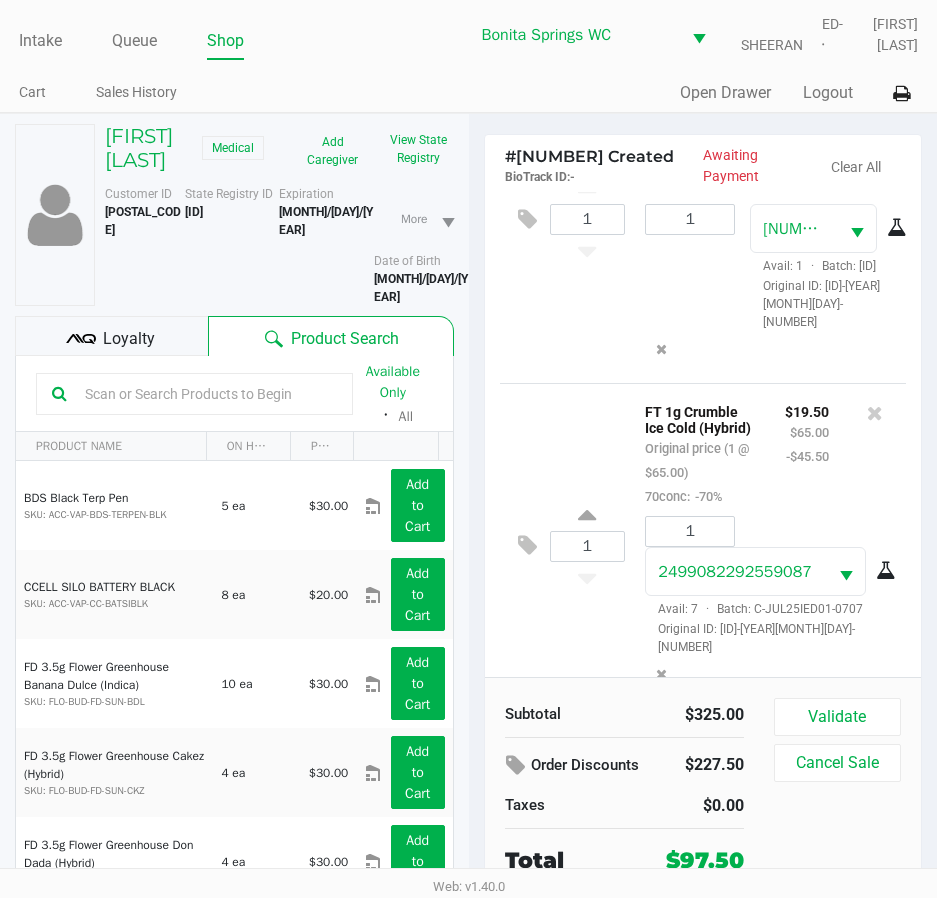 click on "Loyalty" 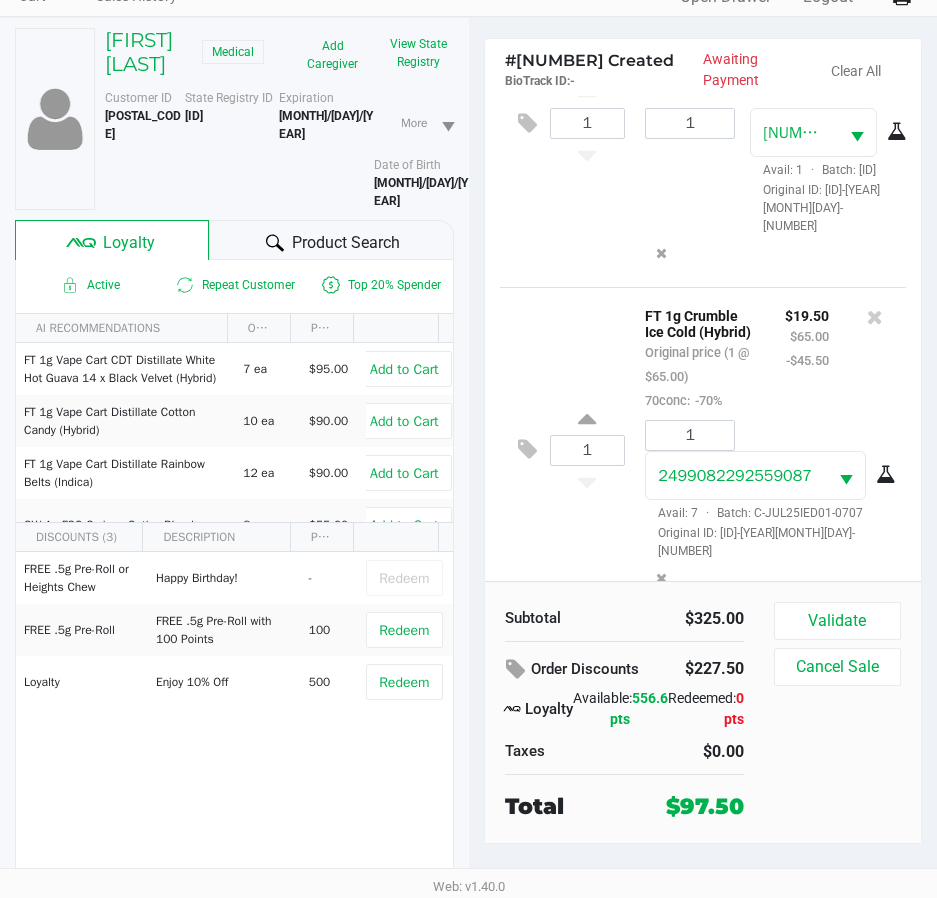 scroll, scrollTop: 104, scrollLeft: 0, axis: vertical 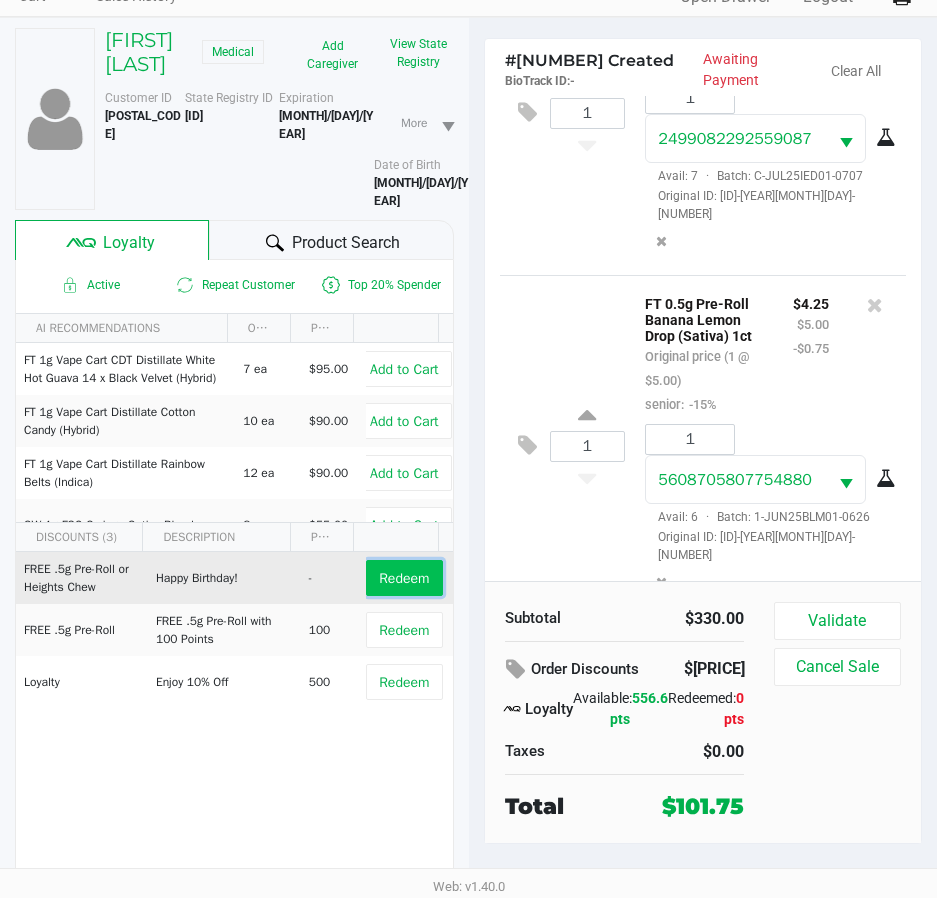 click on "Redeem" 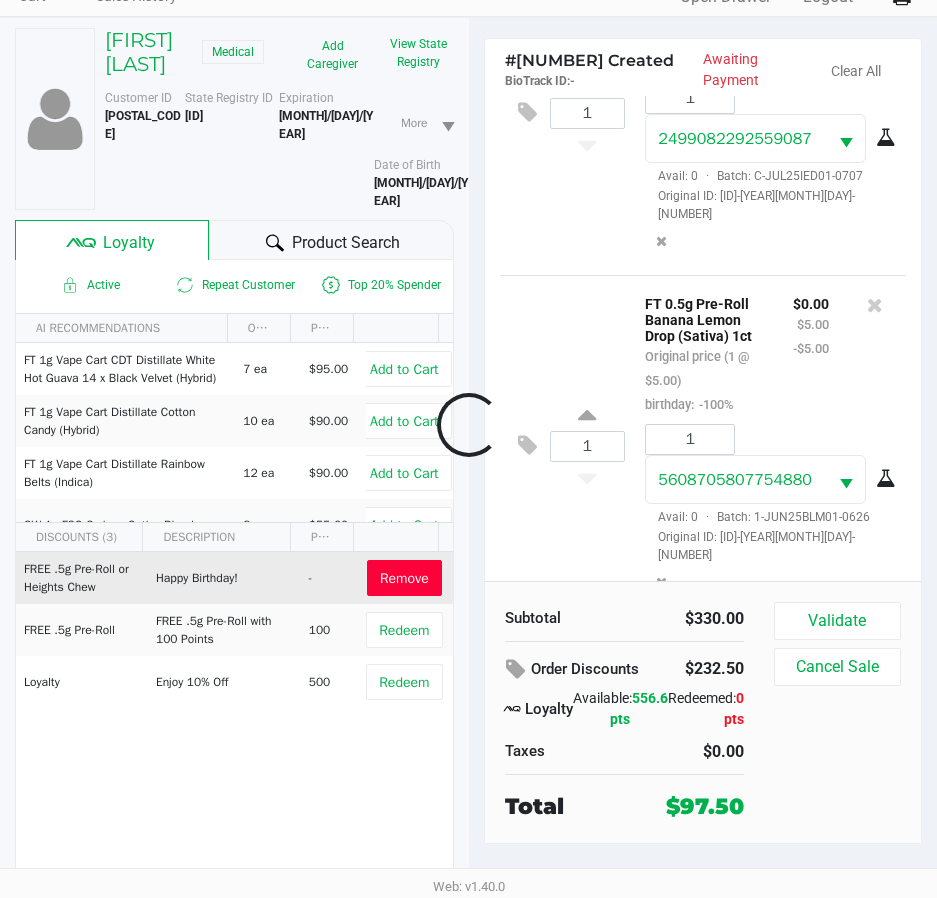 scroll, scrollTop: 1162, scrollLeft: 0, axis: vertical 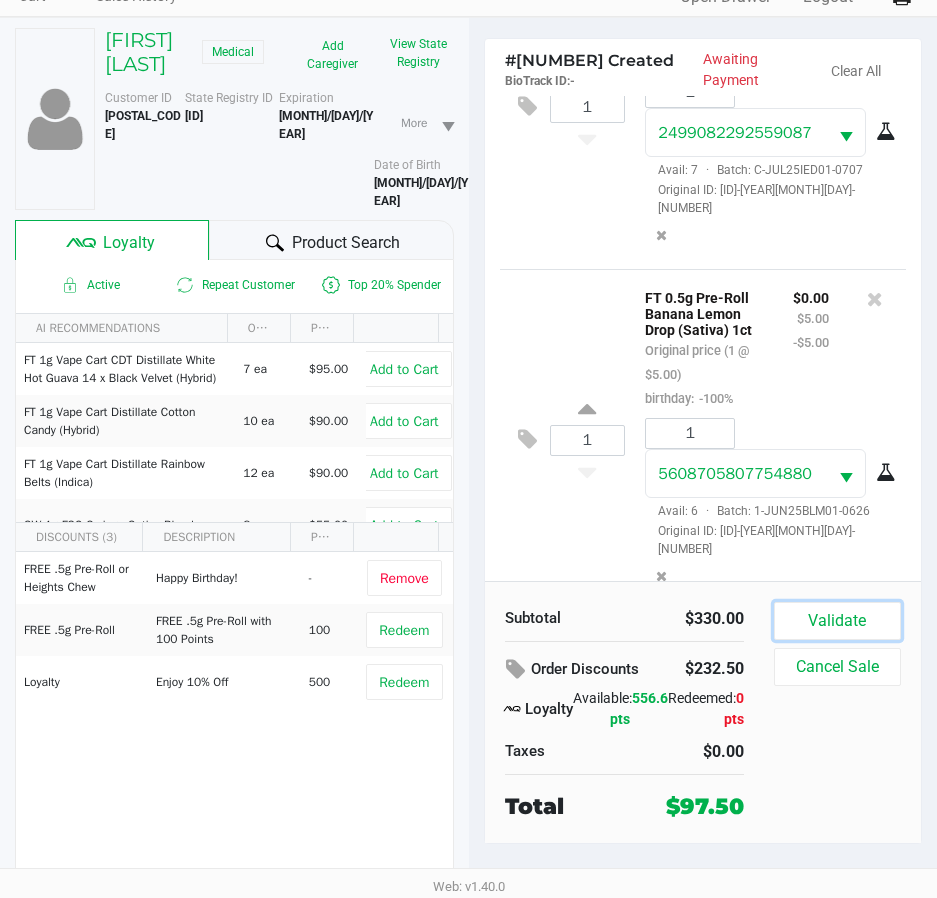 click on "Validate" 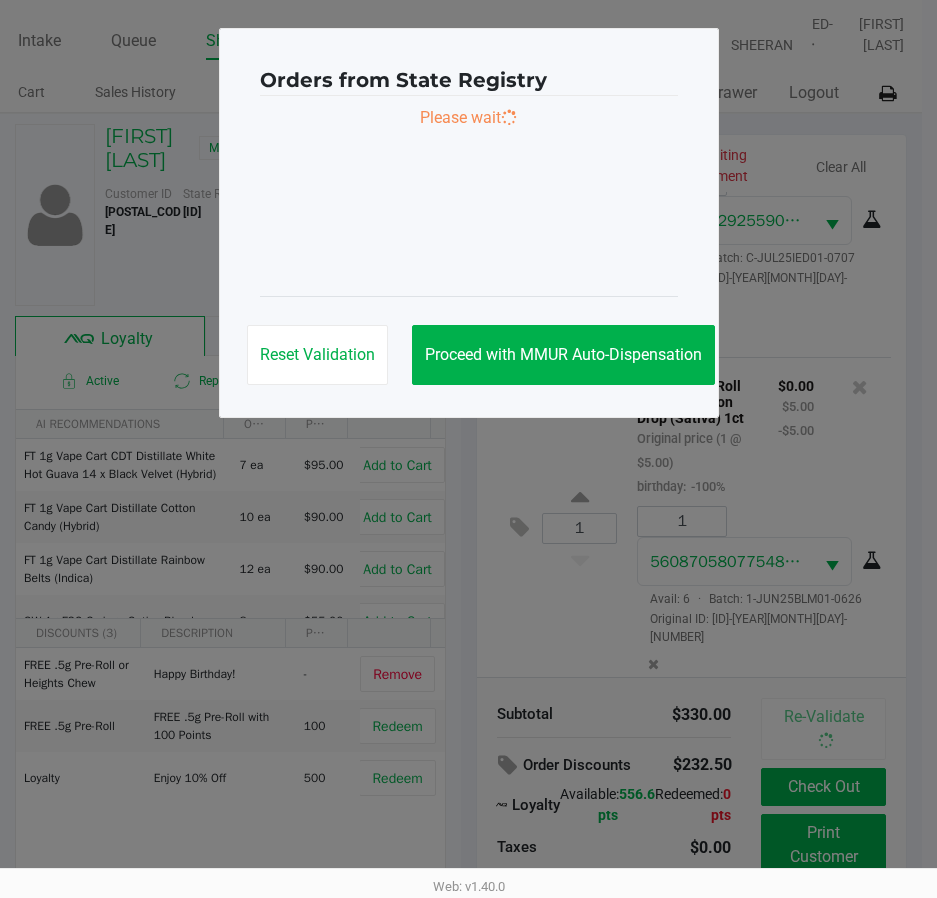 scroll, scrollTop: 0, scrollLeft: 0, axis: both 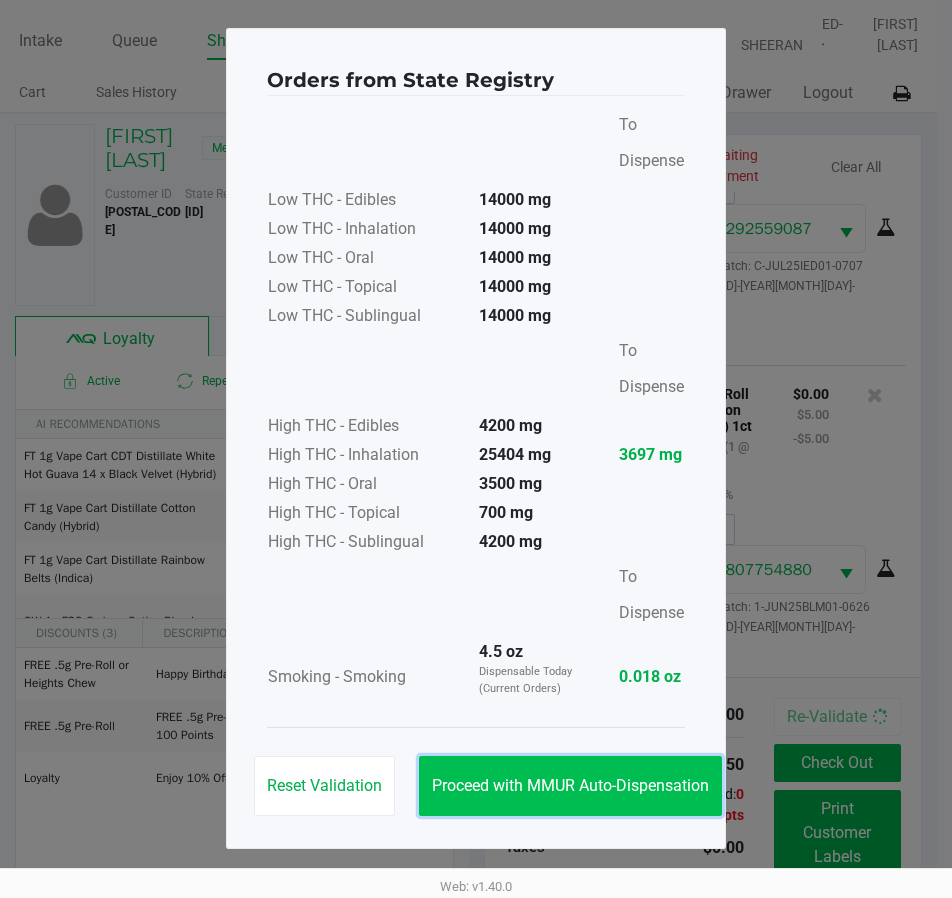 click on "Proceed with MMUR Auto-Dispensation" 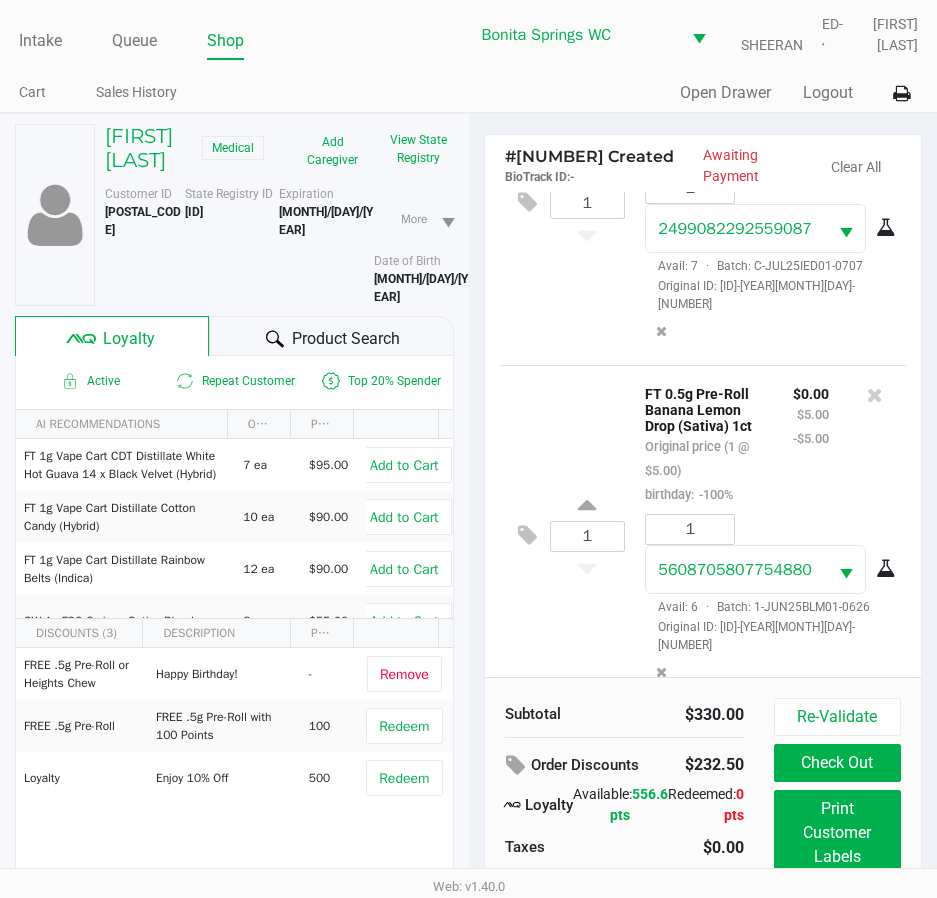 scroll, scrollTop: 104, scrollLeft: 0, axis: vertical 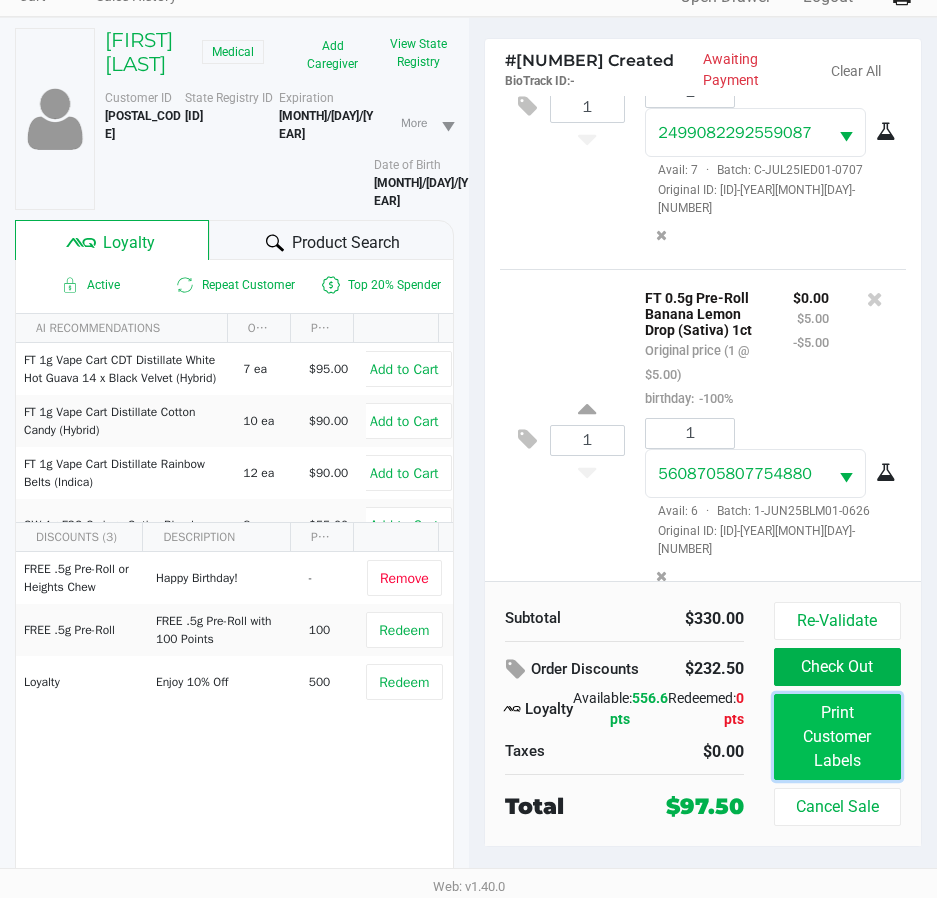 click on "Print Customer Labels" 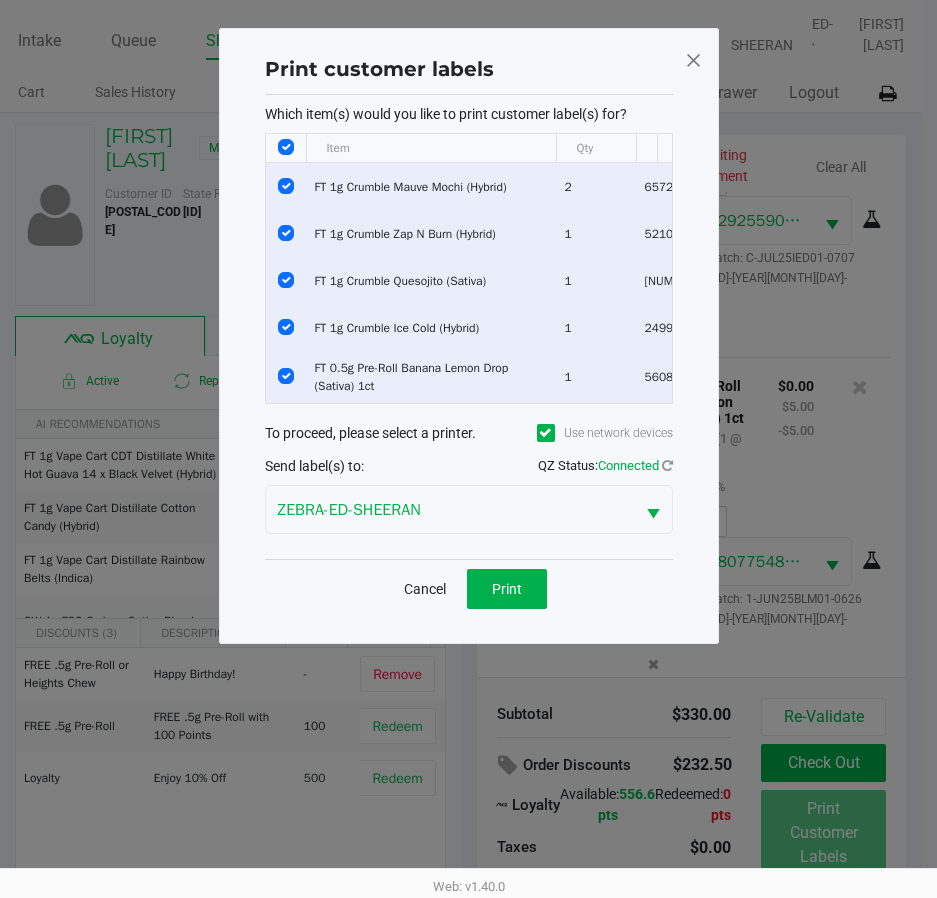 scroll, scrollTop: 0, scrollLeft: 0, axis: both 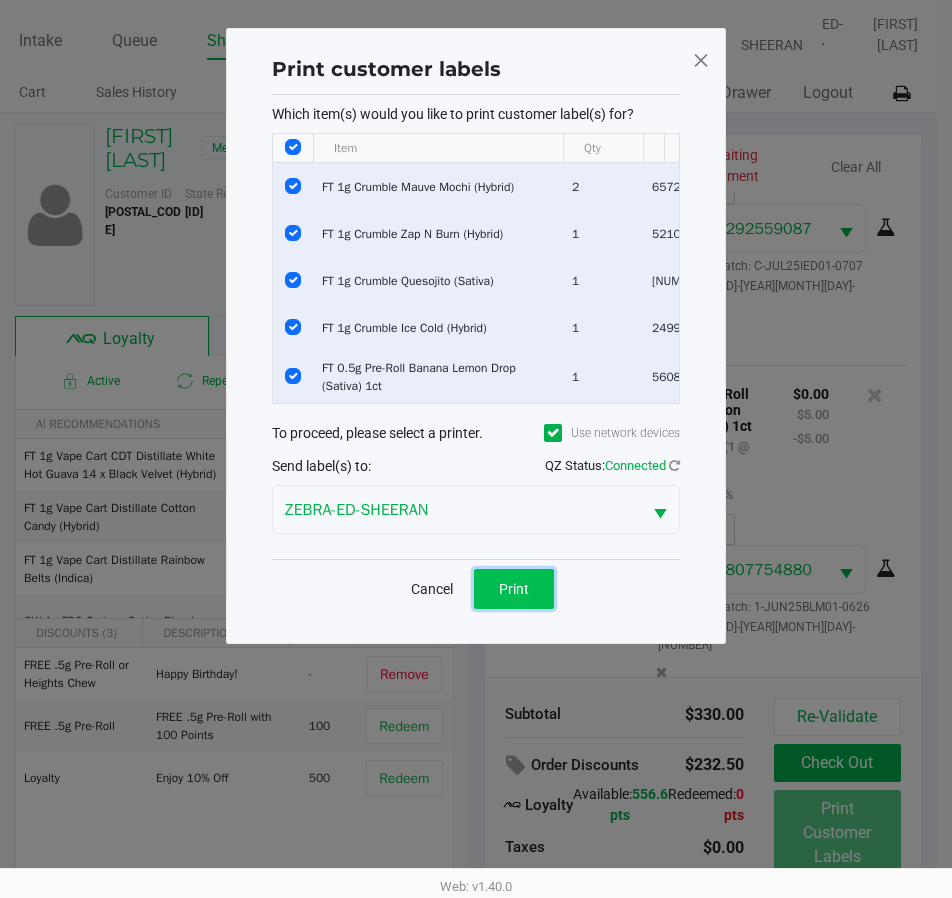 click on "Print" 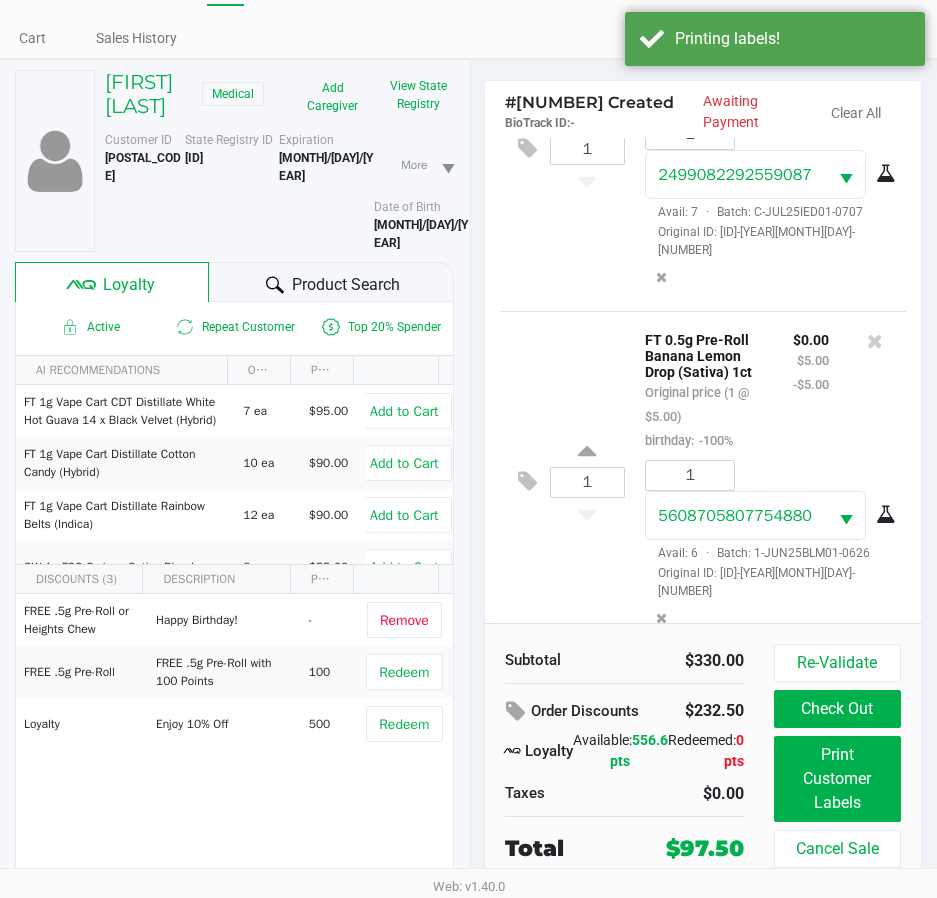 scroll, scrollTop: 104, scrollLeft: 0, axis: vertical 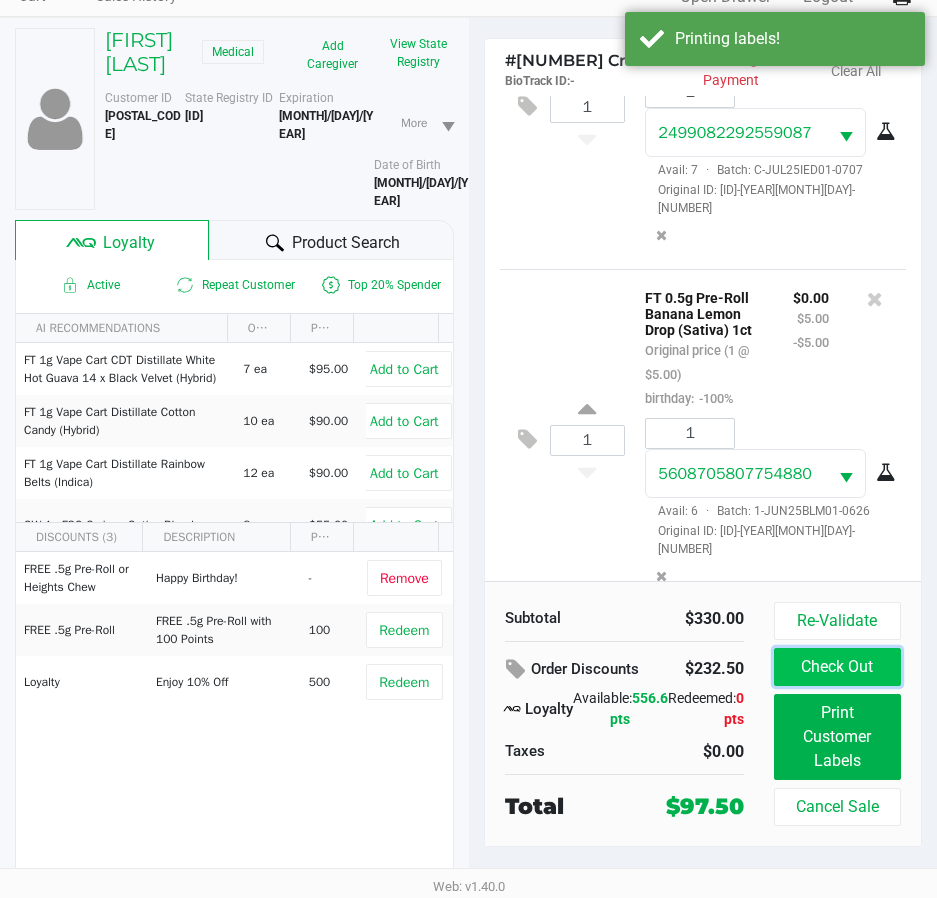 click on "Check Out" 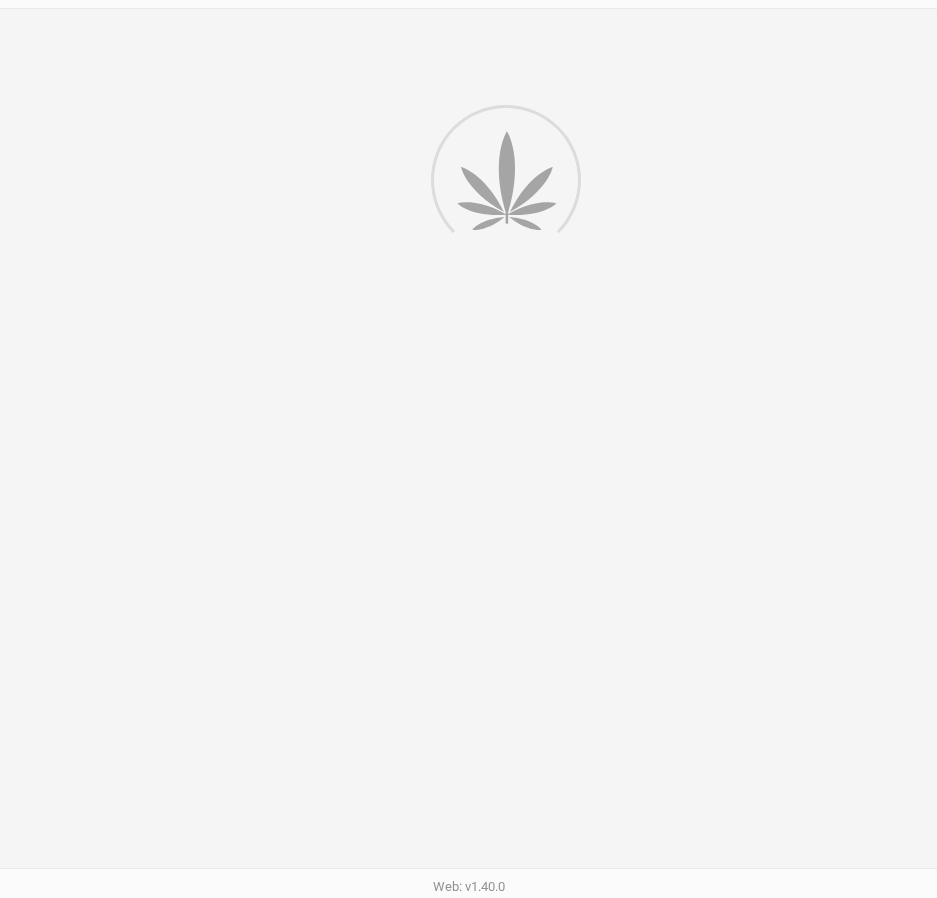 scroll, scrollTop: 0, scrollLeft: 0, axis: both 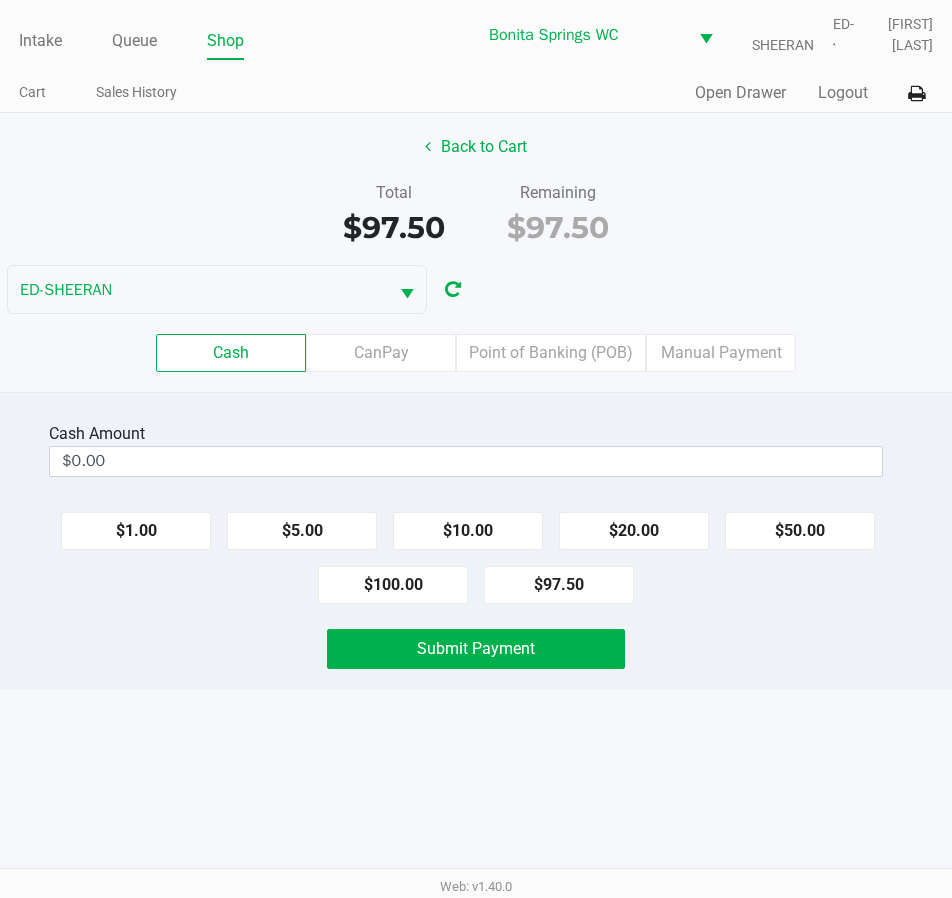 click on "Cash  Amount  $0.00" 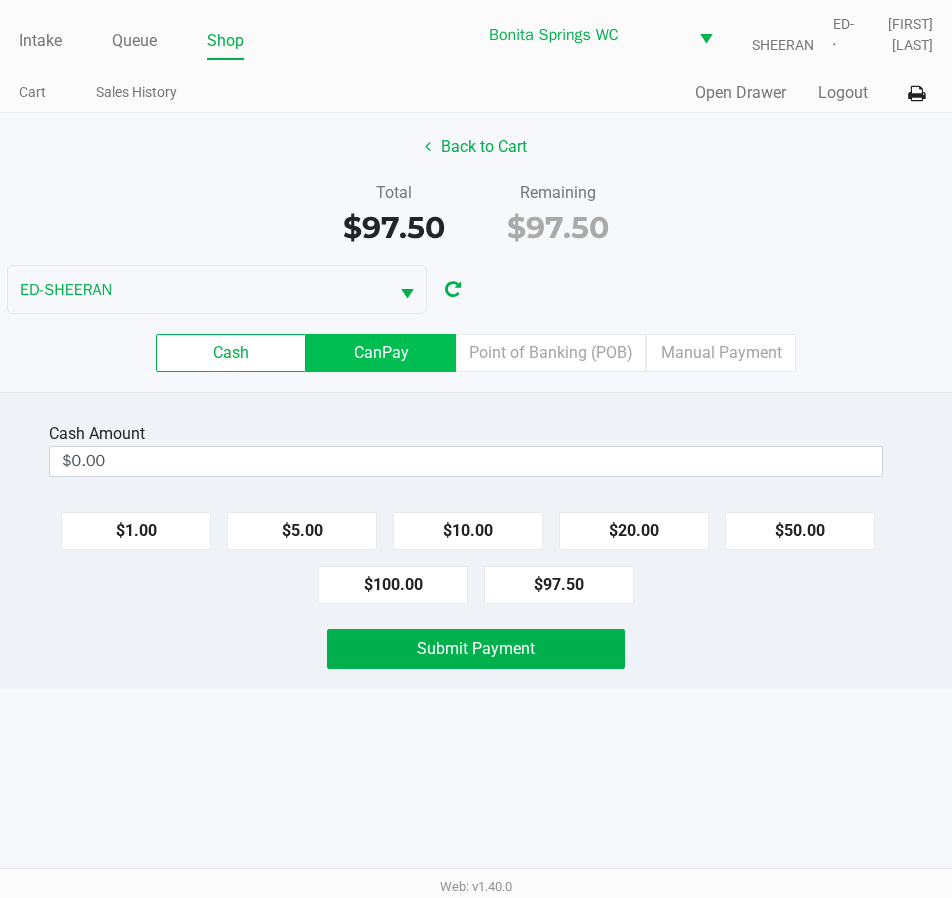 click on "CanPay" 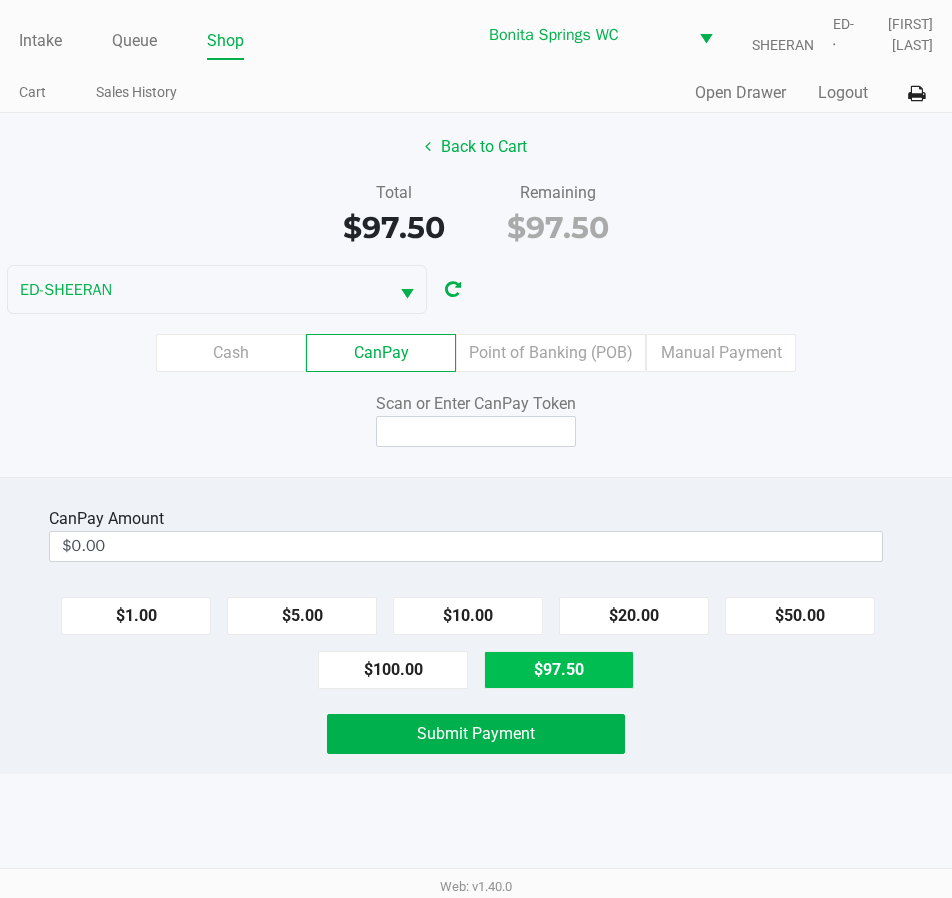 drag, startPoint x: 568, startPoint y: 684, endPoint x: 536, endPoint y: 593, distance: 96.462425 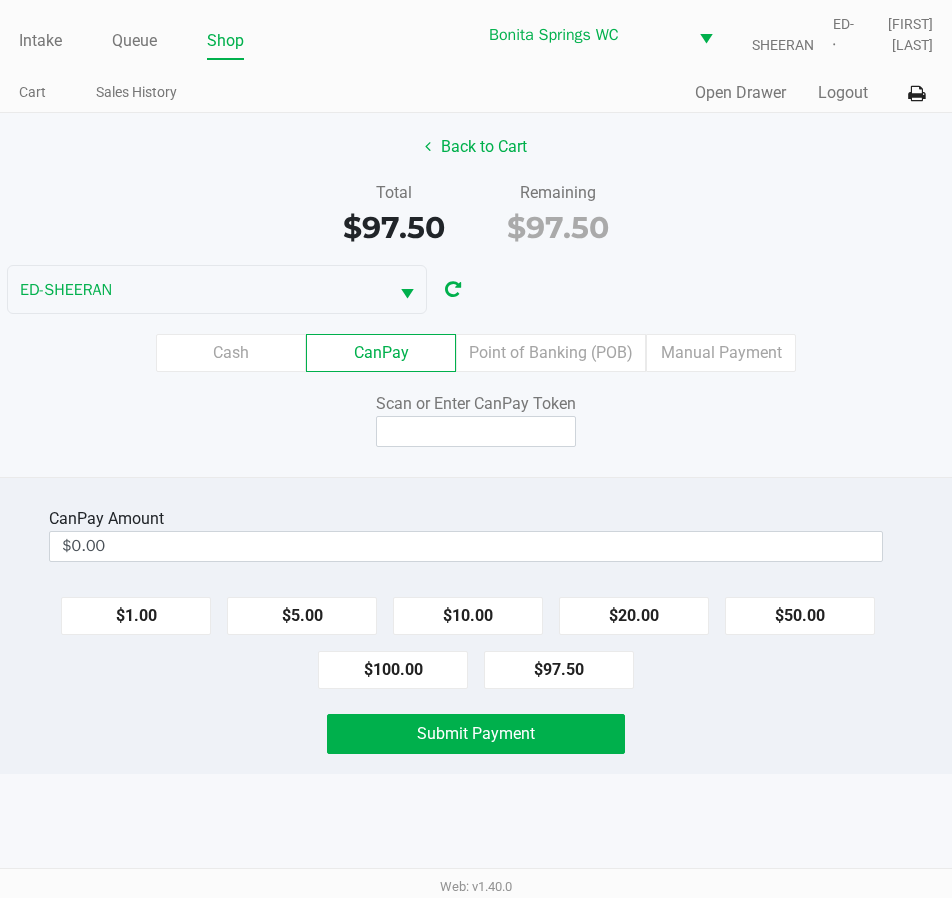 type on "$97.50" 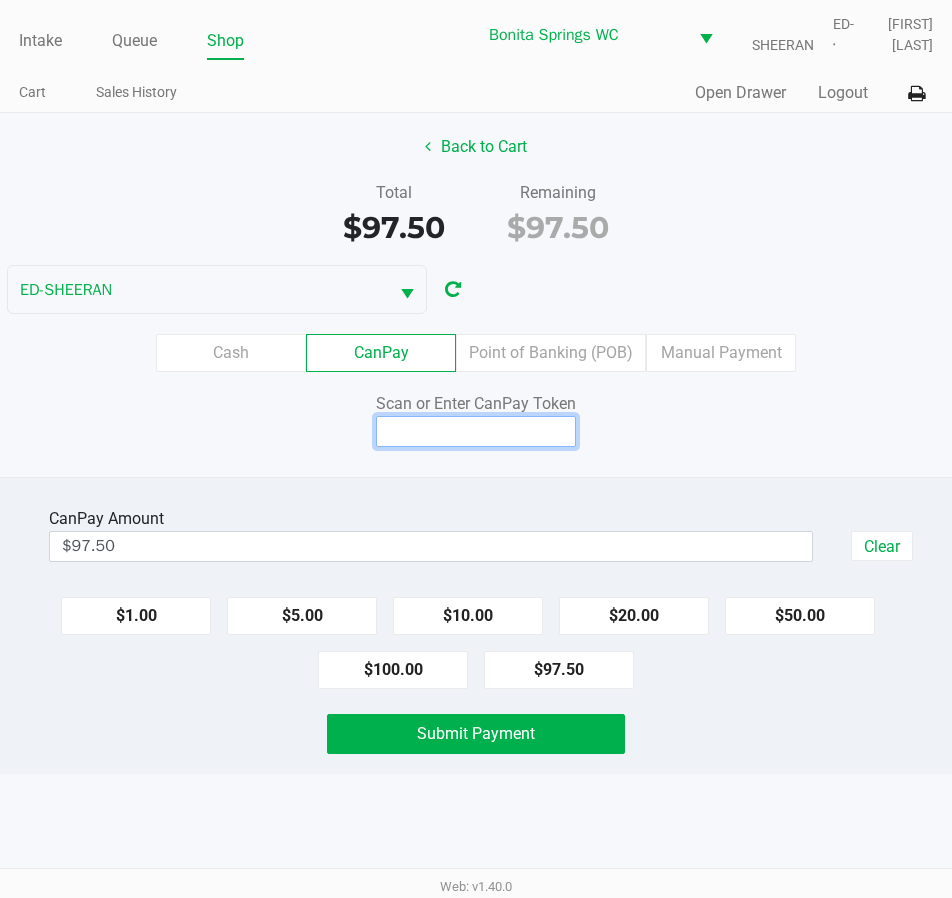 click 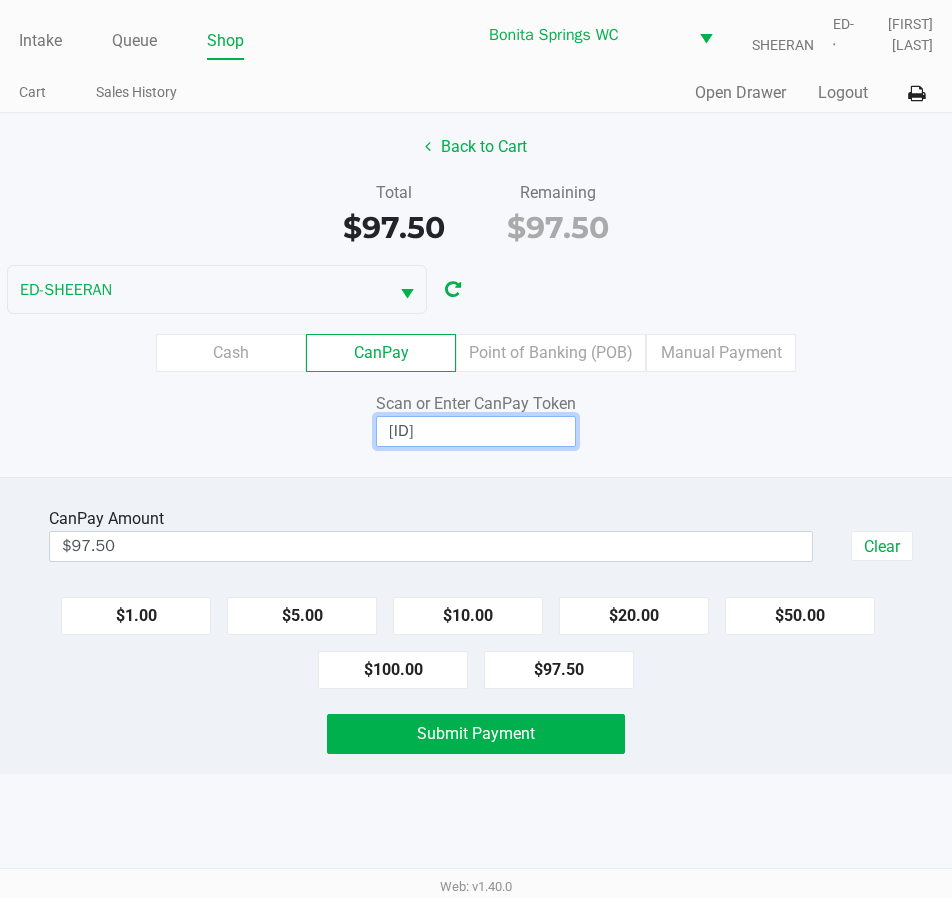 type on "X8893346X" 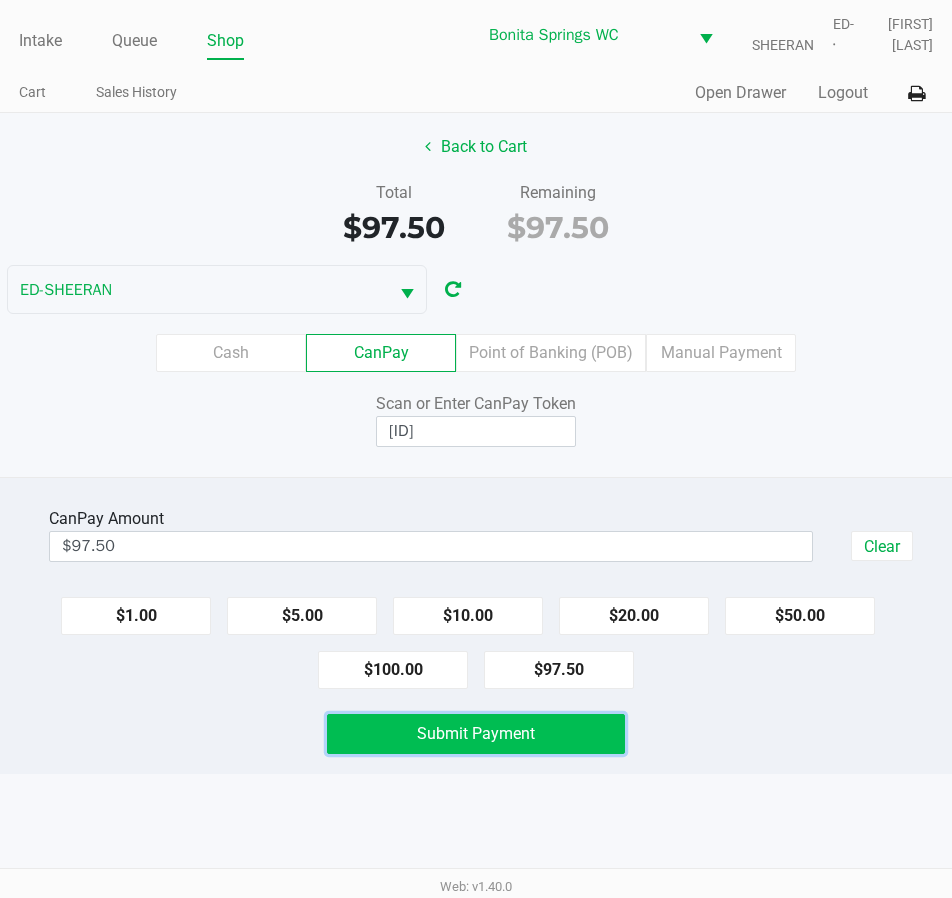 click on "Submit Payment" 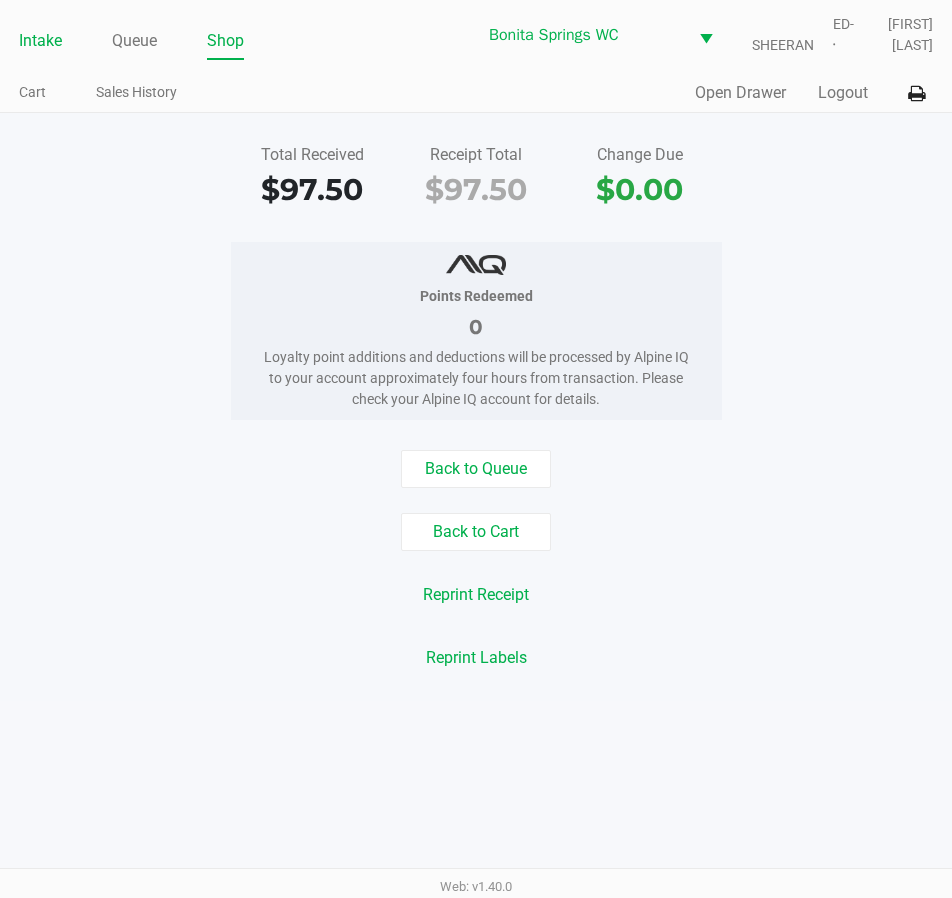 click on "Intake" 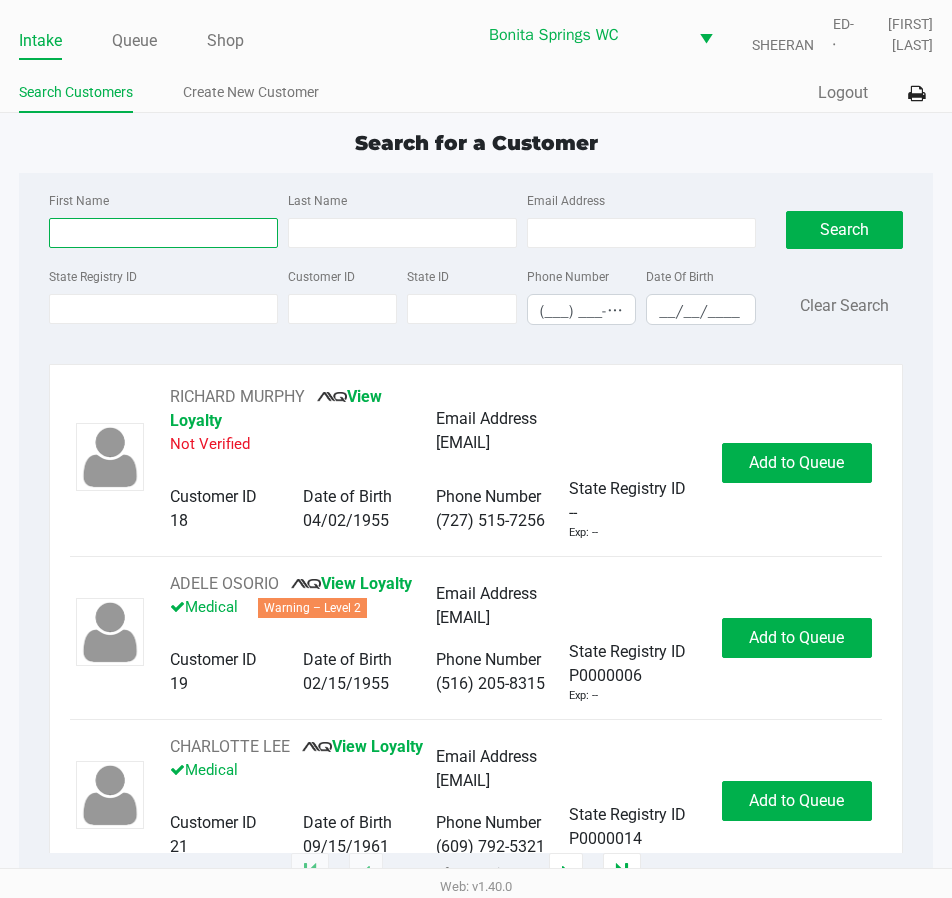 click on "First Name" at bounding box center (163, 233) 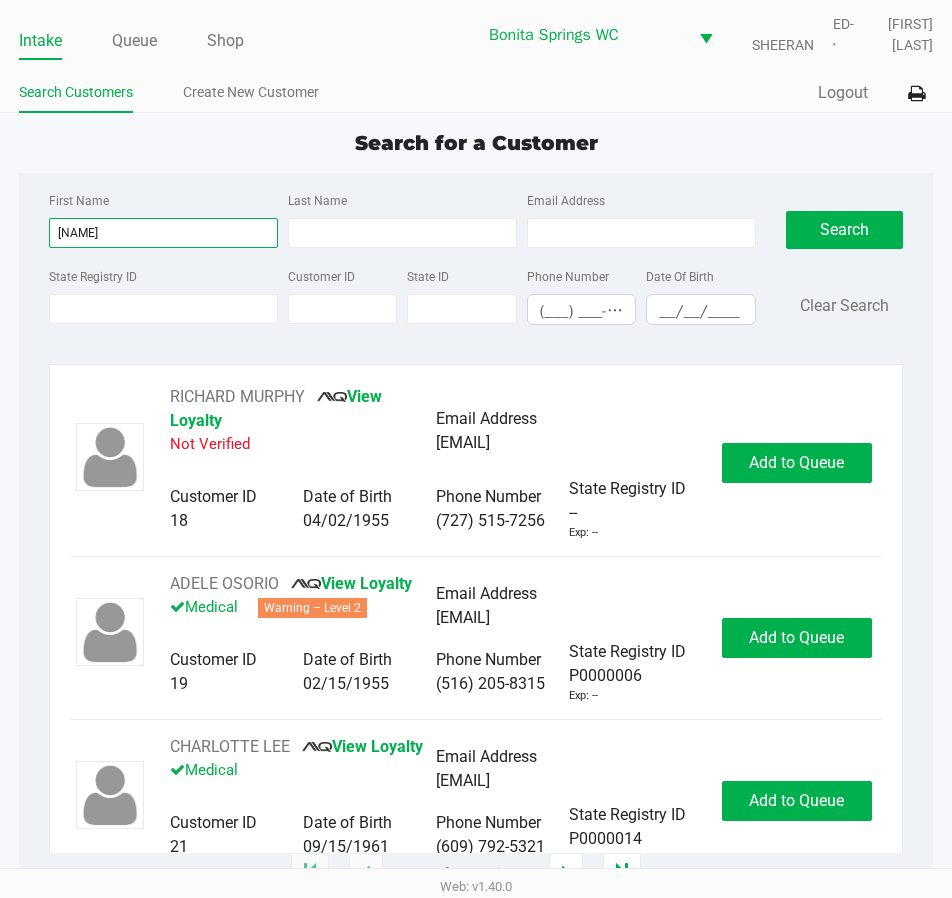 type on "elizabeth" 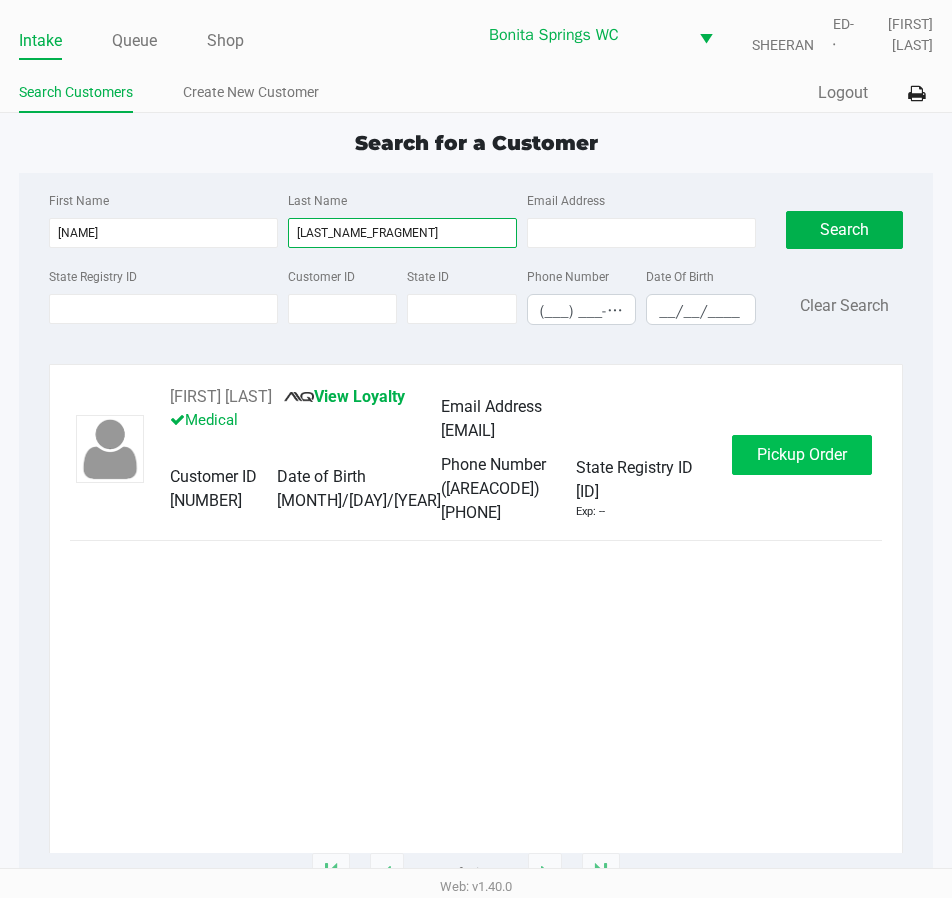 type on "simpson" 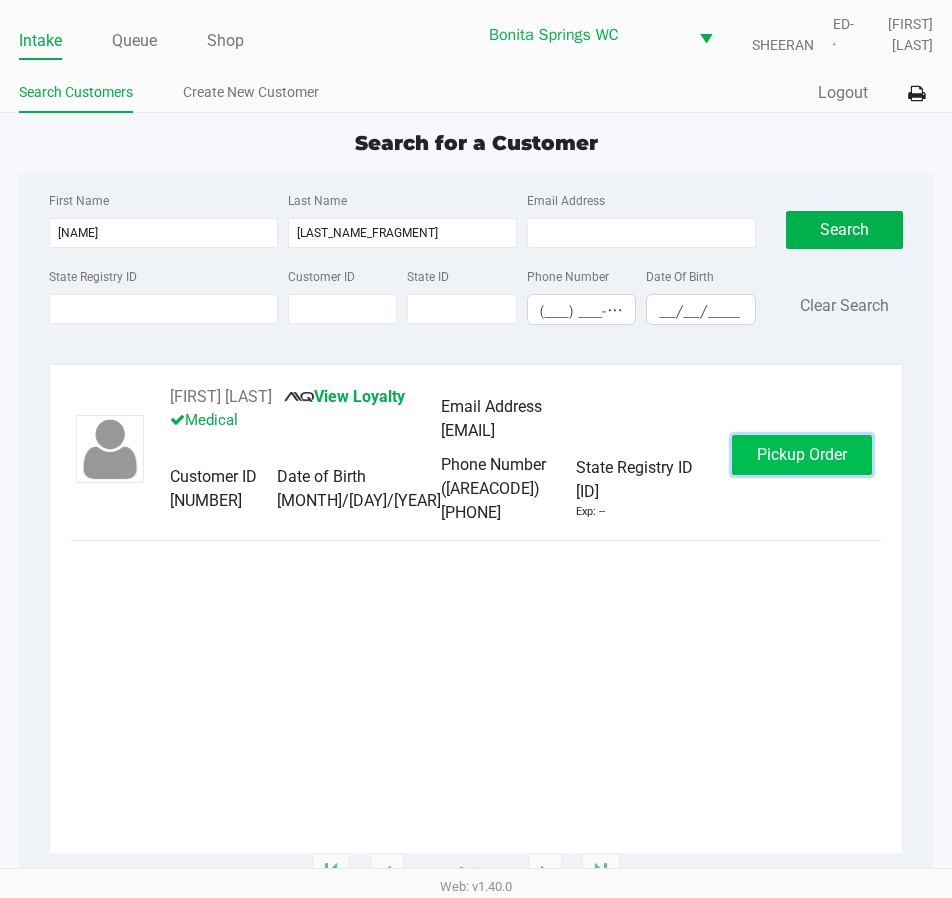 click on "Pickup Order" 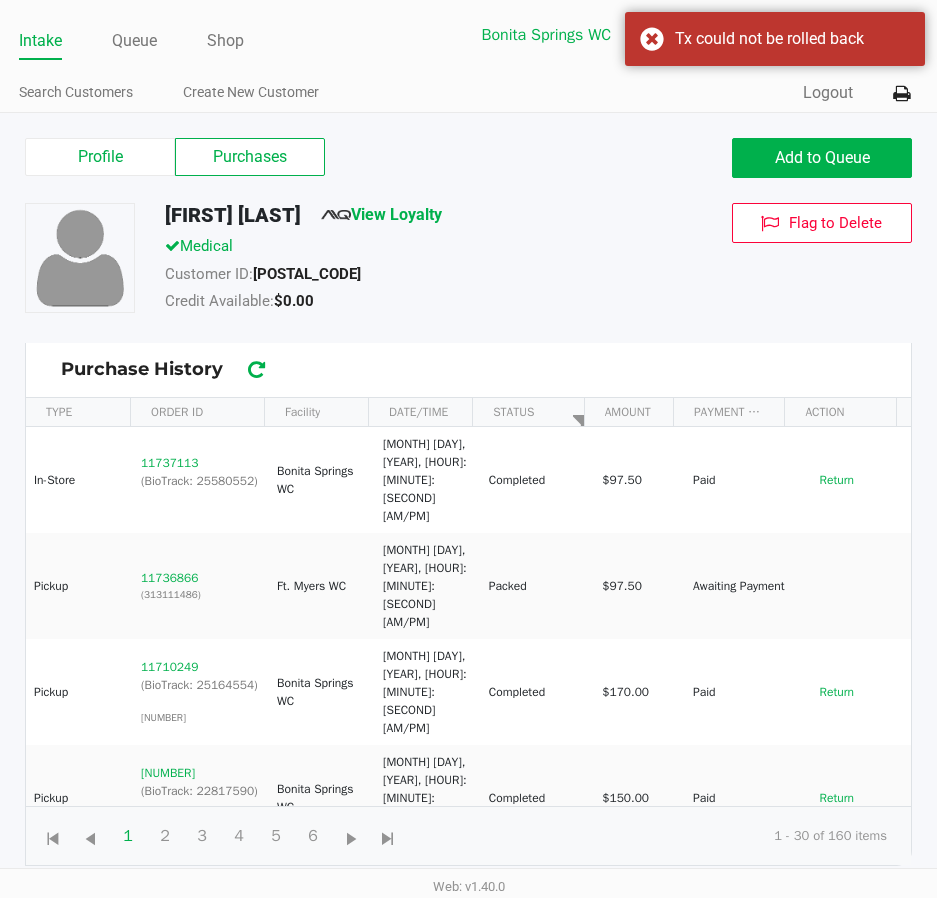 click on "Intake" 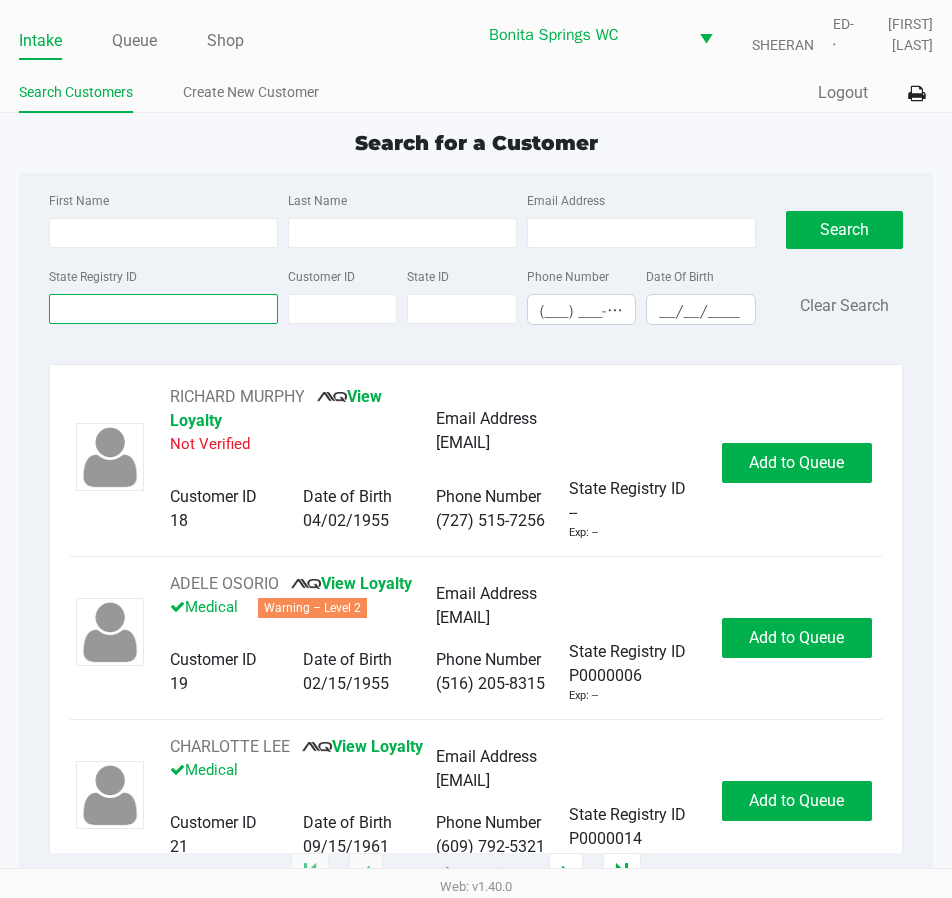 click on "State Registry ID" at bounding box center (163, 309) 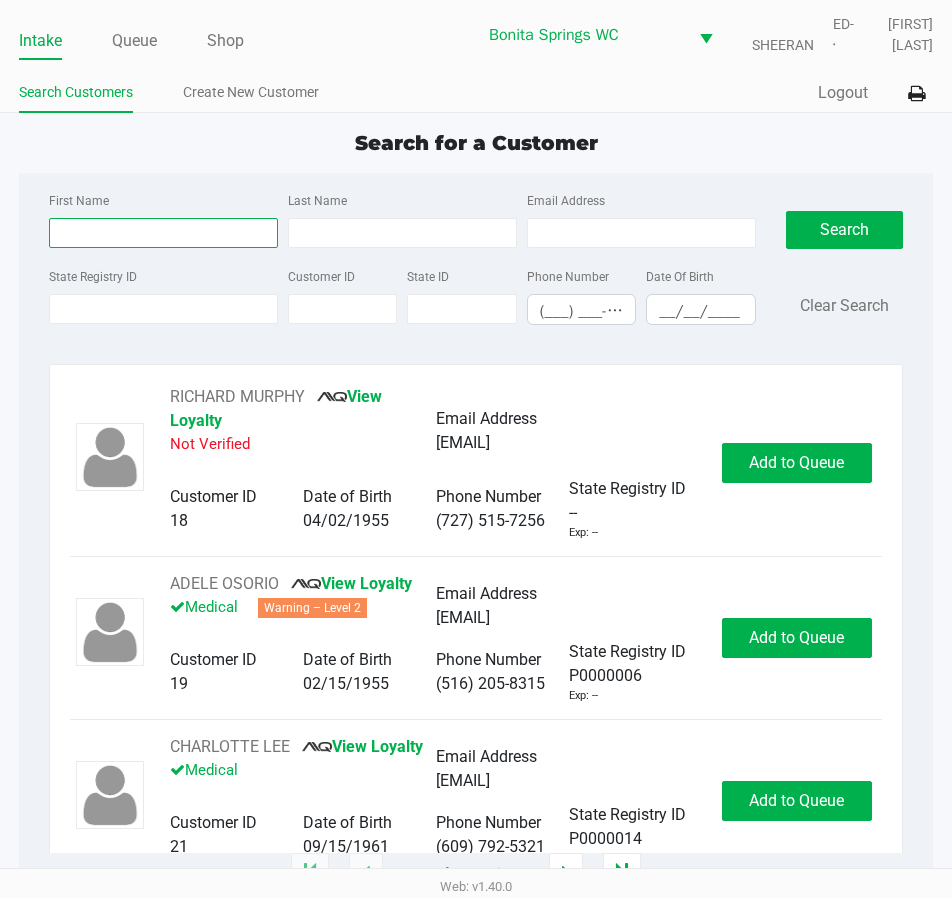 click on "First Name" at bounding box center (163, 233) 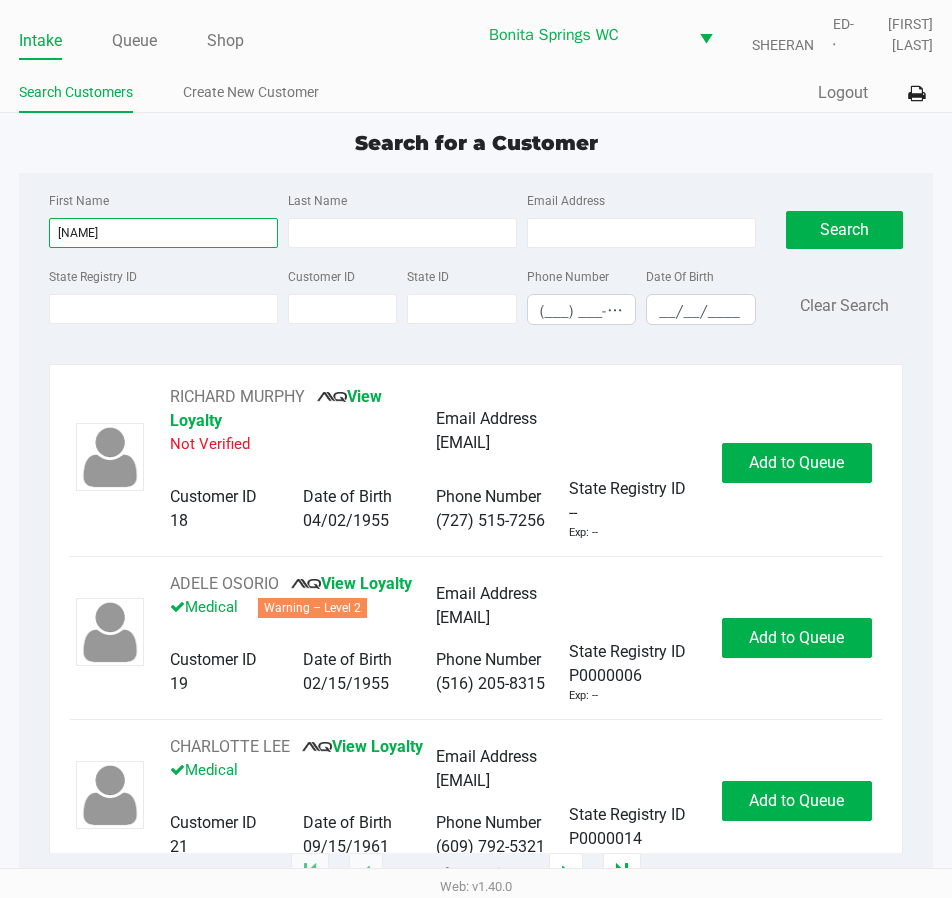 type on "elizabeth" 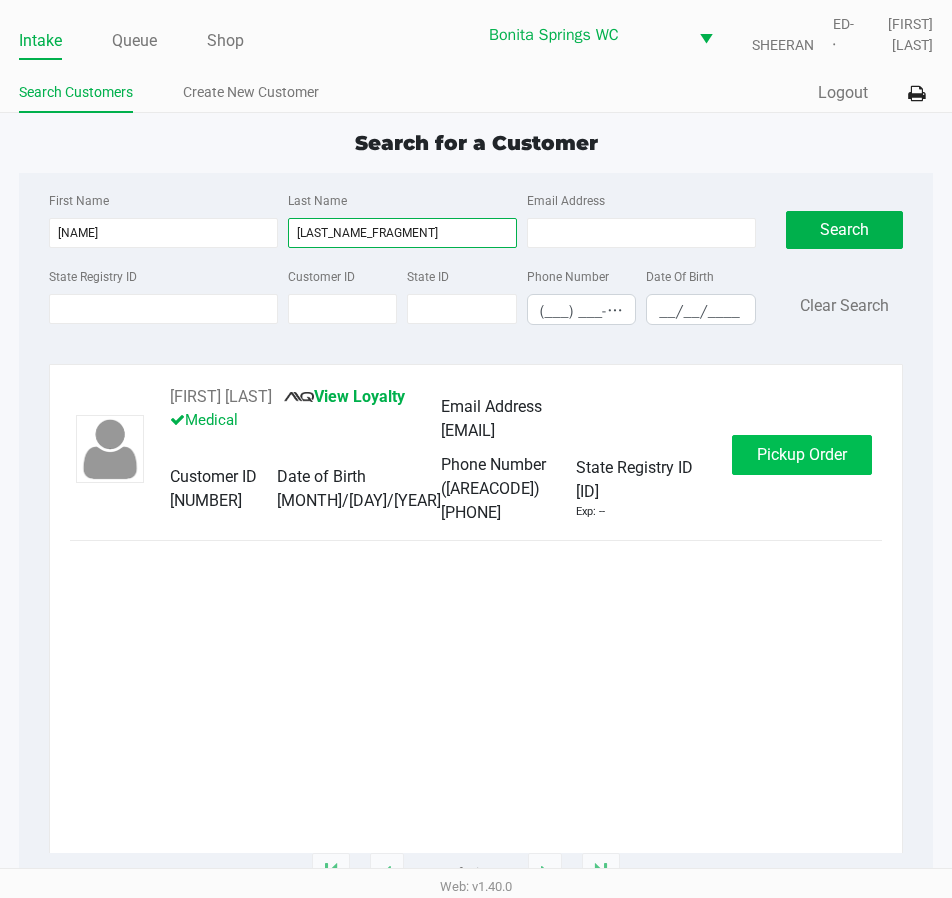 type on "simpson" 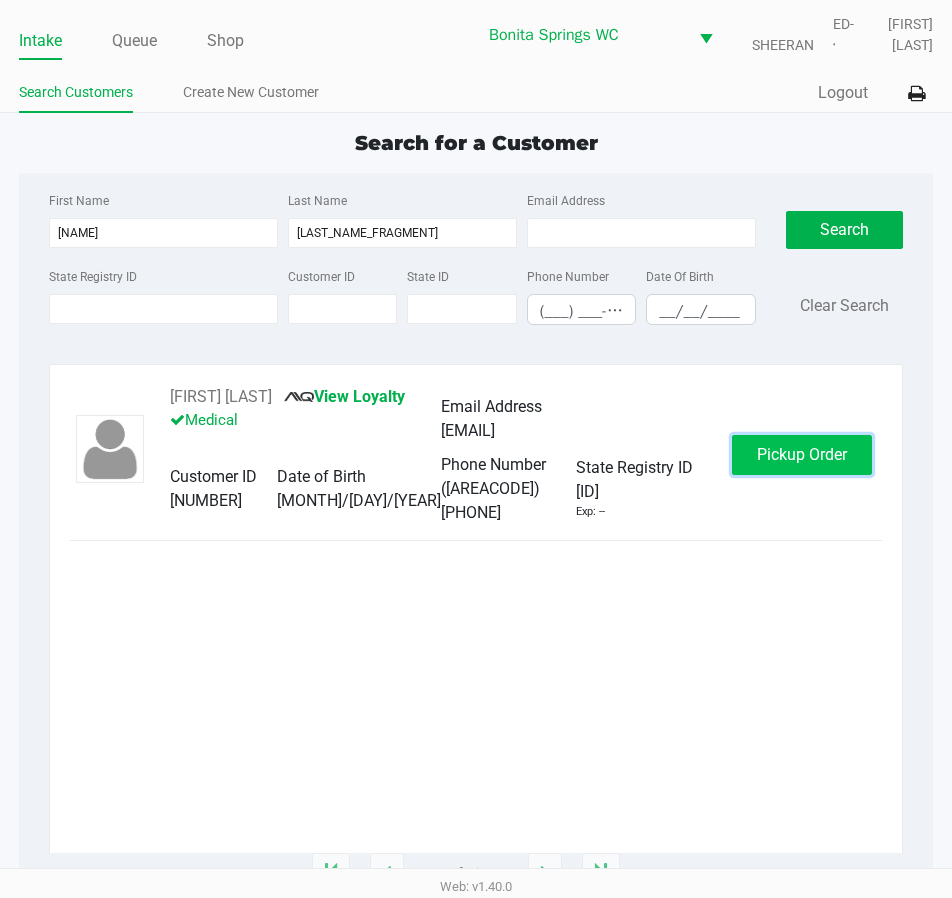 click on "Pickup Order" 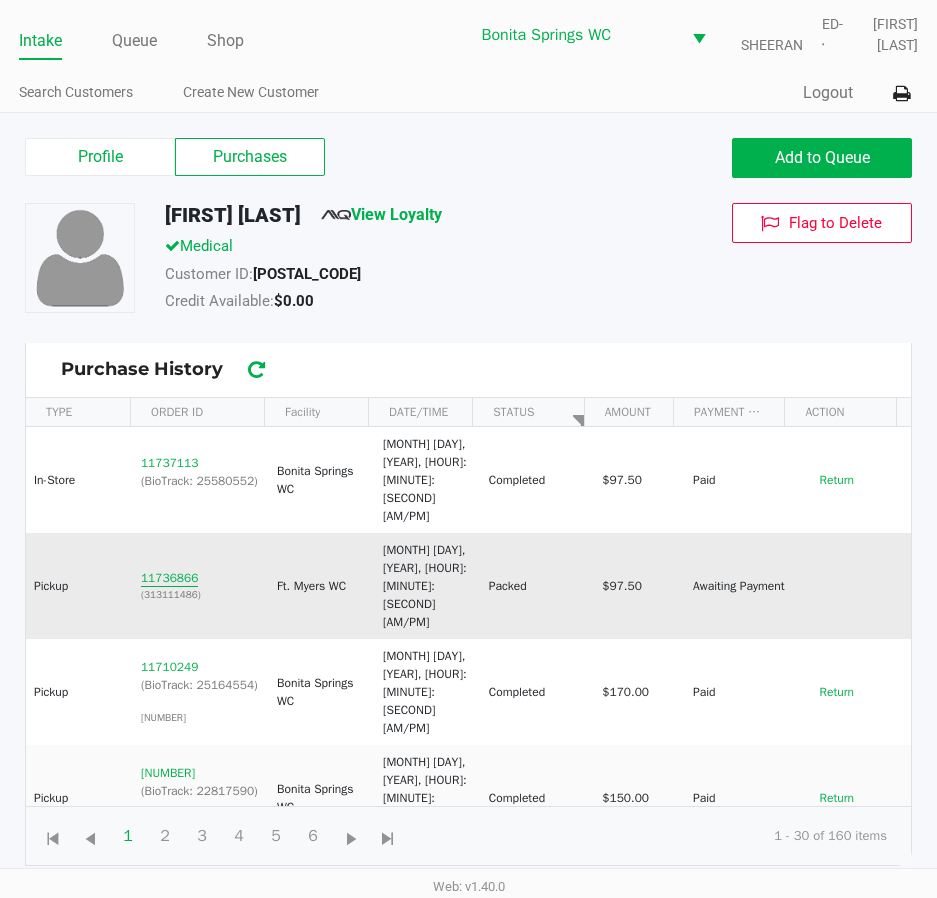 click on "11736866" 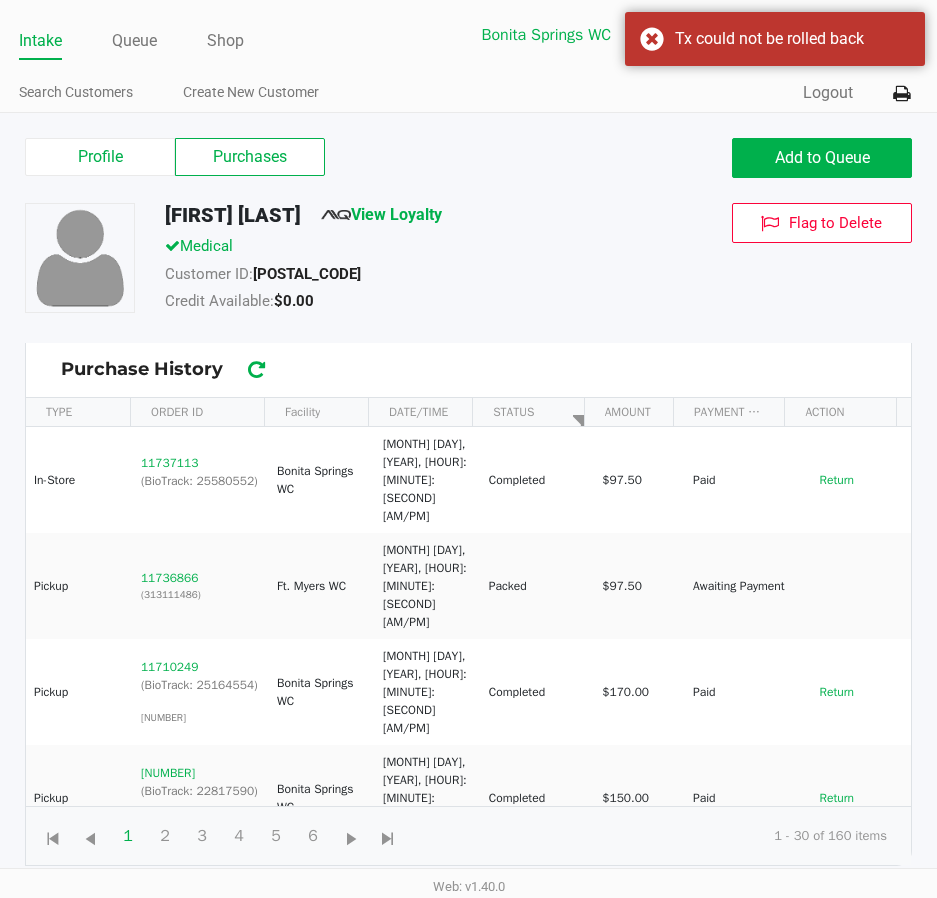 click on "Intake" 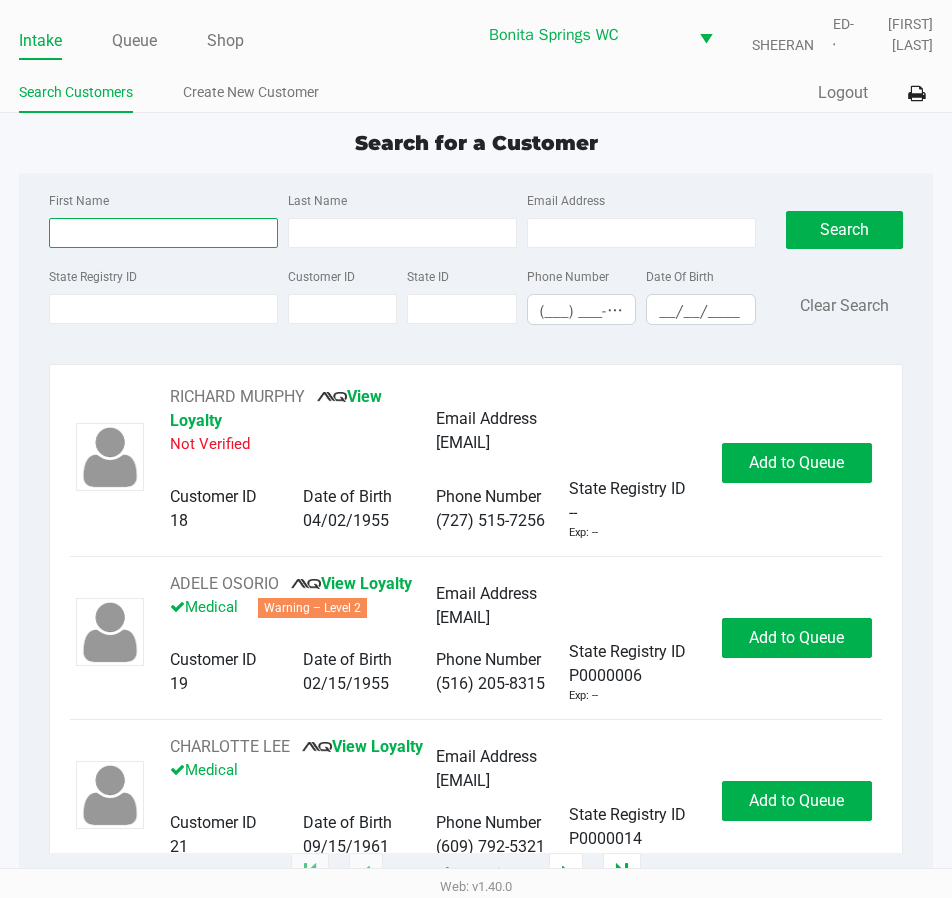click on "First Name" at bounding box center [163, 233] 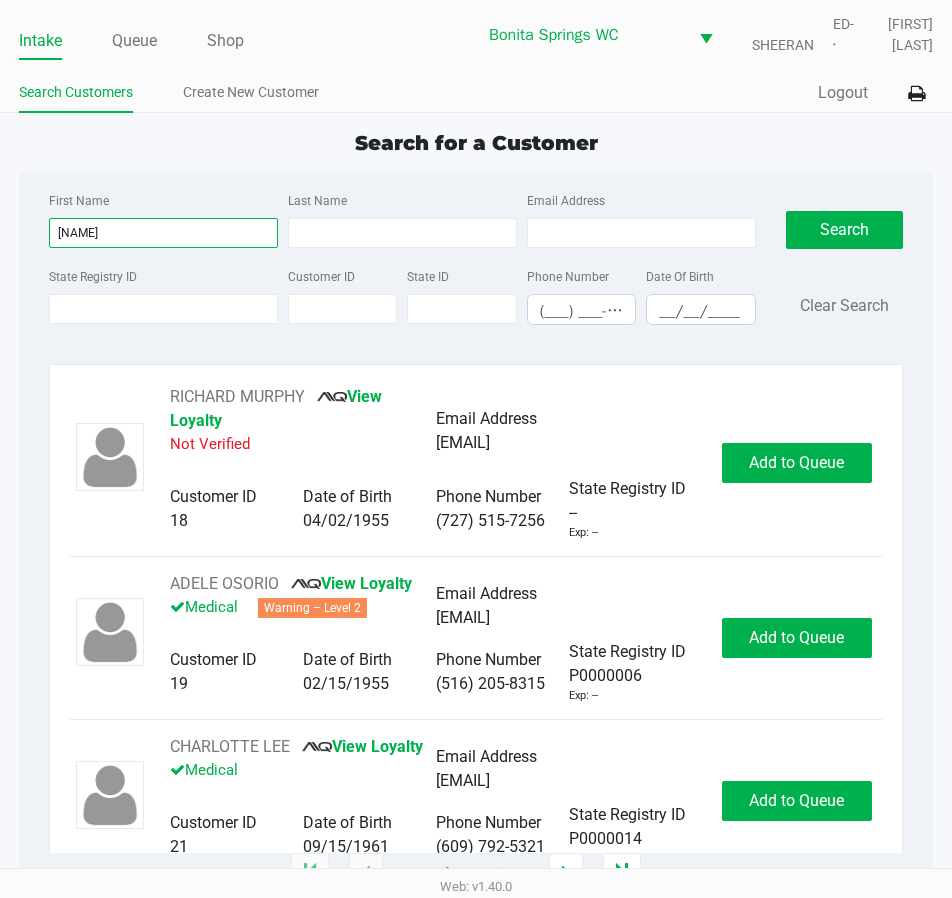 type on "elizabeth" 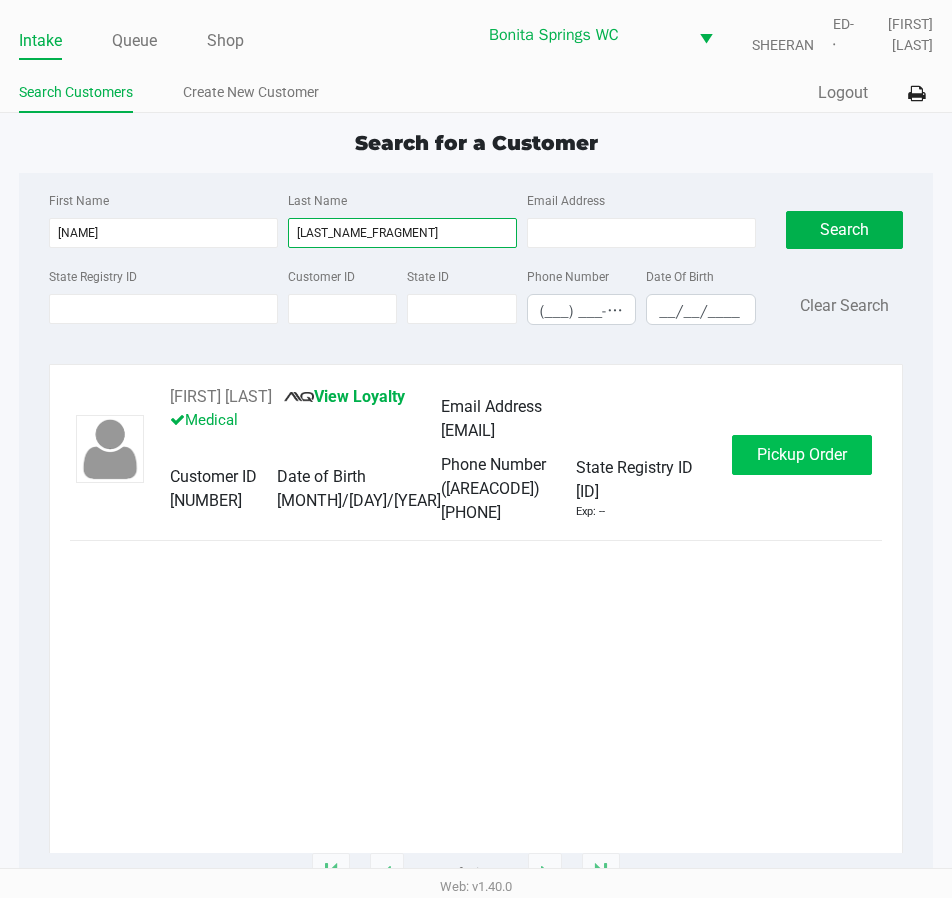 type on "simpson" 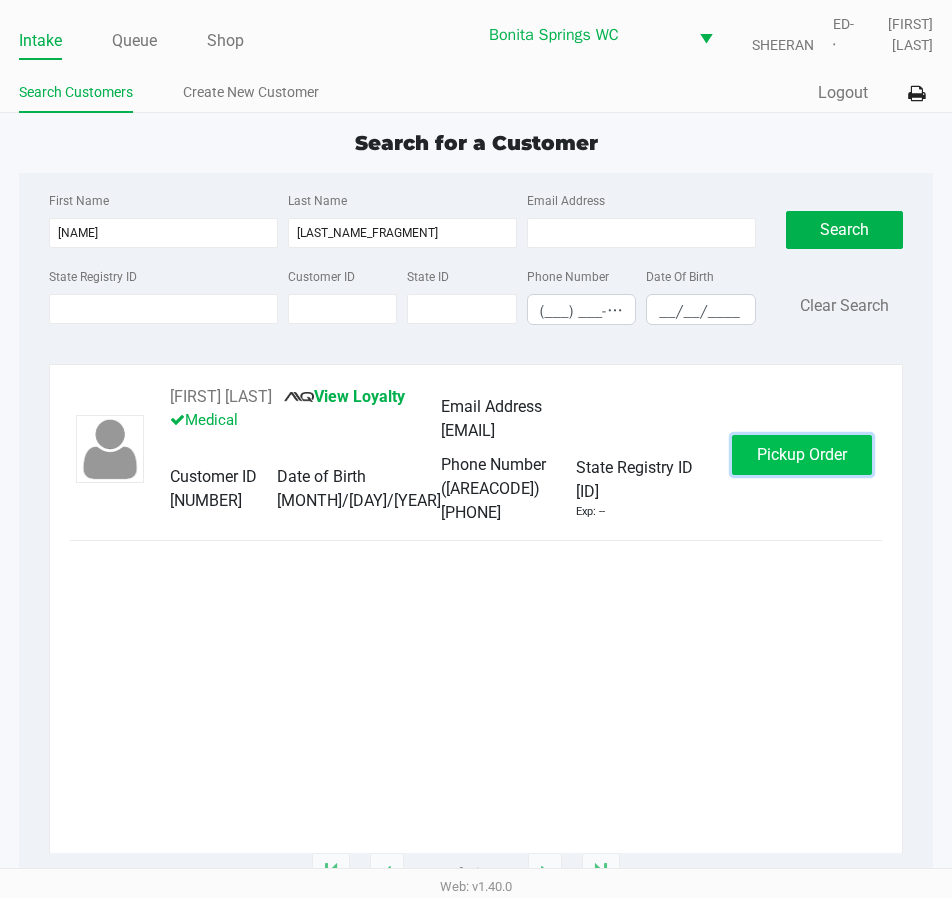 click on "Pickup Order" 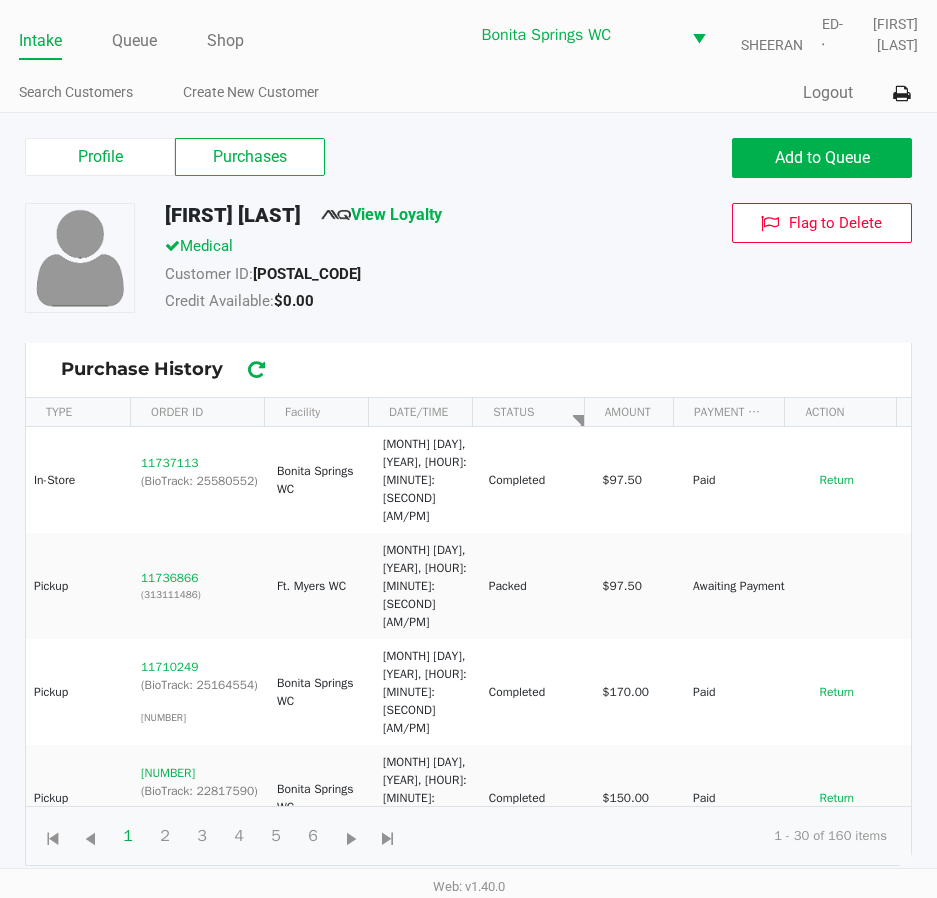 click on "Intake" 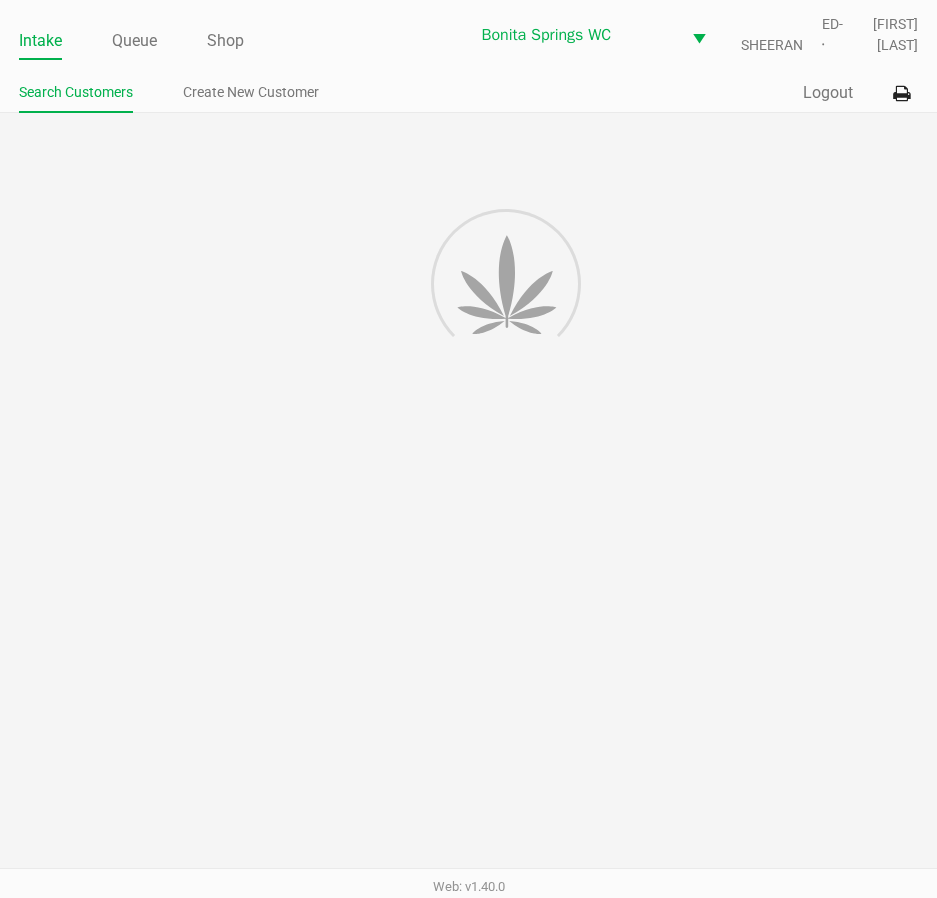 click on "Intake" 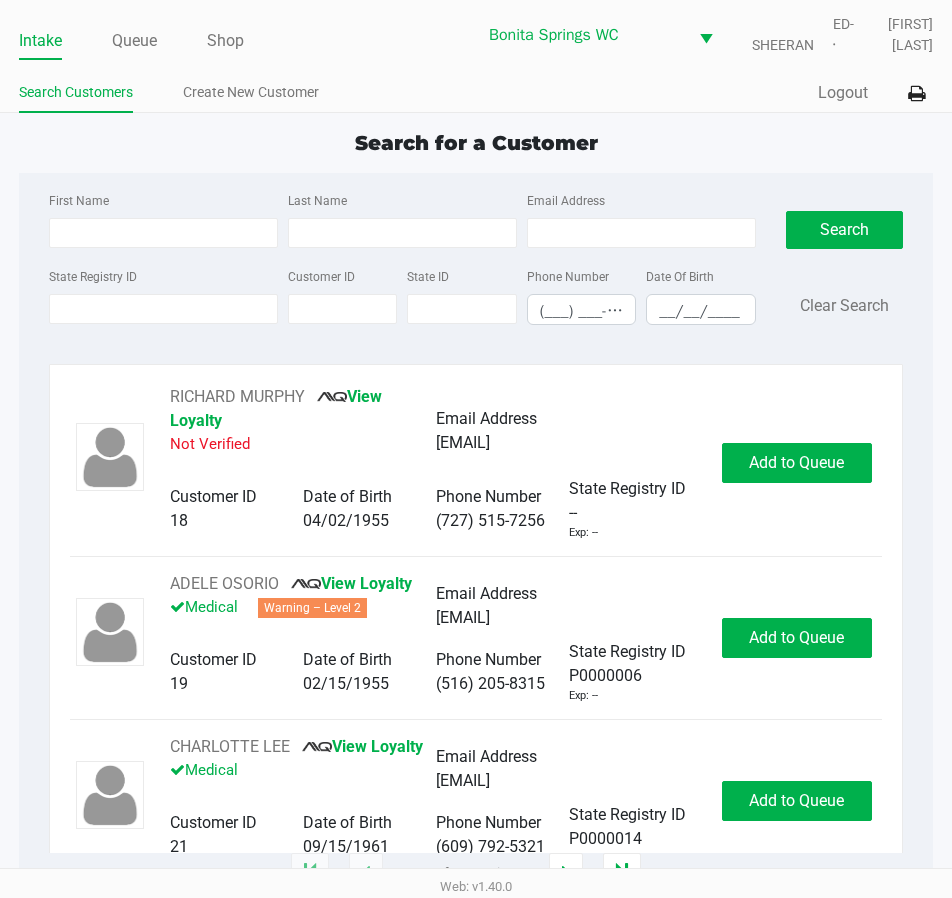 click on "Search for a Customer" 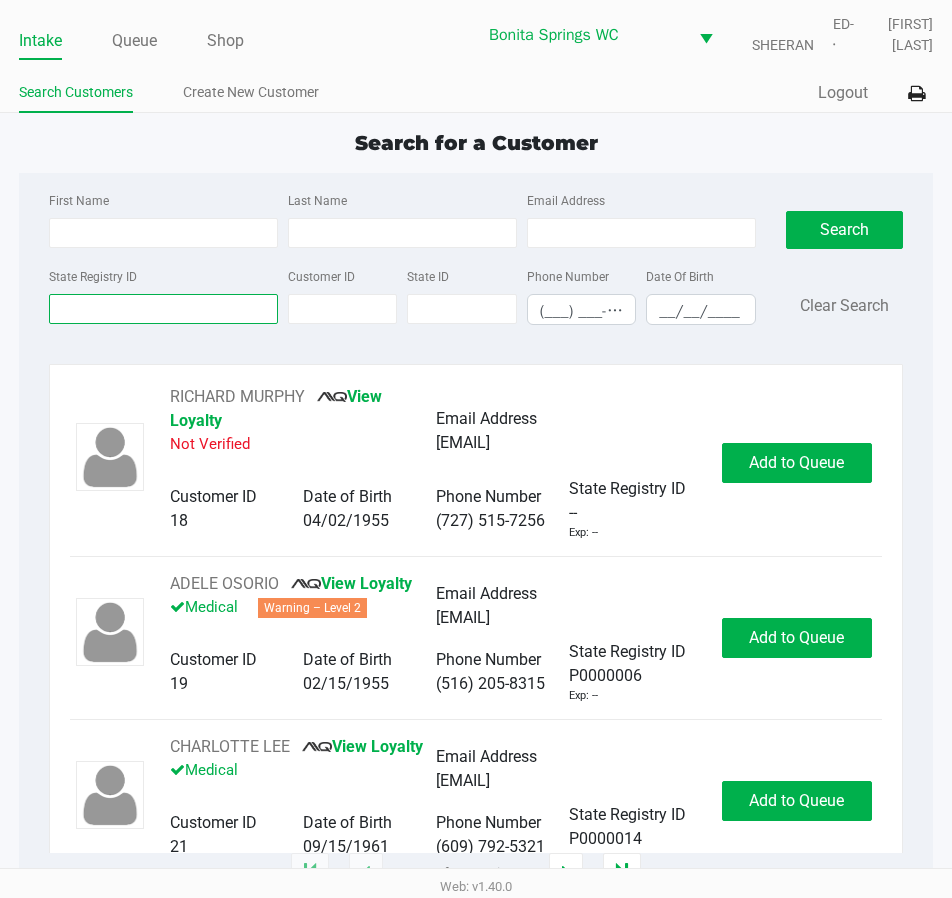 click on "State Registry ID" at bounding box center (163, 309) 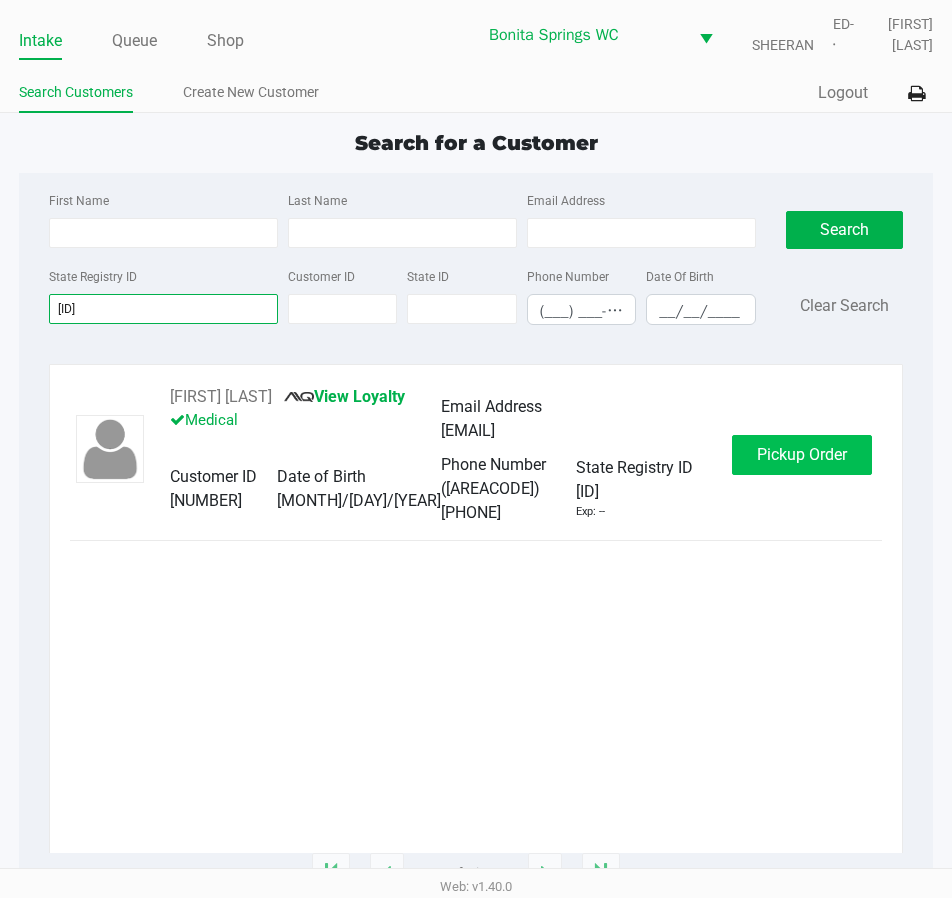 type on "p0hr0009" 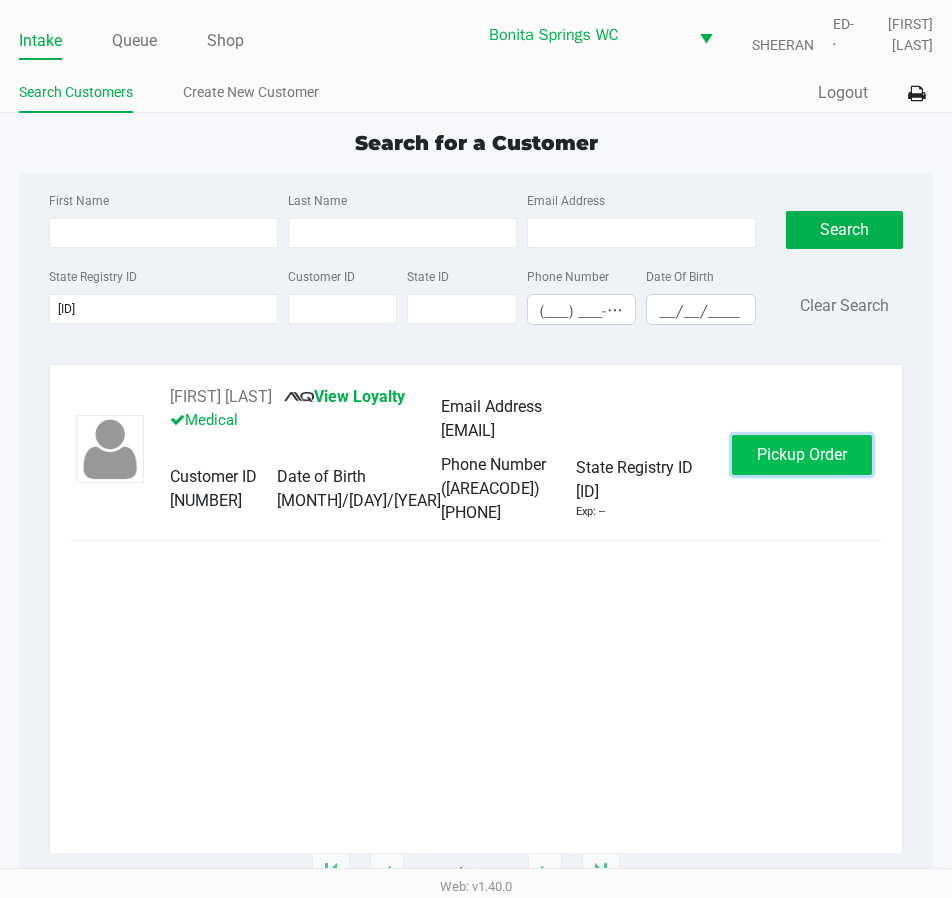 click on "Pickup Order" 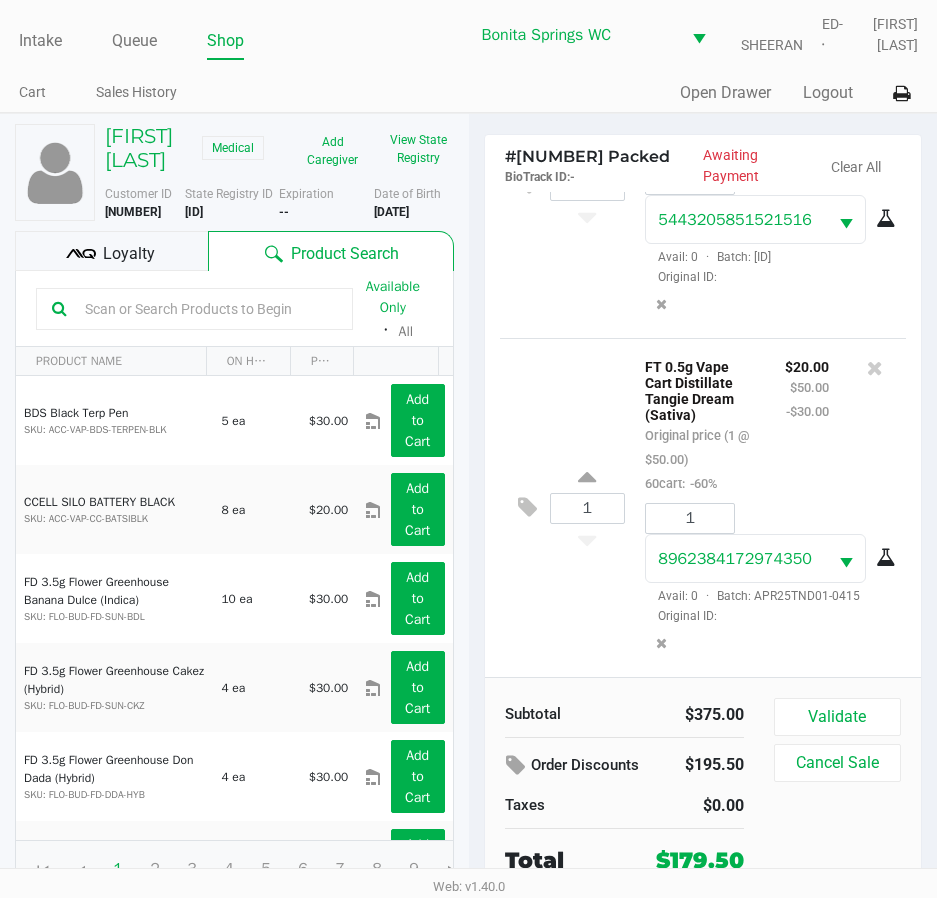 scroll, scrollTop: 2538, scrollLeft: 0, axis: vertical 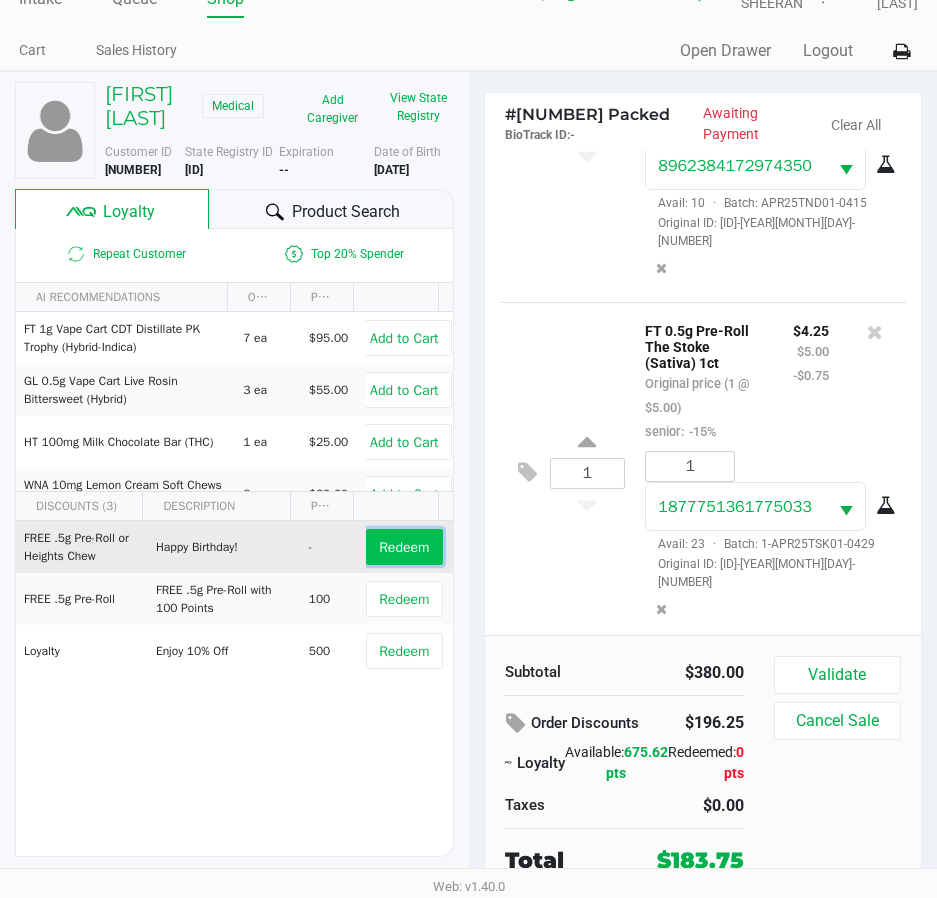 click on "Redeem" 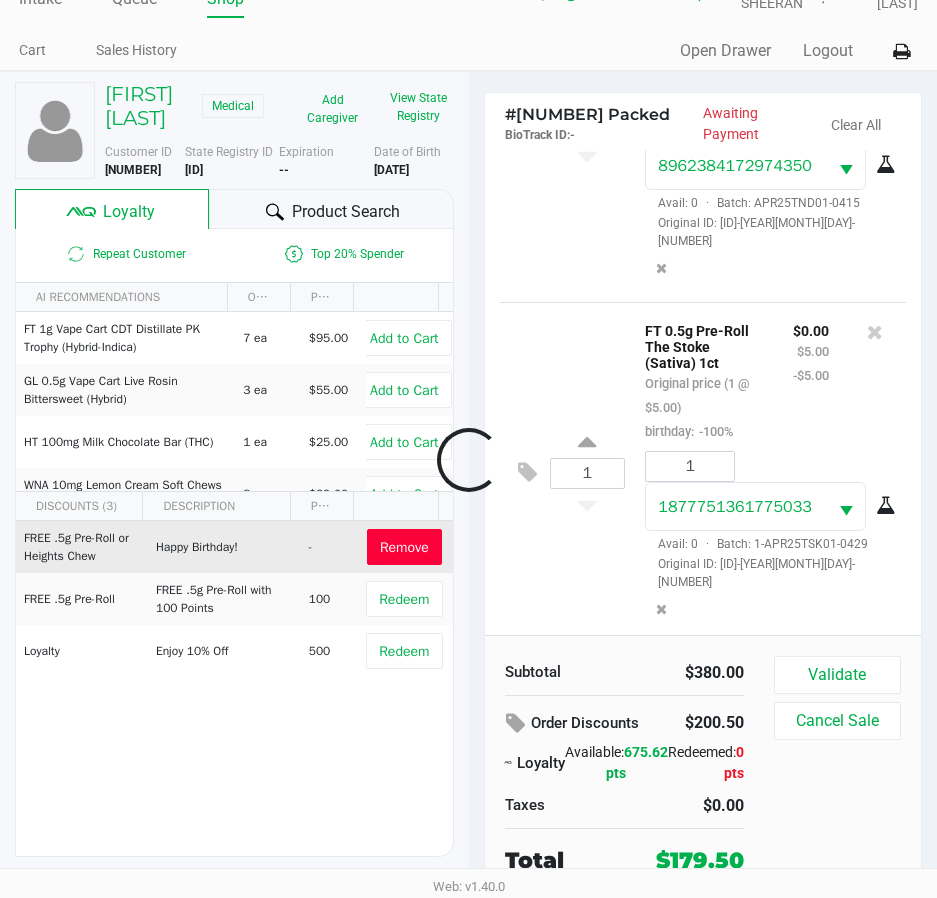 scroll, scrollTop: 2864, scrollLeft: 0, axis: vertical 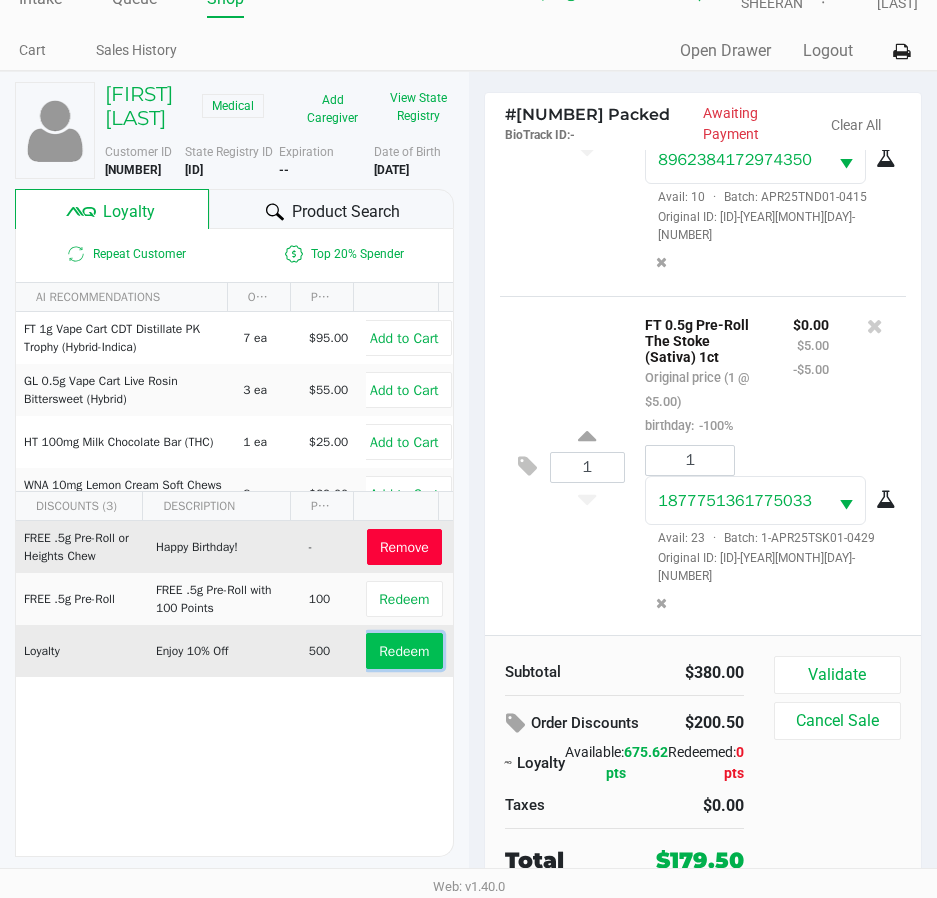 click on "Redeem" 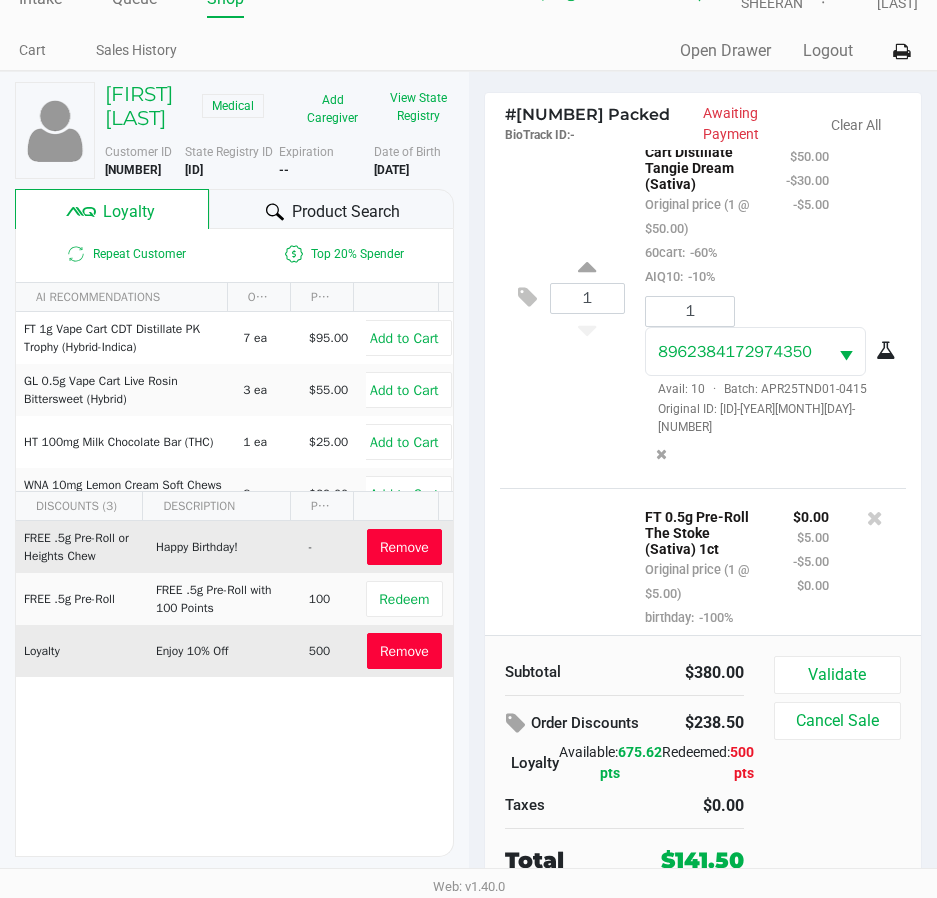 scroll, scrollTop: 3104, scrollLeft: 0, axis: vertical 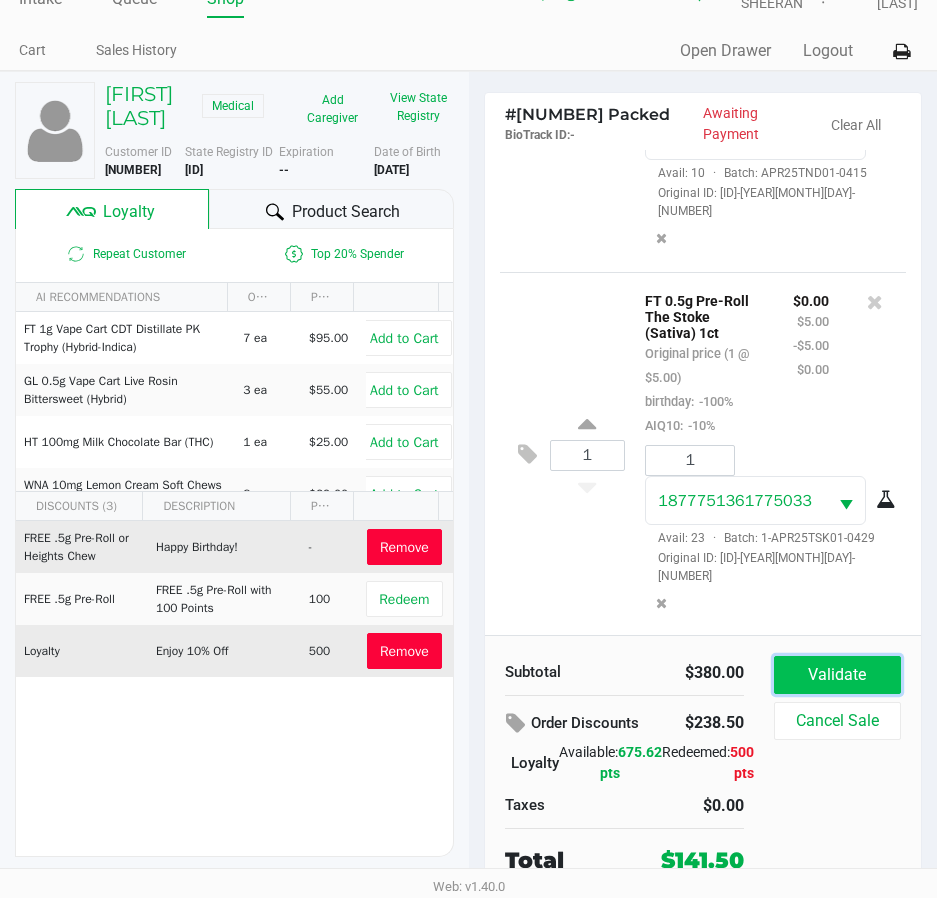 click on "Validate" 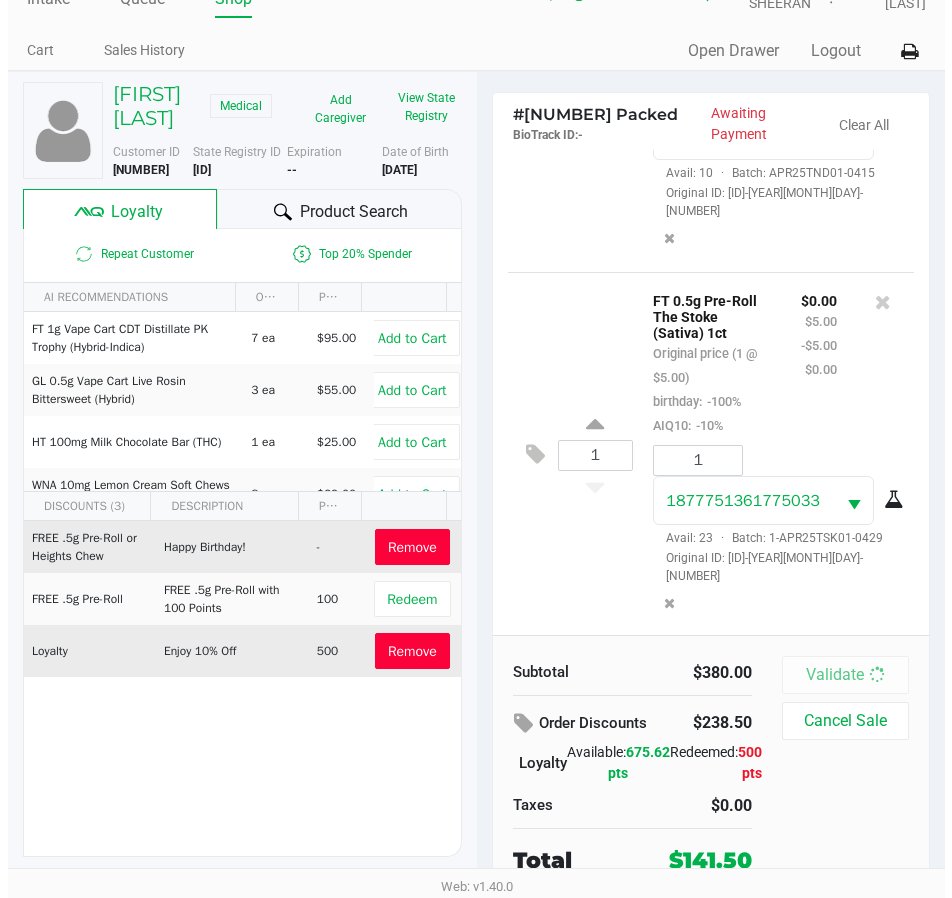 scroll, scrollTop: 0, scrollLeft: 0, axis: both 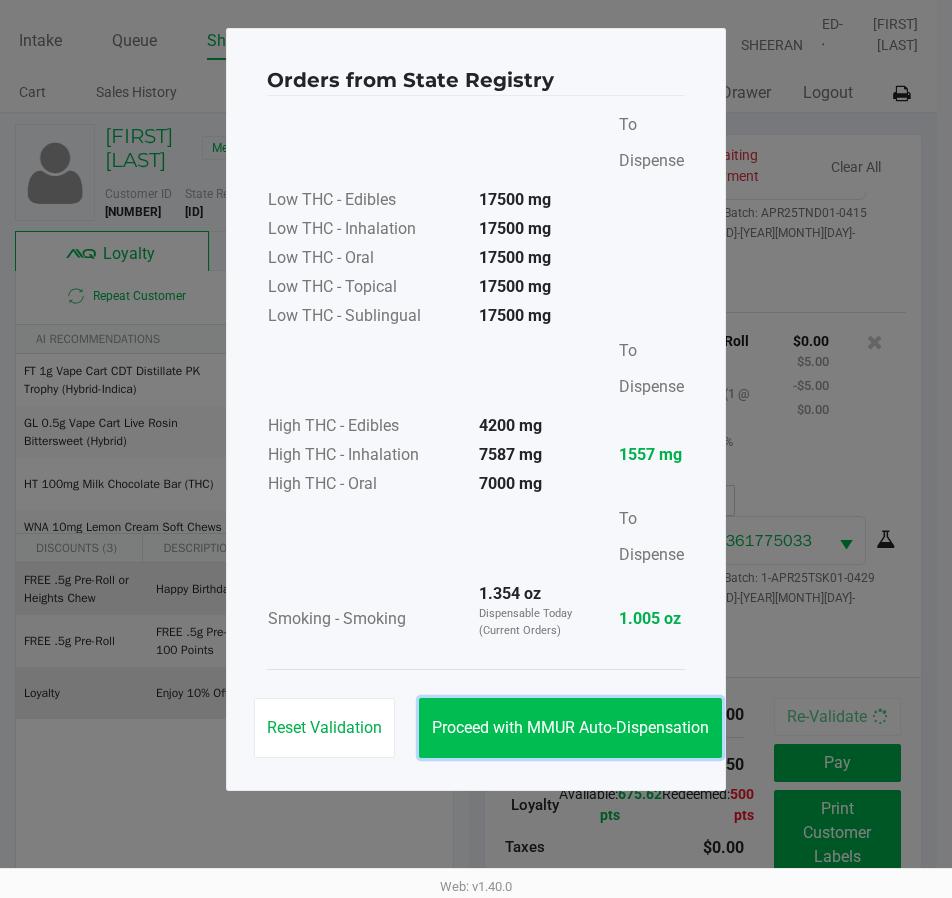 click on "Proceed with MMUR Auto-Dispensation" 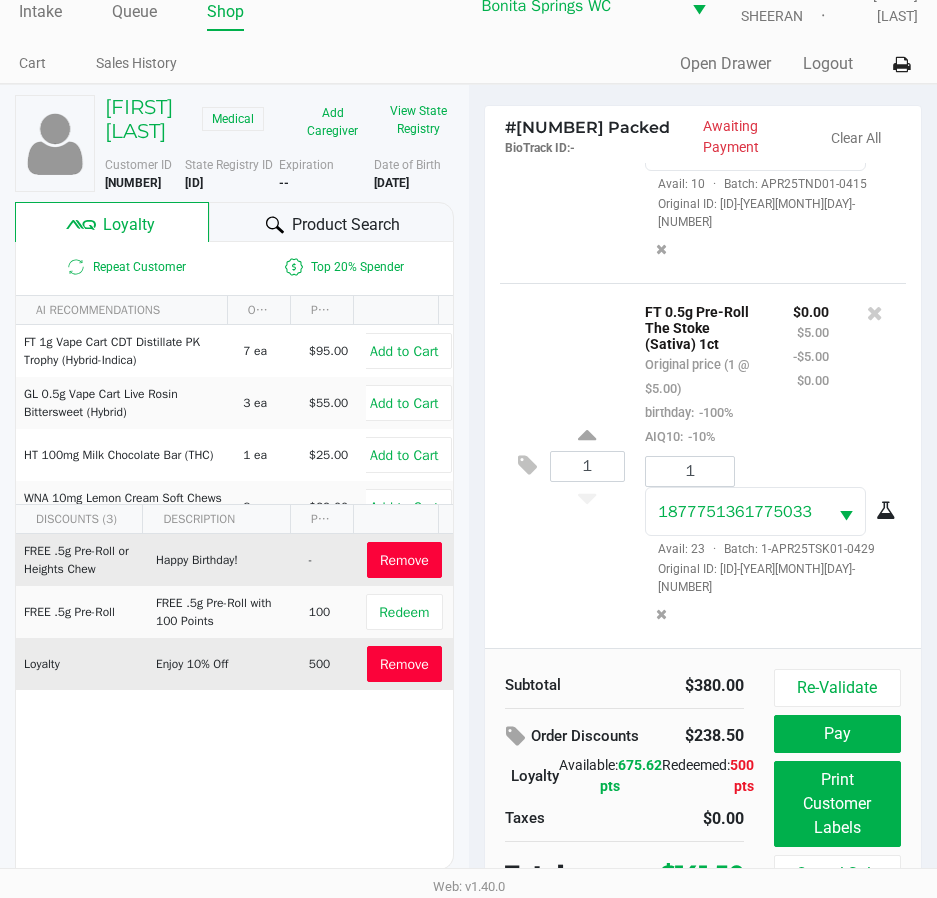 scroll, scrollTop: 45, scrollLeft: 0, axis: vertical 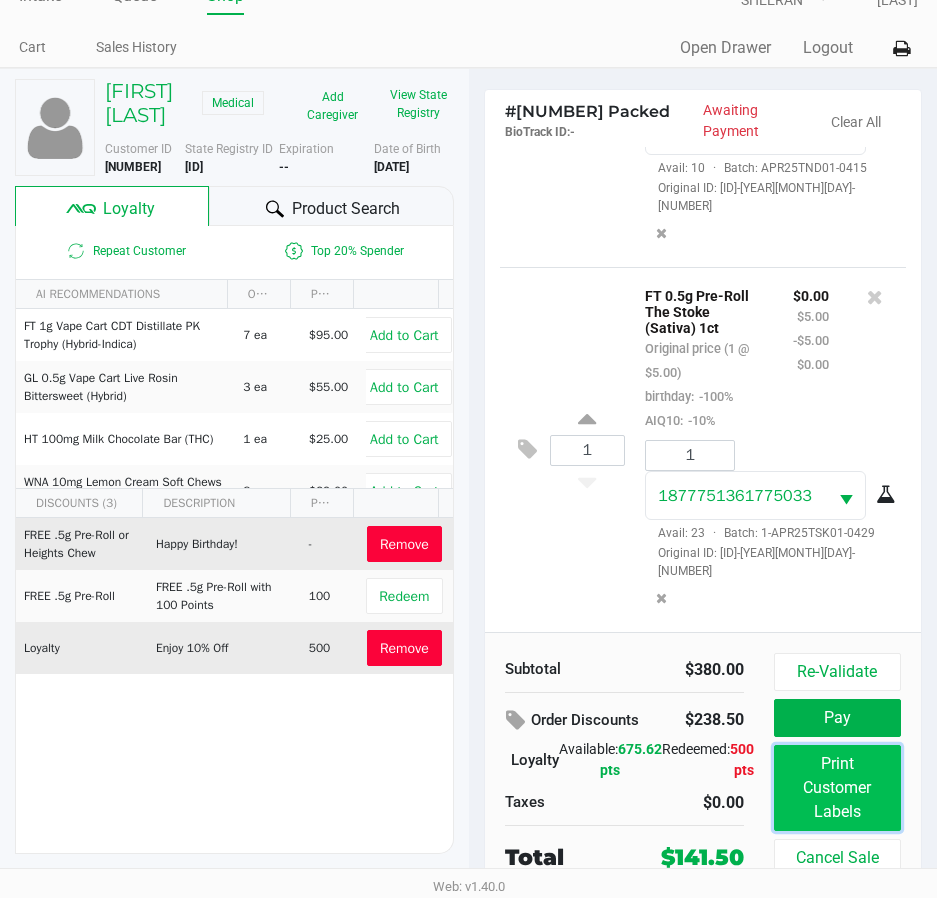 click on "Print Customer Labels" 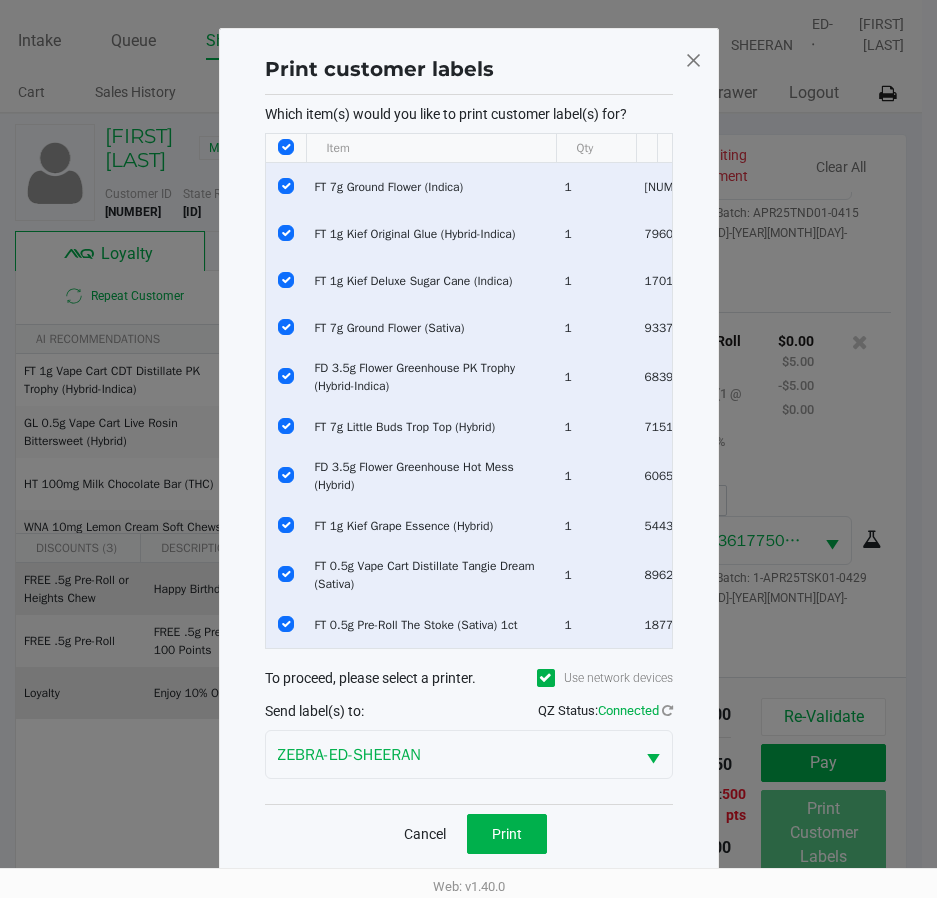 scroll, scrollTop: 0, scrollLeft: 0, axis: both 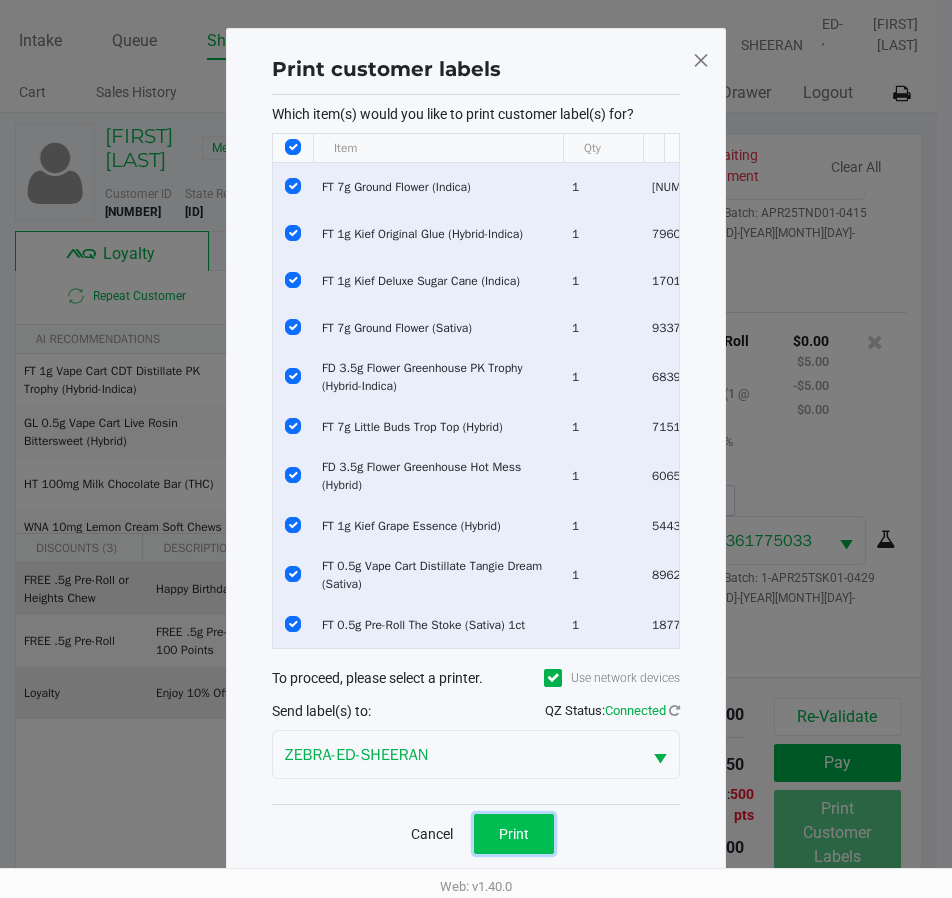 click on "Print" 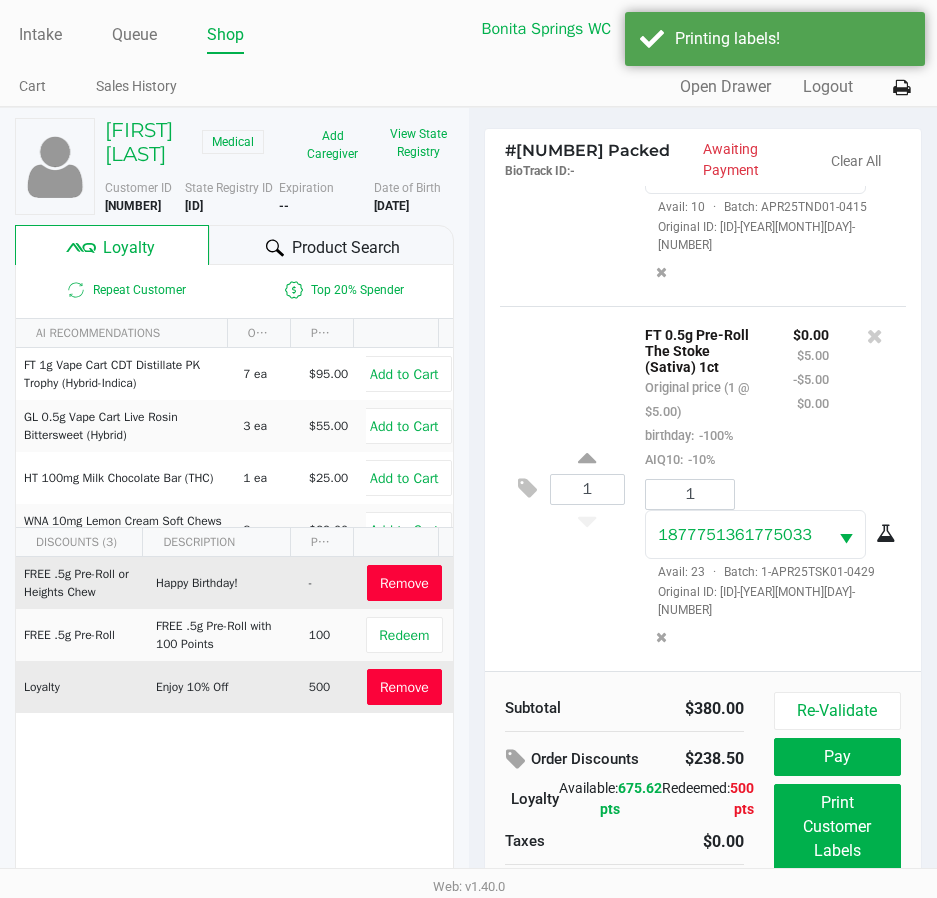 scroll, scrollTop: 45, scrollLeft: 0, axis: vertical 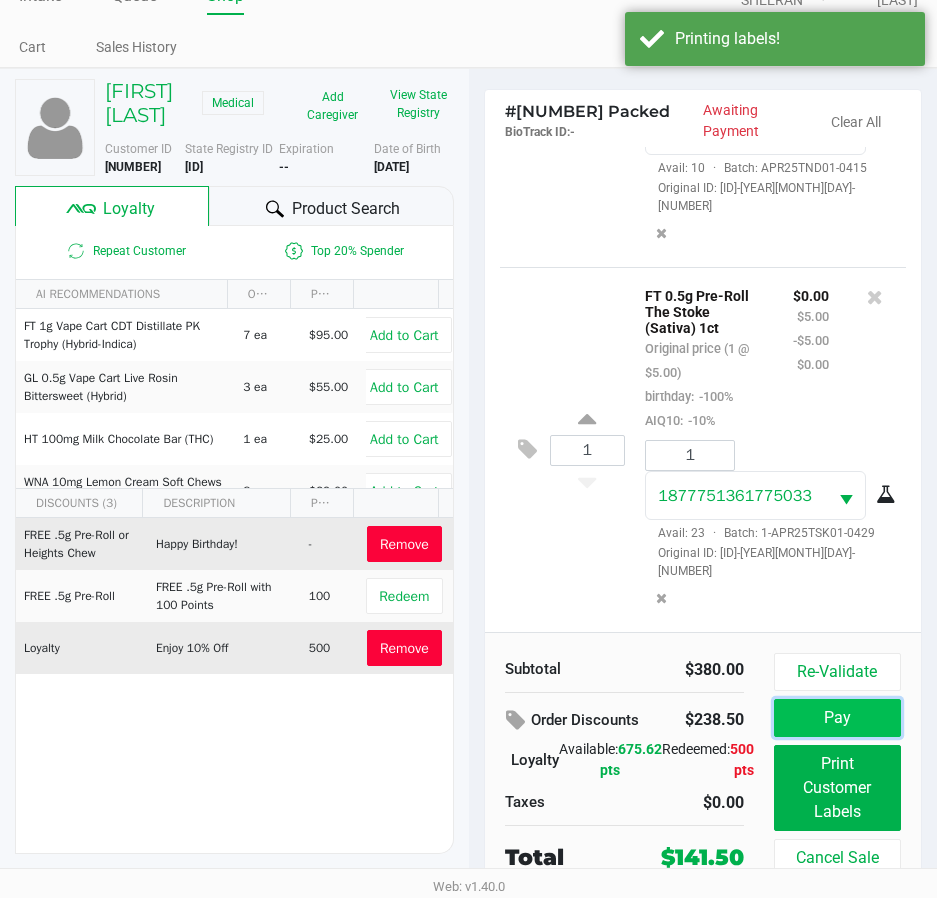 click on "Pay" 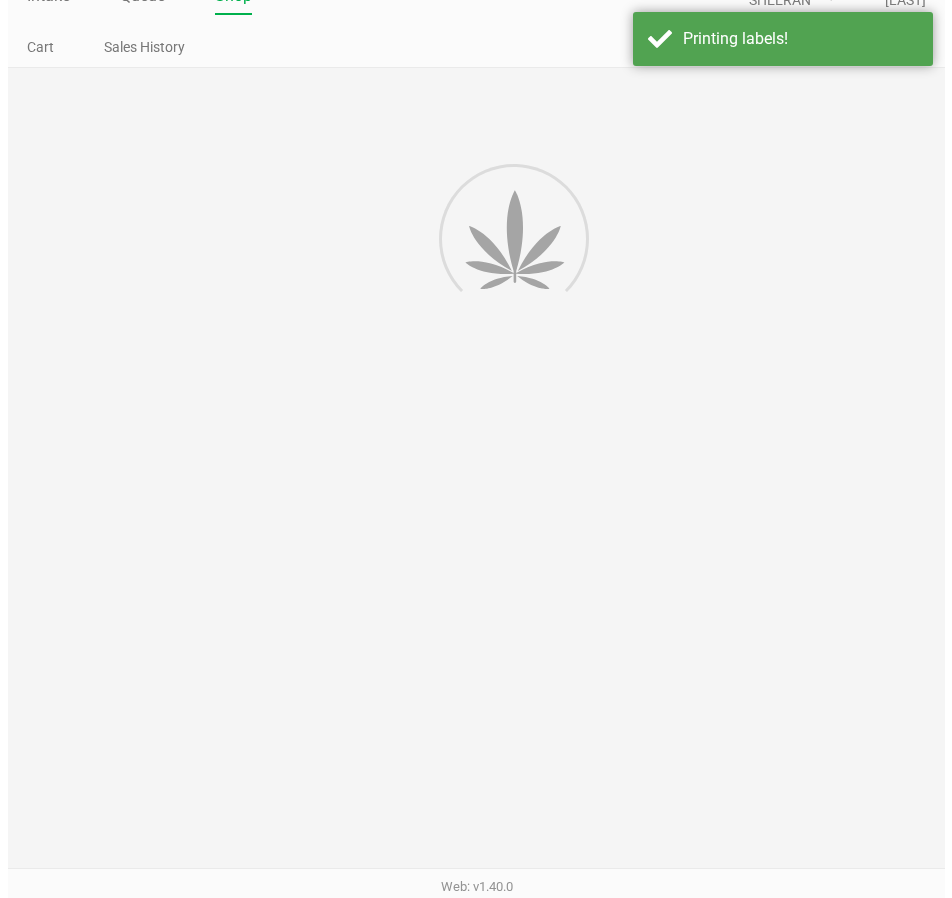 scroll, scrollTop: 0, scrollLeft: 0, axis: both 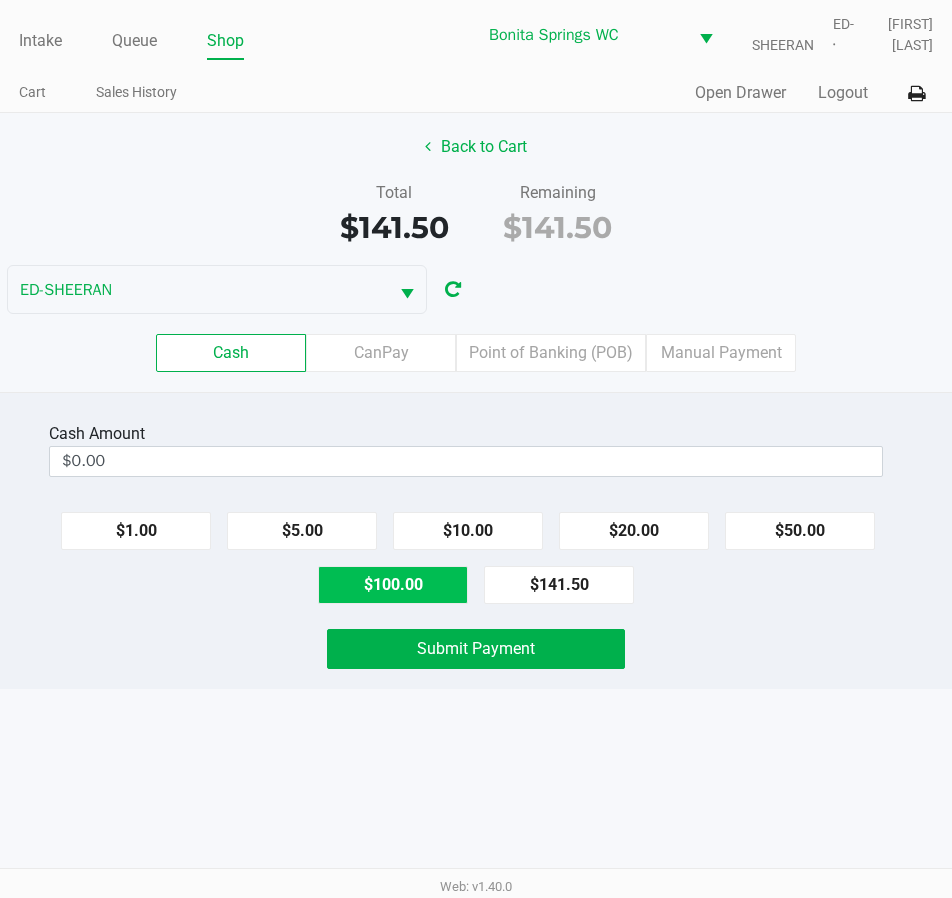 click on "$100.00" 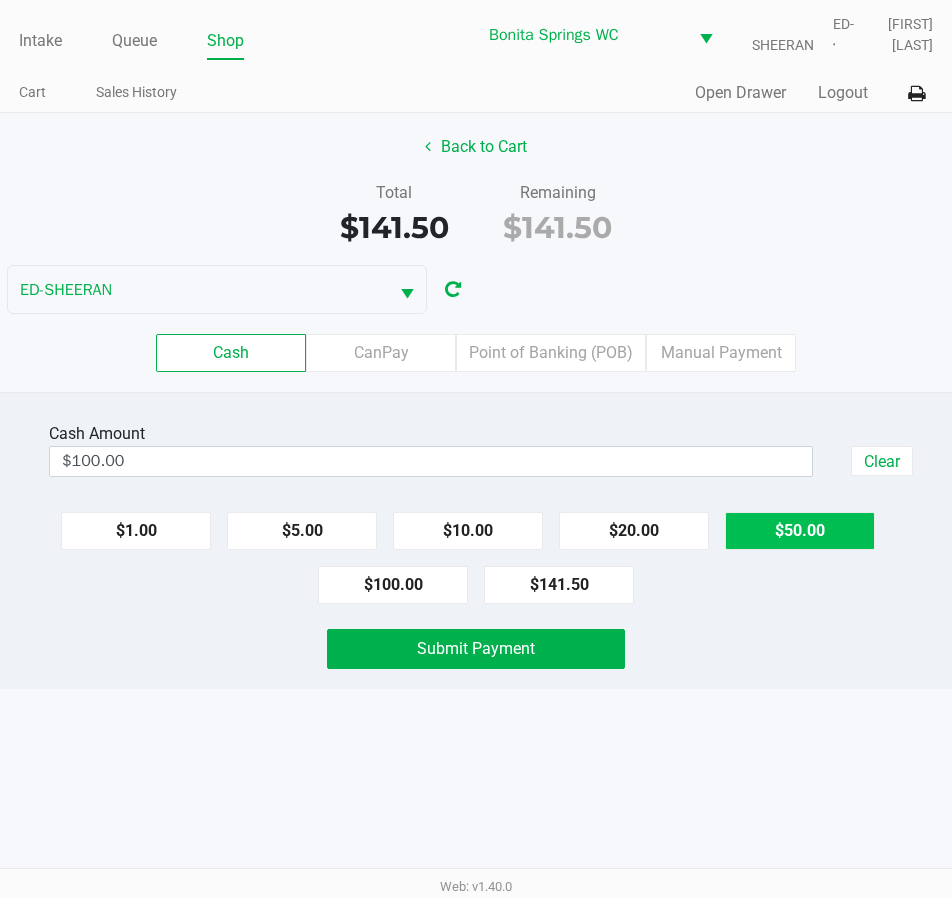 click on "$50.00" 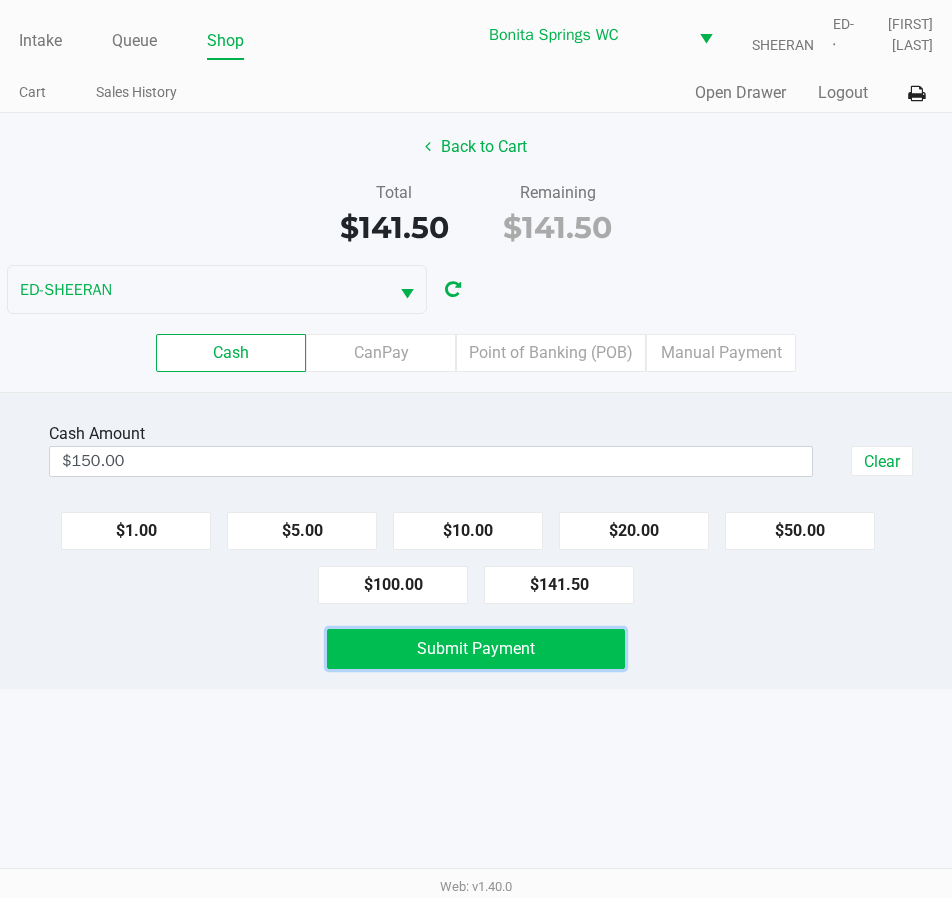 click on "Submit Payment" 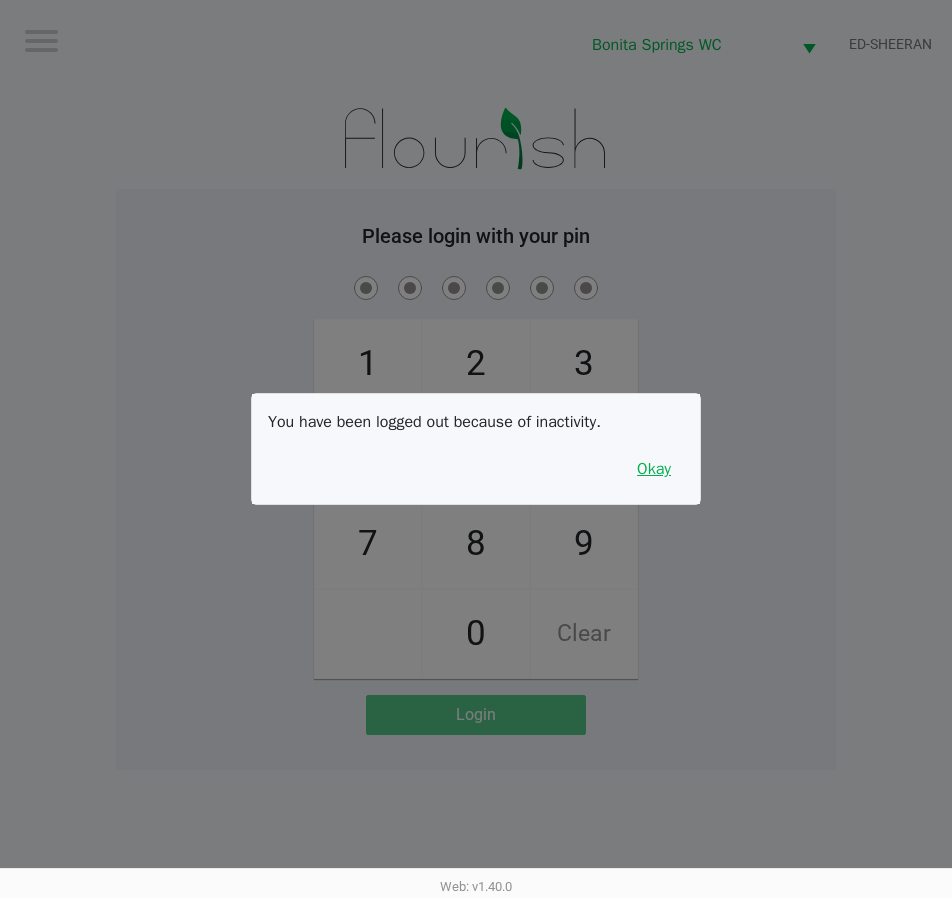click on "Okay" at bounding box center [654, 469] 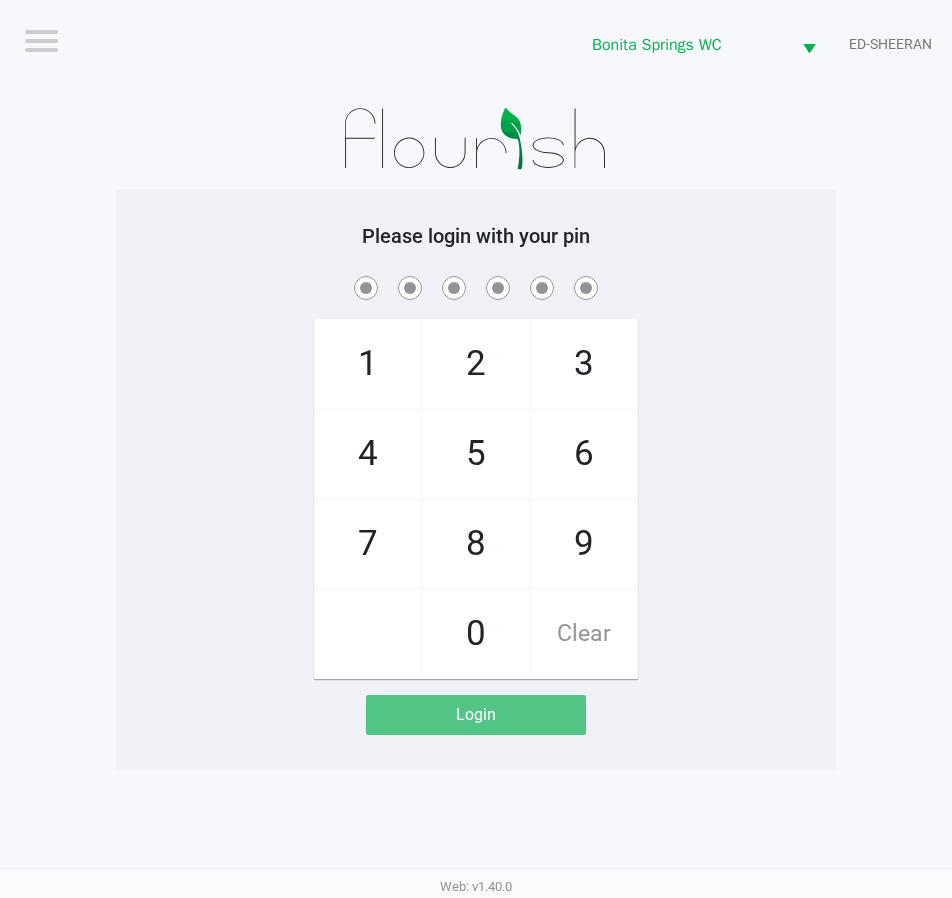drag, startPoint x: 498, startPoint y: 463, endPoint x: 429, endPoint y: 375, distance: 111.82576 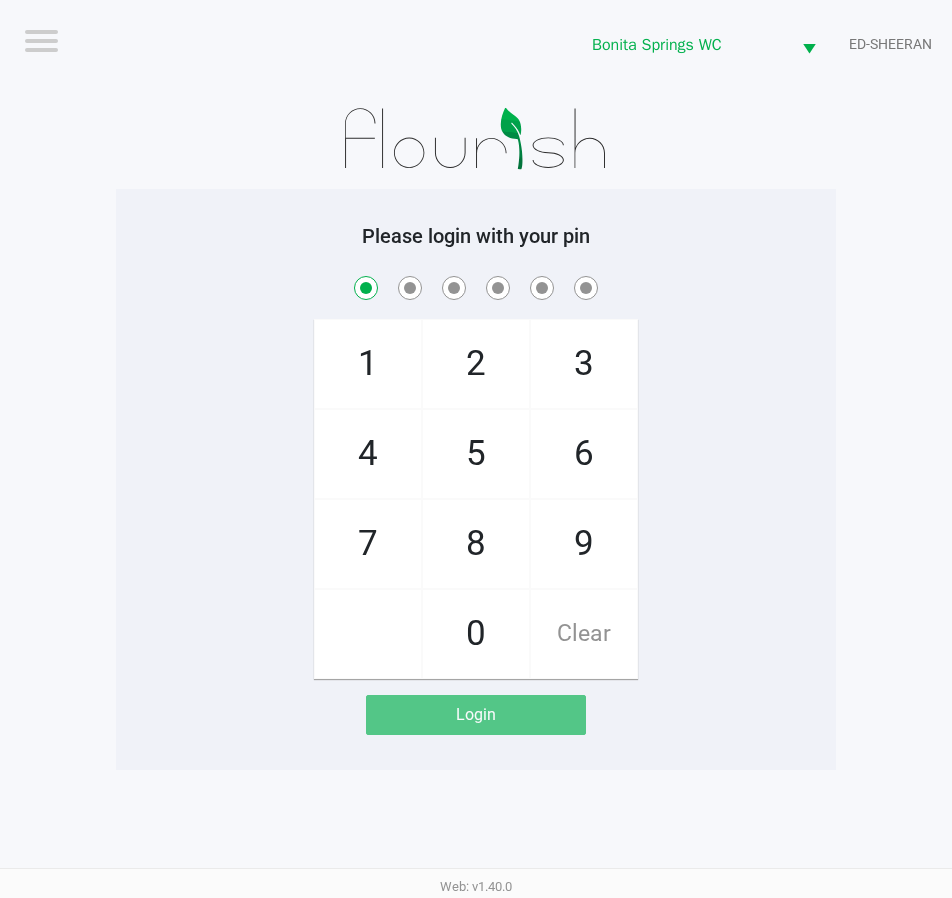 checkbox on "true" 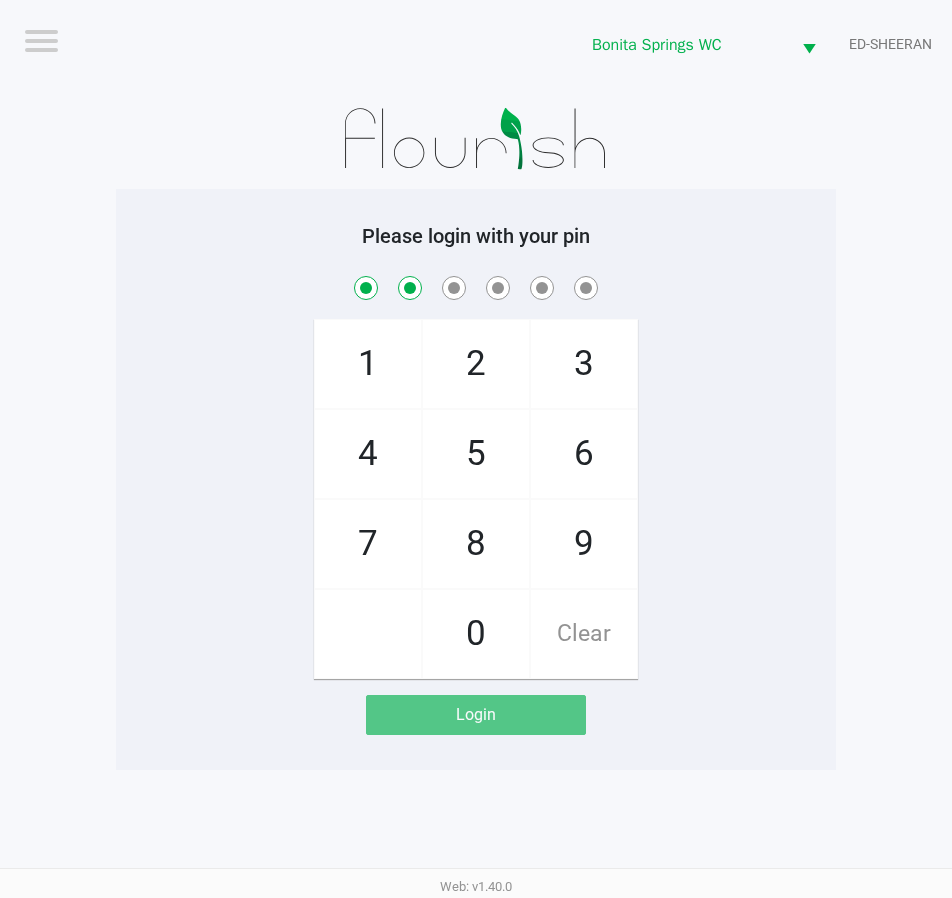 checkbox on "true" 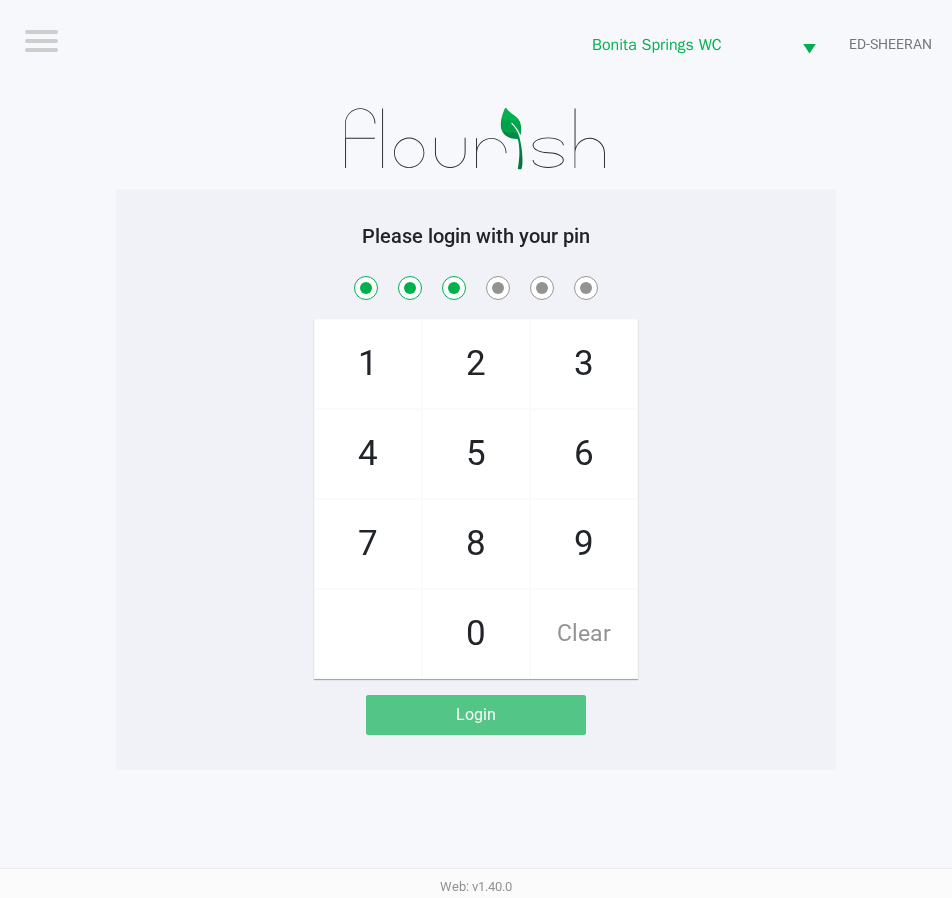 checkbox on "true" 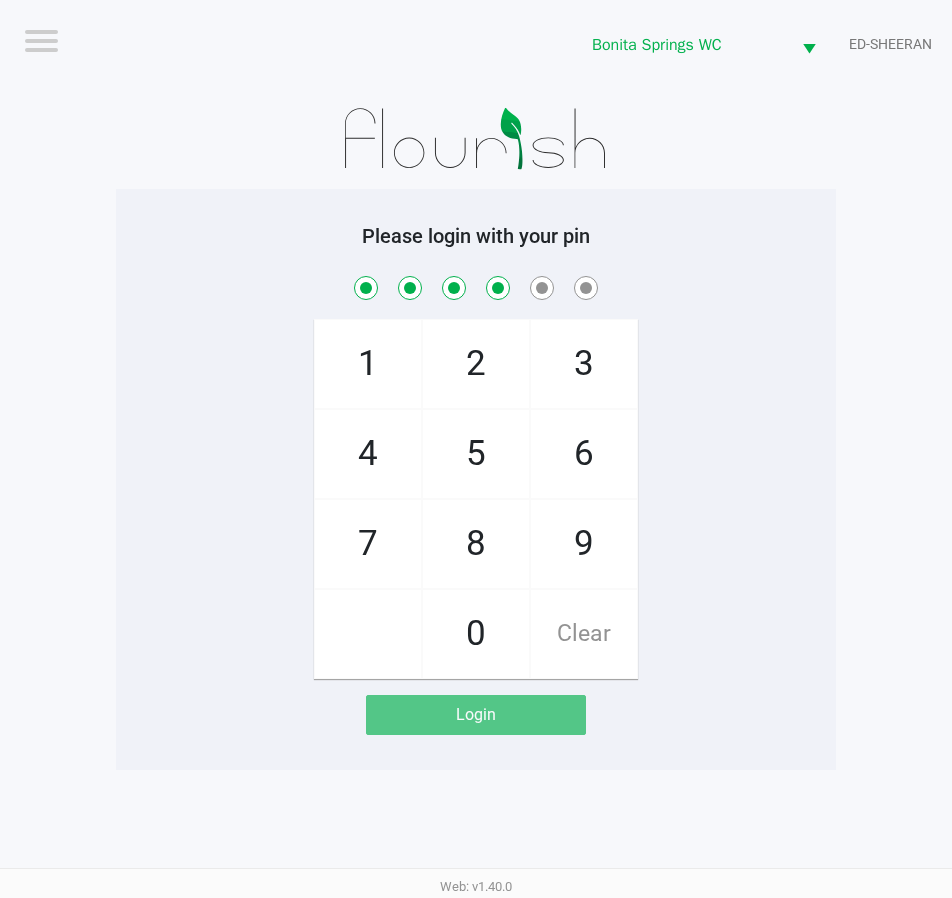 checkbox on "true" 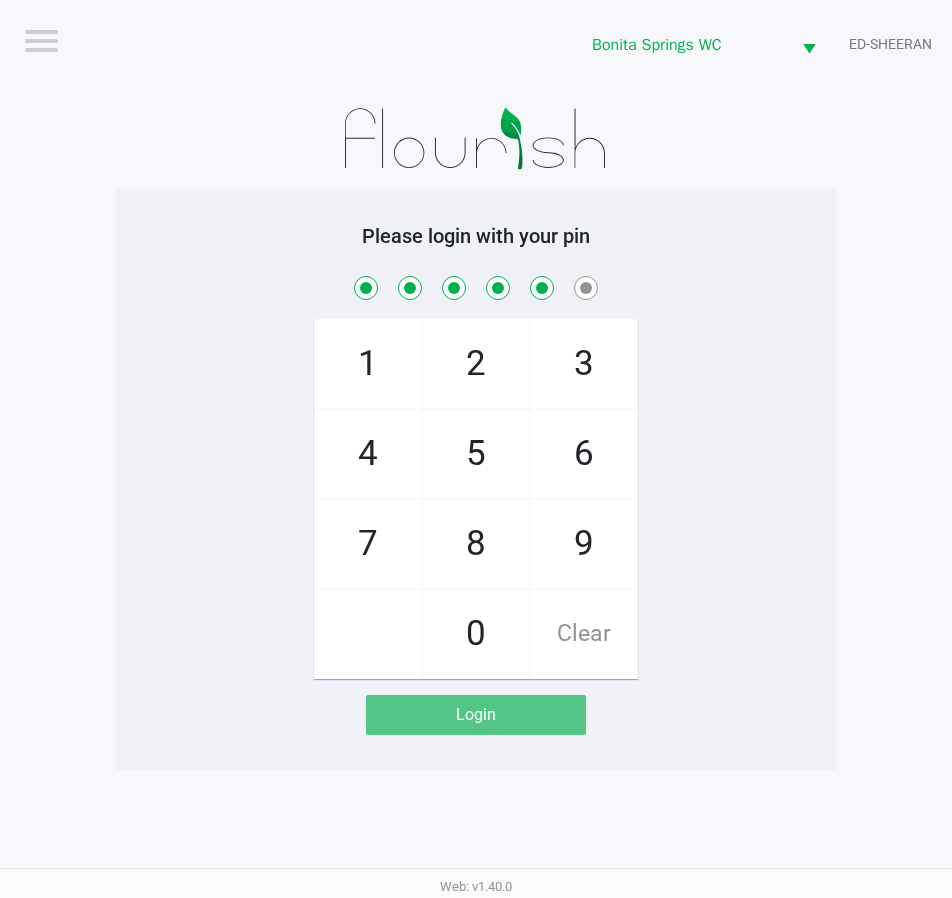 checkbox on "true" 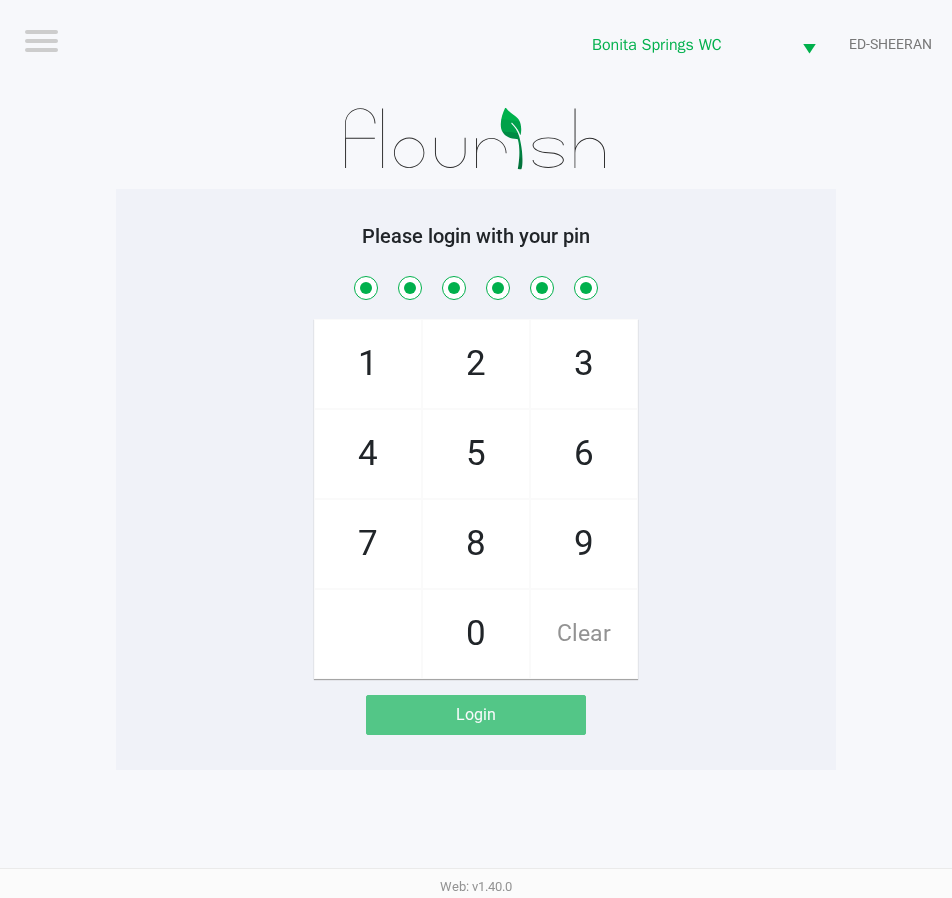 checkbox on "true" 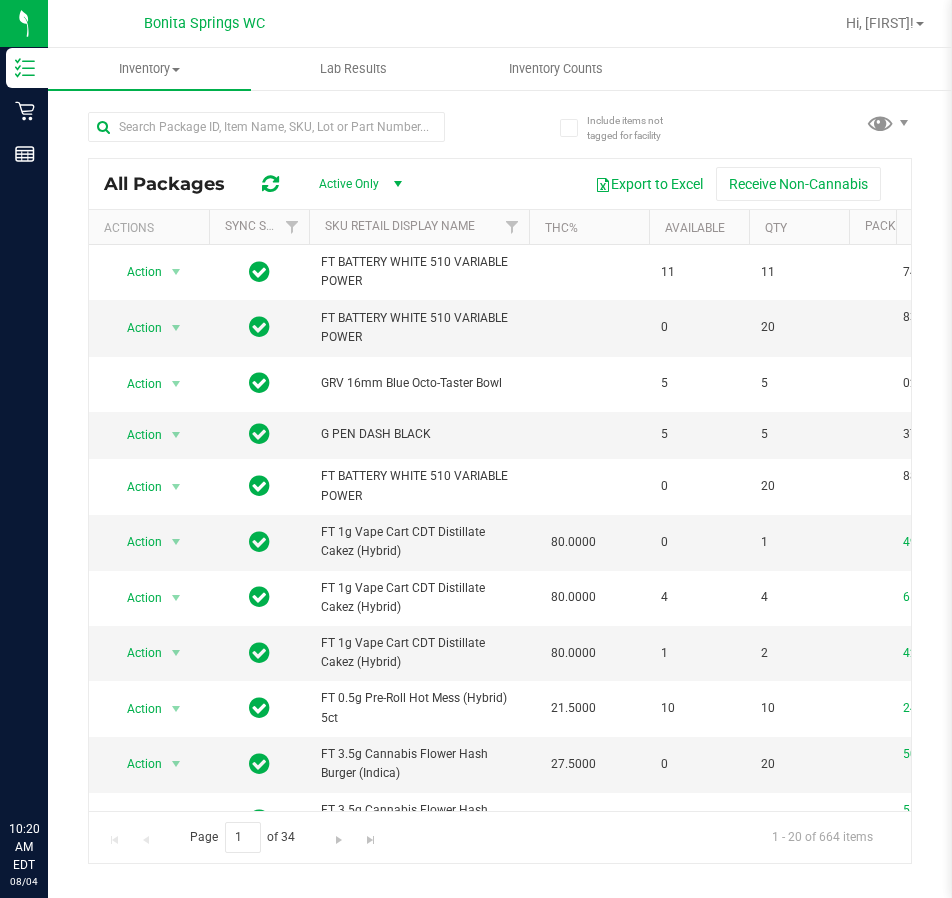 scroll, scrollTop: 0, scrollLeft: 0, axis: both 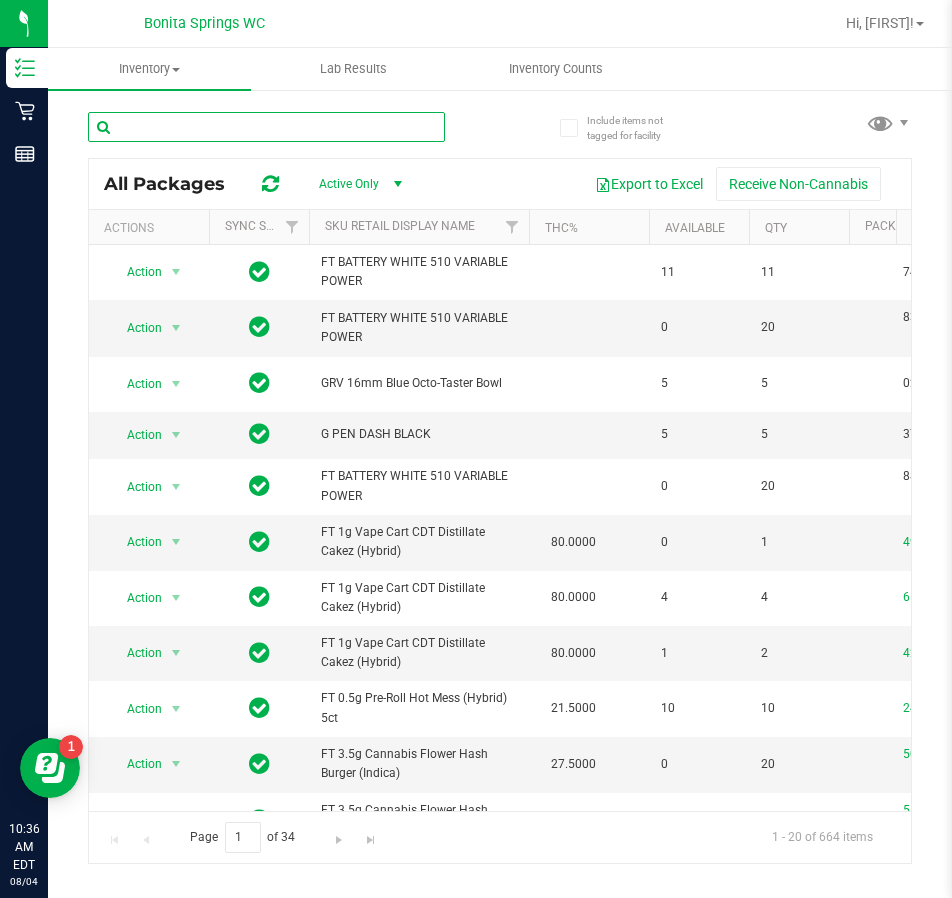 click at bounding box center (266, 127) 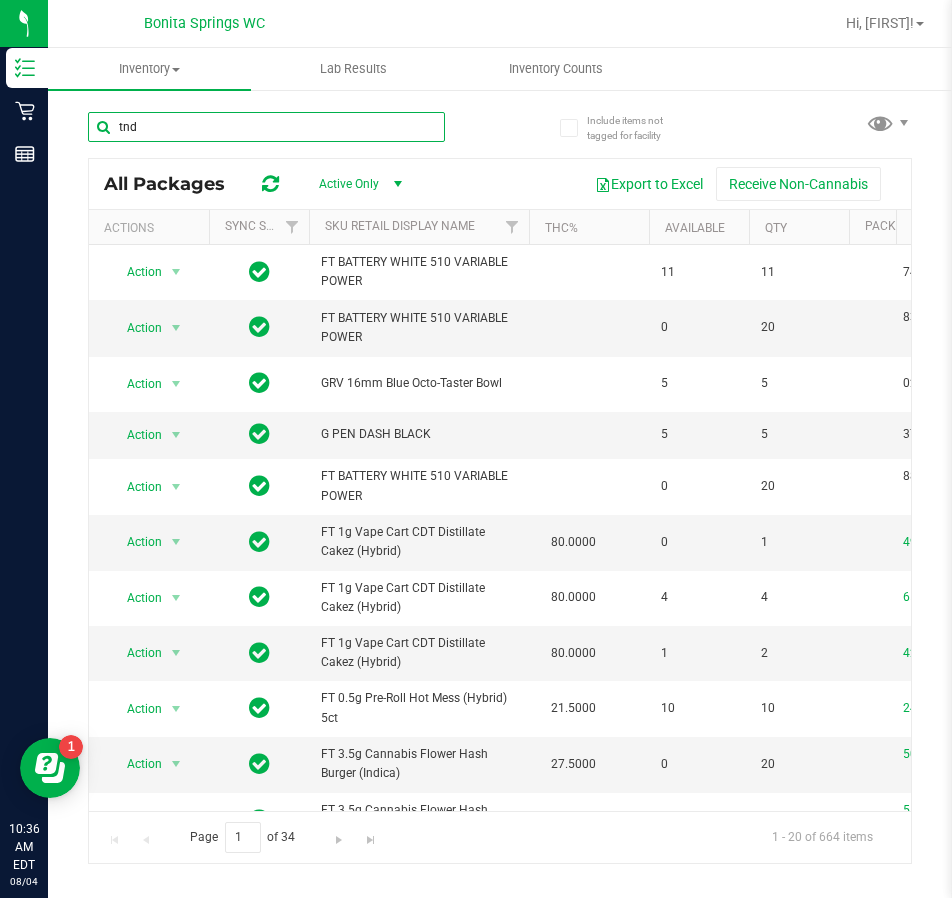 type on "tnd" 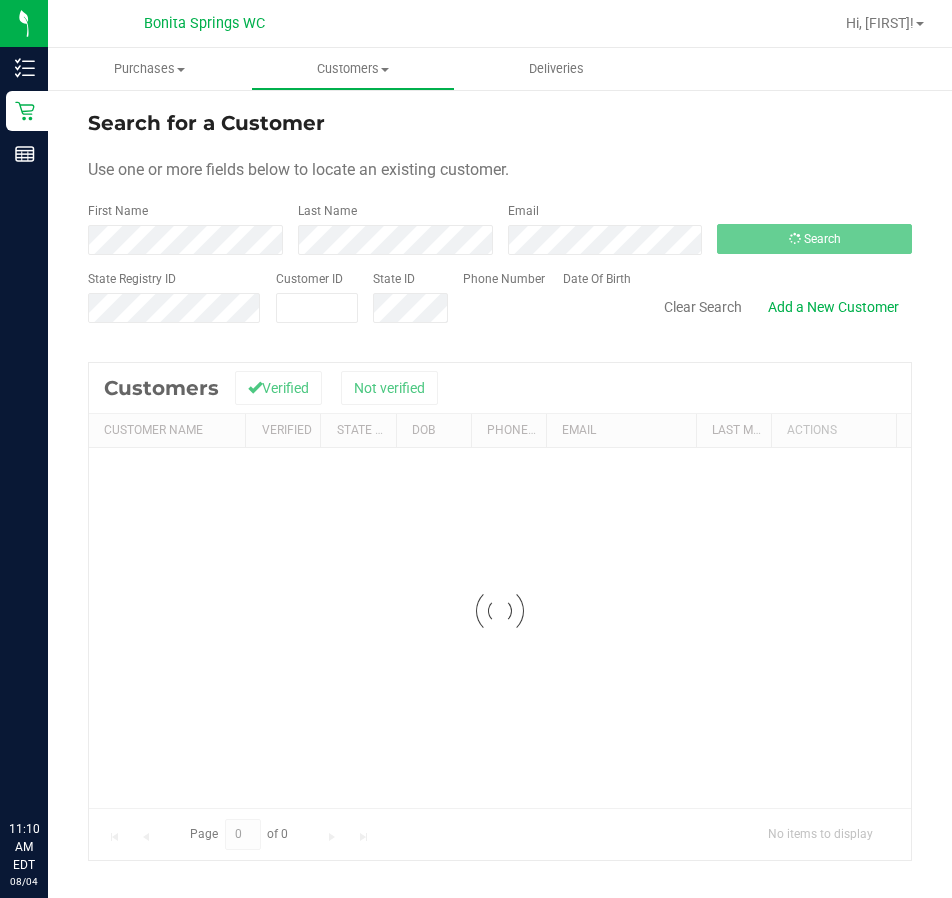 scroll, scrollTop: 0, scrollLeft: 0, axis: both 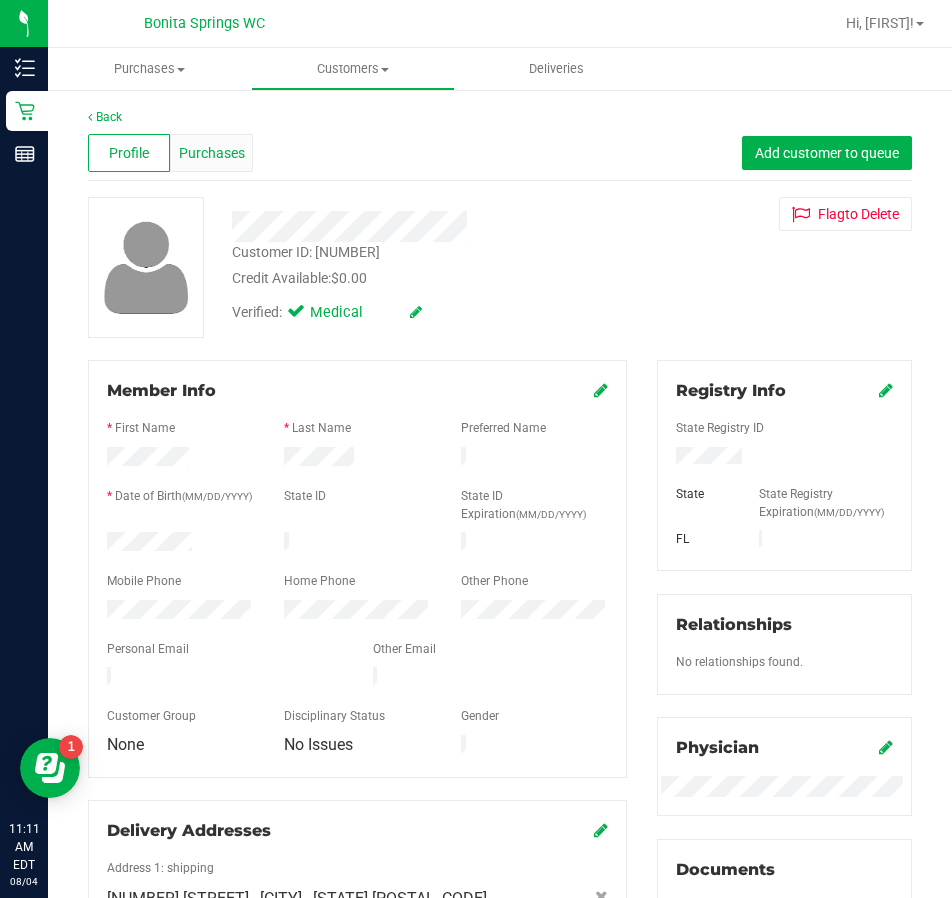 click on "Purchases" at bounding box center (212, 153) 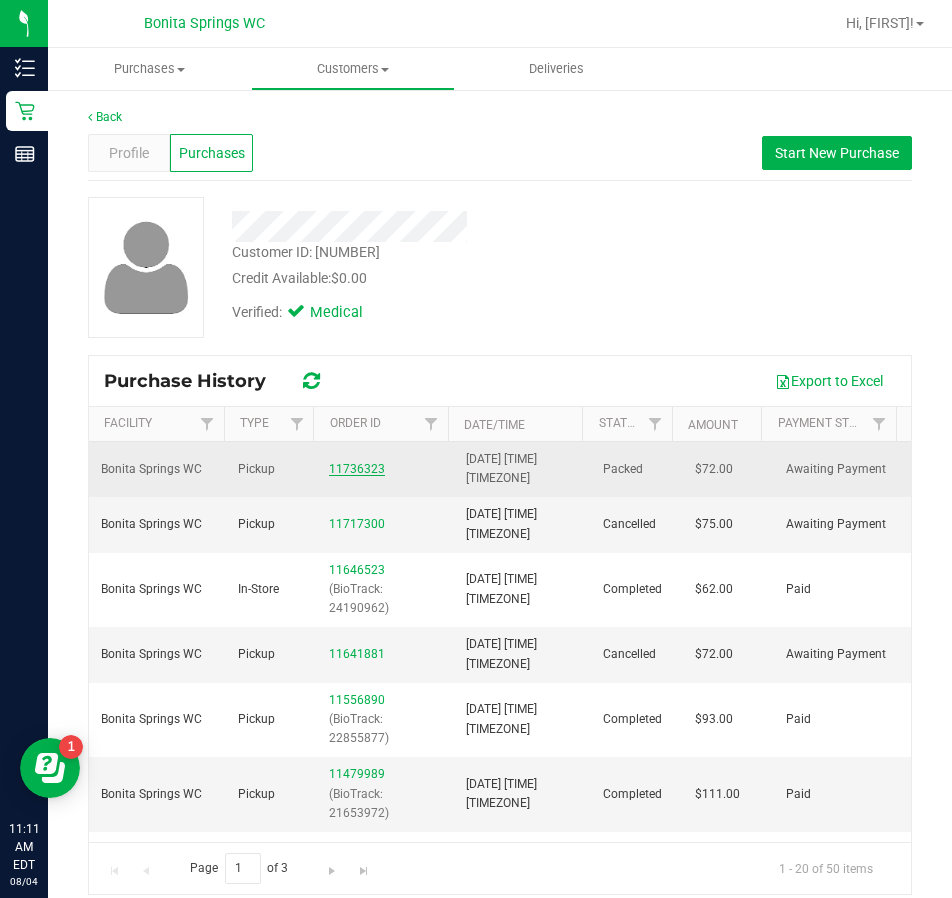 click on "[NUMBER]" at bounding box center (357, 469) 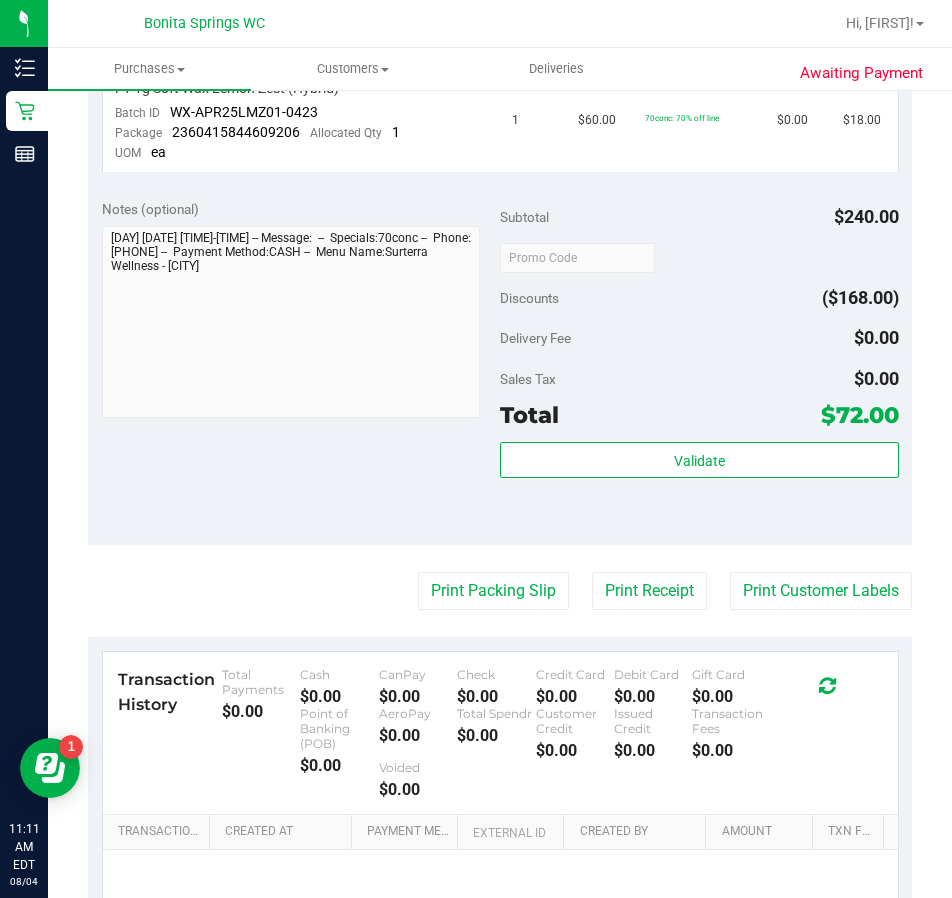 scroll, scrollTop: 900, scrollLeft: 0, axis: vertical 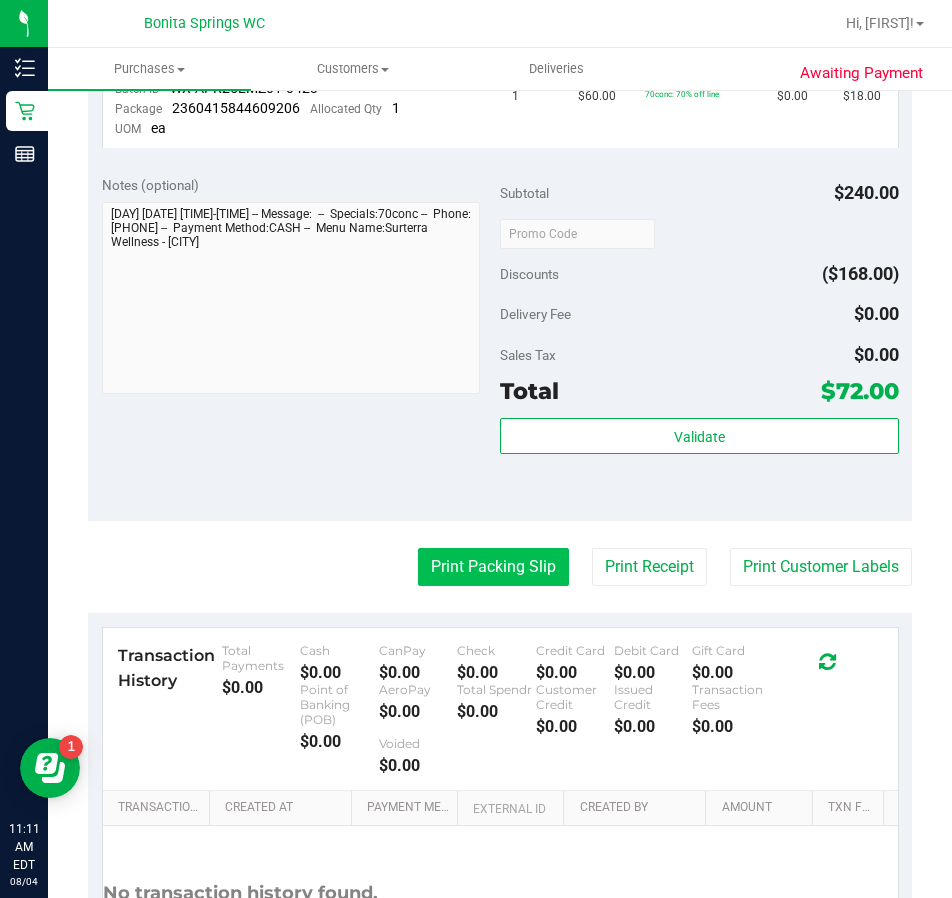 click on "Print Packing Slip" at bounding box center [493, 567] 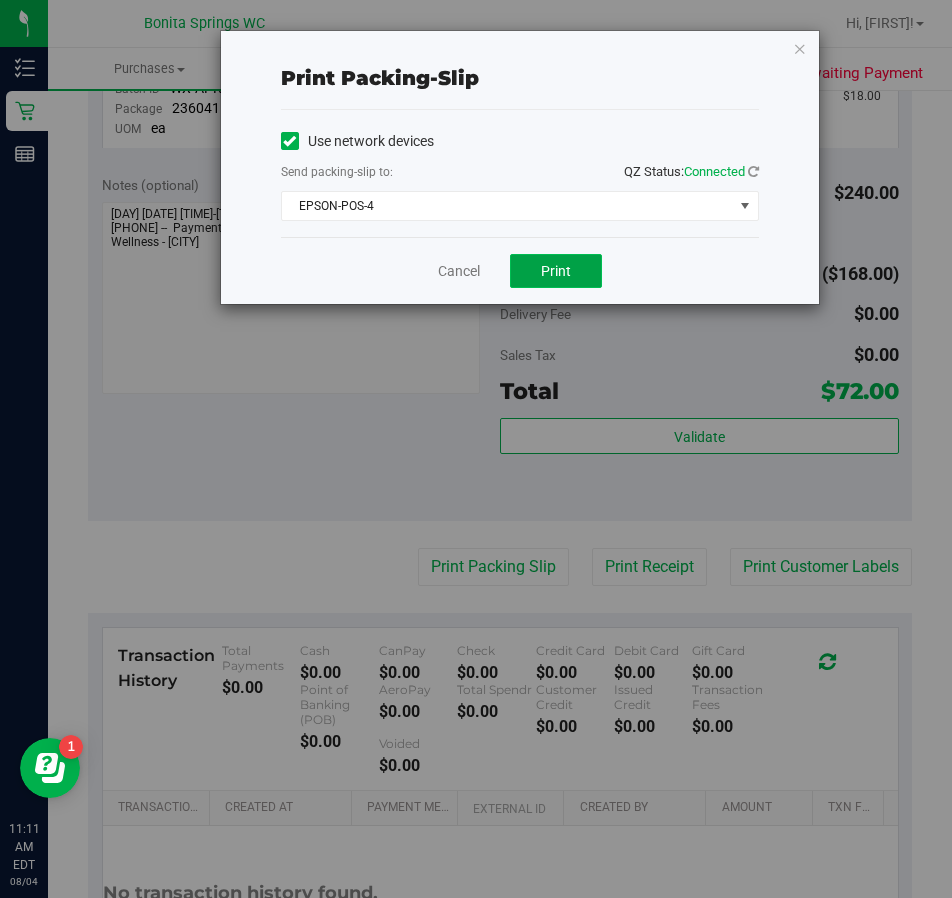 click on "Print" at bounding box center (556, 271) 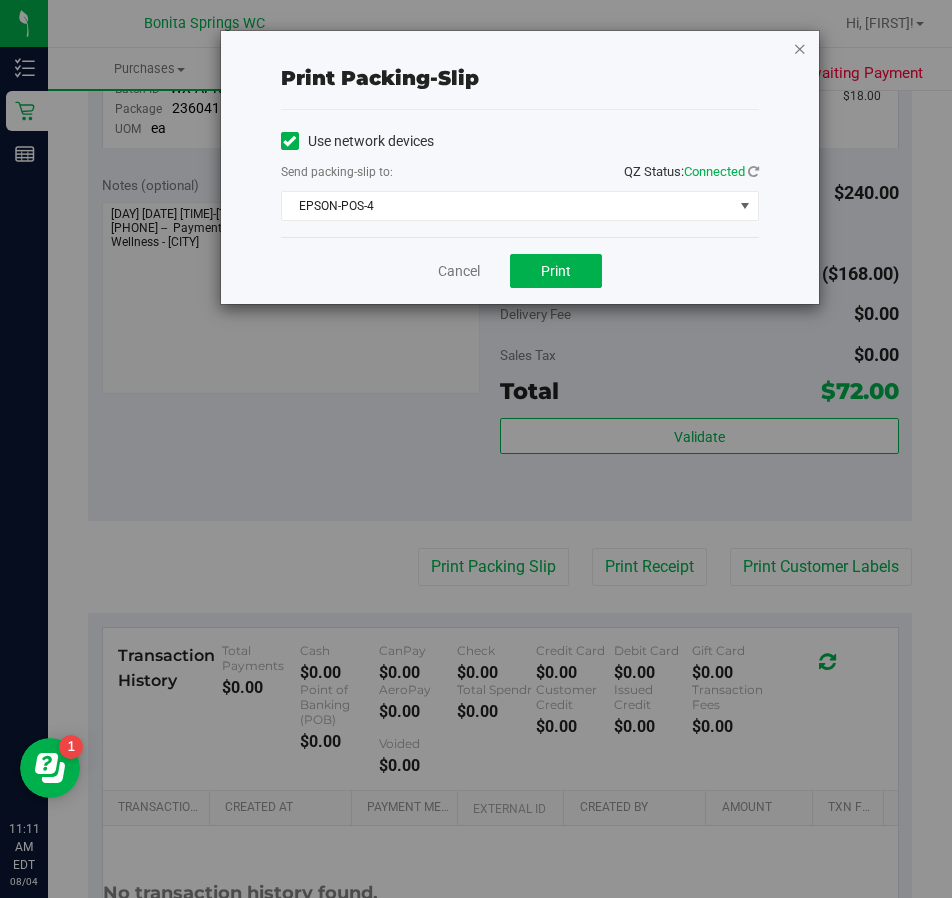 click at bounding box center [800, 48] 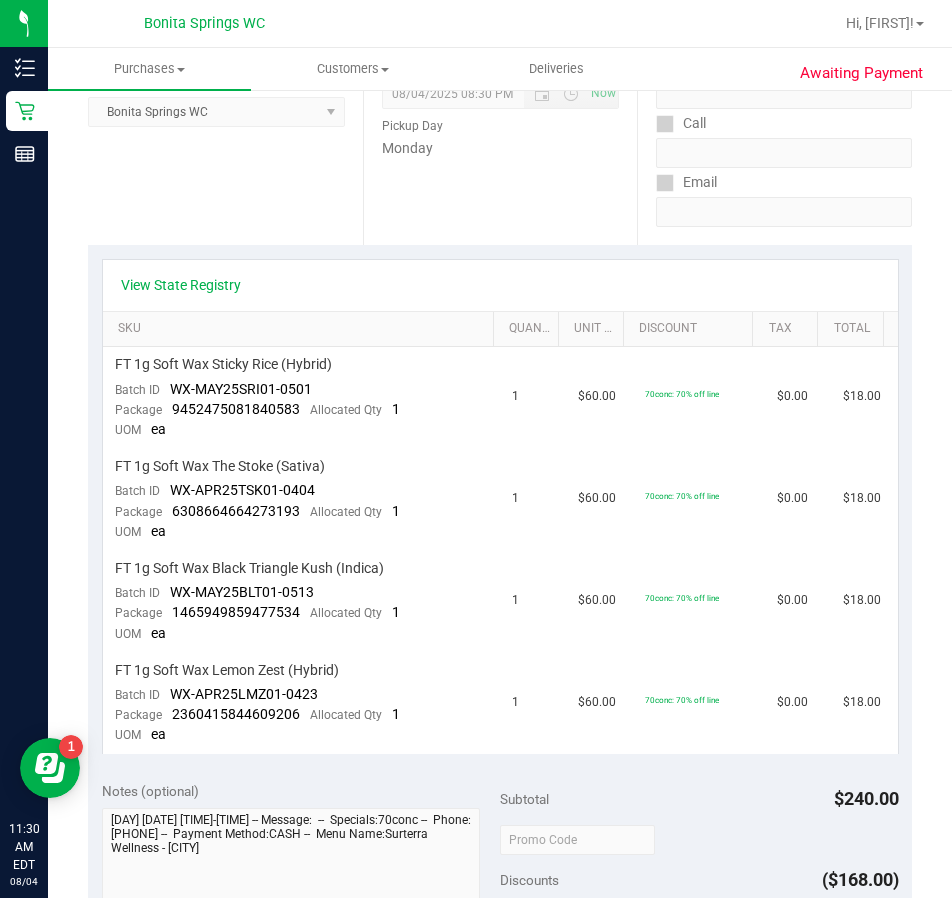 scroll, scrollTop: 83, scrollLeft: 0, axis: vertical 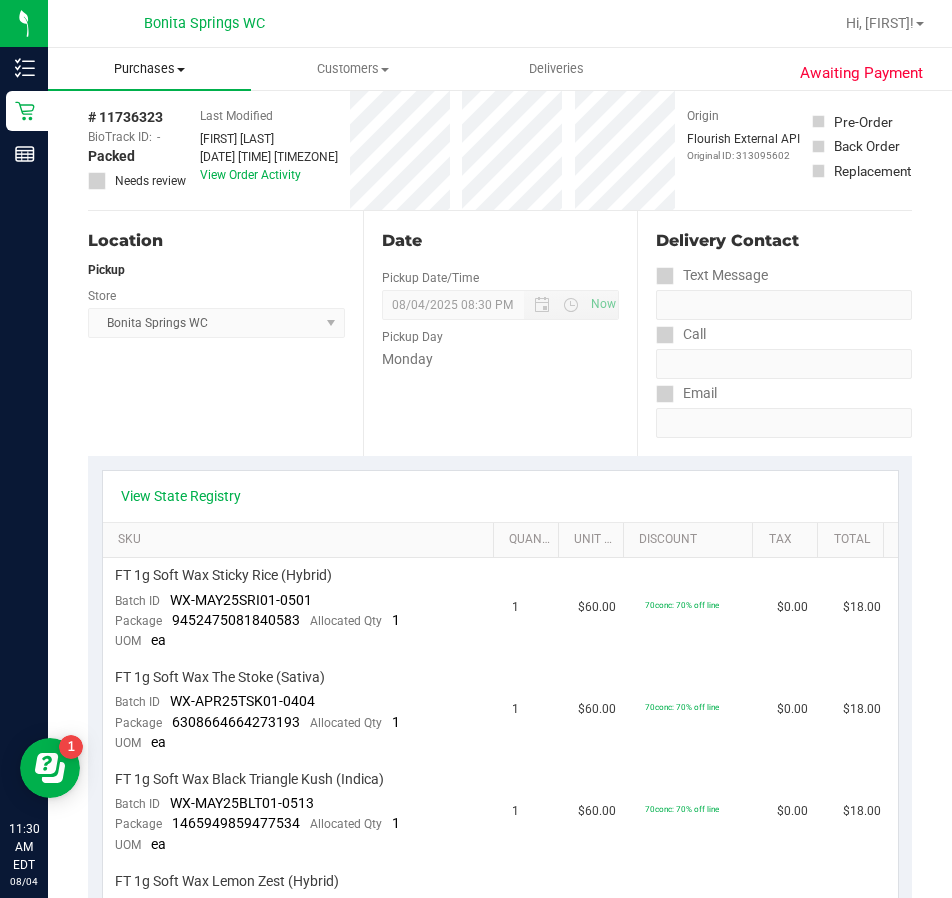click on "Purchases" at bounding box center [149, 69] 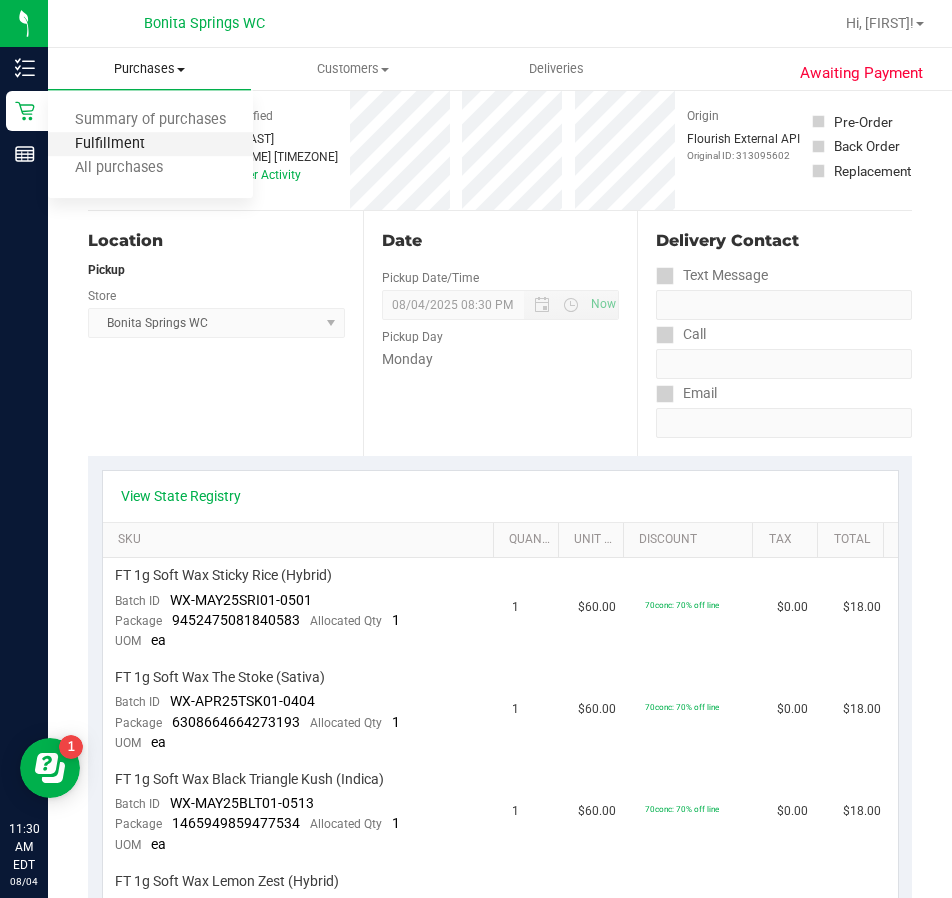 click on "Fulfillment" at bounding box center [110, 144] 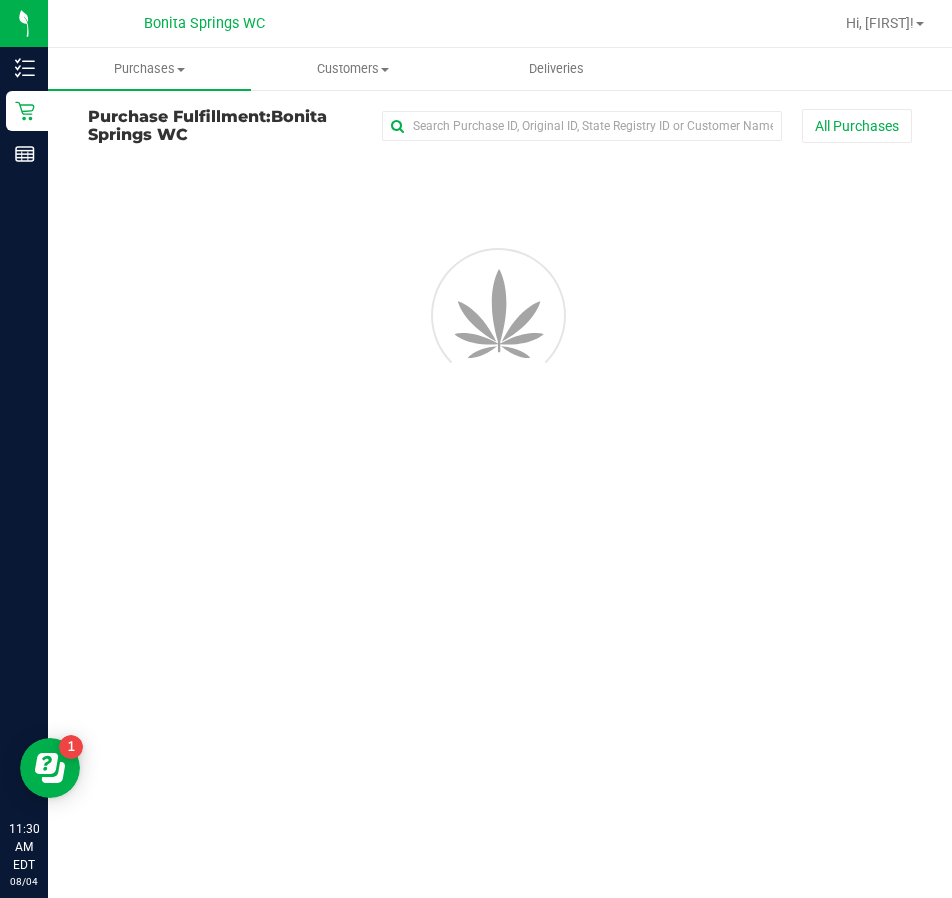 scroll, scrollTop: 0, scrollLeft: 0, axis: both 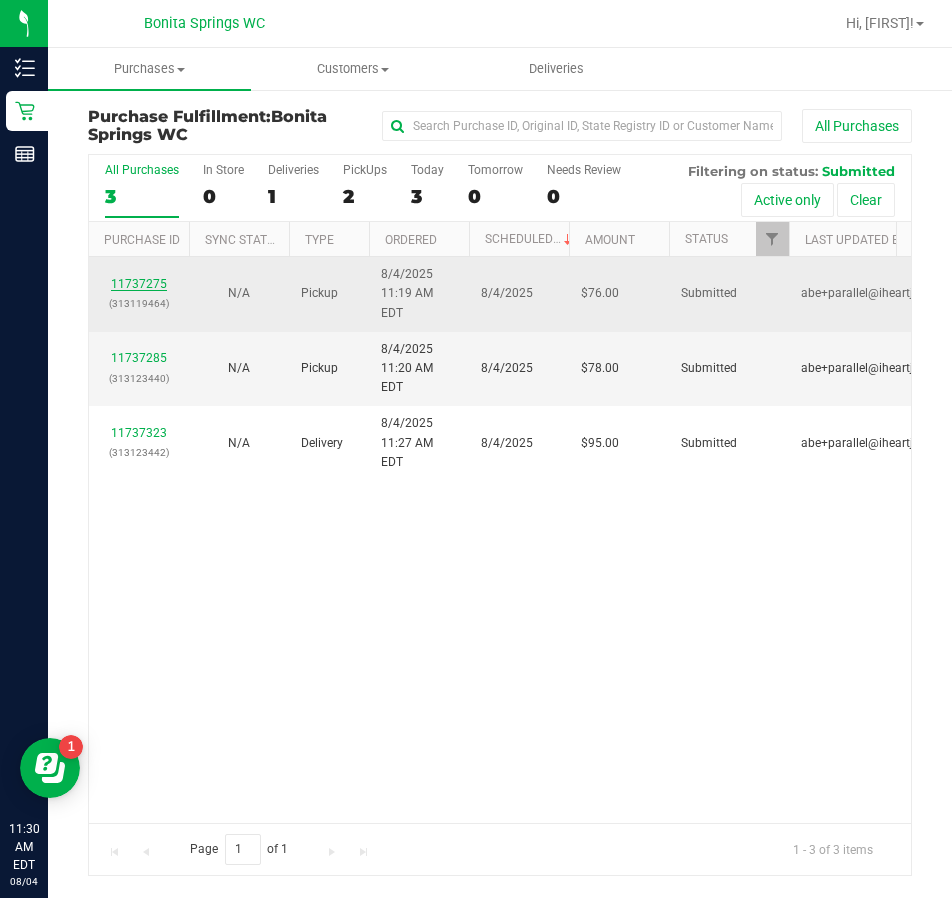 click on "11737275" at bounding box center [139, 284] 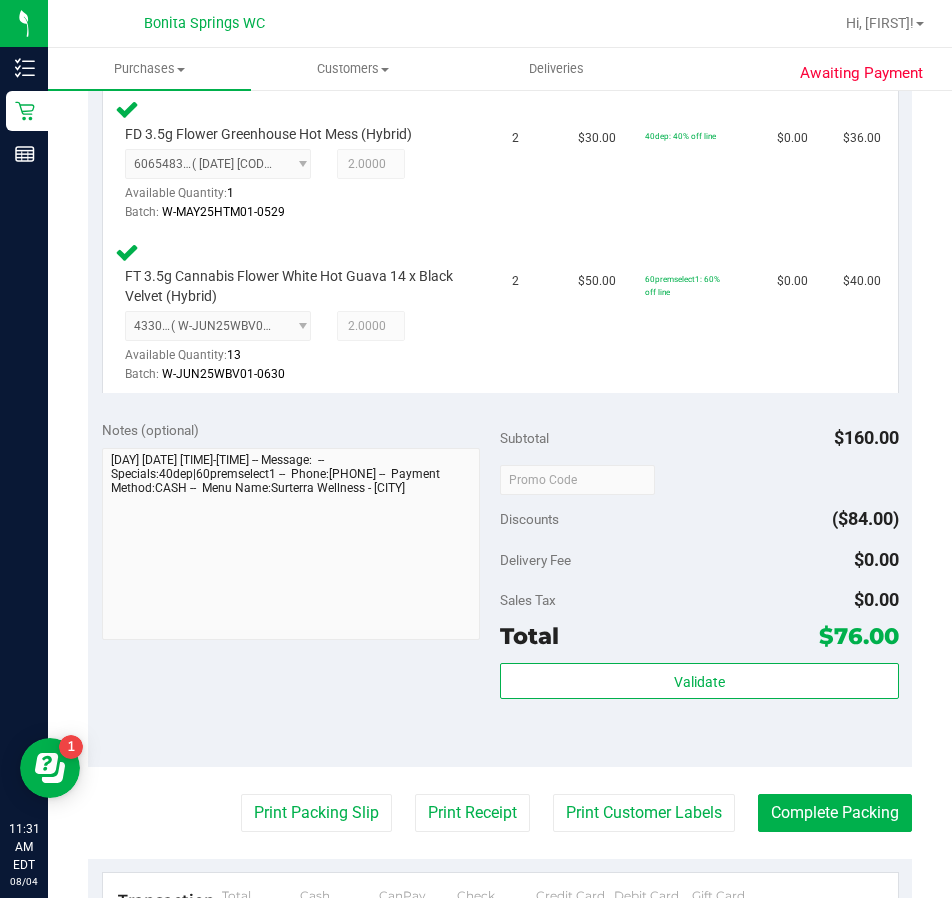 scroll, scrollTop: 600, scrollLeft: 0, axis: vertical 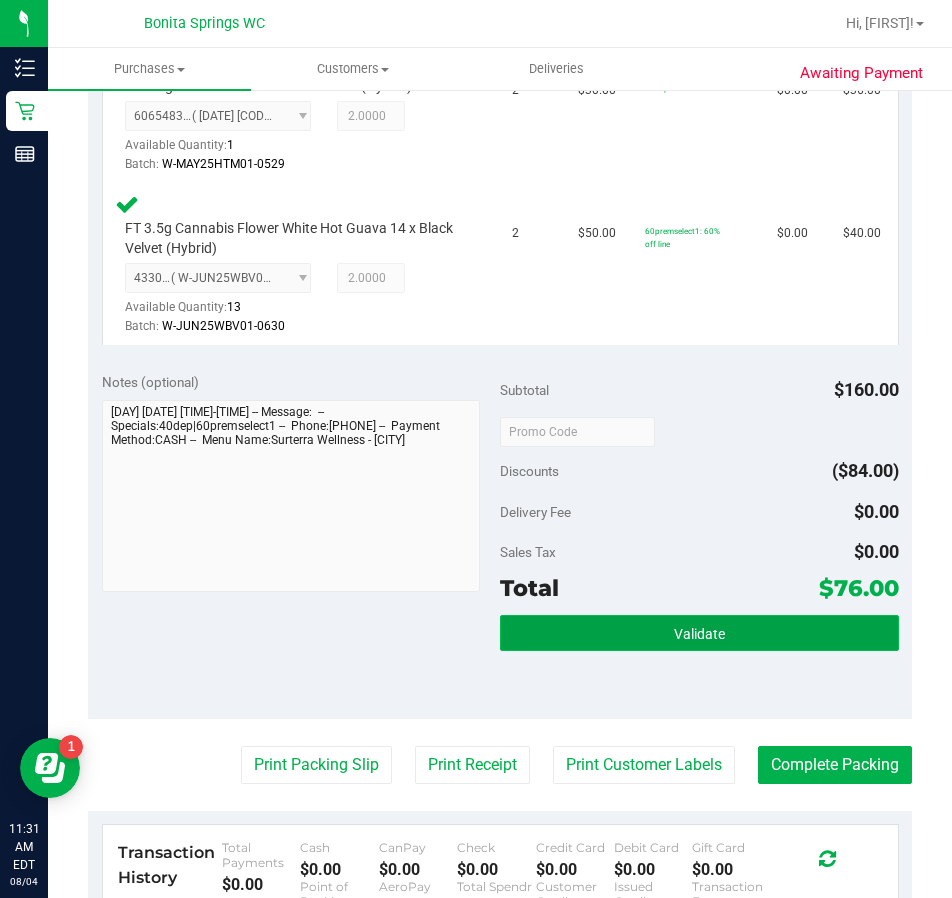 click on "Validate" at bounding box center [699, 633] 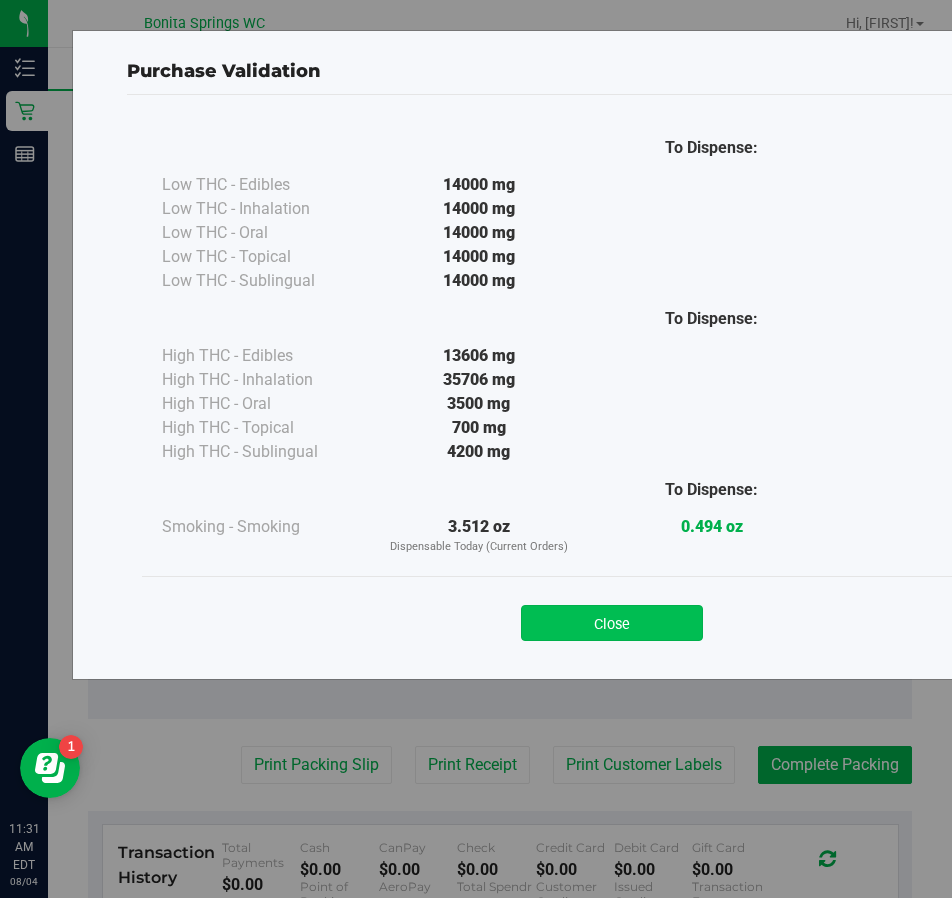 click on "Close" at bounding box center [612, 623] 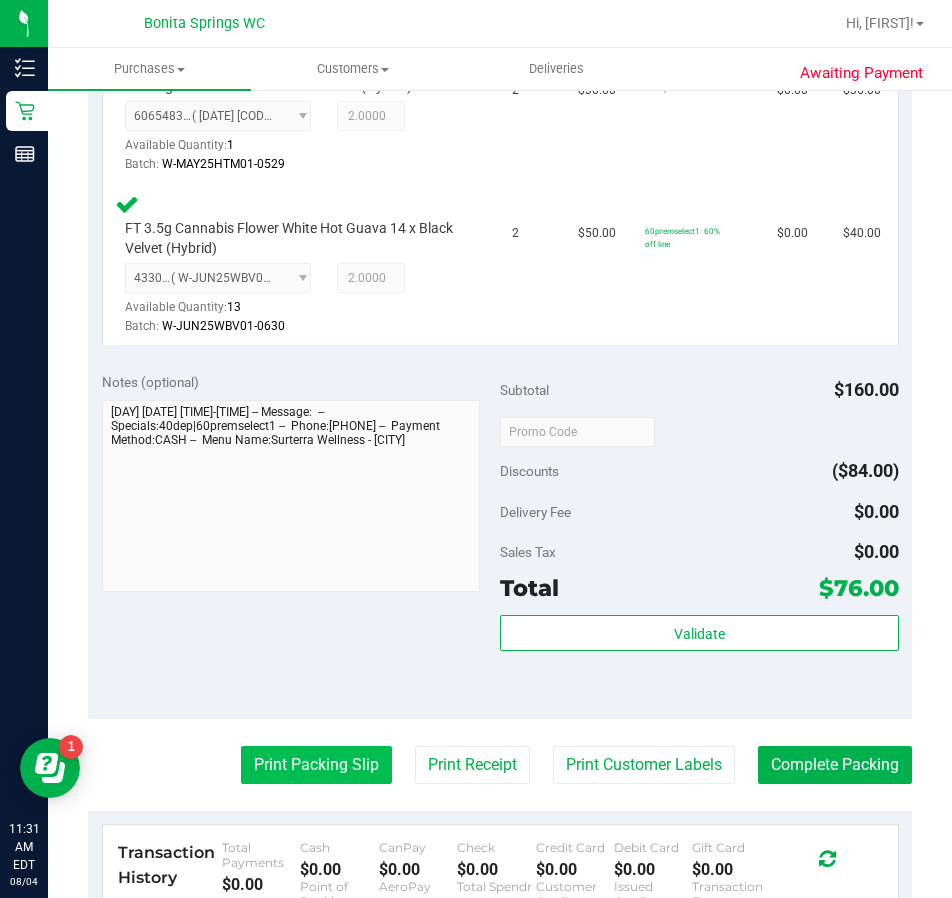 click on "Print Packing Slip" at bounding box center [316, 765] 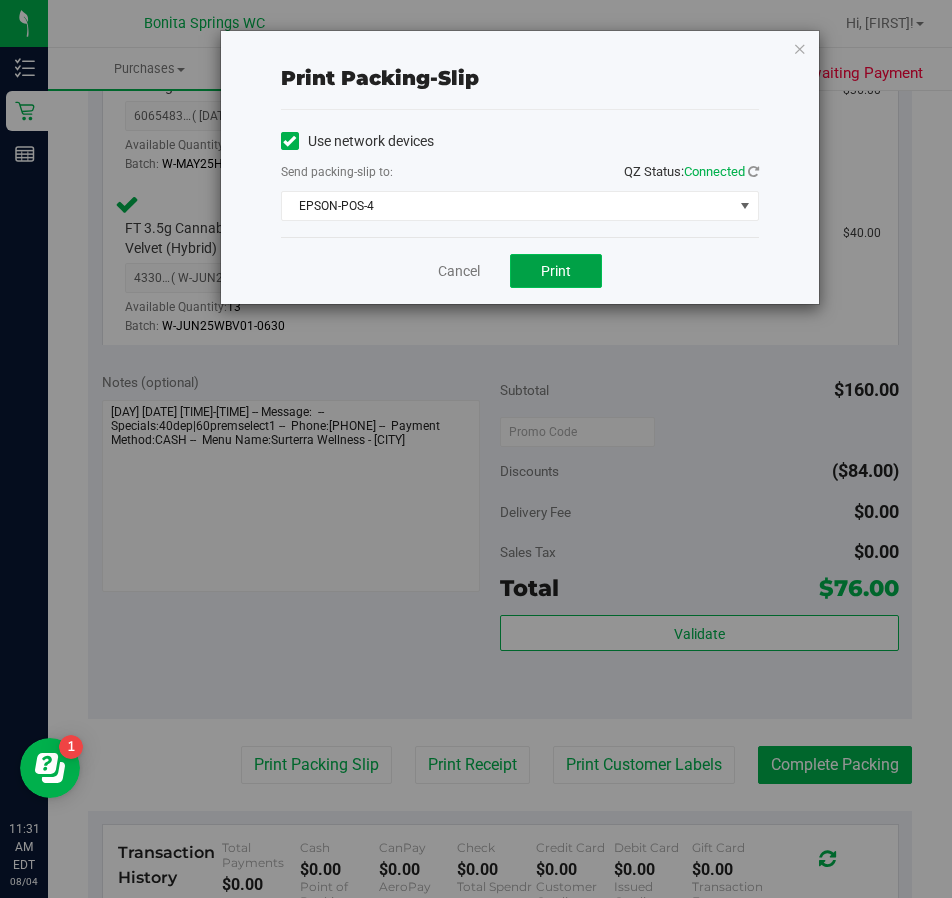 click on "Print" at bounding box center (556, 271) 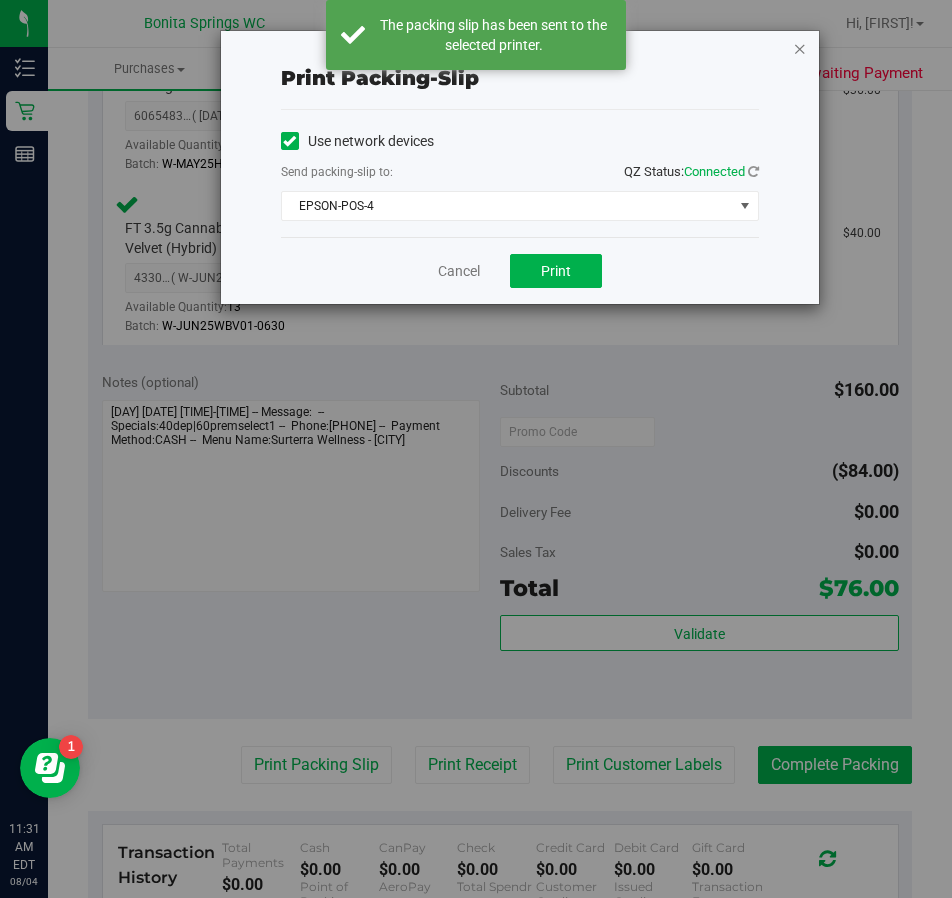 click at bounding box center (800, 48) 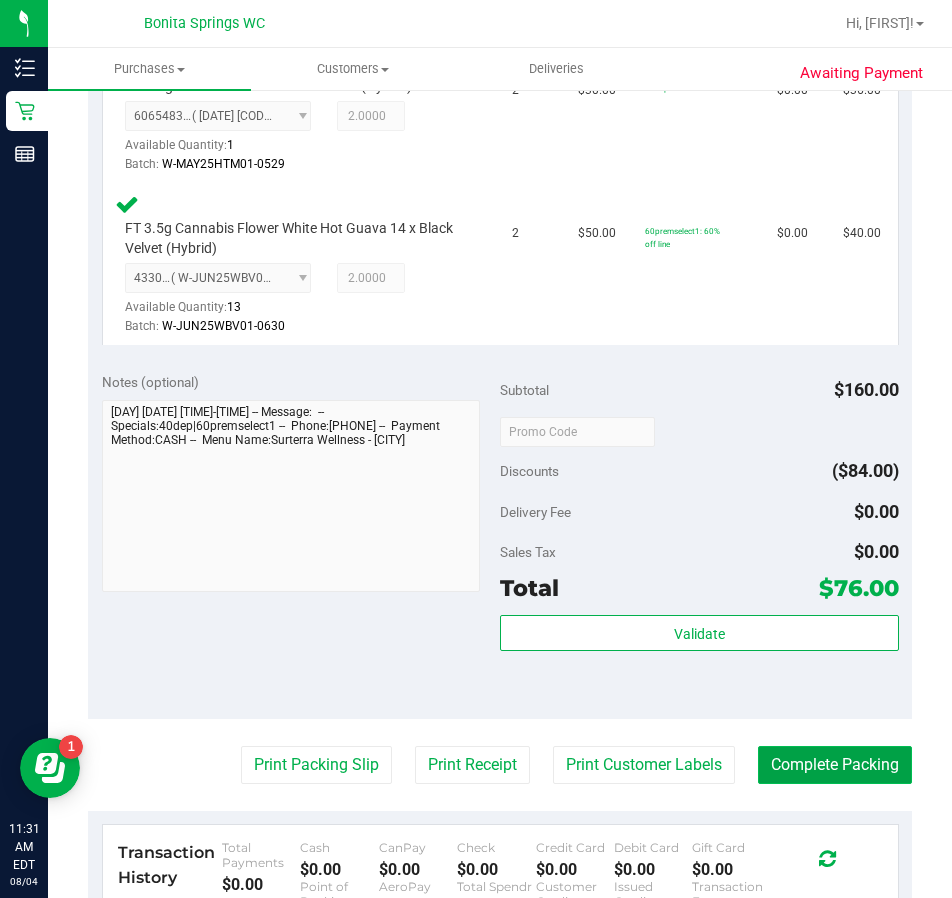click on "Complete Packing" at bounding box center [835, 765] 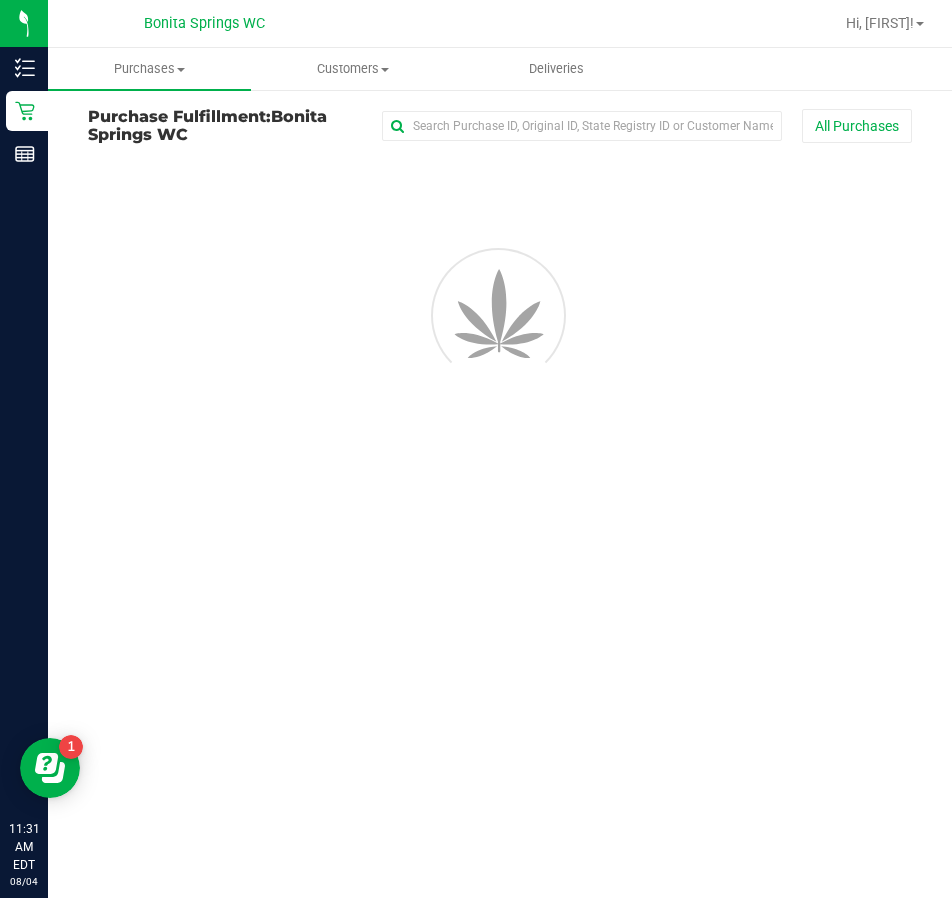 scroll, scrollTop: 0, scrollLeft: 0, axis: both 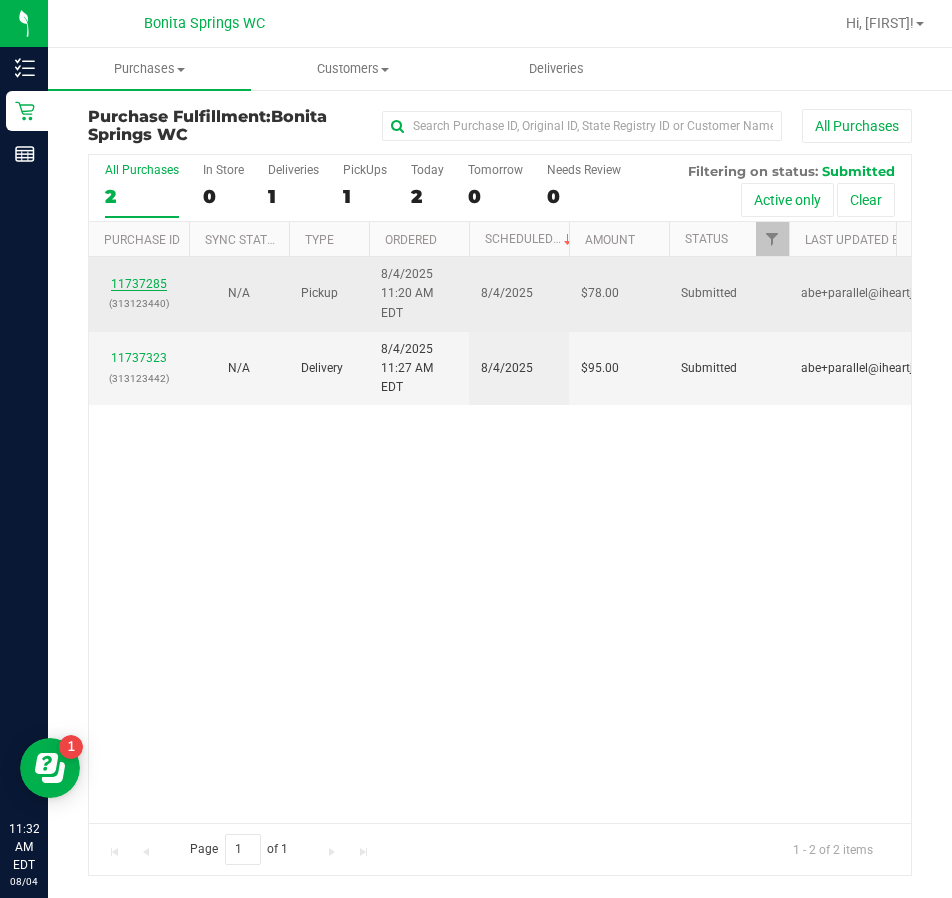 click on "11737285" at bounding box center (139, 284) 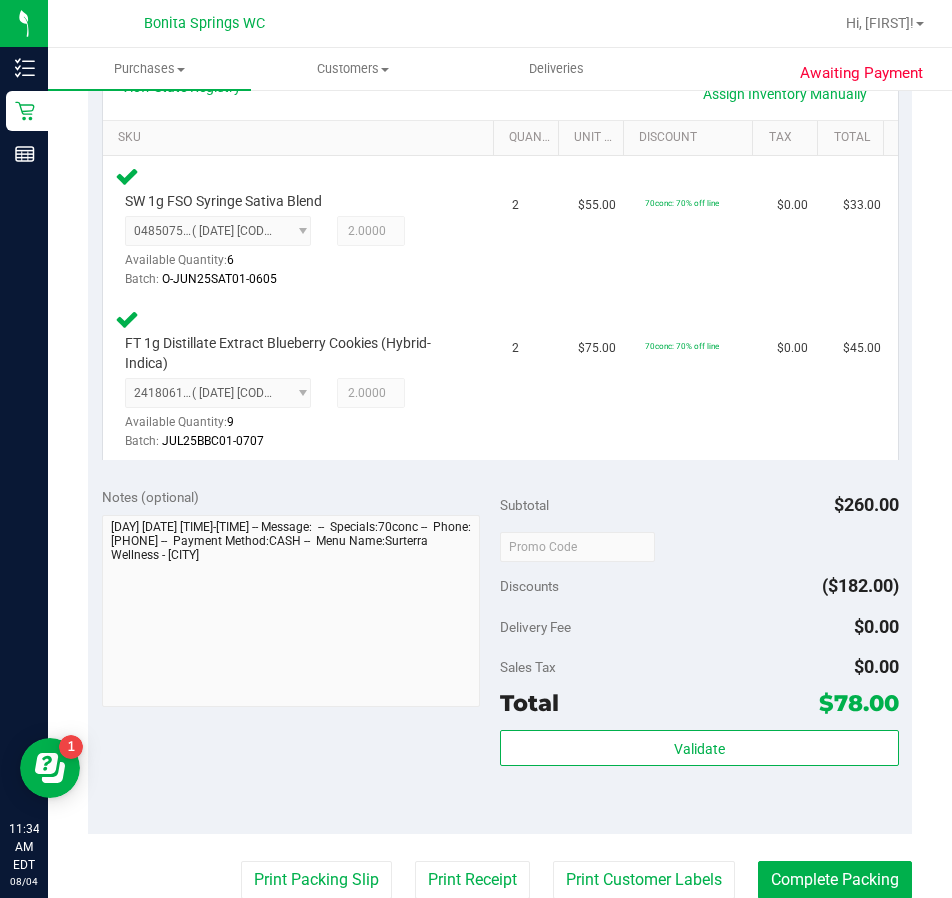 scroll, scrollTop: 600, scrollLeft: 0, axis: vertical 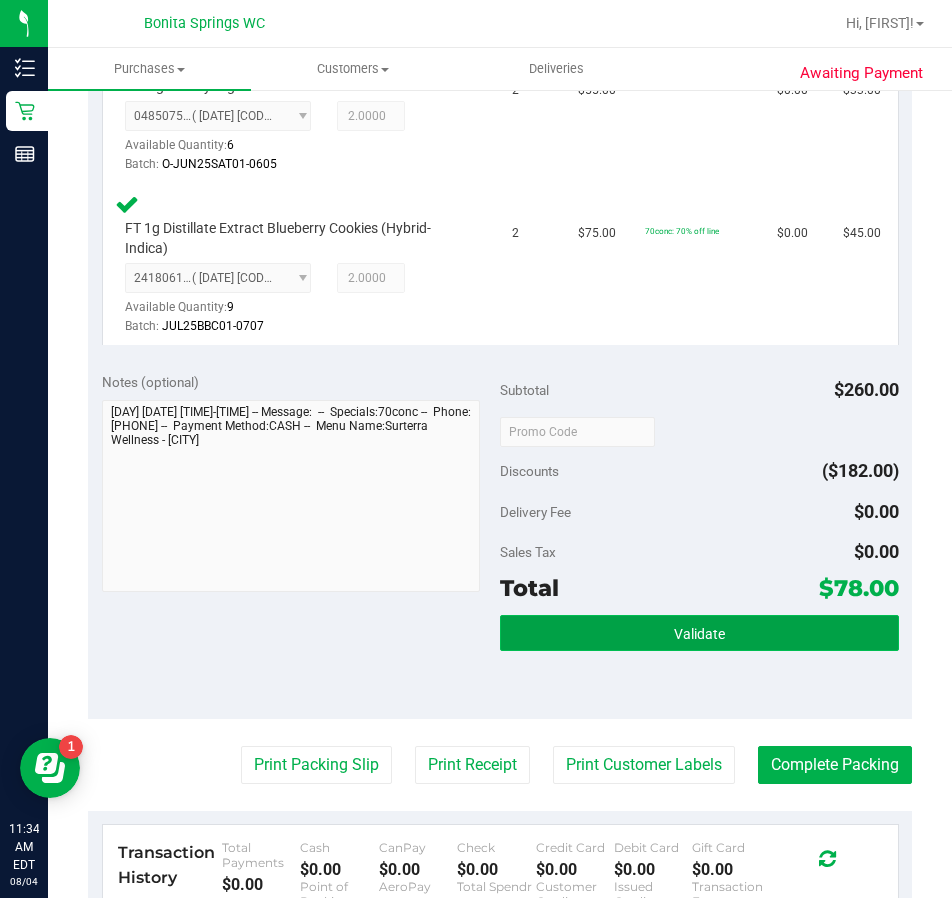 click on "Validate" at bounding box center (699, 633) 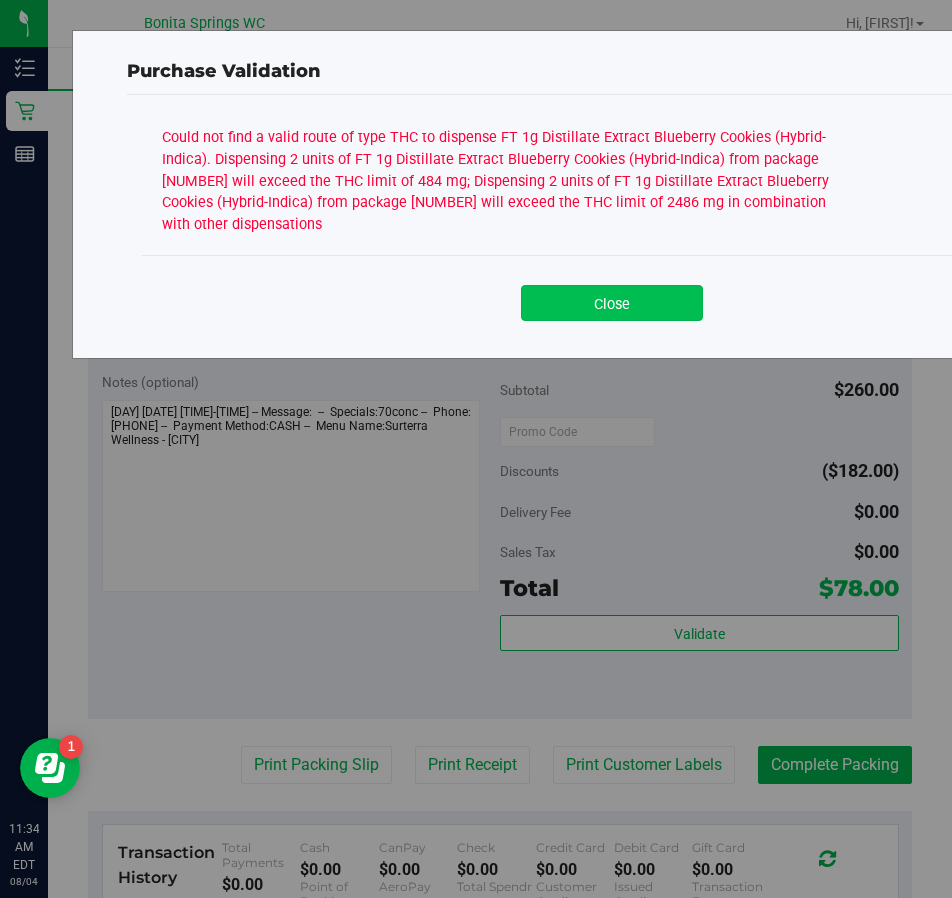 click on "Close" at bounding box center [612, 303] 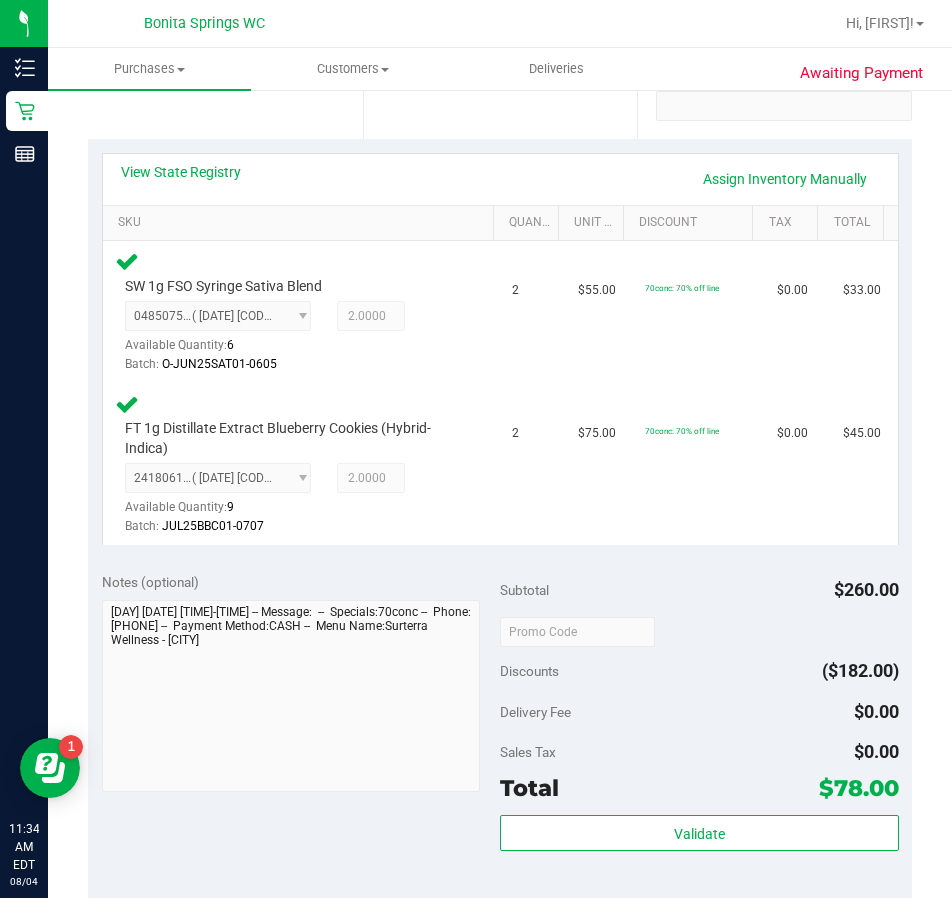 scroll, scrollTop: 300, scrollLeft: 0, axis: vertical 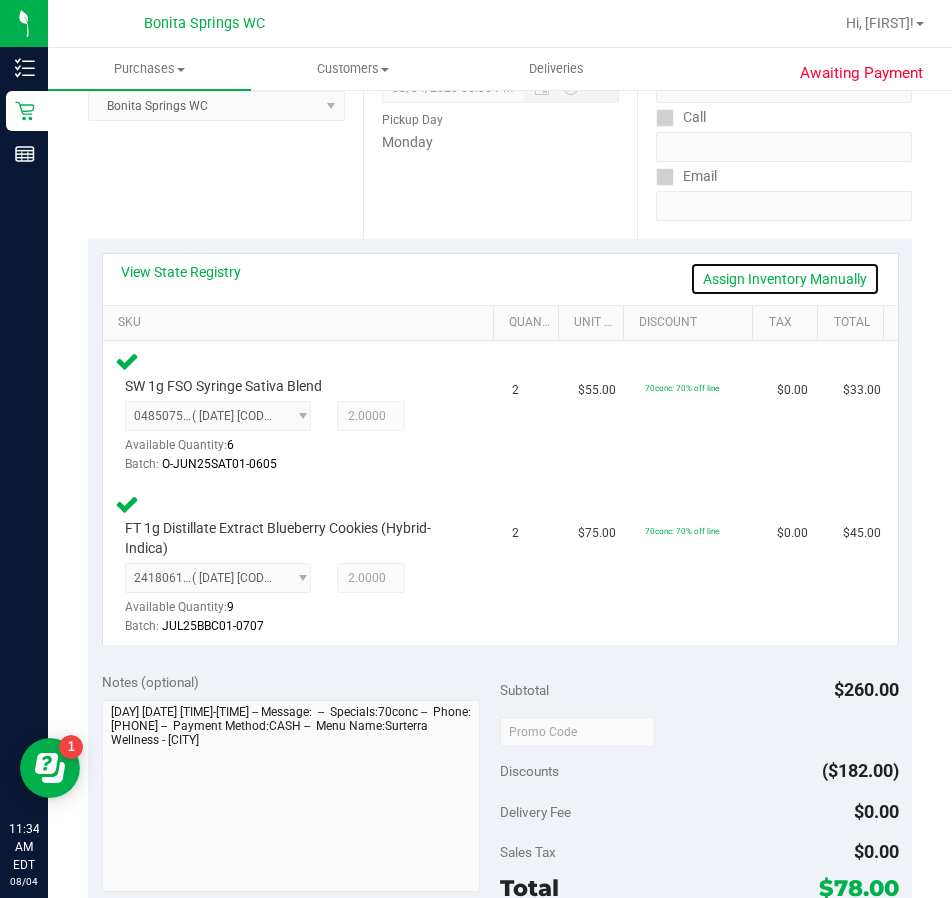 click on "Assign Inventory Manually" at bounding box center (785, 279) 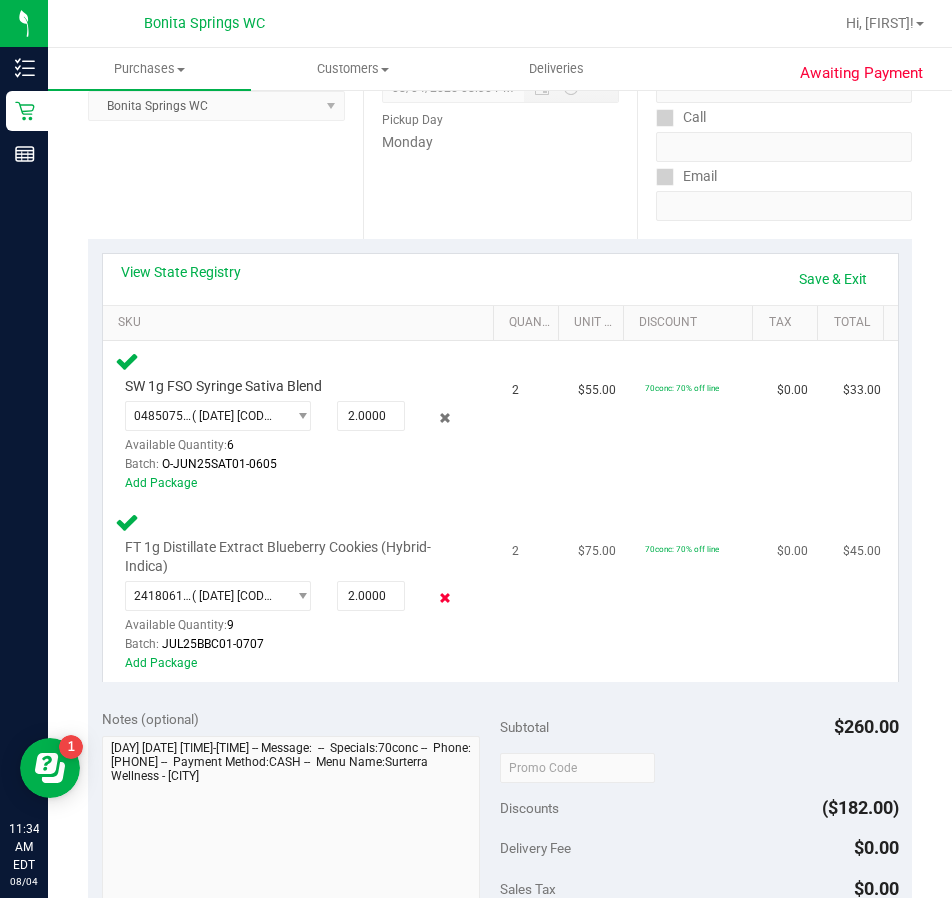 click at bounding box center [445, 598] 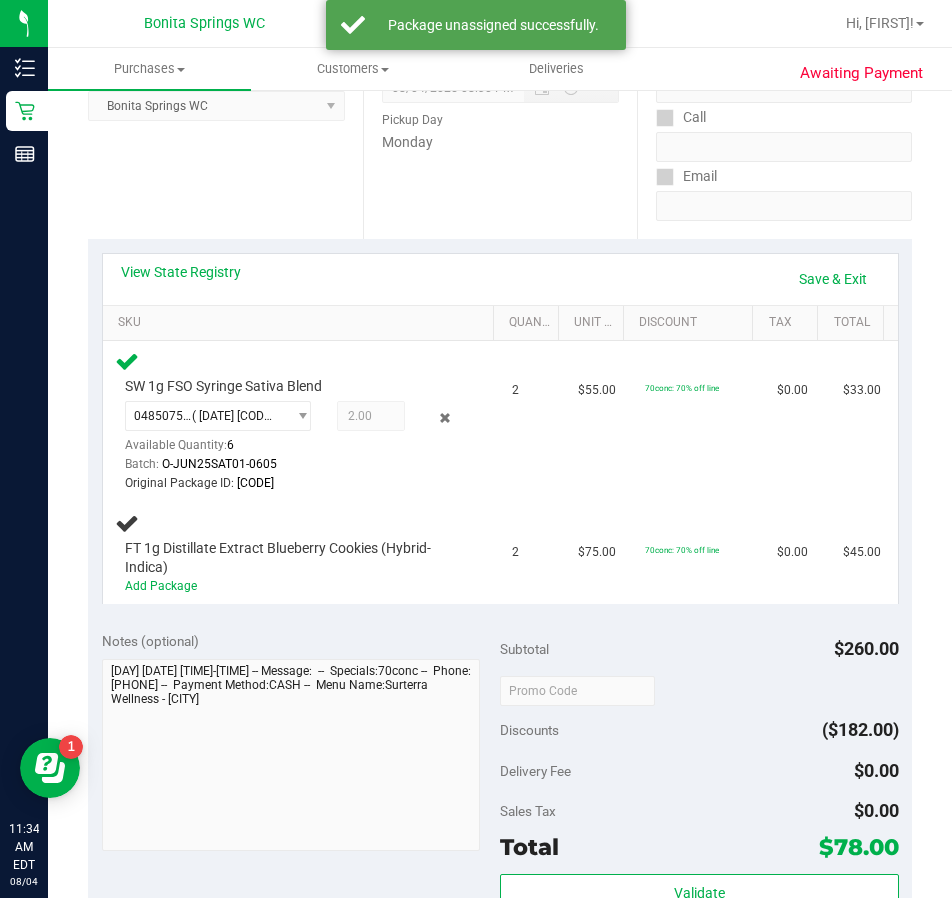 scroll, scrollTop: 0, scrollLeft: 0, axis: both 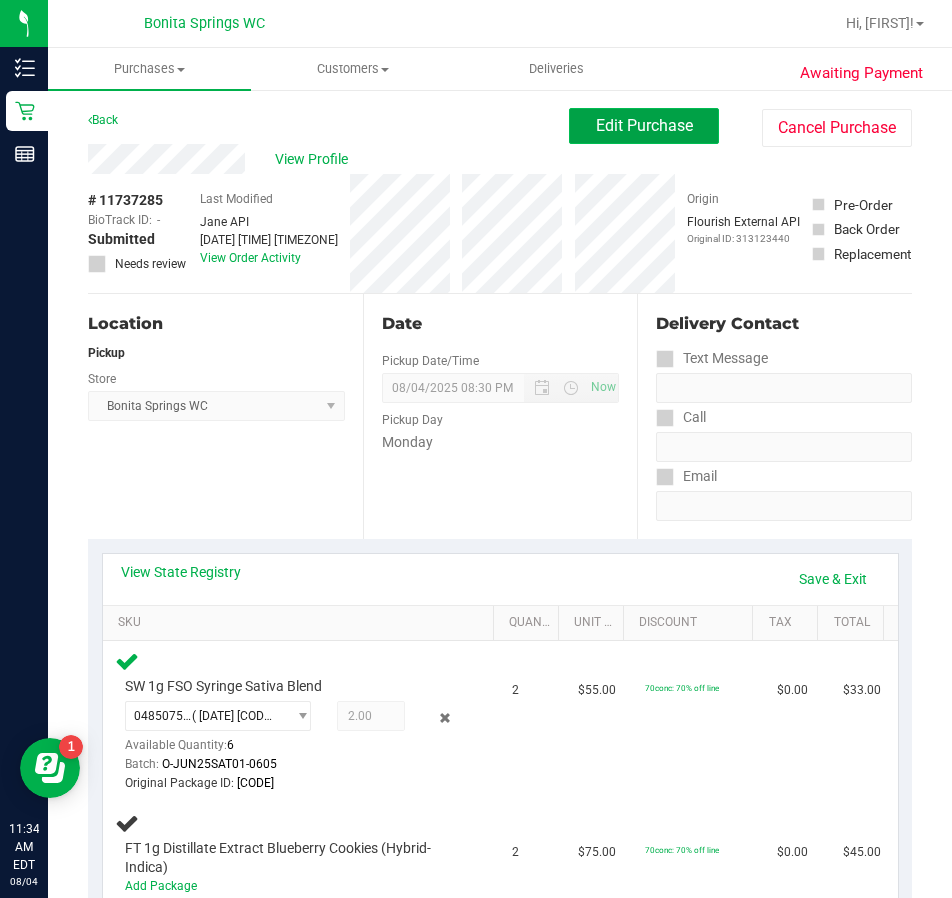click on "Edit Purchase" at bounding box center (644, 125) 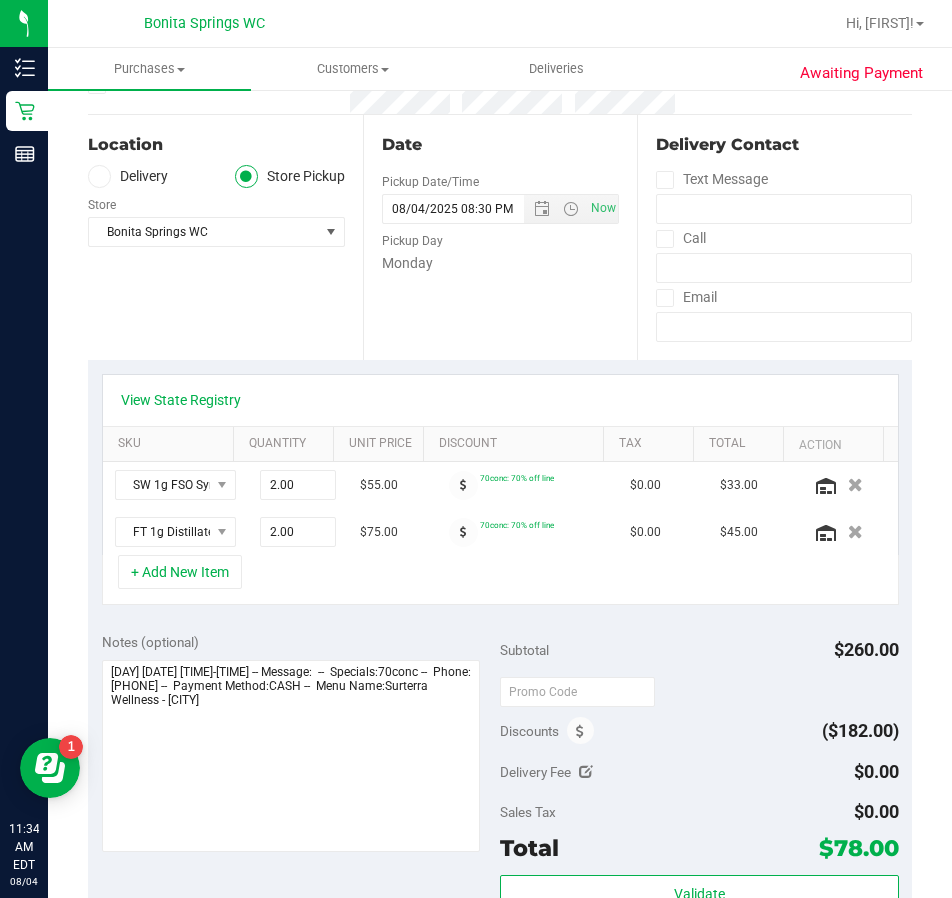 scroll, scrollTop: 200, scrollLeft: 0, axis: vertical 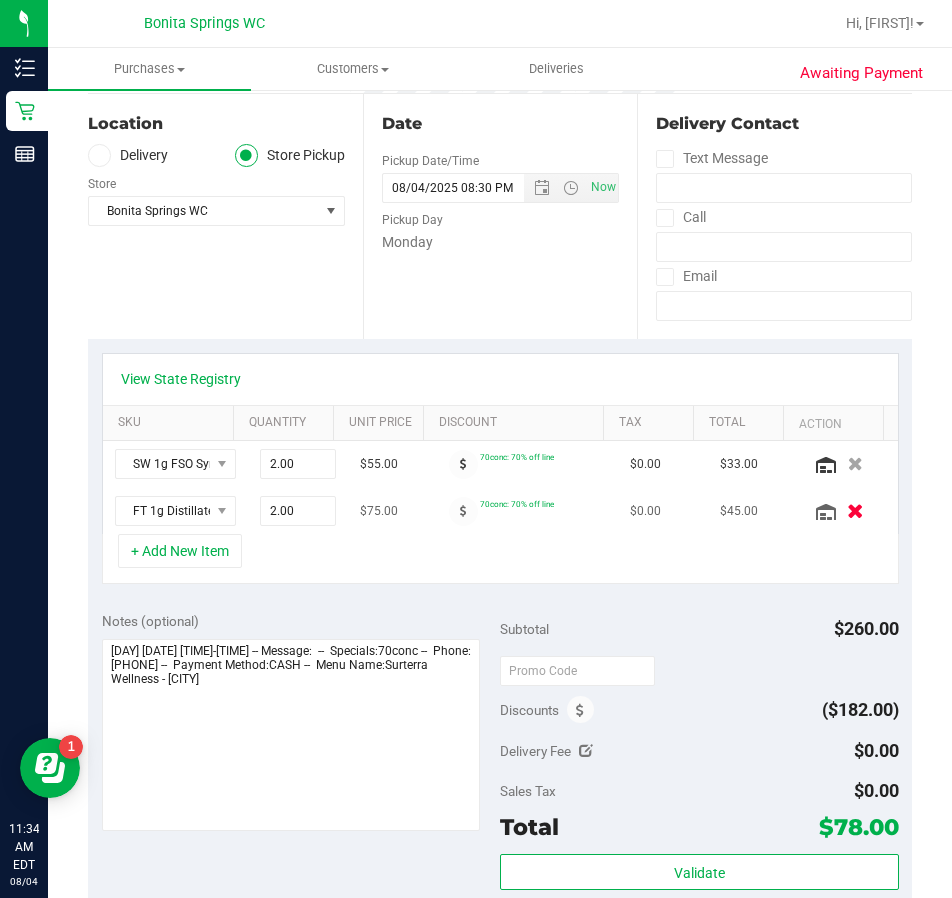 click at bounding box center (855, 511) 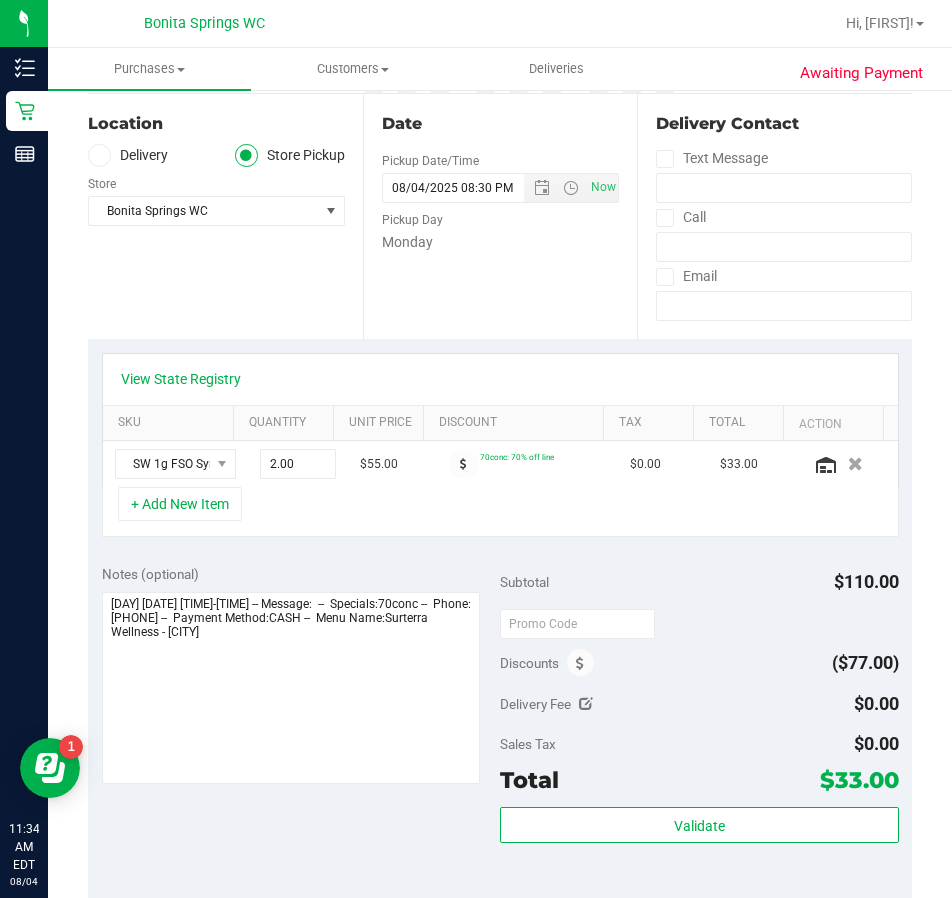 scroll, scrollTop: 0, scrollLeft: 0, axis: both 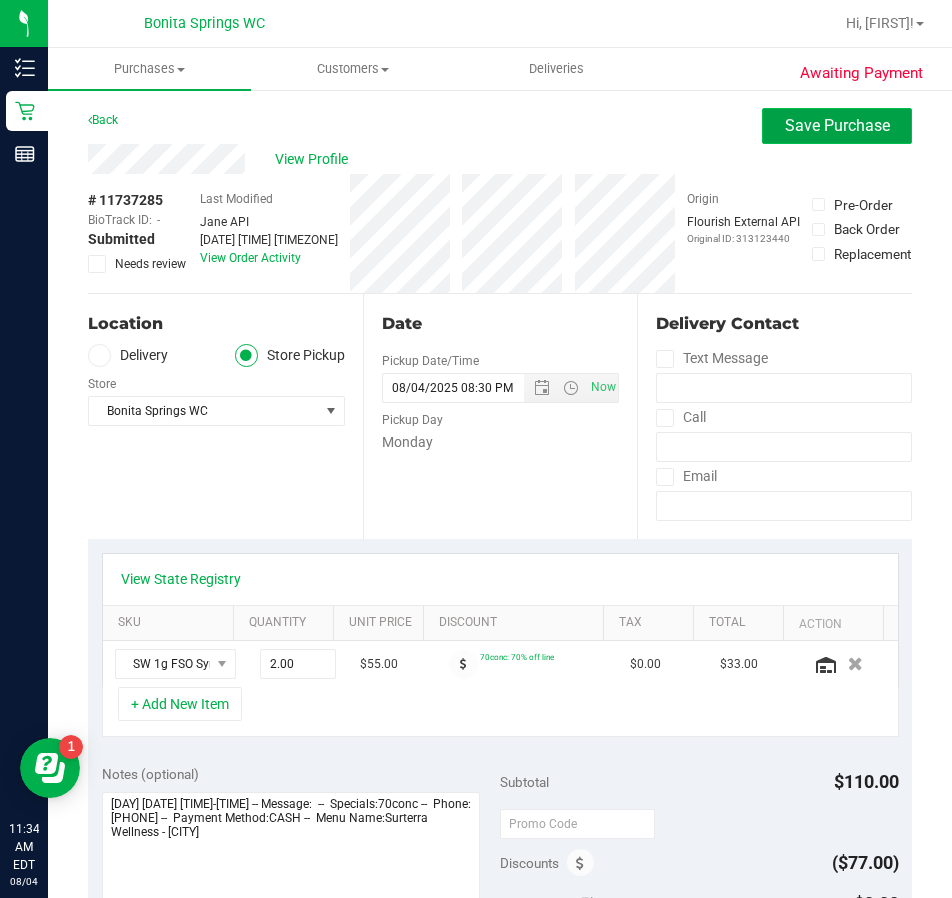 click on "Save Purchase" at bounding box center [837, 125] 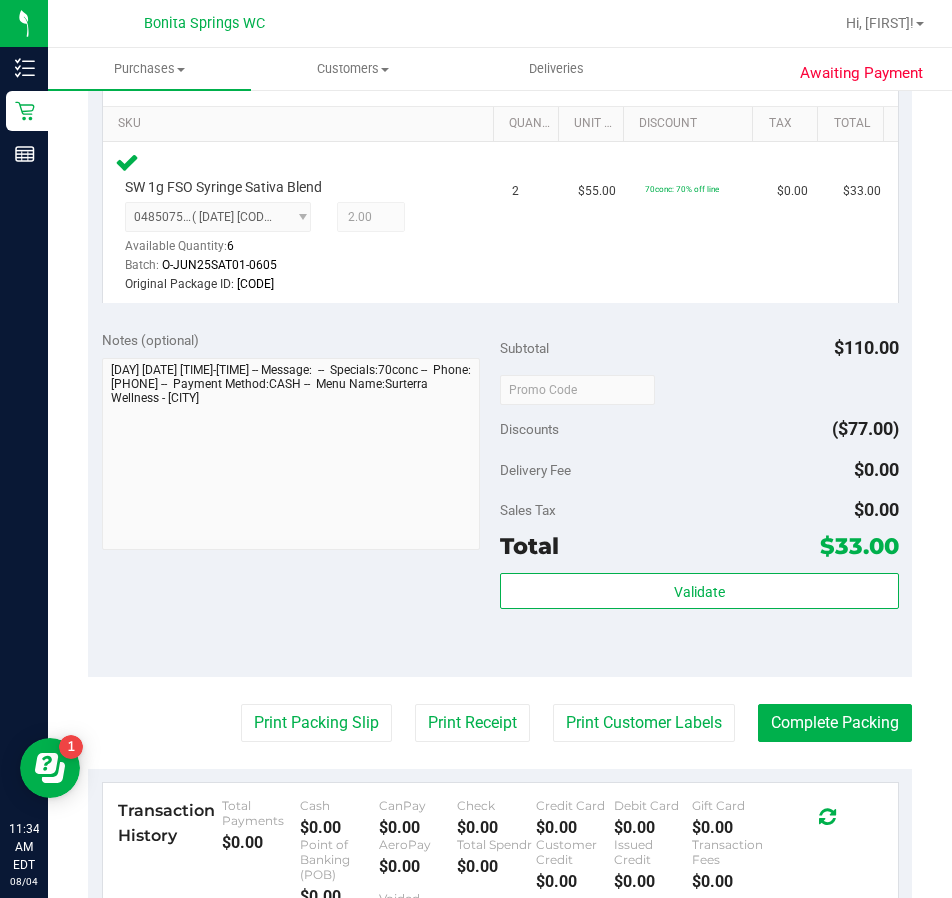 scroll, scrollTop: 500, scrollLeft: 0, axis: vertical 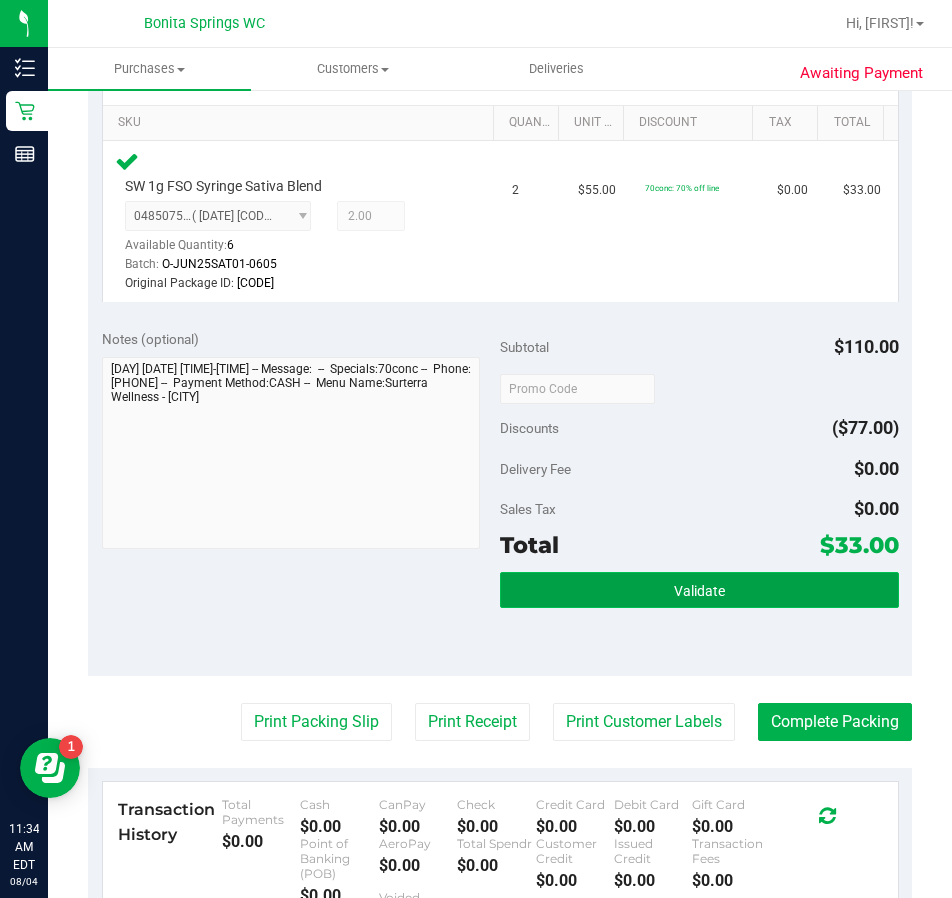 click on "Validate" at bounding box center [699, 590] 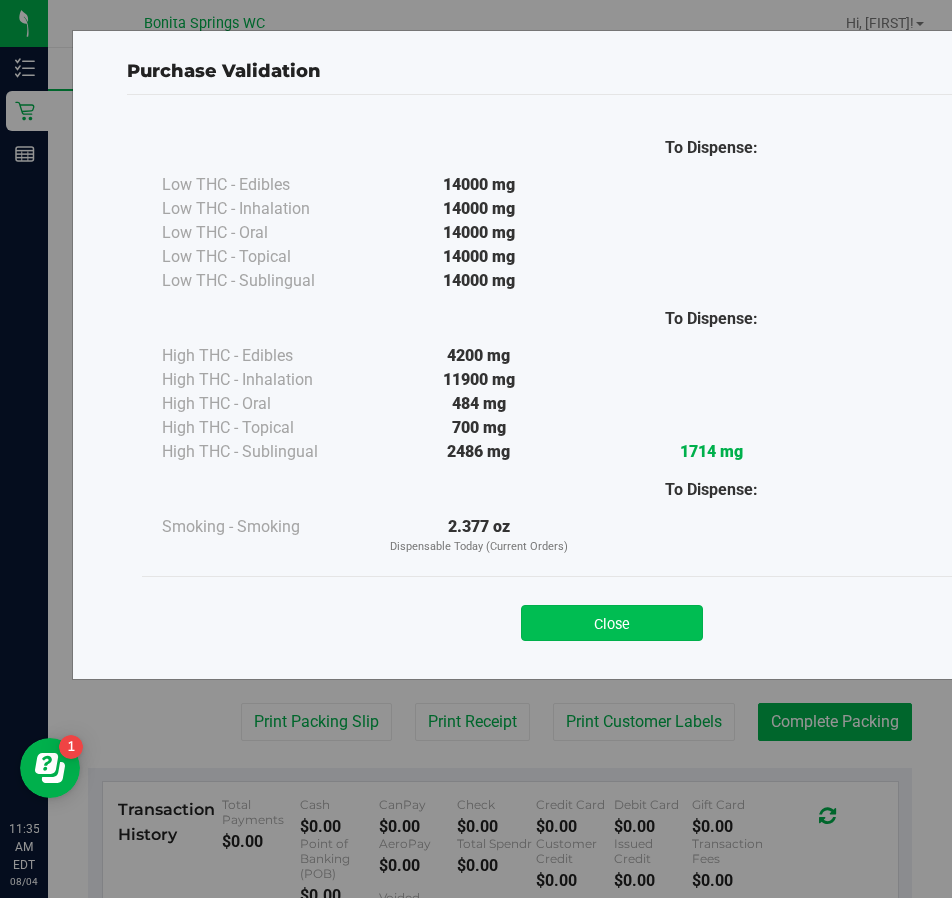 click on "Close" at bounding box center (612, 623) 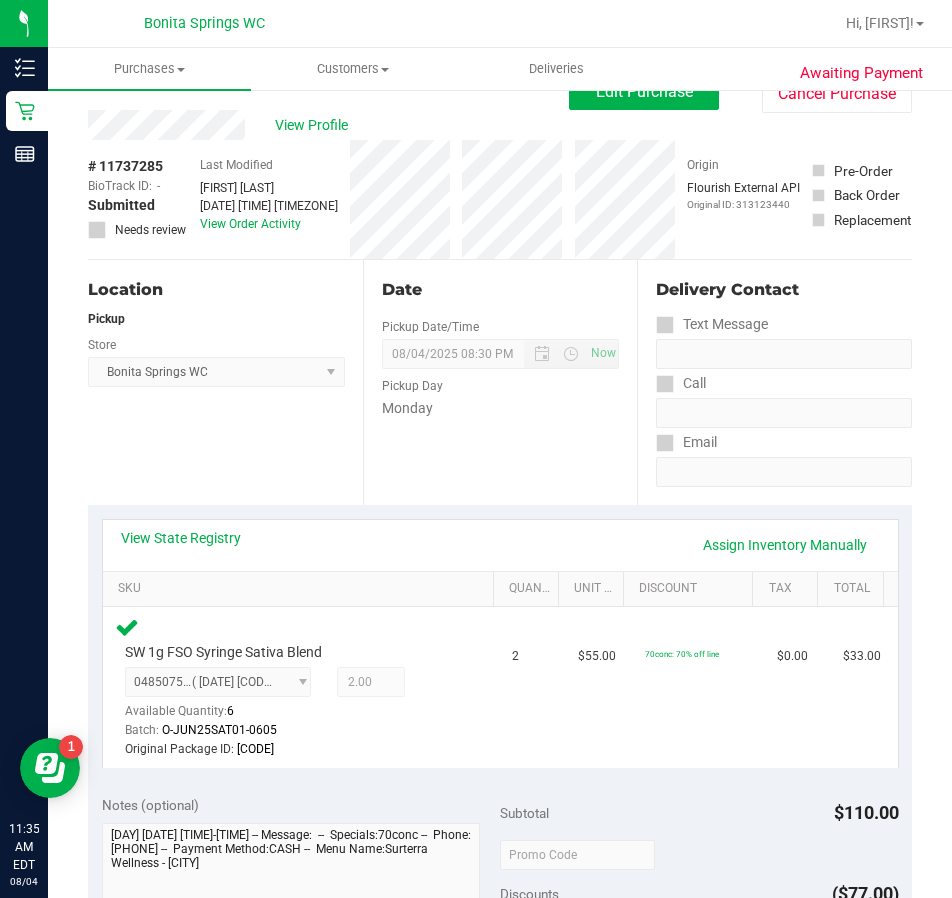 scroll, scrollTop: 0, scrollLeft: 0, axis: both 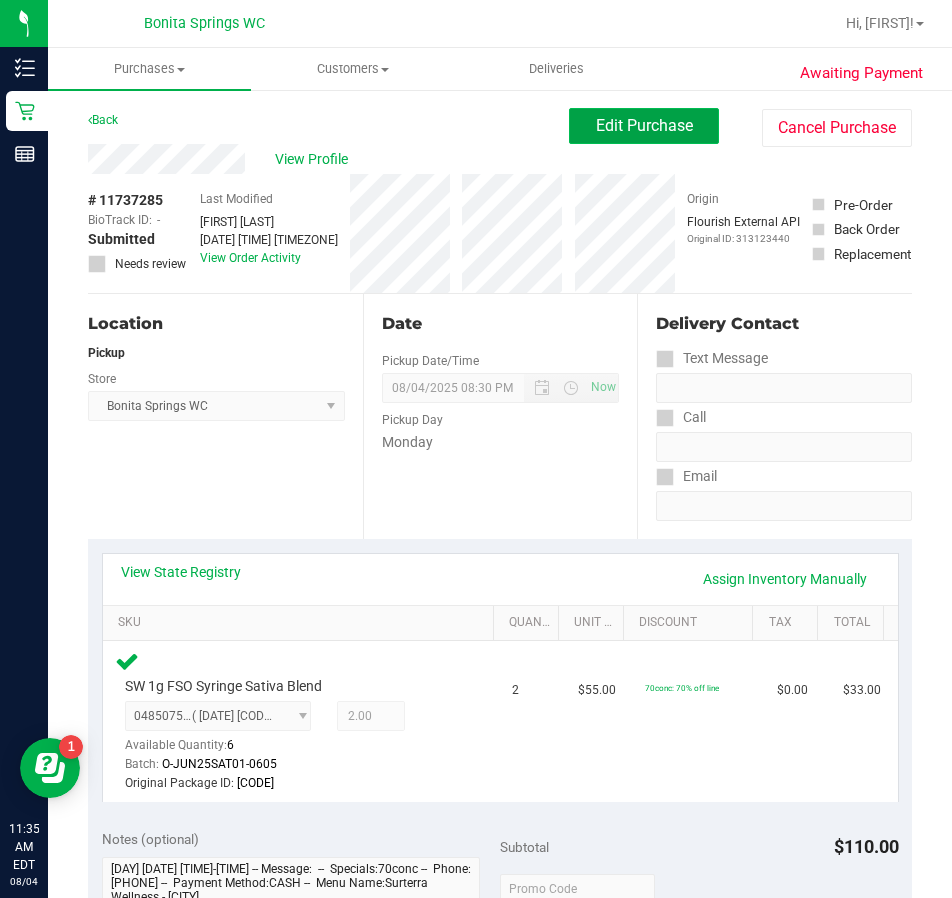 click on "Edit Purchase" at bounding box center (644, 126) 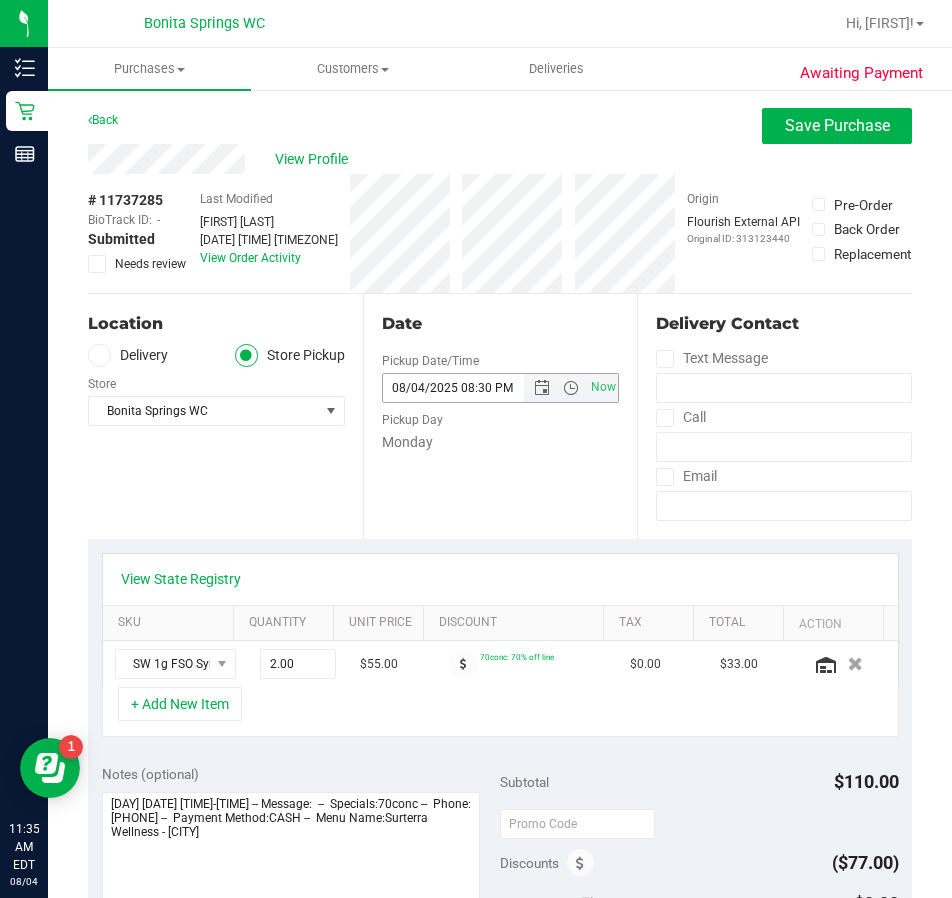 scroll, scrollTop: 100, scrollLeft: 0, axis: vertical 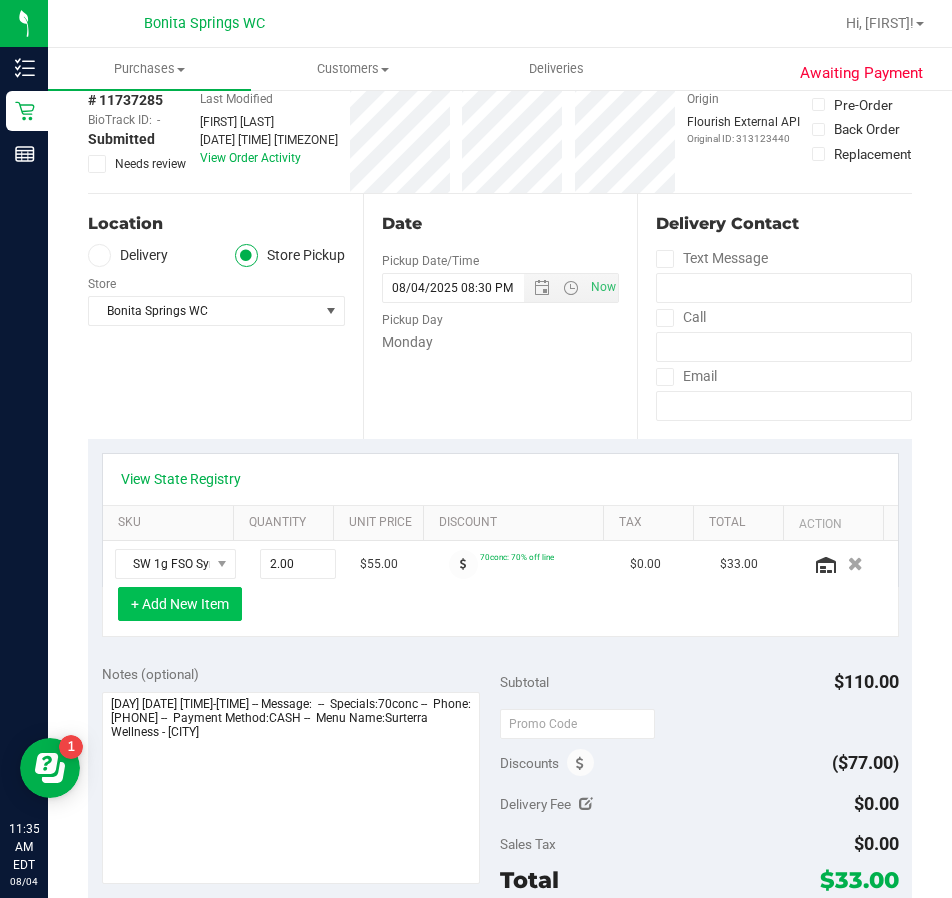 click on "+ Add New Item" at bounding box center (180, 604) 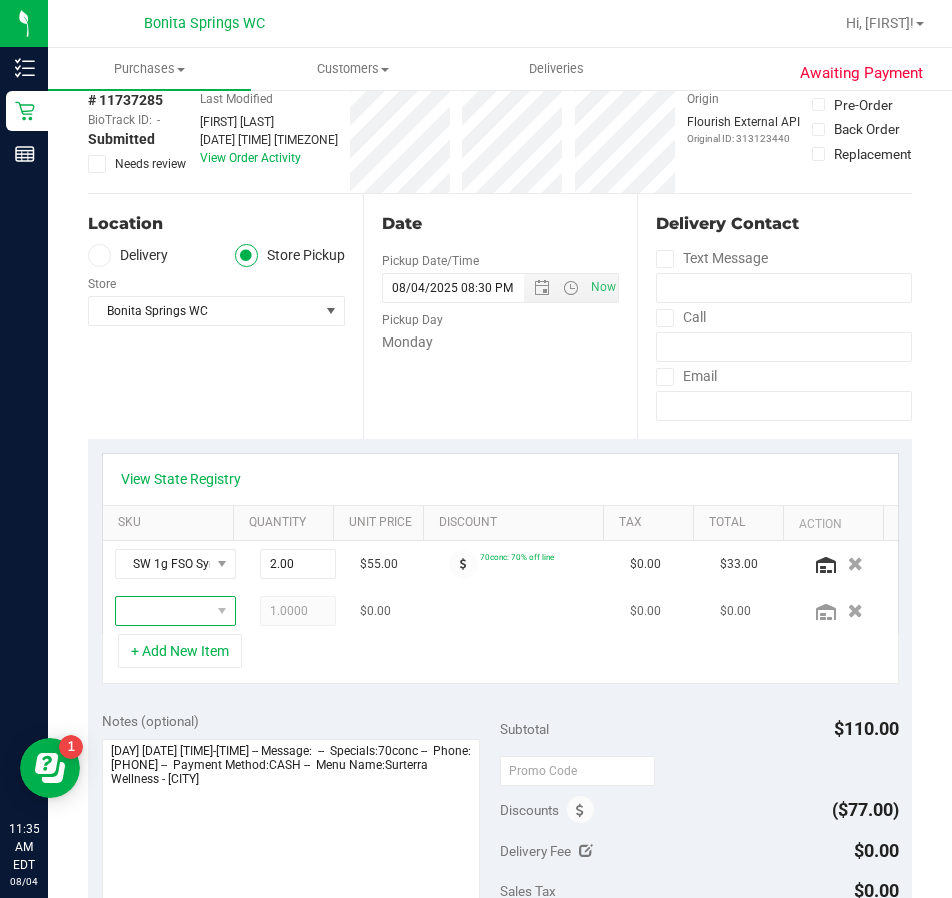click at bounding box center [163, 611] 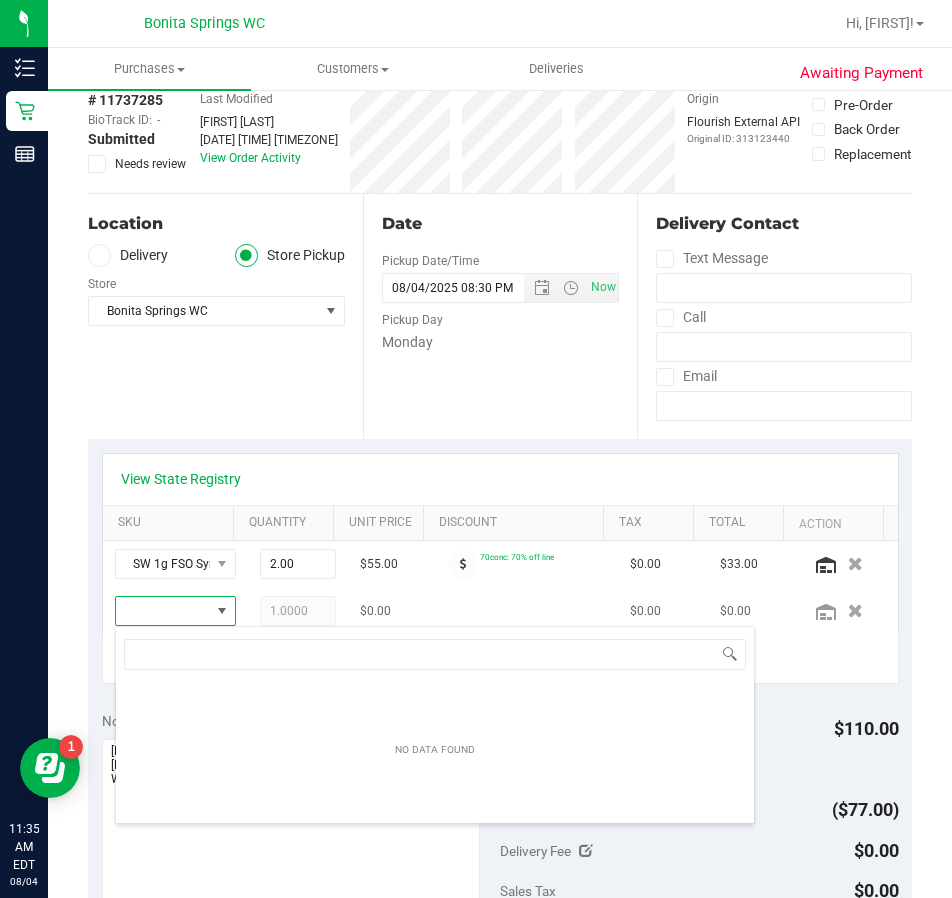 scroll, scrollTop: 99970, scrollLeft: 99909, axis: both 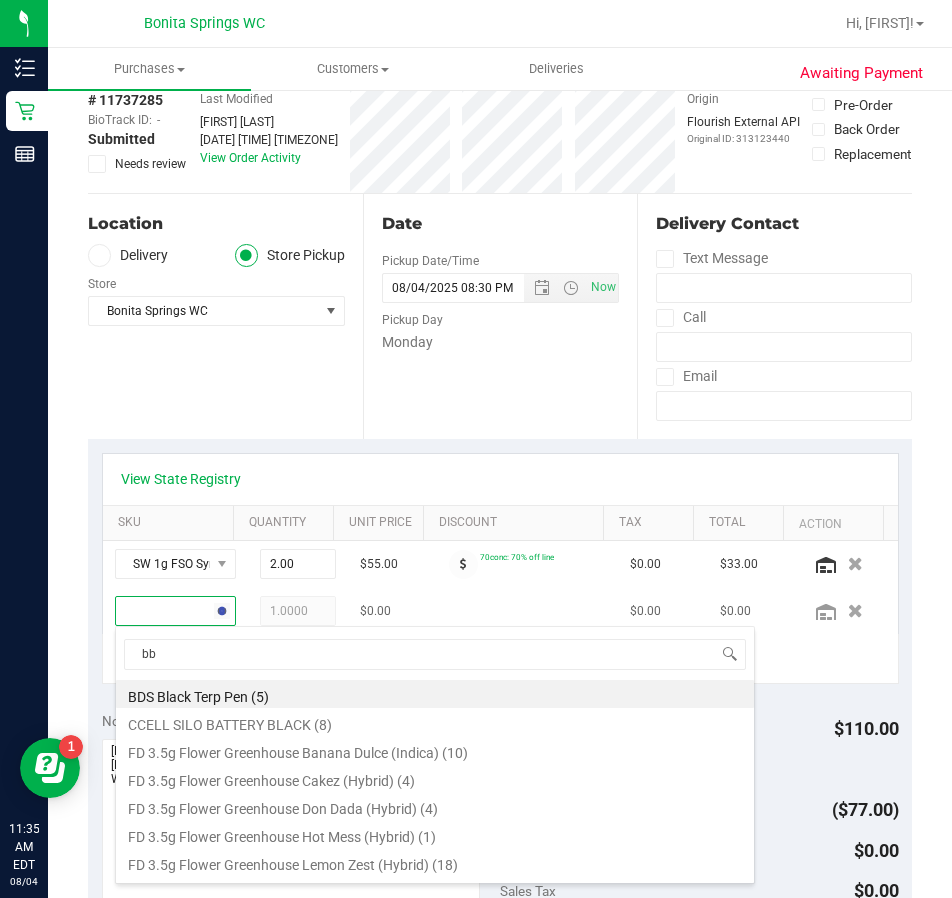 type on "bbc" 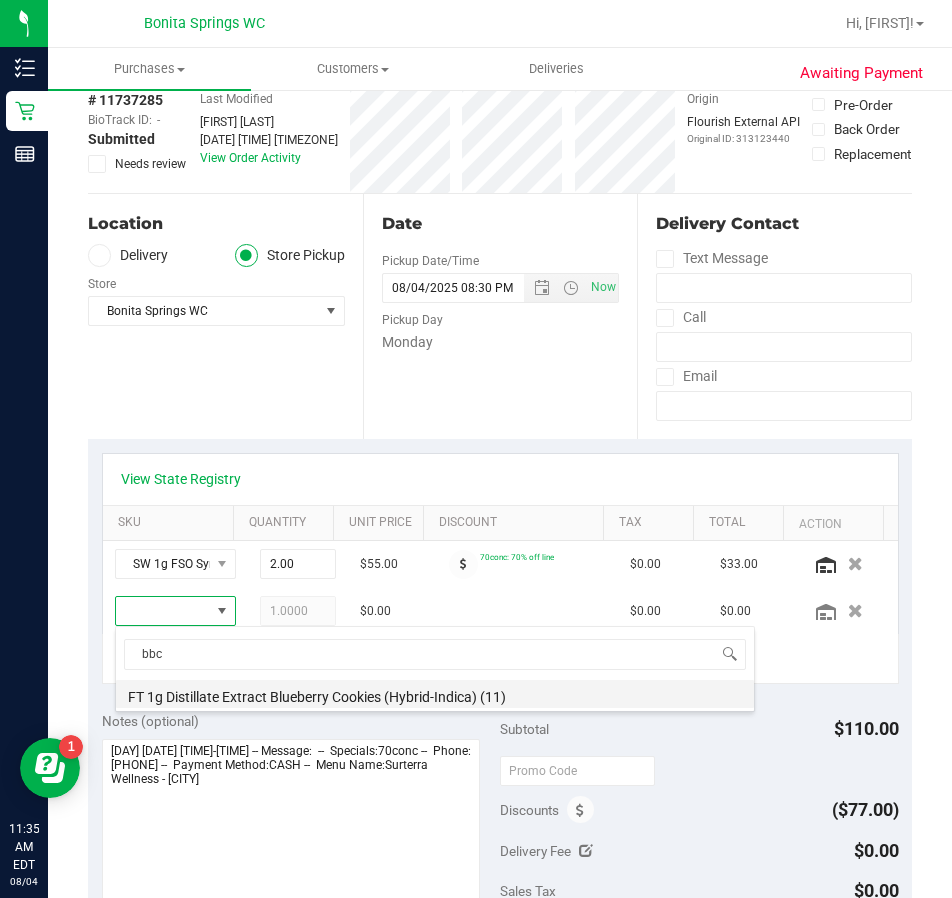 click on "FT 1g Distillate Extract Blueberry Cookies (Hybrid-Indica) (11)" at bounding box center [435, 694] 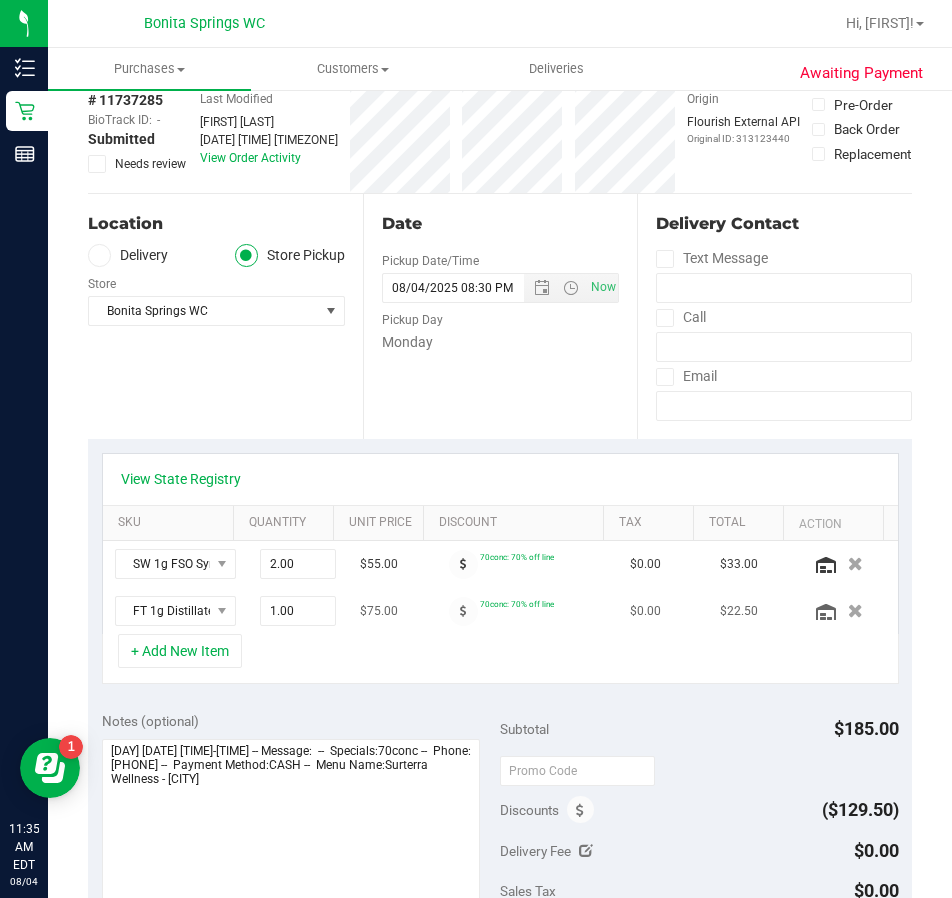 scroll, scrollTop: 0, scrollLeft: 0, axis: both 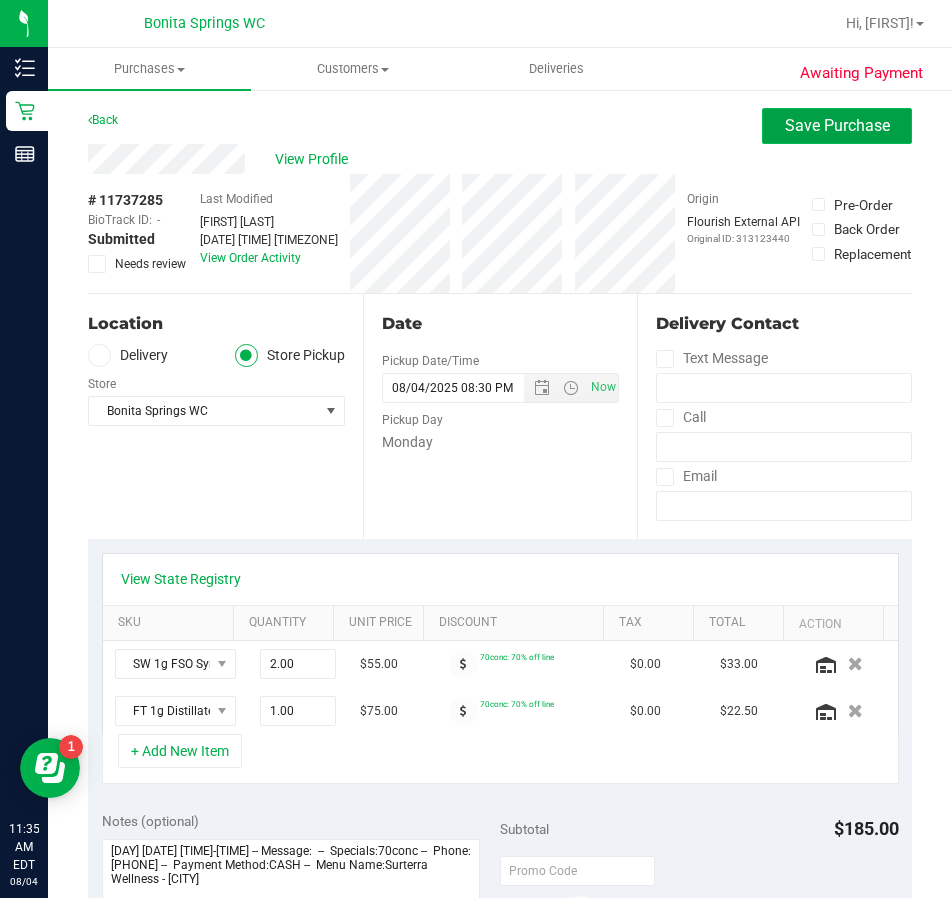 click on "Save Purchase" at bounding box center (837, 125) 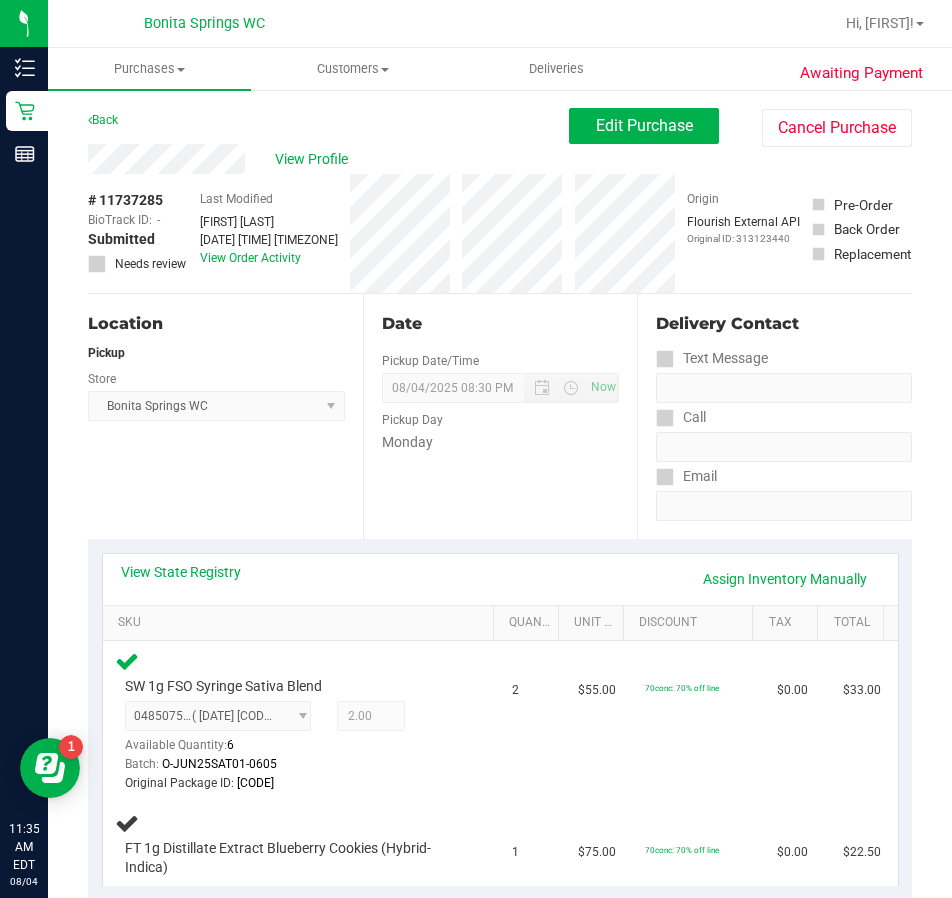 click on "Date
Pickup Date/Time
08/04/2025
Now
08/04/2025 08:30 PM
Now
Pickup Day
Monday" at bounding box center [500, 416] 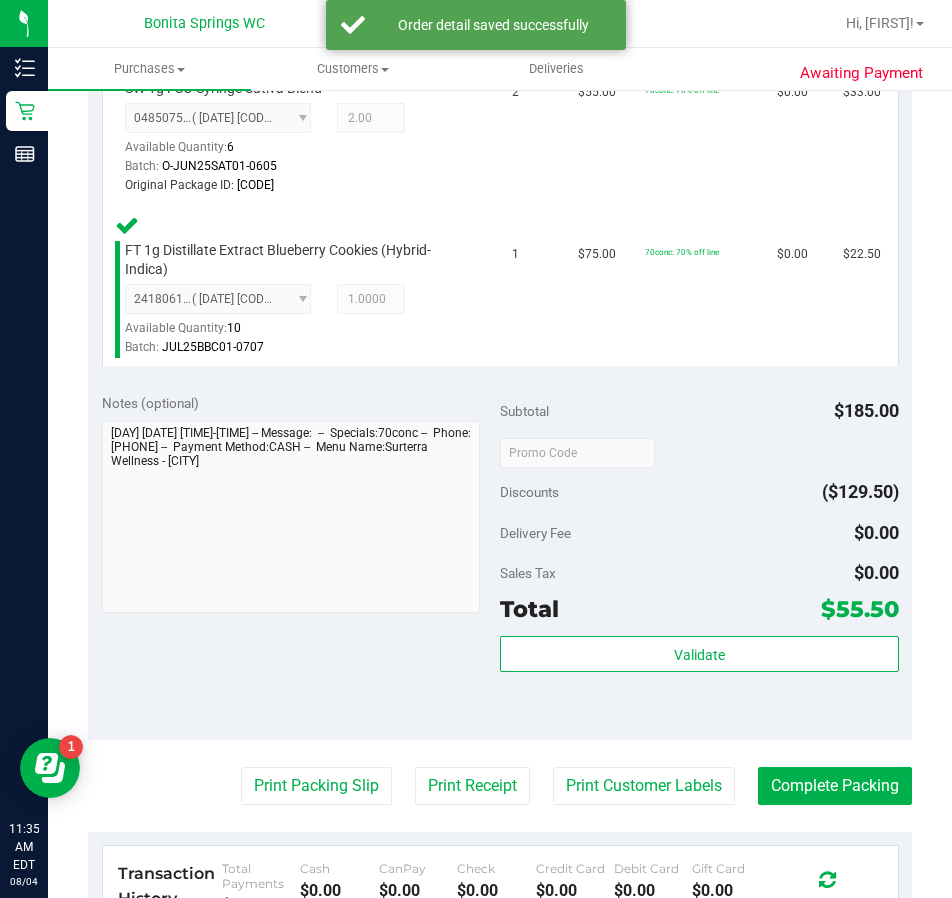 scroll, scrollTop: 600, scrollLeft: 0, axis: vertical 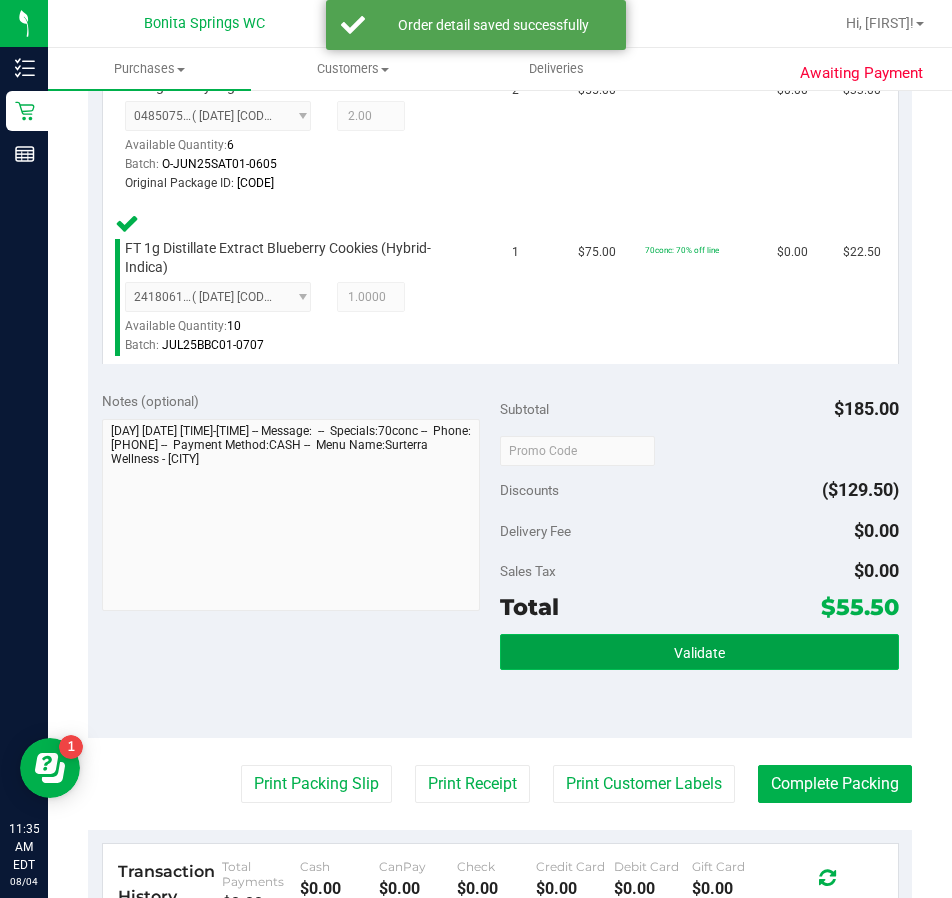 click on "Validate" at bounding box center [699, 652] 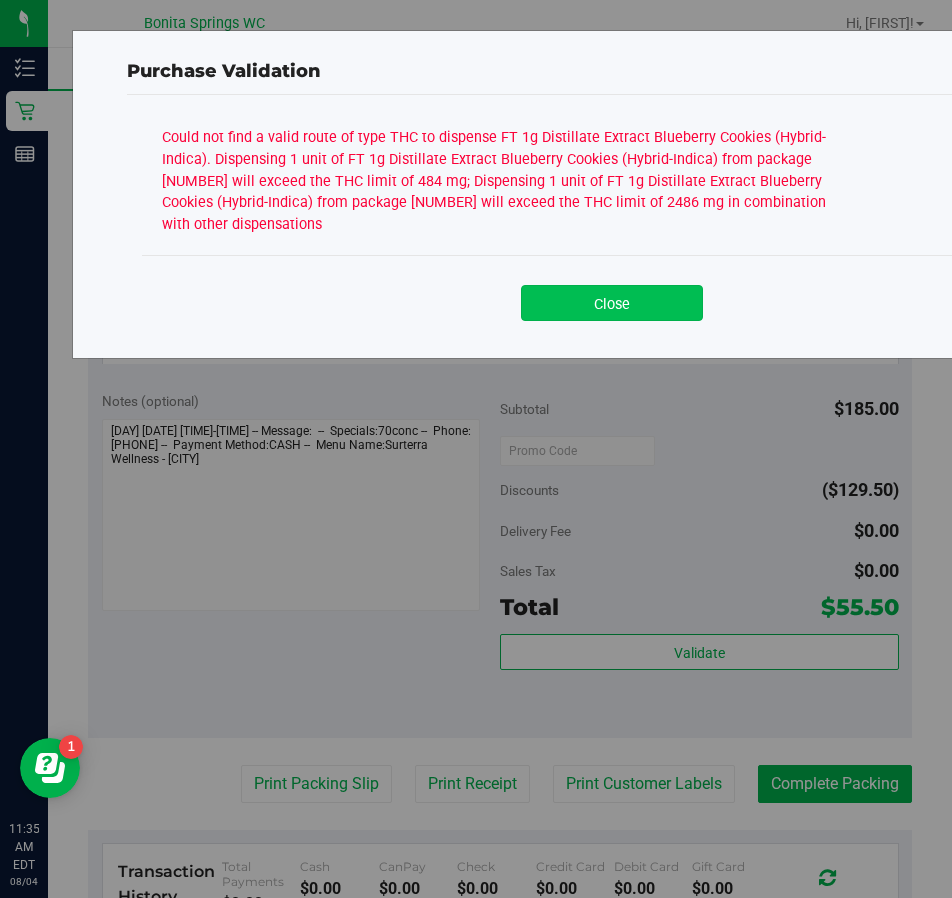 click on "Close" at bounding box center (612, 303) 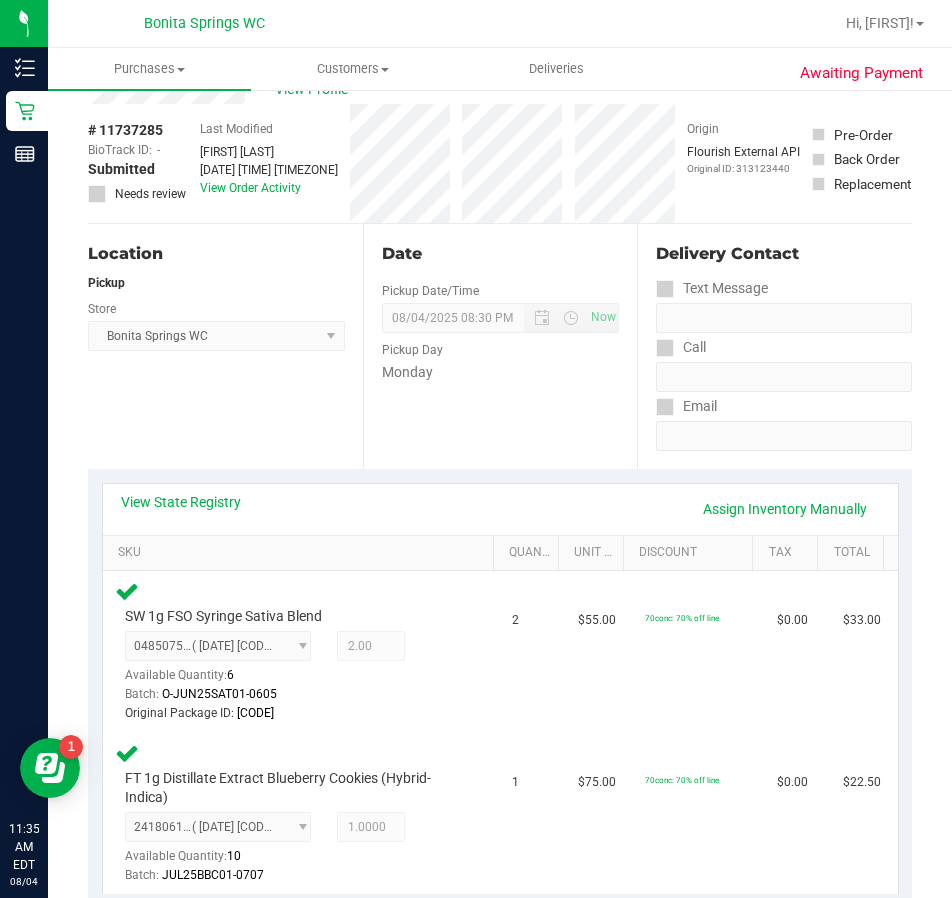 scroll, scrollTop: 100, scrollLeft: 0, axis: vertical 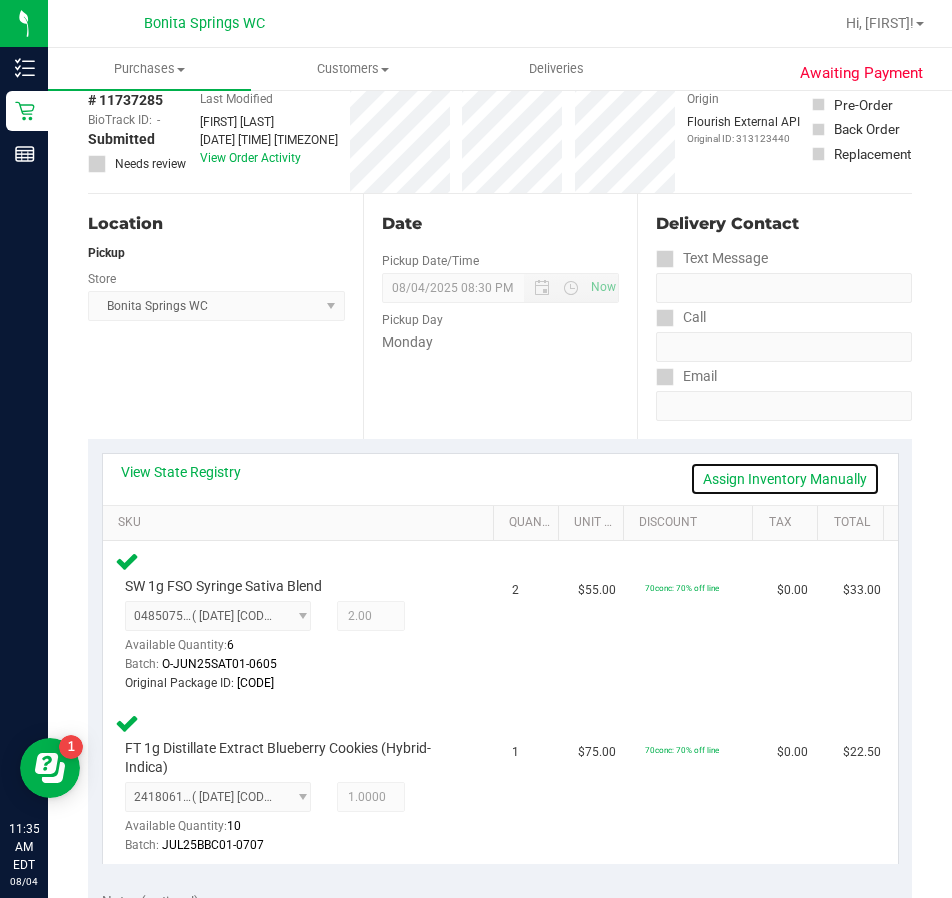 click on "Assign Inventory Manually" at bounding box center [785, 479] 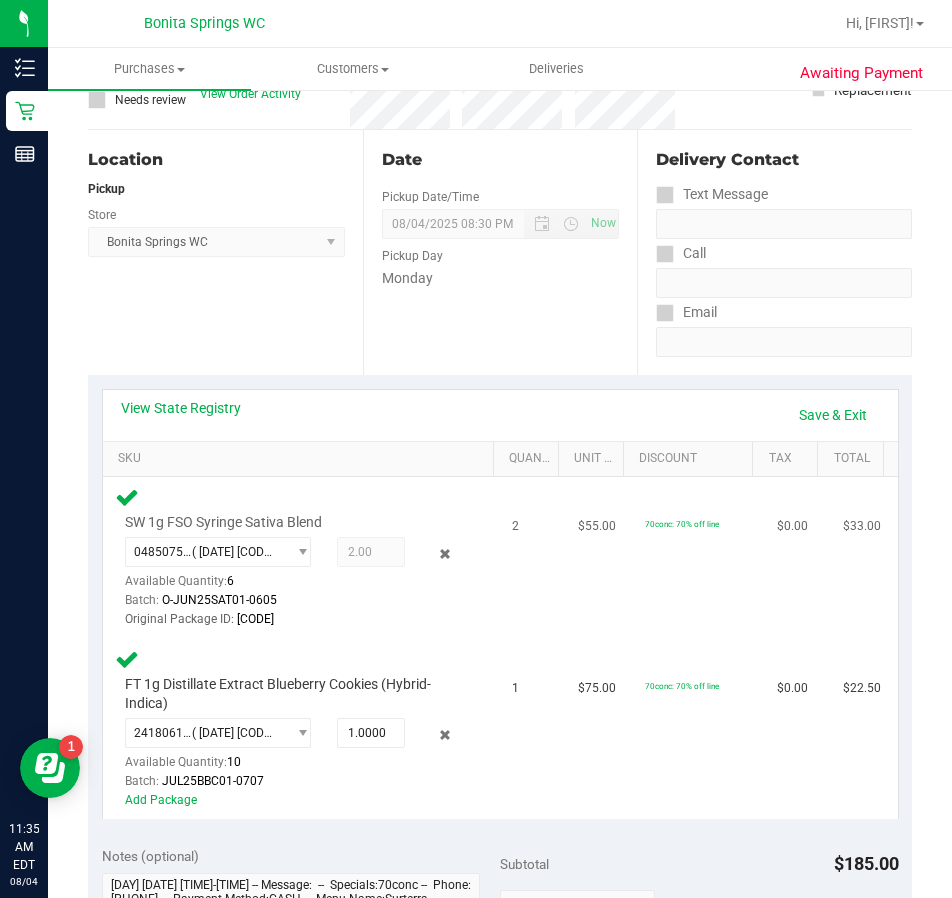 scroll, scrollTop: 200, scrollLeft: 0, axis: vertical 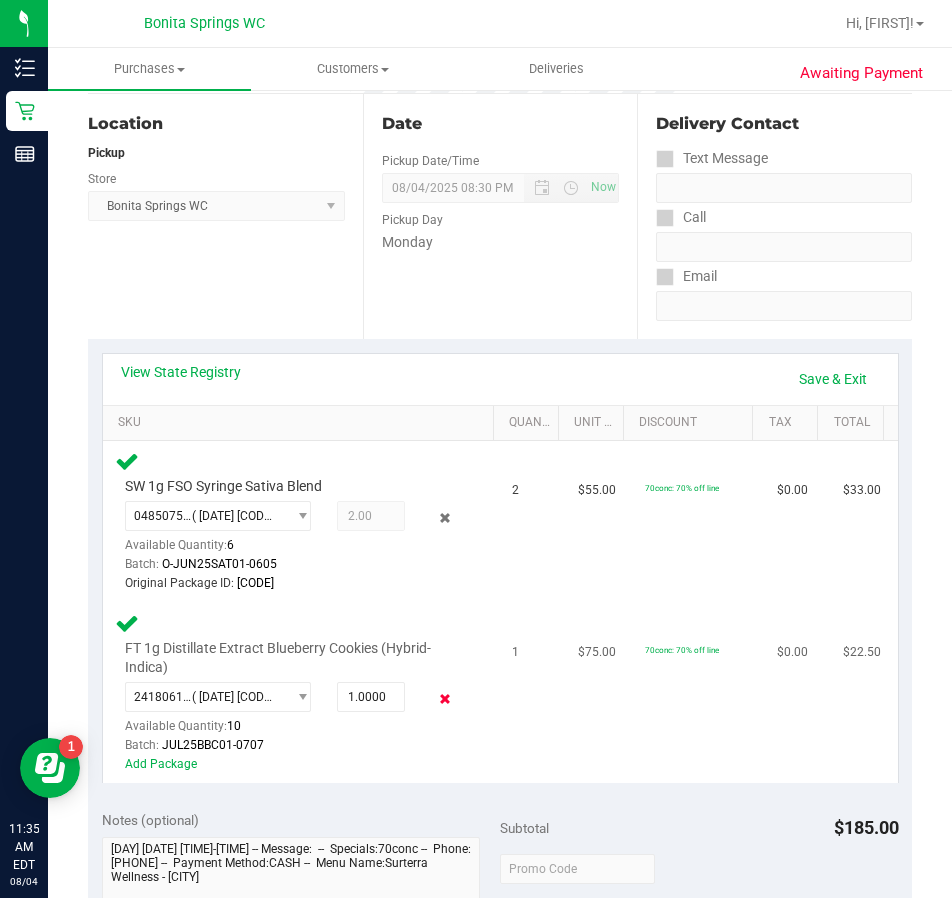 click at bounding box center [445, 699] 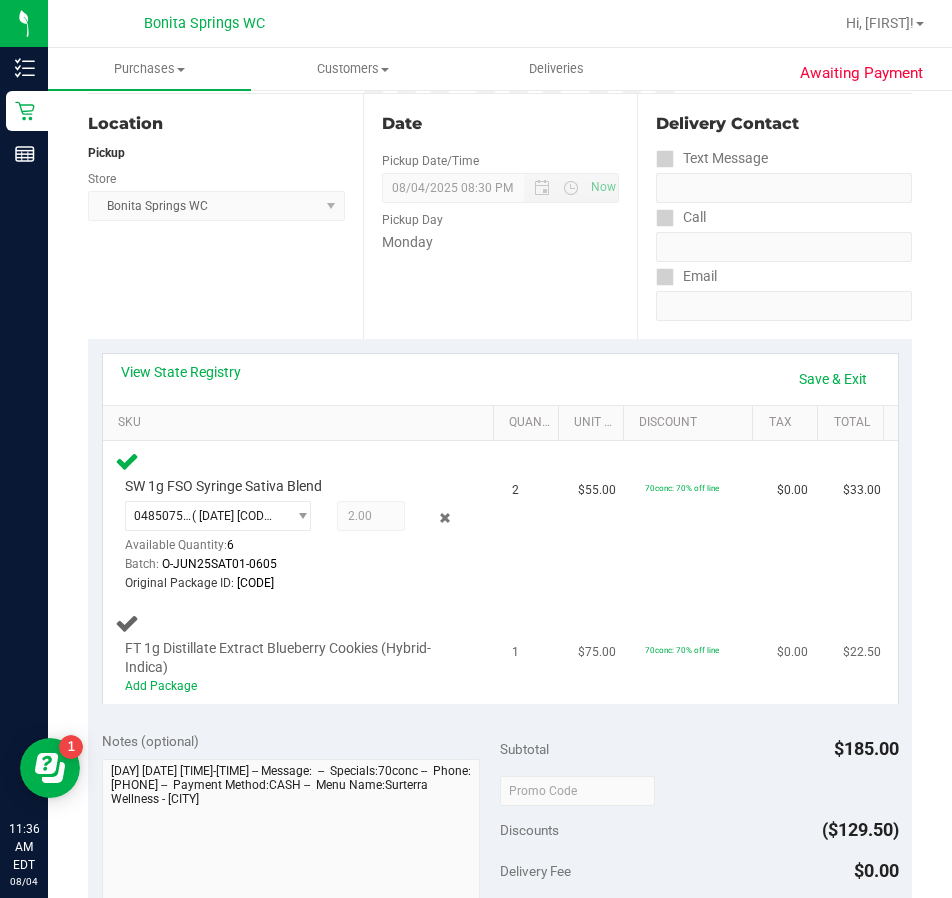 scroll, scrollTop: 0, scrollLeft: 0, axis: both 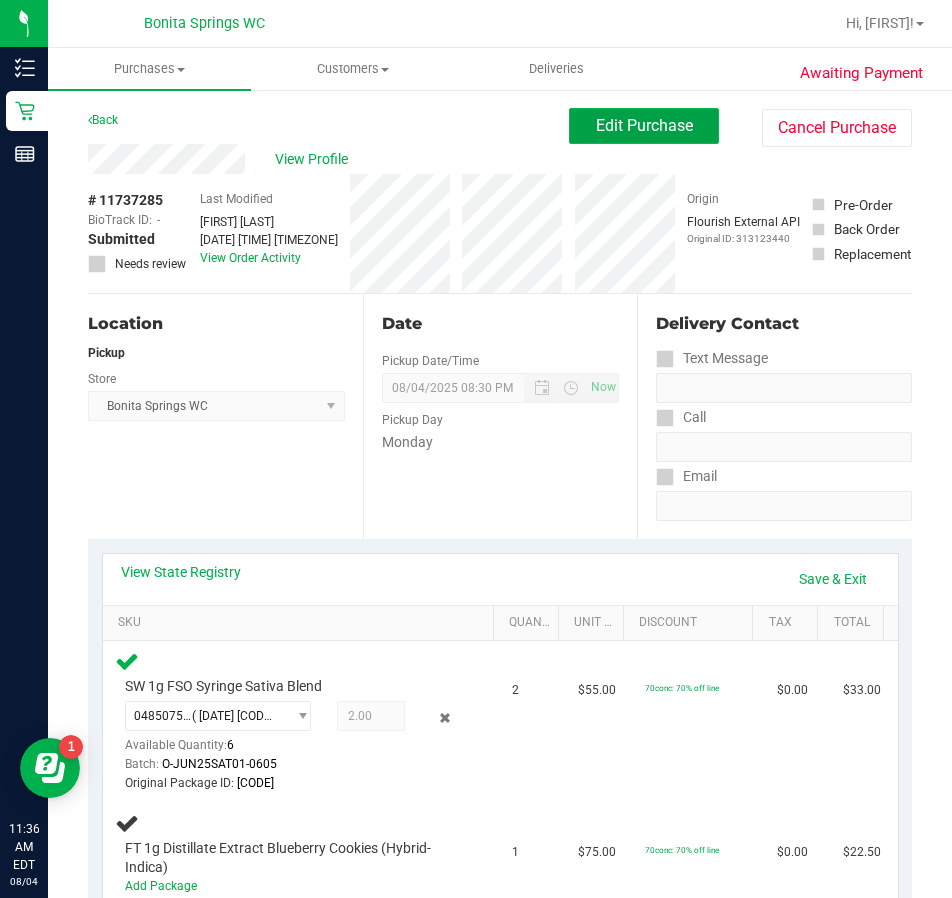 click on "Edit Purchase" at bounding box center [644, 125] 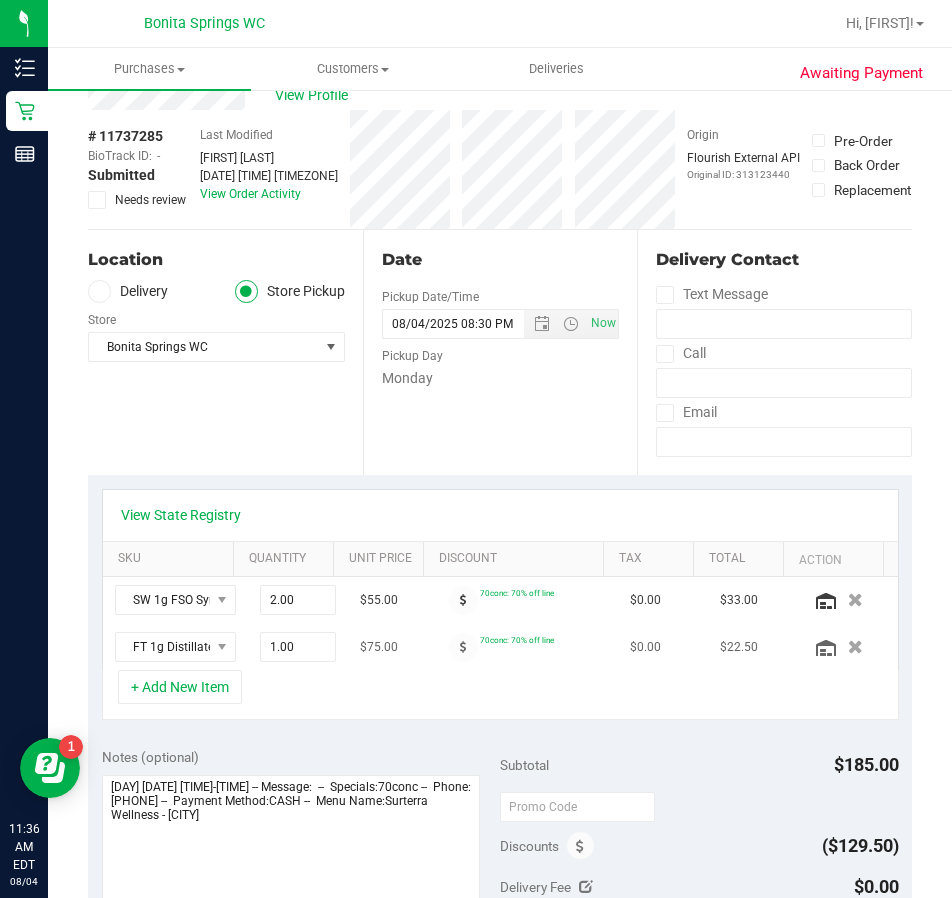 scroll, scrollTop: 100, scrollLeft: 0, axis: vertical 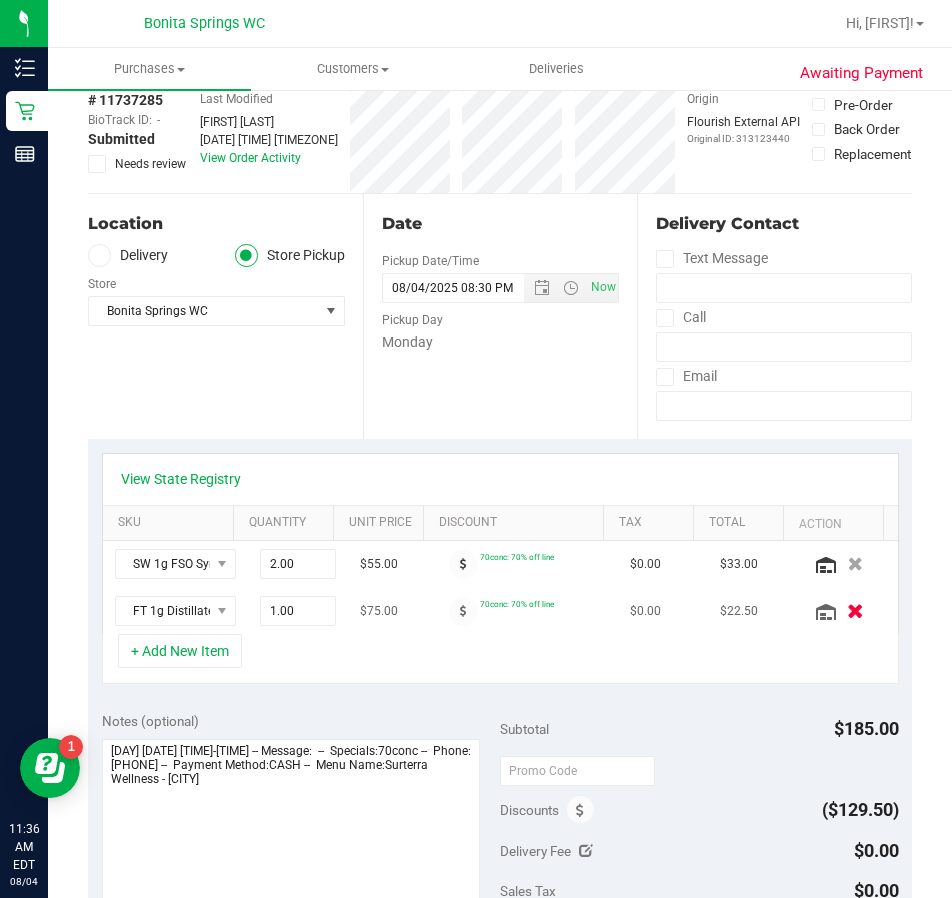 click at bounding box center (855, 611) 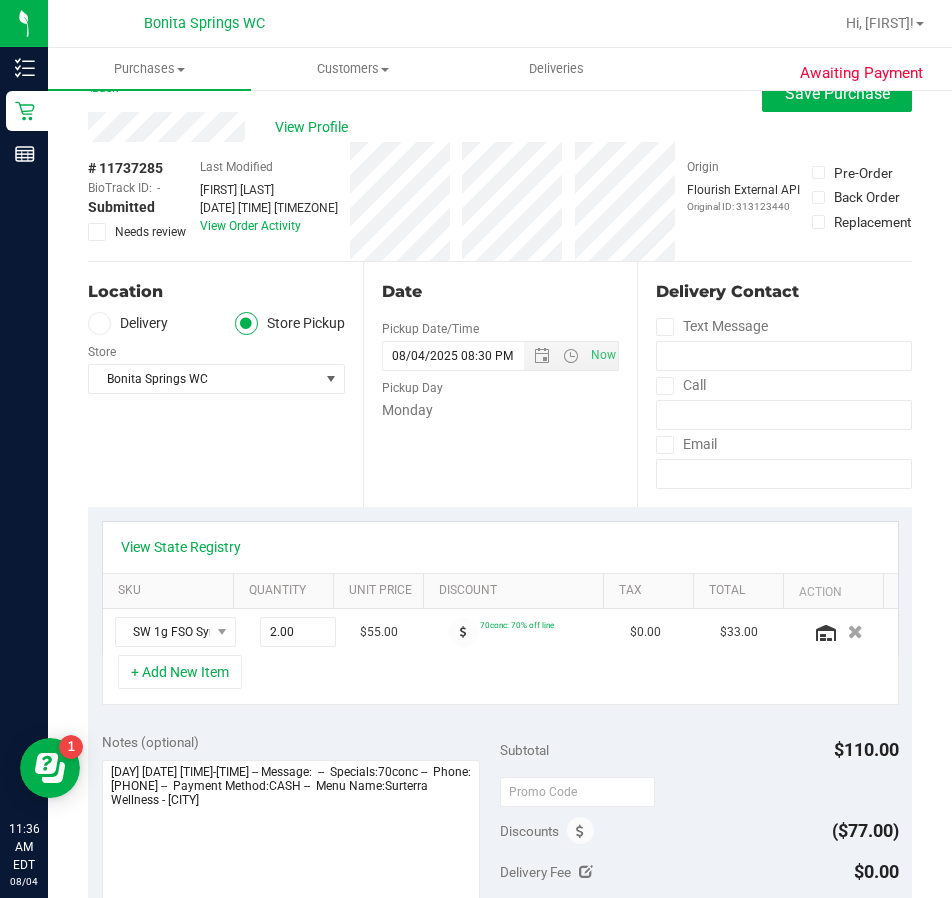 scroll, scrollTop: 0, scrollLeft: 0, axis: both 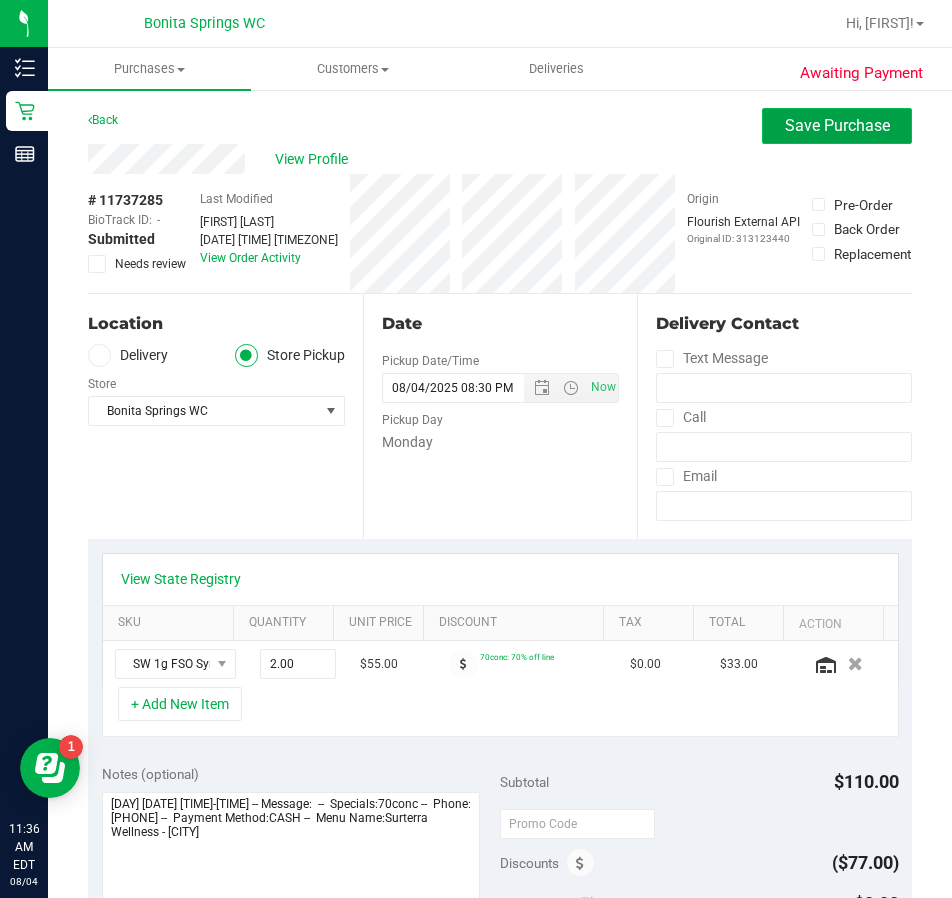 click on "Save Purchase" at bounding box center (837, 125) 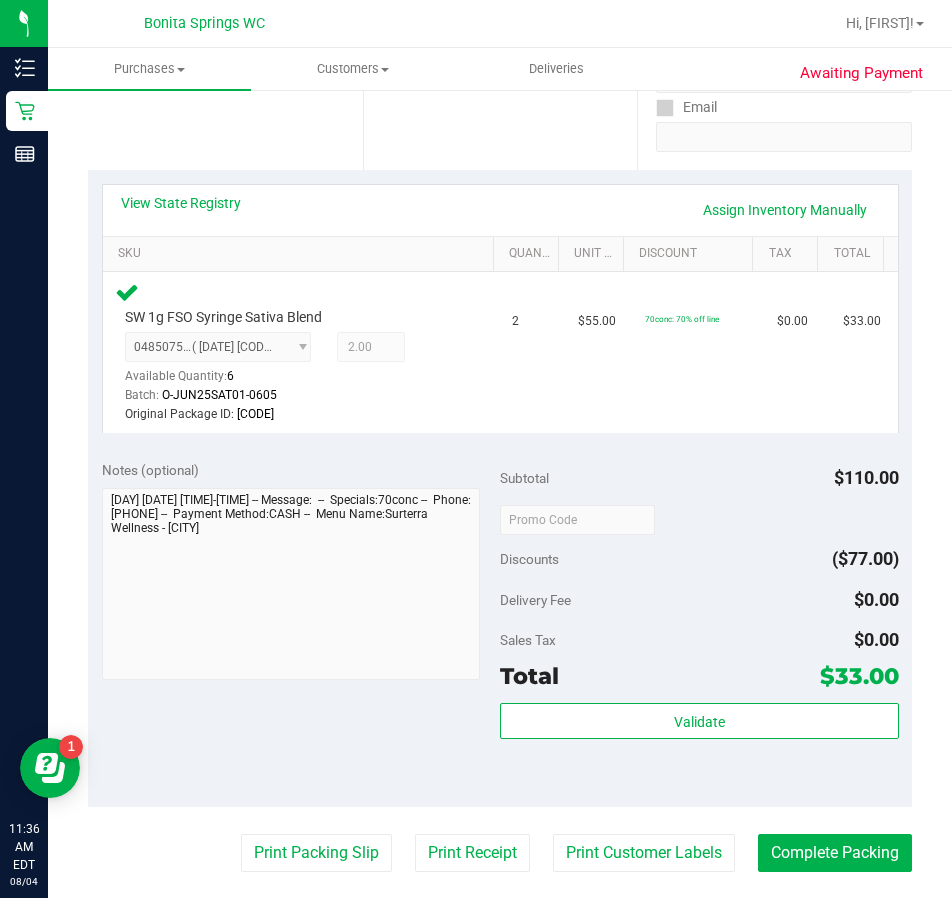 scroll, scrollTop: 400, scrollLeft: 0, axis: vertical 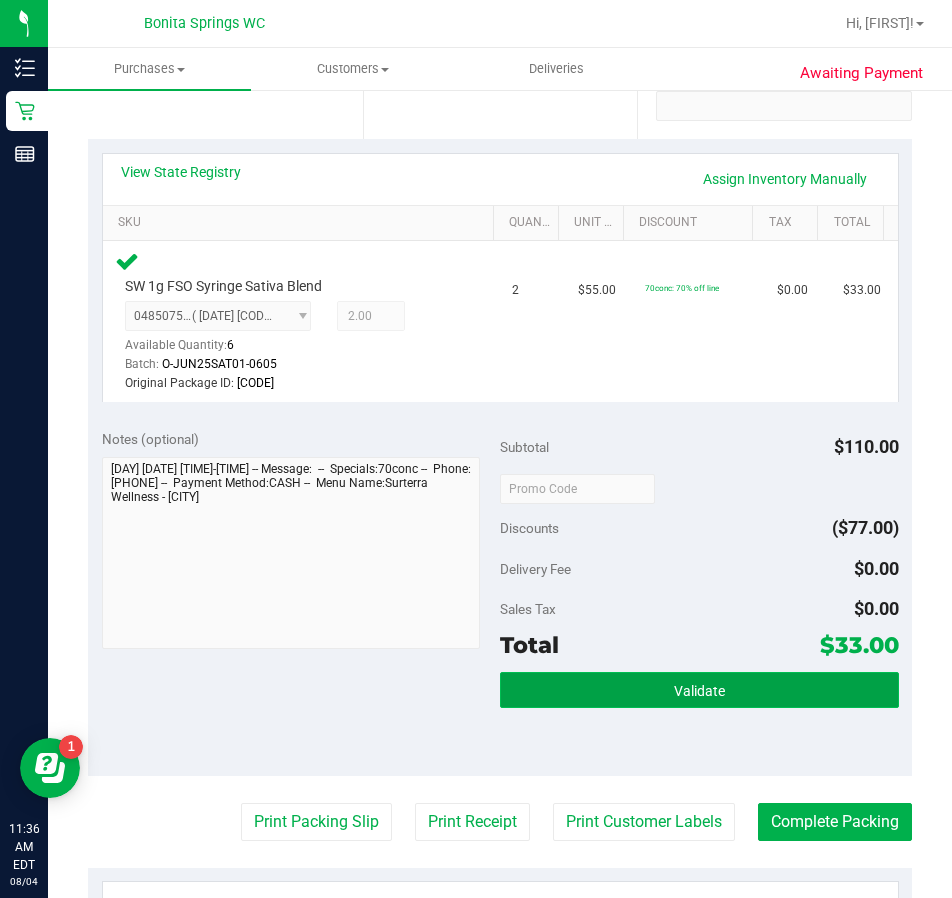 click on "Validate" at bounding box center (699, 691) 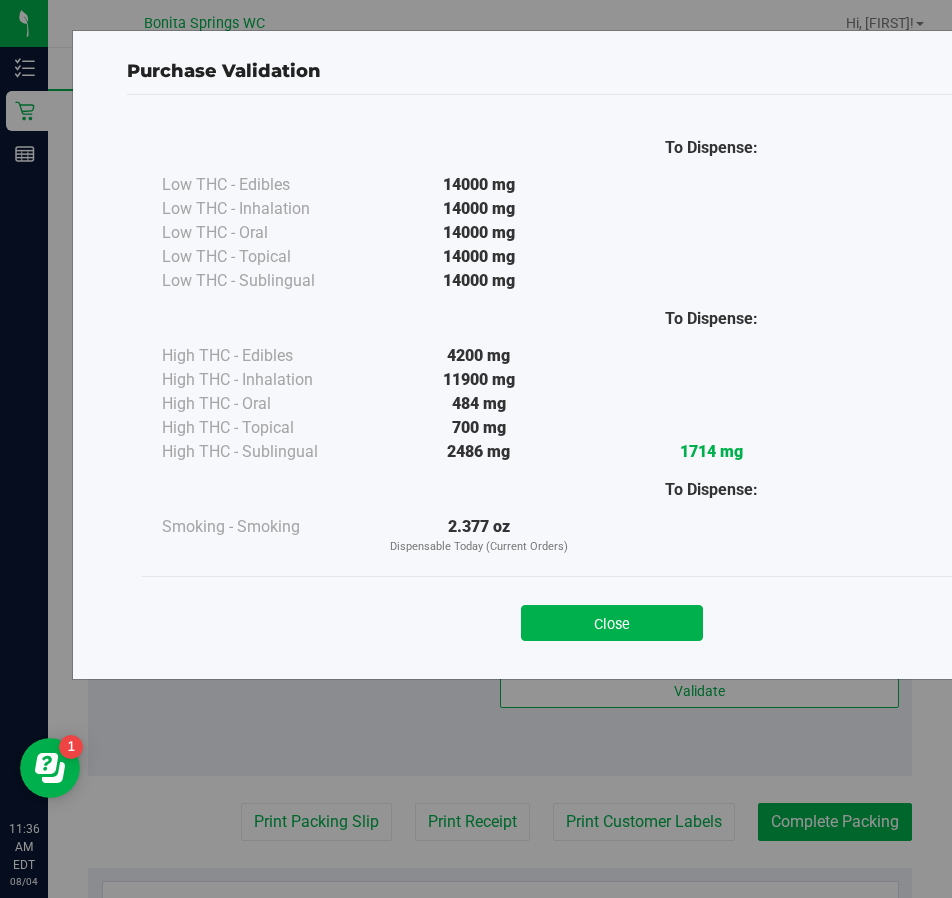 click on "Close" at bounding box center (612, 616) 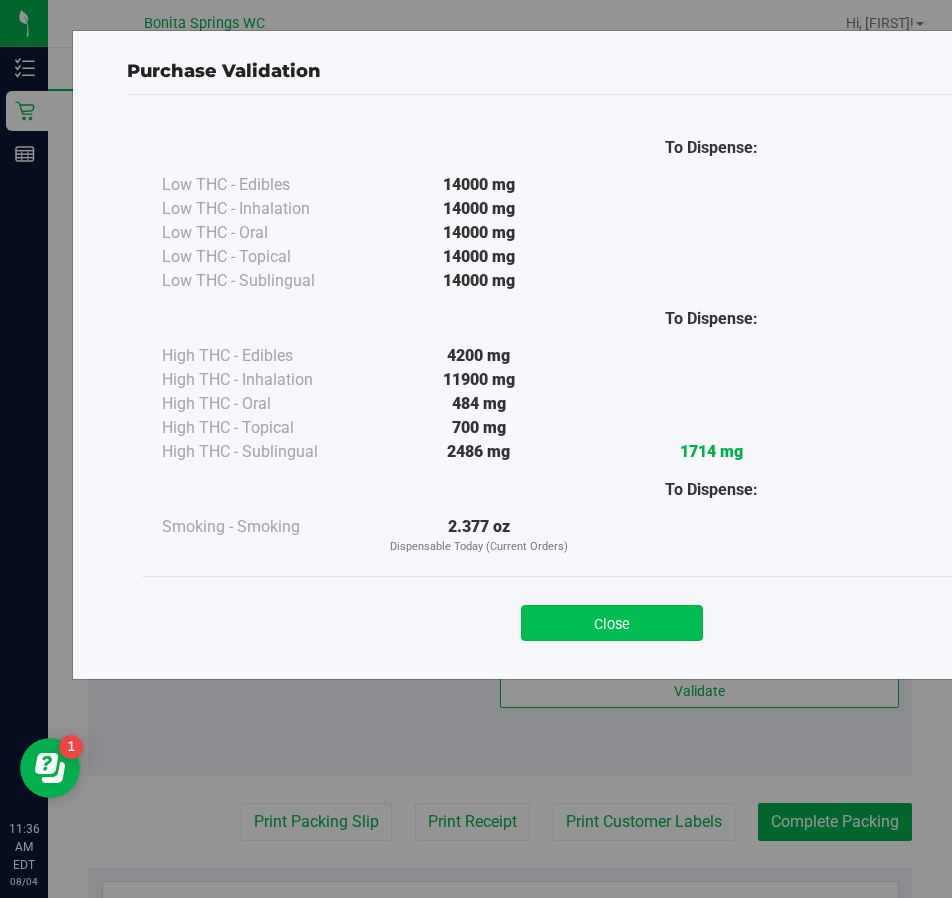 click on "Close" at bounding box center [612, 623] 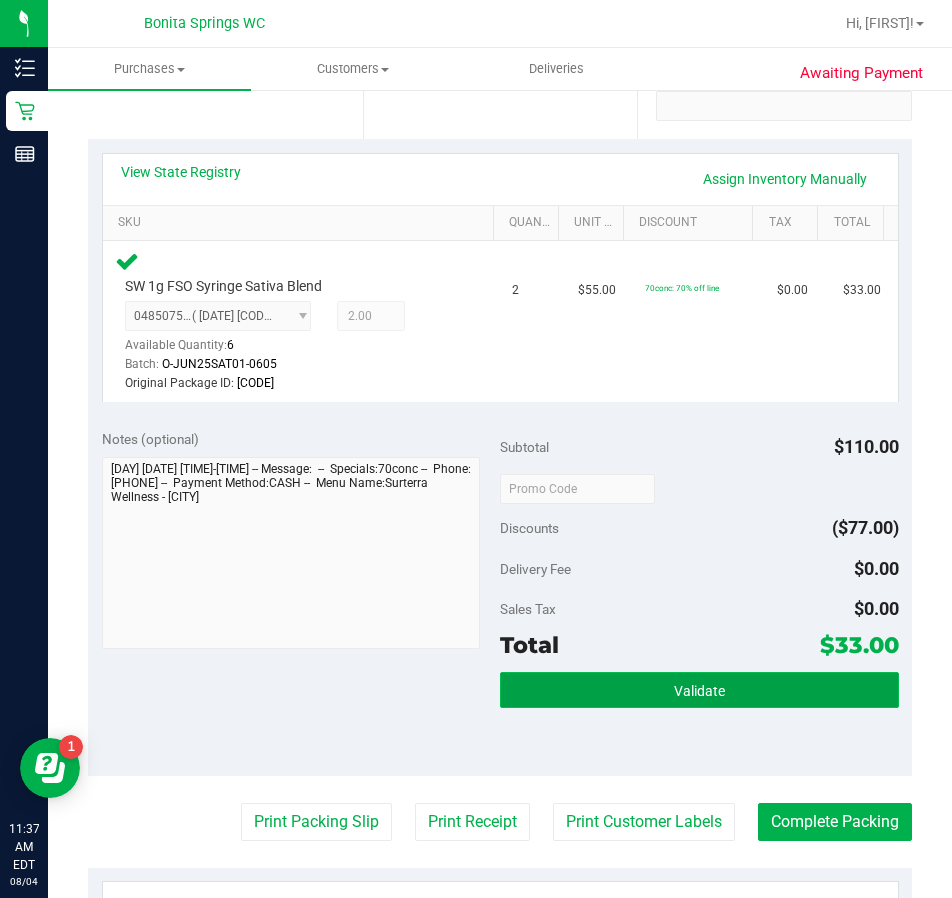 click on "Validate" at bounding box center [699, 690] 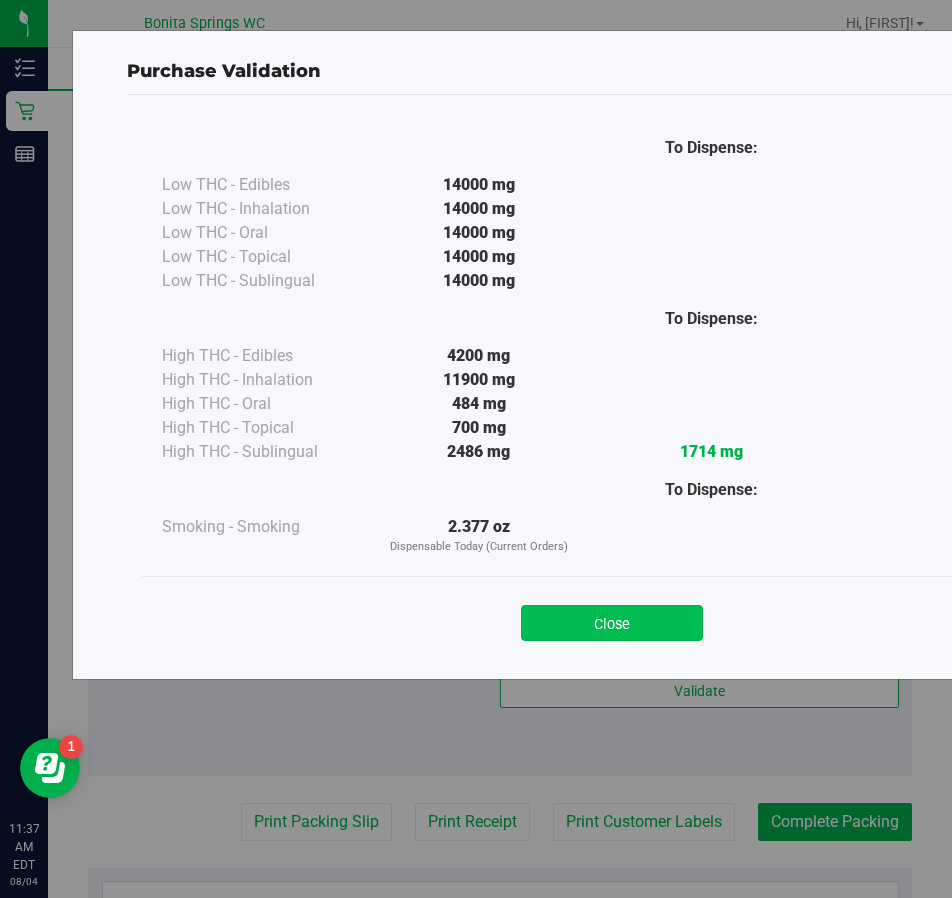 click on "Close" at bounding box center [612, 623] 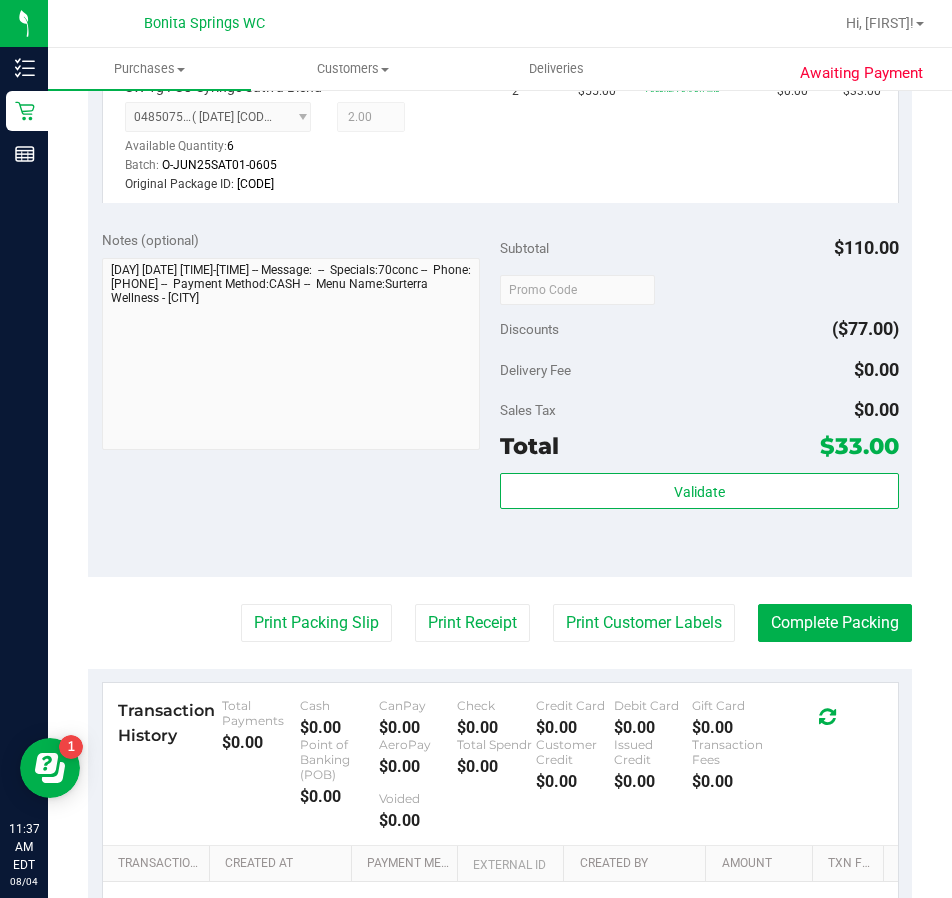 scroll, scrollTop: 600, scrollLeft: 0, axis: vertical 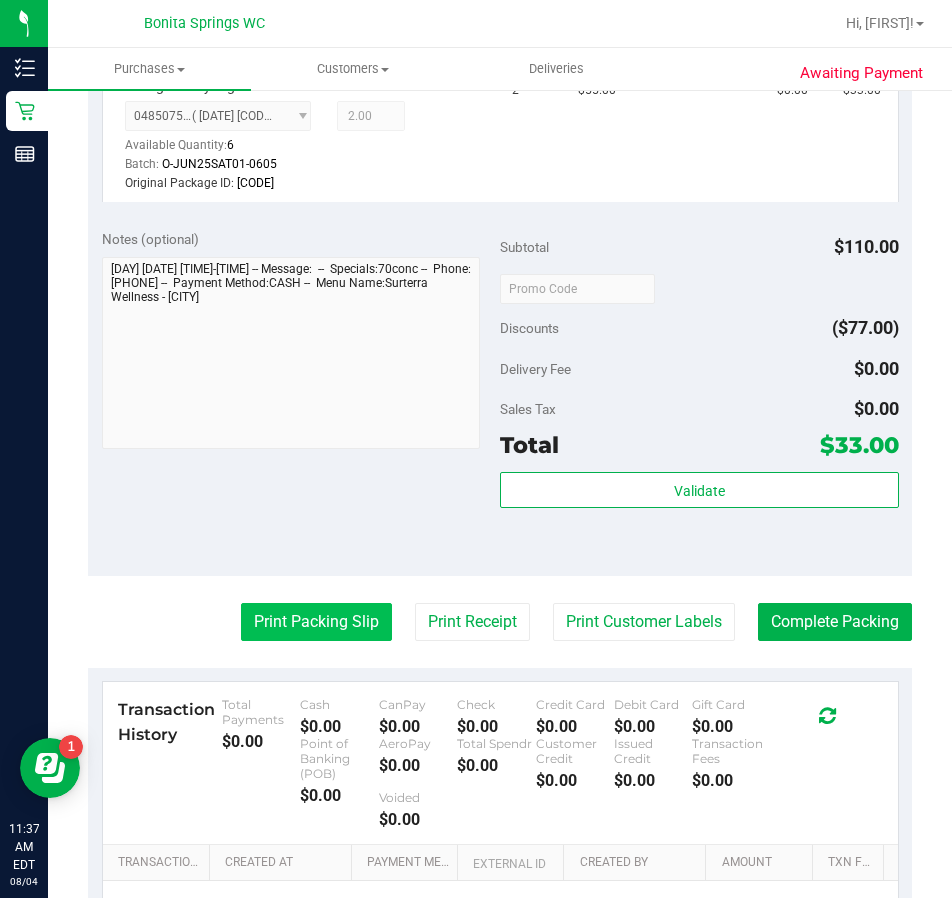 click on "Print Packing Slip" at bounding box center (316, 622) 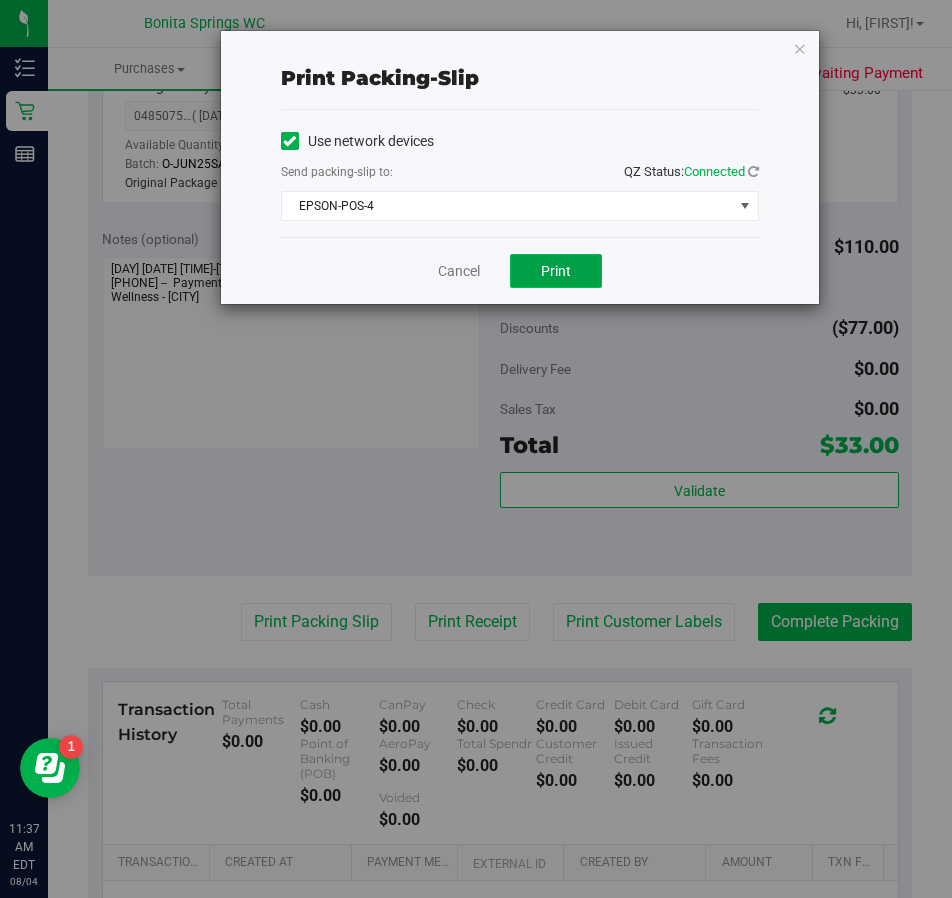 click on "Print" at bounding box center [556, 271] 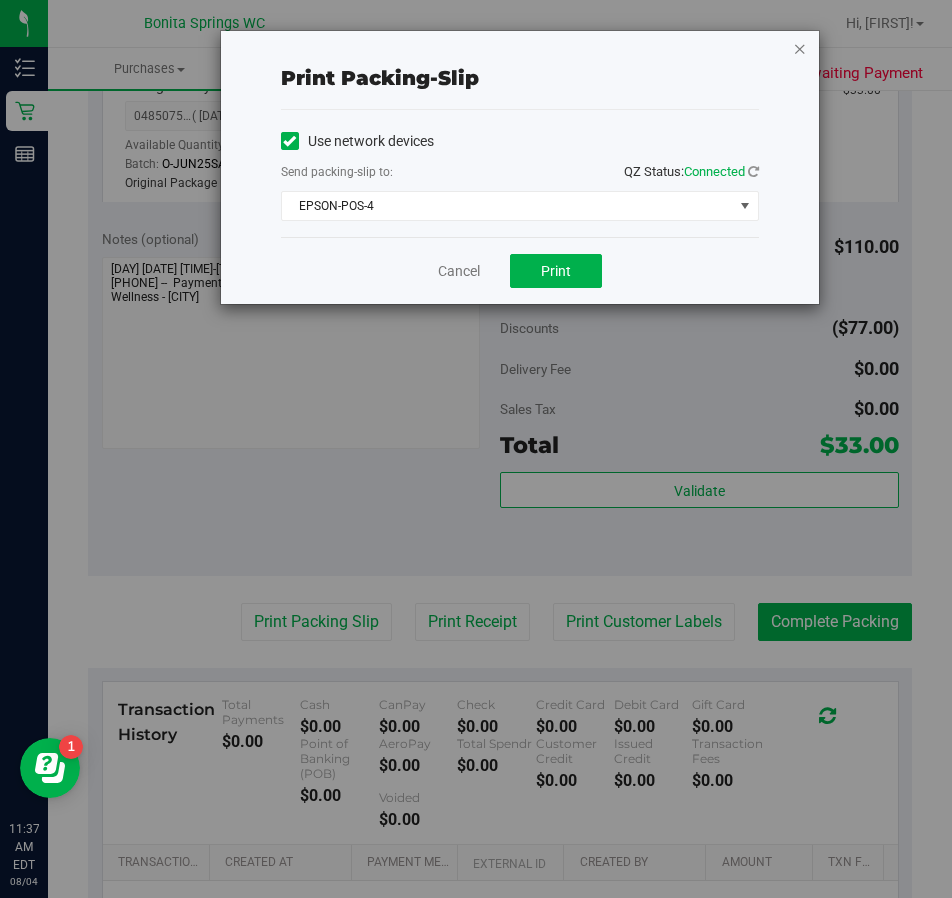 click at bounding box center (800, 48) 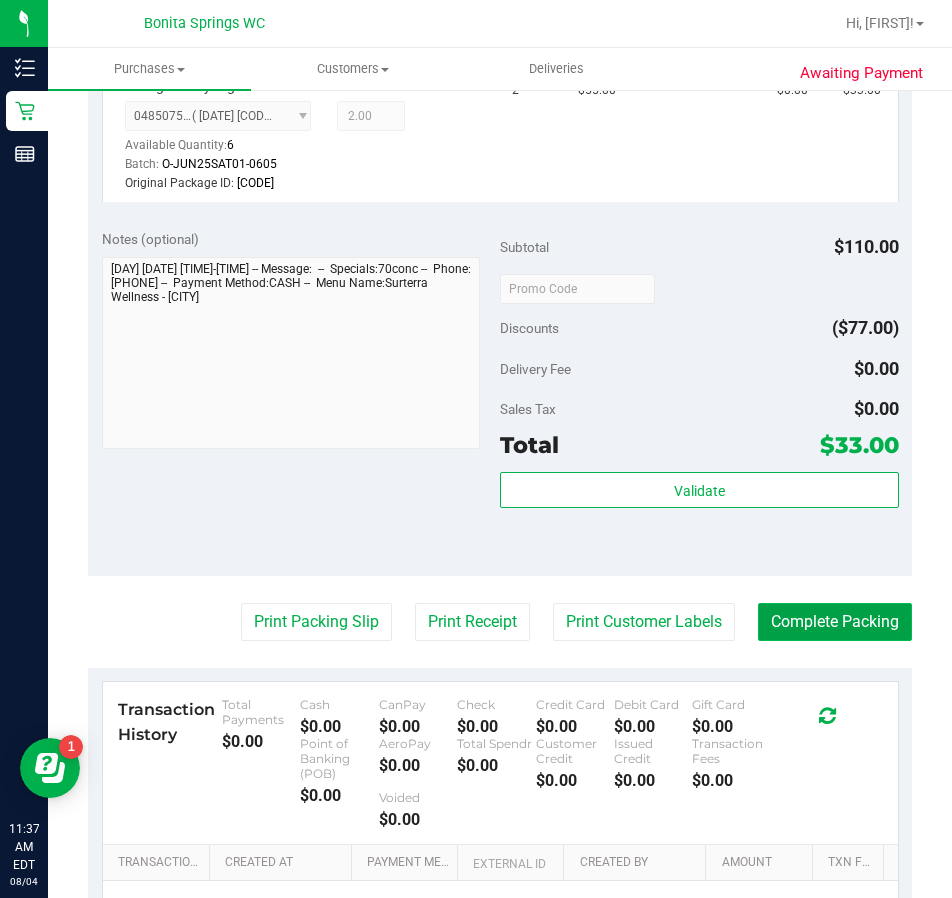 click on "Complete Packing" at bounding box center [835, 622] 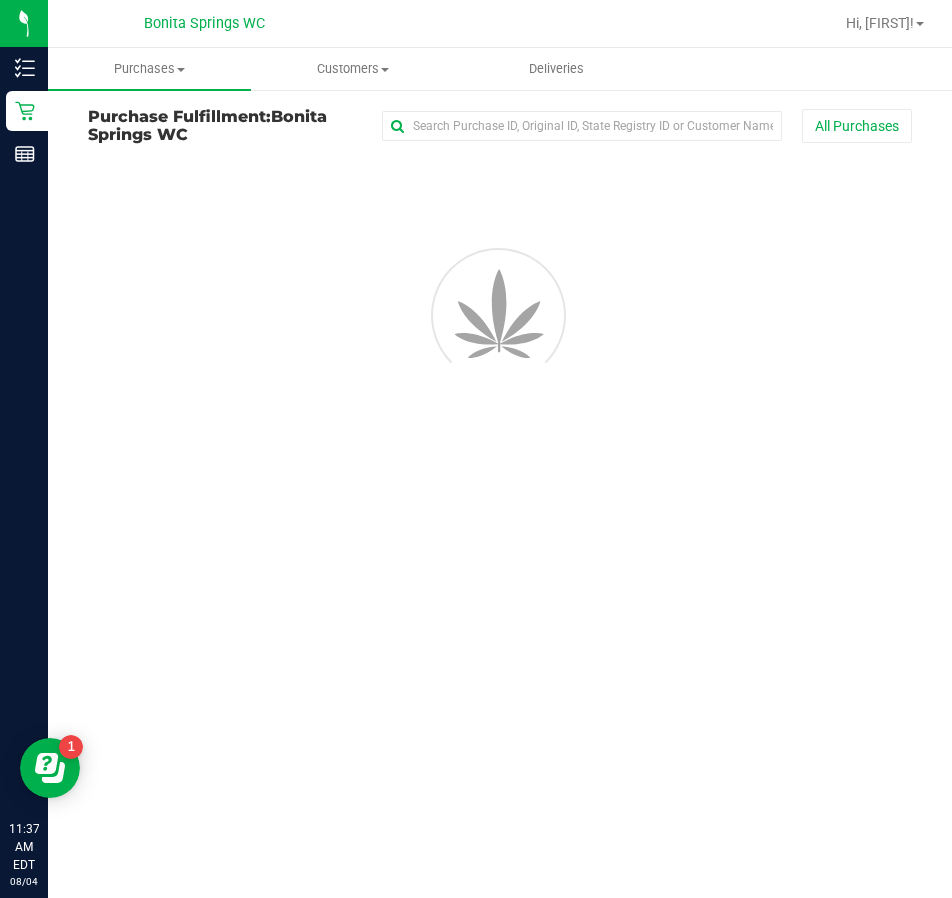 scroll, scrollTop: 0, scrollLeft: 0, axis: both 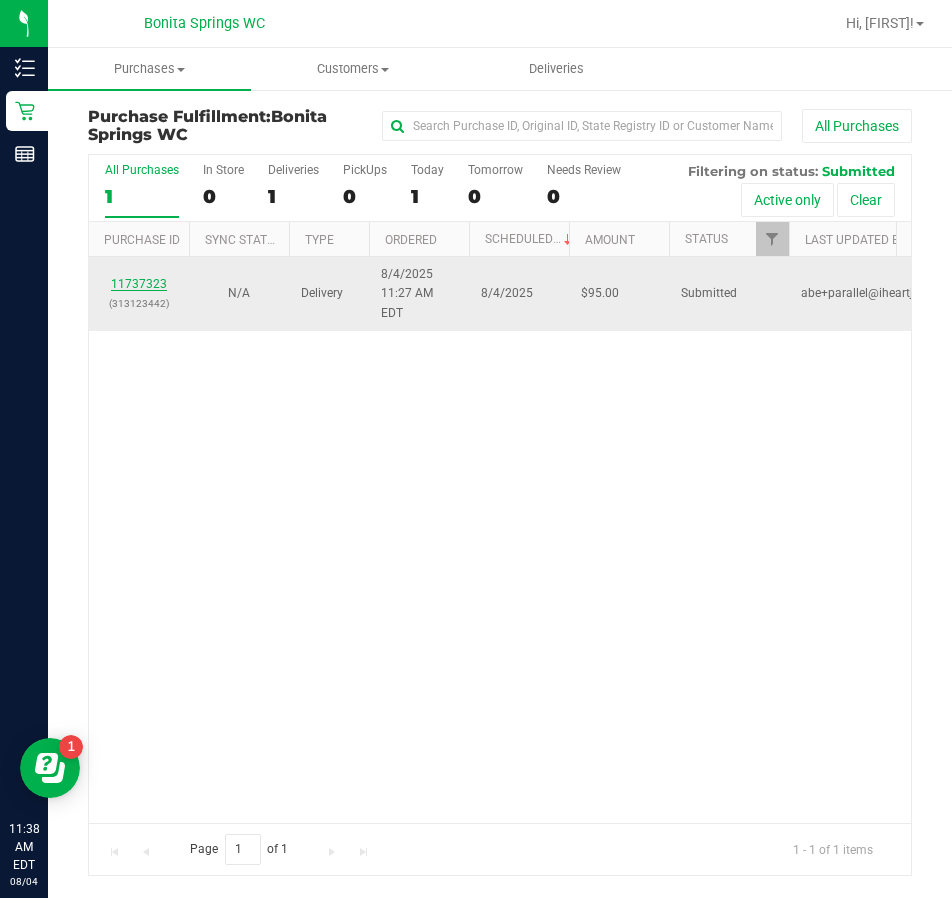 click on "11737323" at bounding box center [139, 284] 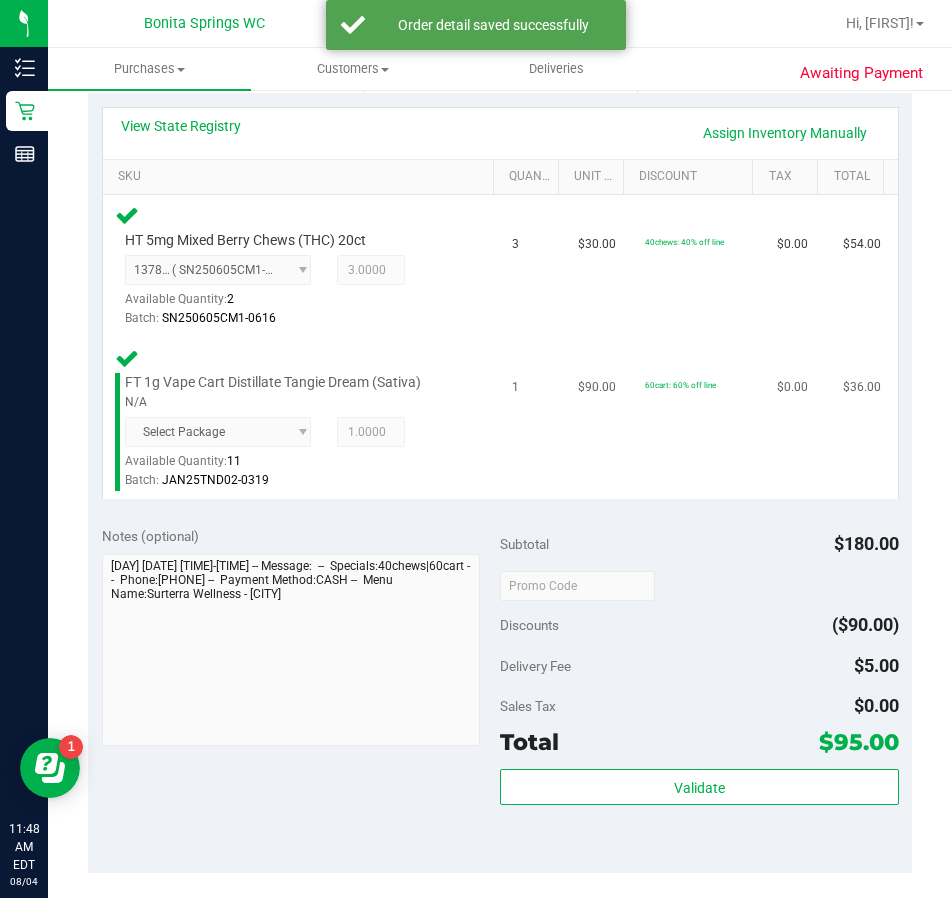 scroll, scrollTop: 600, scrollLeft: 0, axis: vertical 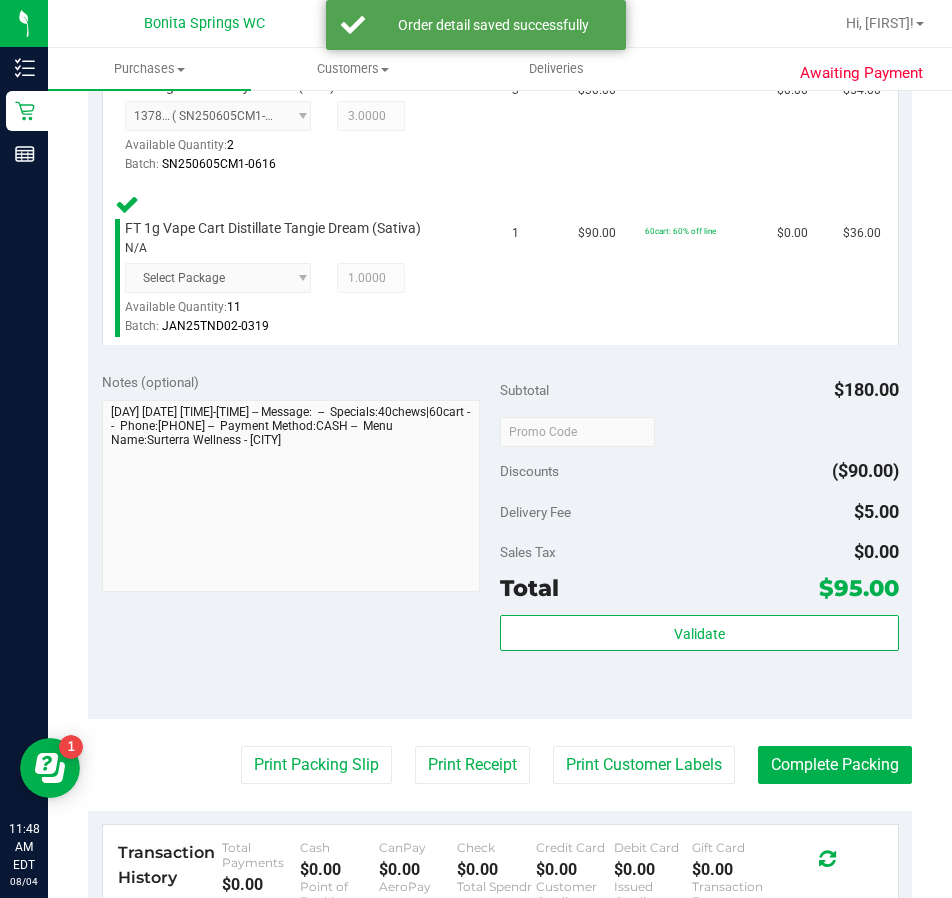 click on "Validate" at bounding box center (699, 660) 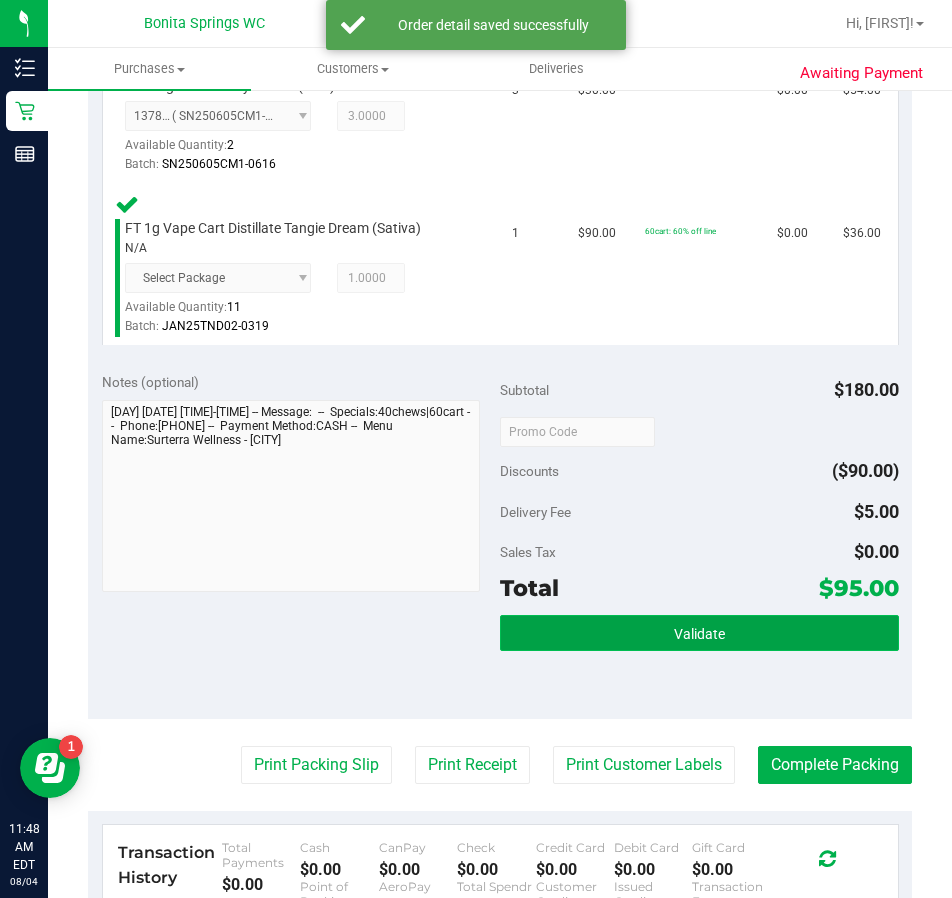click on "Validate" at bounding box center [699, 633] 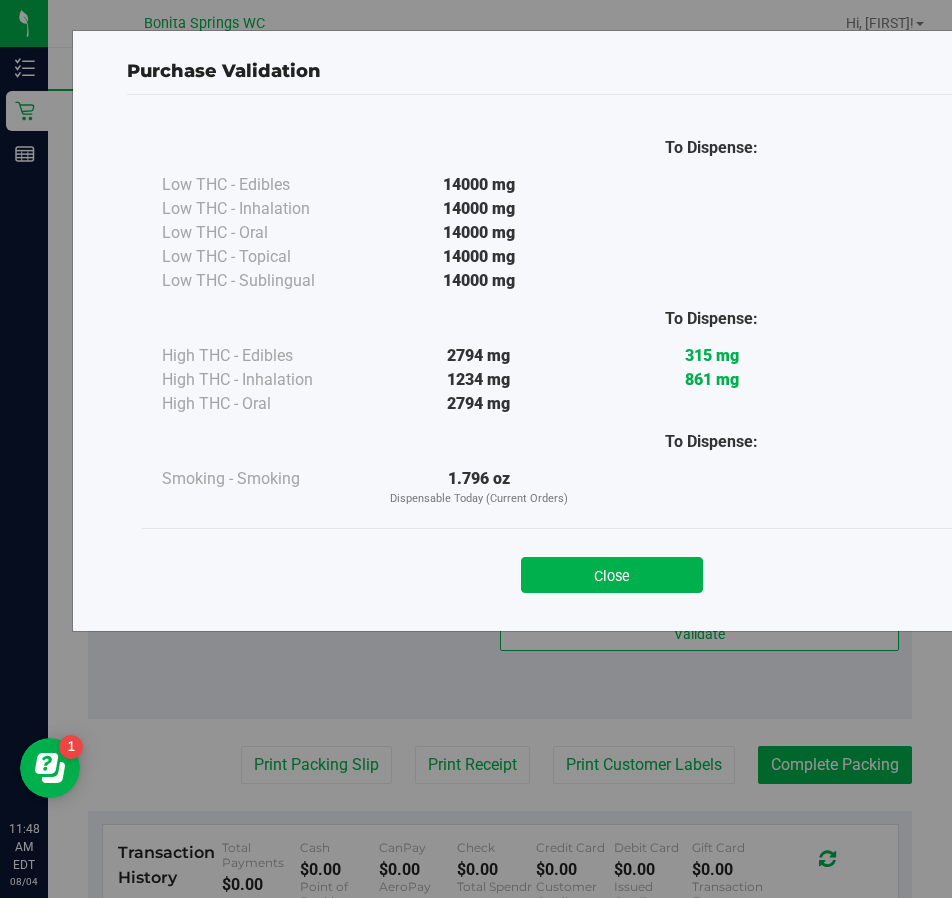 click on "Close" at bounding box center [612, 575] 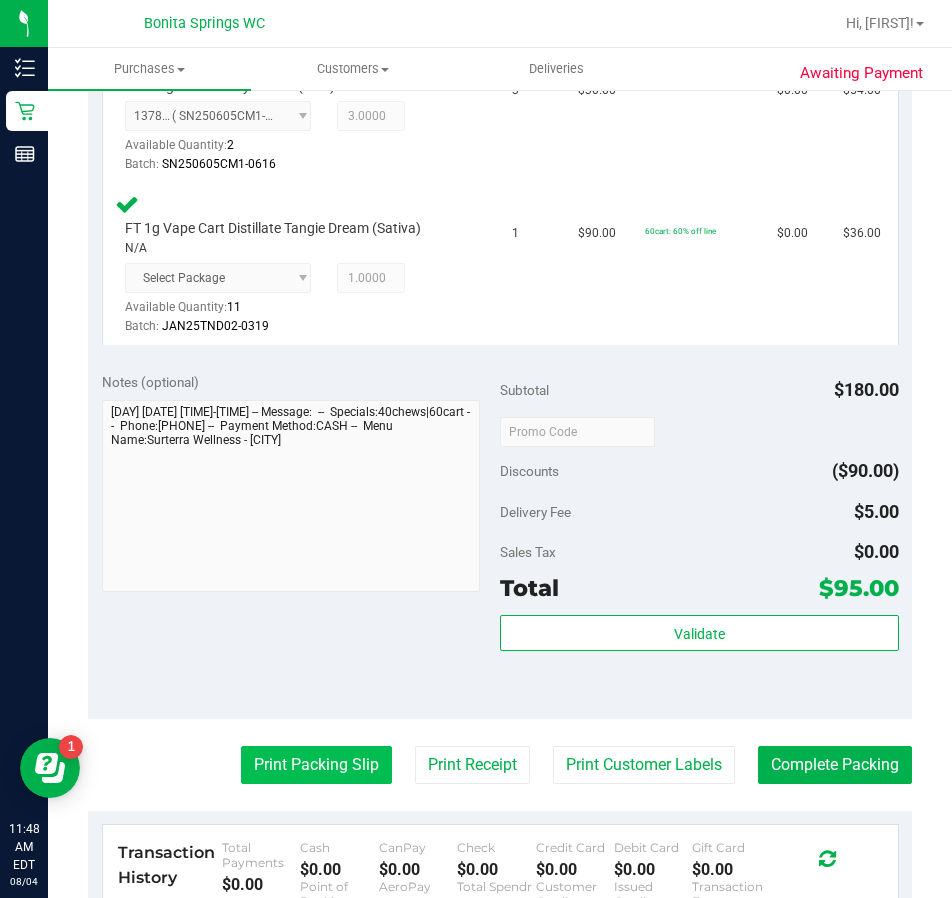 click on "Print Packing Slip" at bounding box center [316, 765] 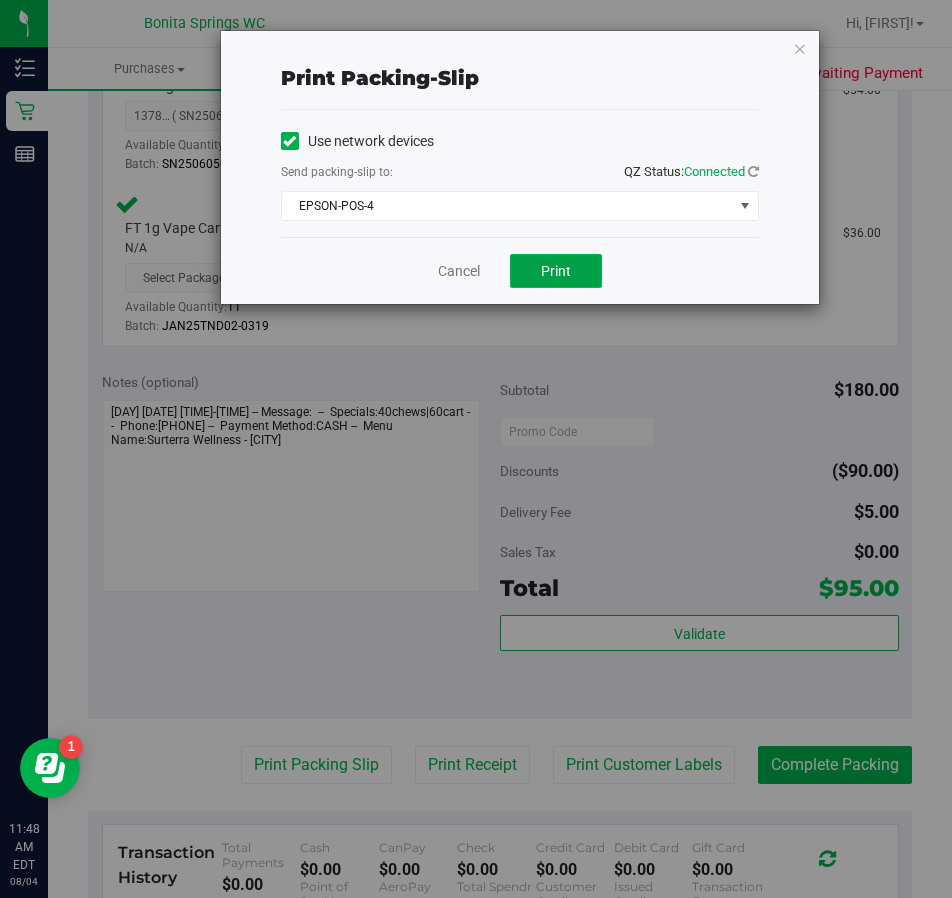 click on "Print" at bounding box center (556, 271) 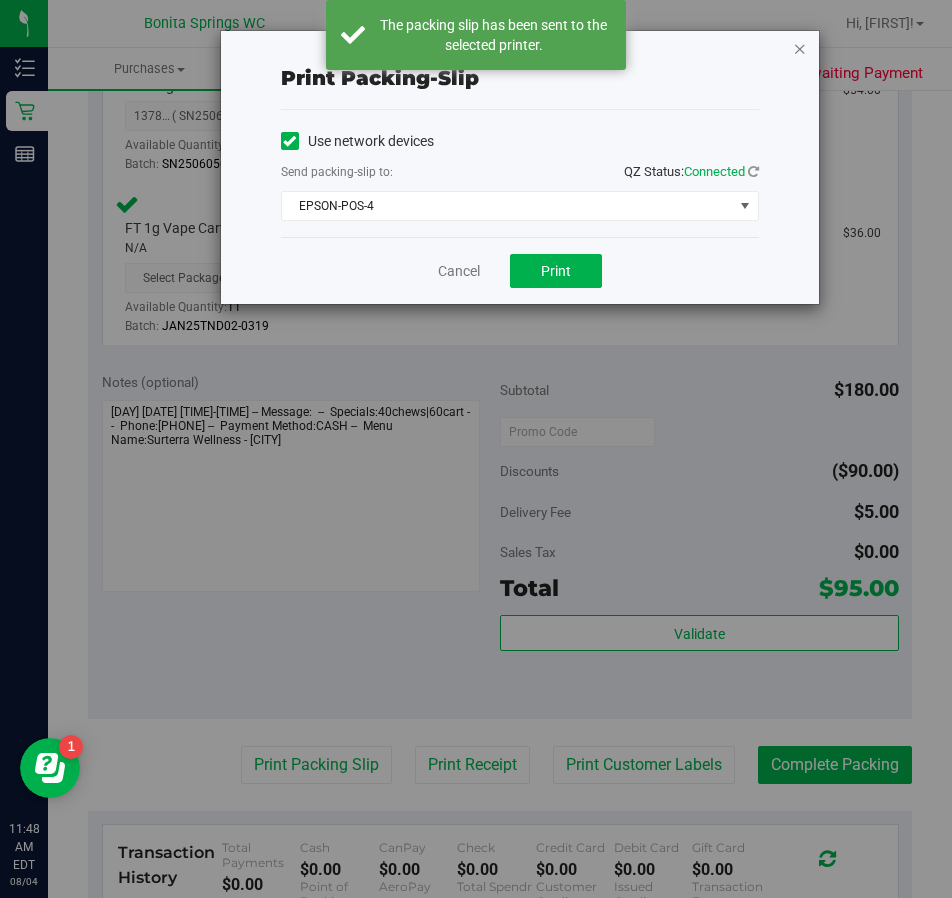 click at bounding box center (800, 48) 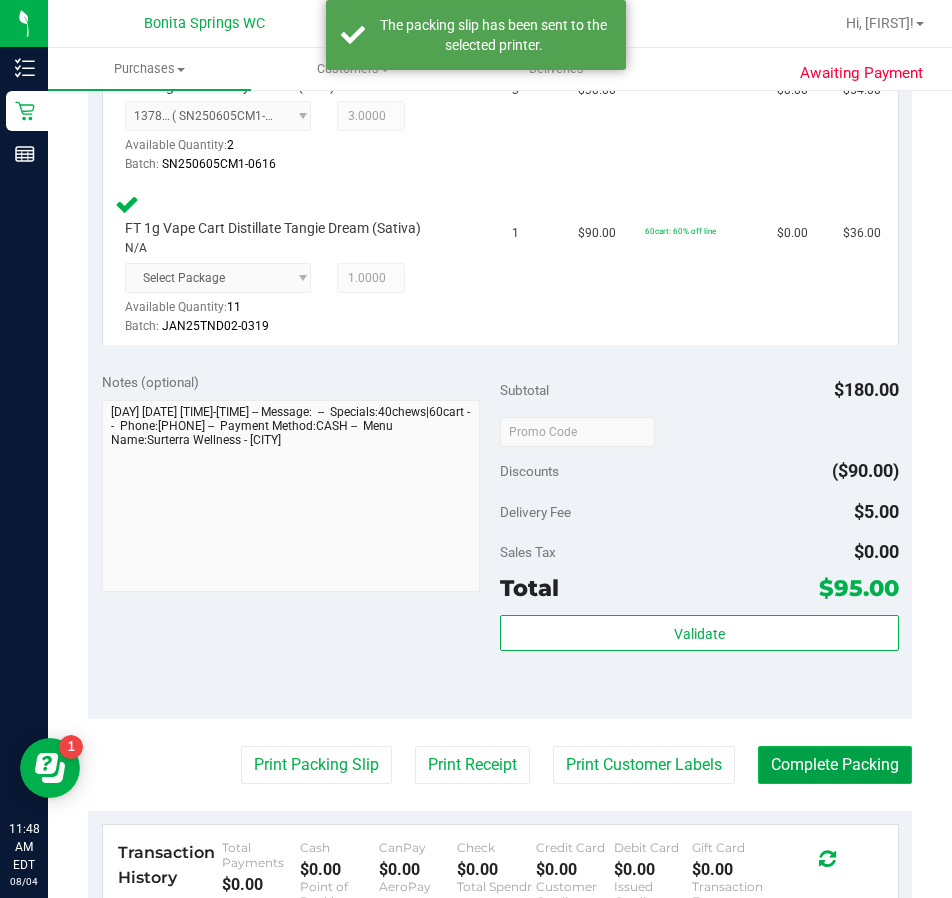click on "Complete Packing" at bounding box center [835, 765] 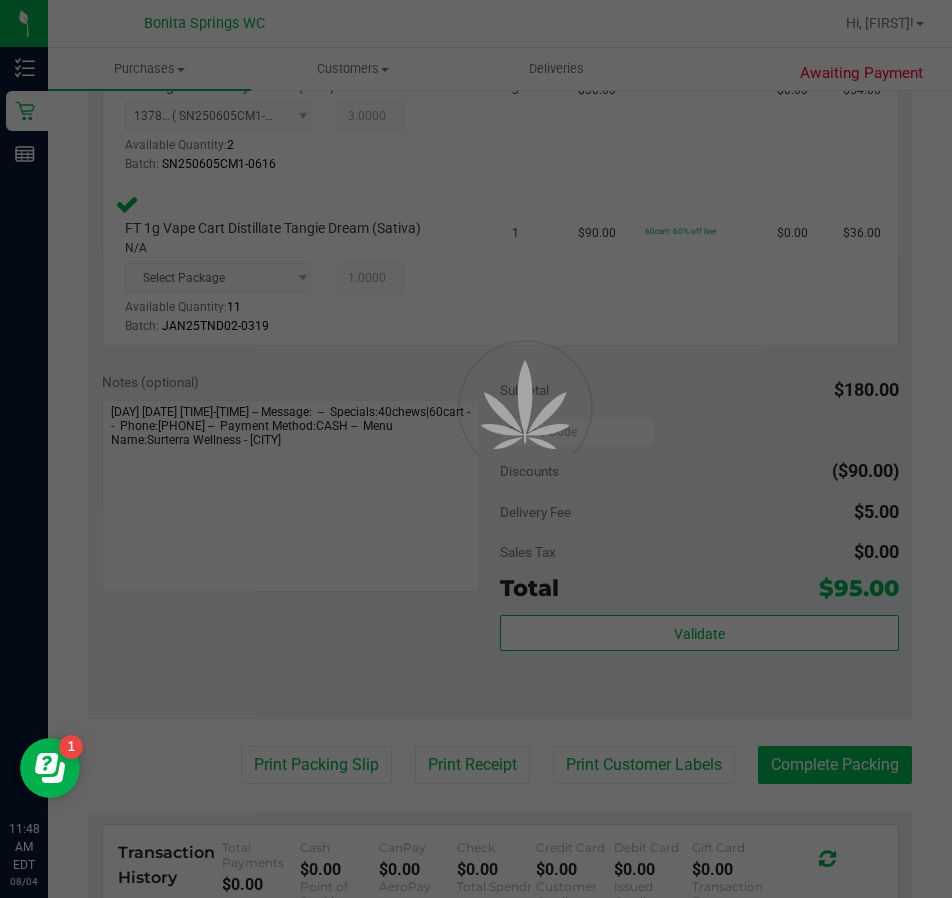 scroll, scrollTop: 0, scrollLeft: 0, axis: both 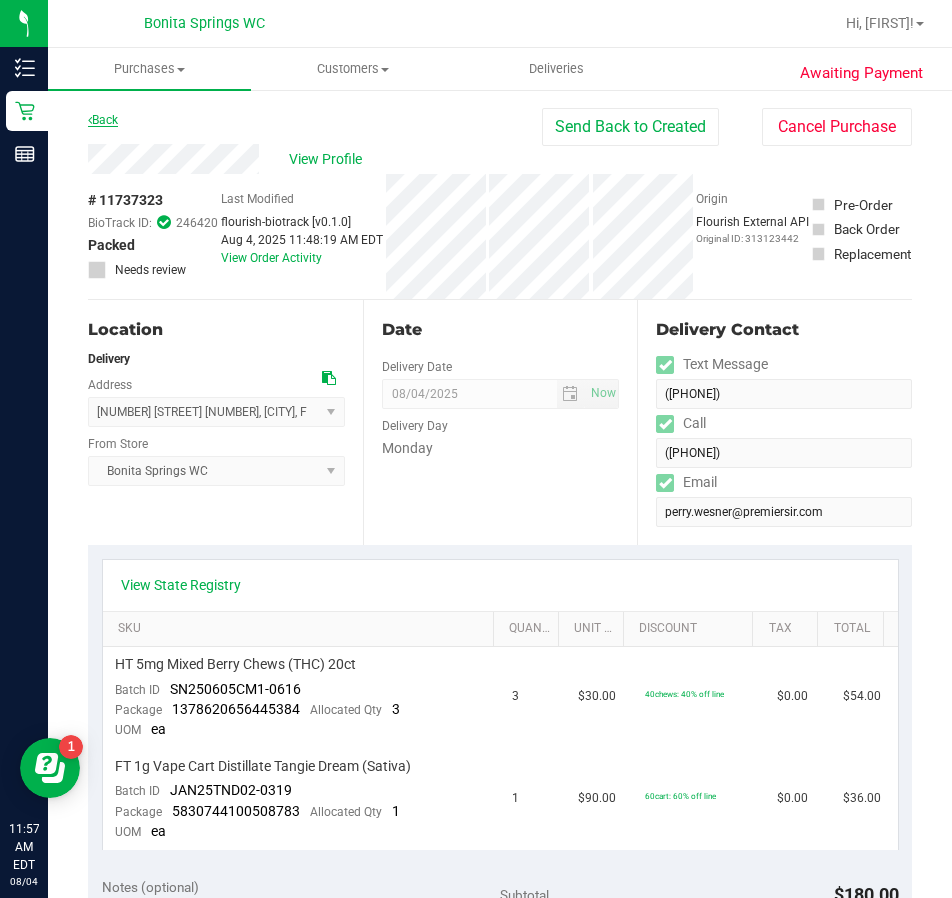 click on "Back" at bounding box center [103, 120] 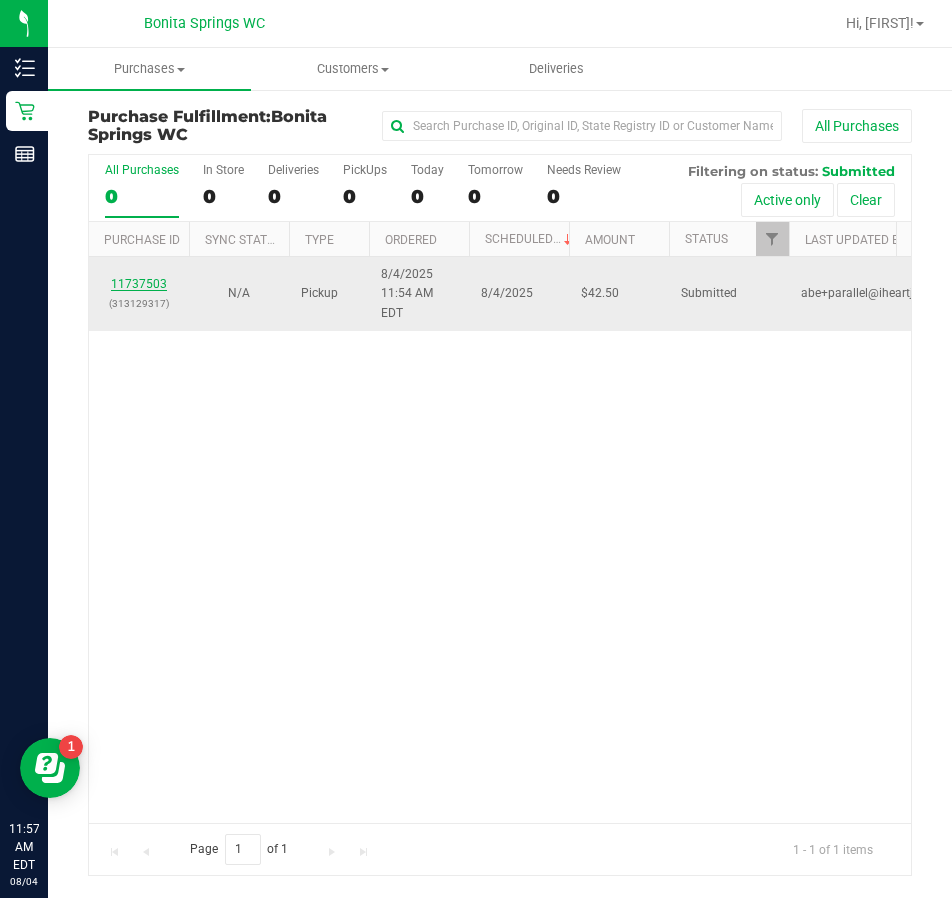 click on "11737503" at bounding box center [139, 284] 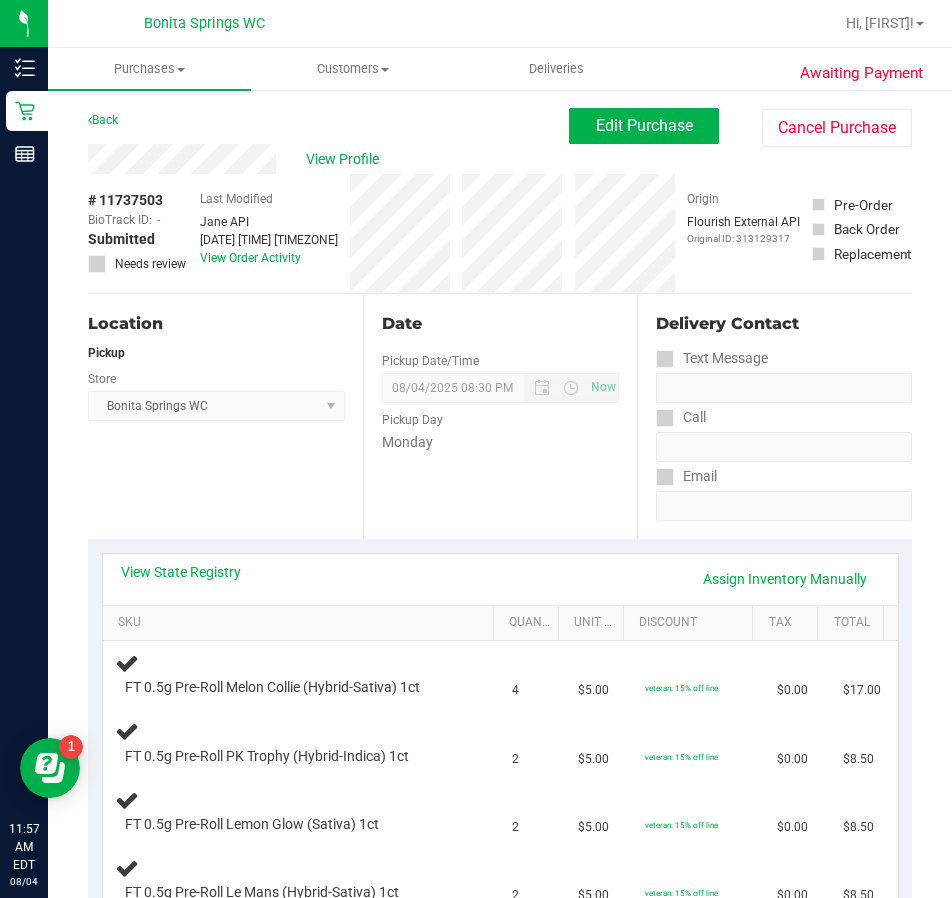 scroll, scrollTop: 300, scrollLeft: 0, axis: vertical 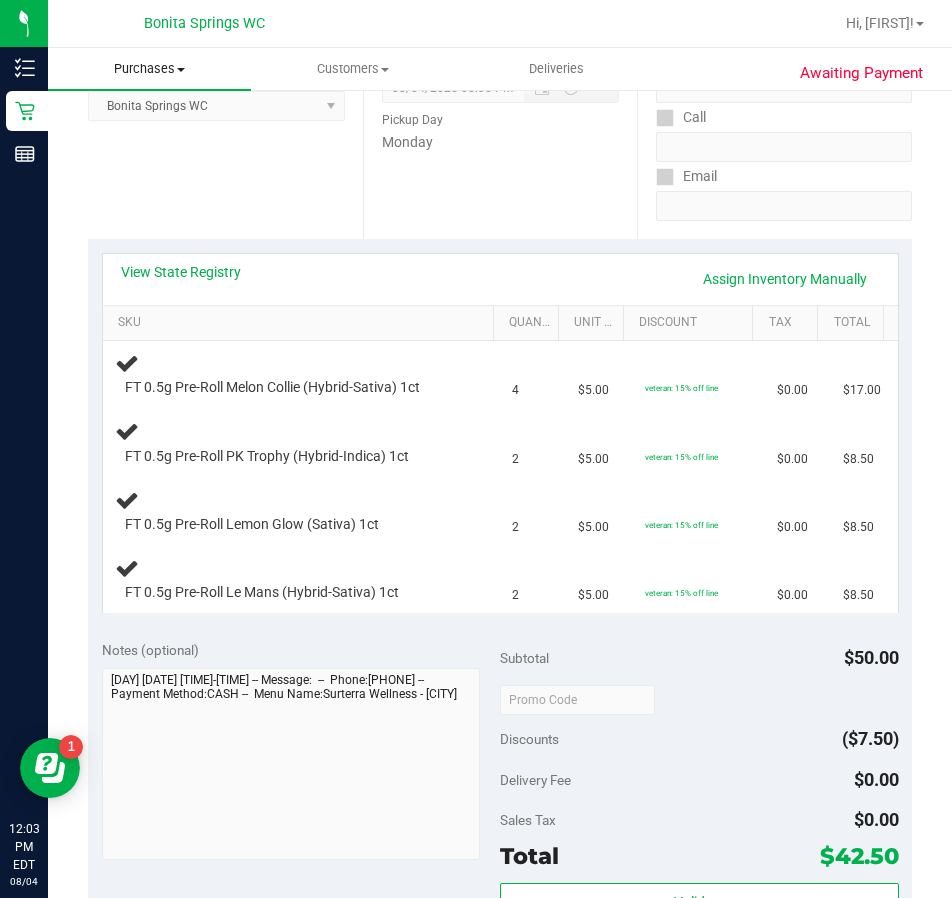 click on "Purchases" at bounding box center [149, 69] 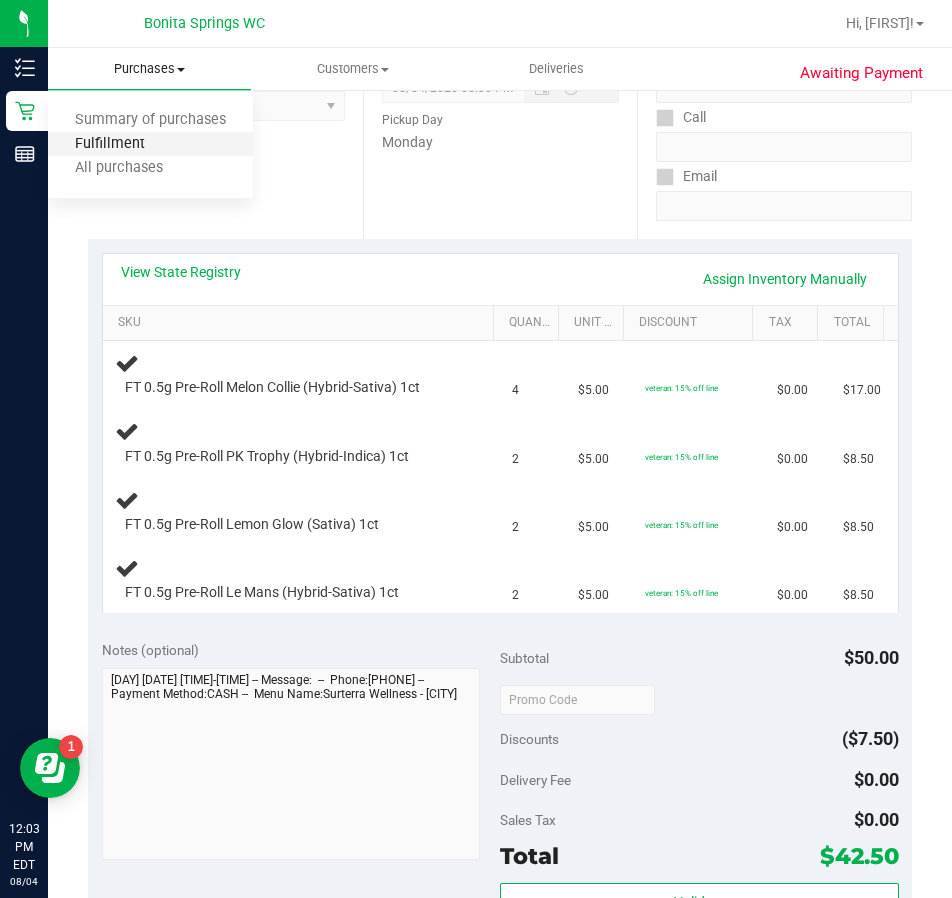 click on "Fulfillment" at bounding box center [110, 144] 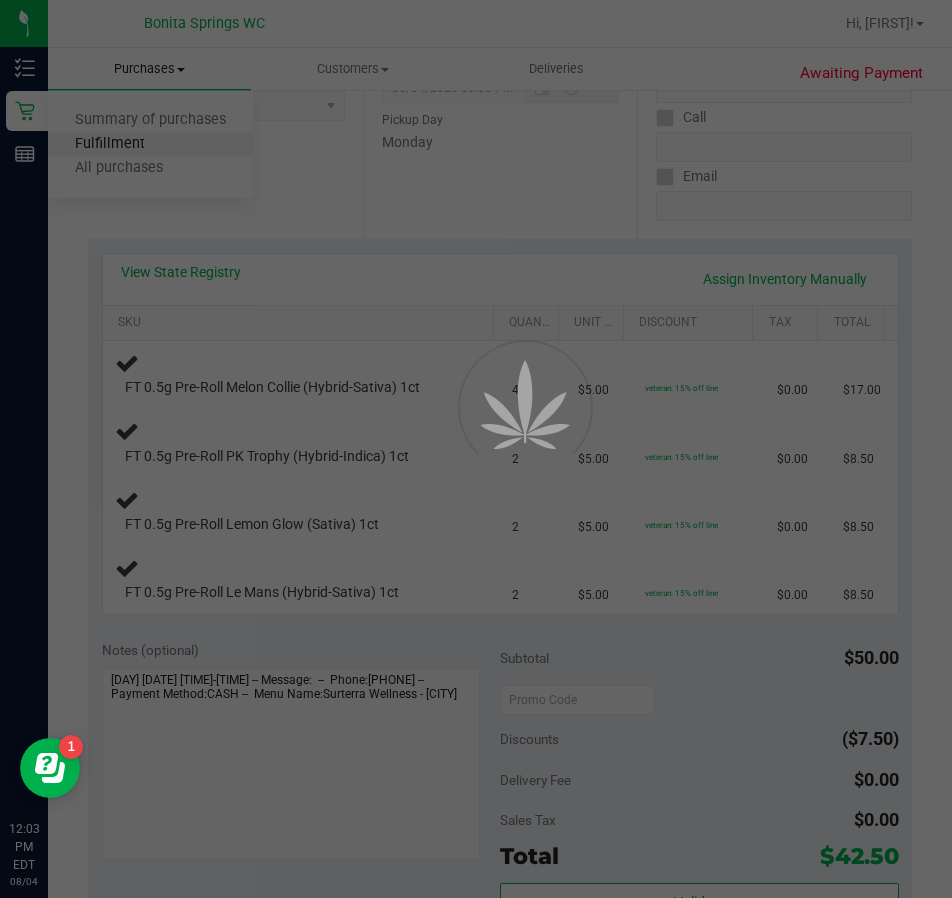 scroll, scrollTop: 0, scrollLeft: 0, axis: both 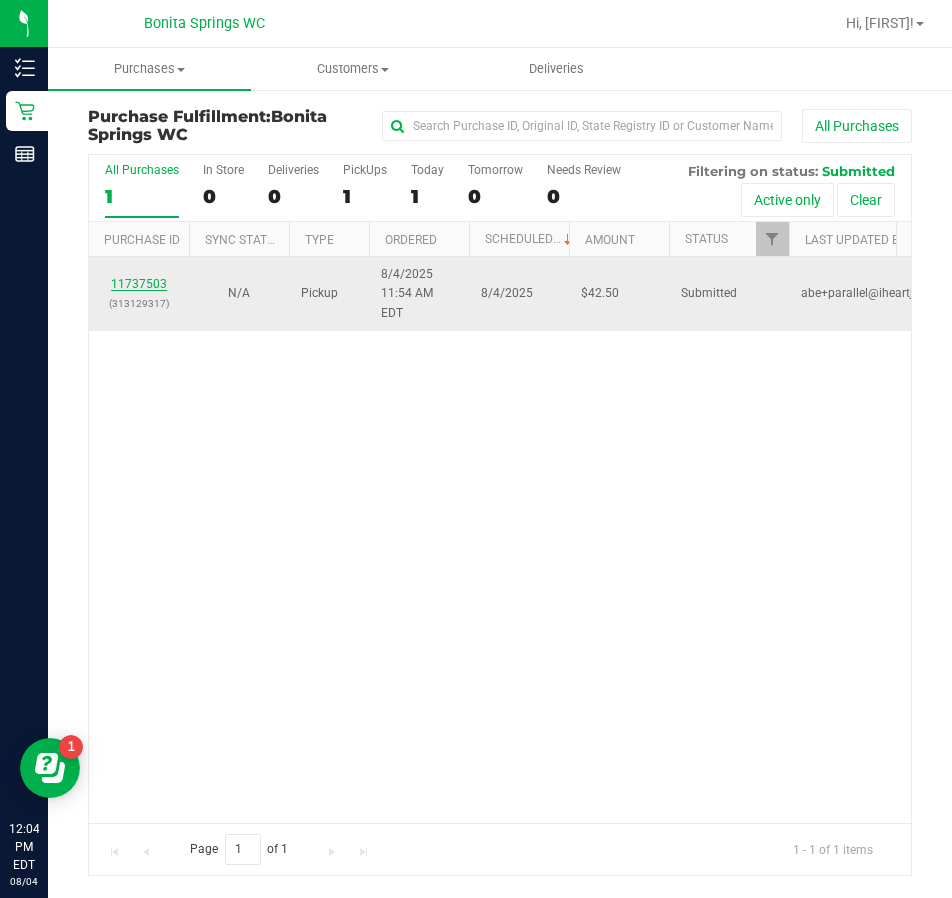 click on "11737503" at bounding box center (139, 284) 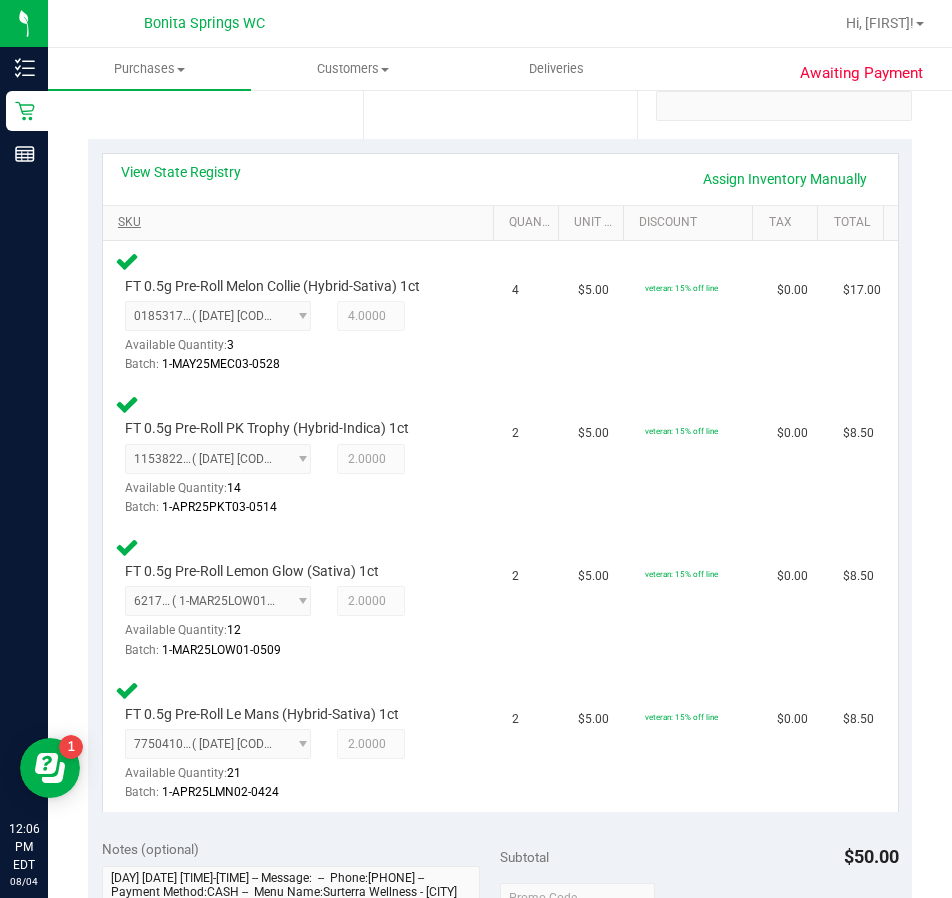 scroll, scrollTop: 800, scrollLeft: 0, axis: vertical 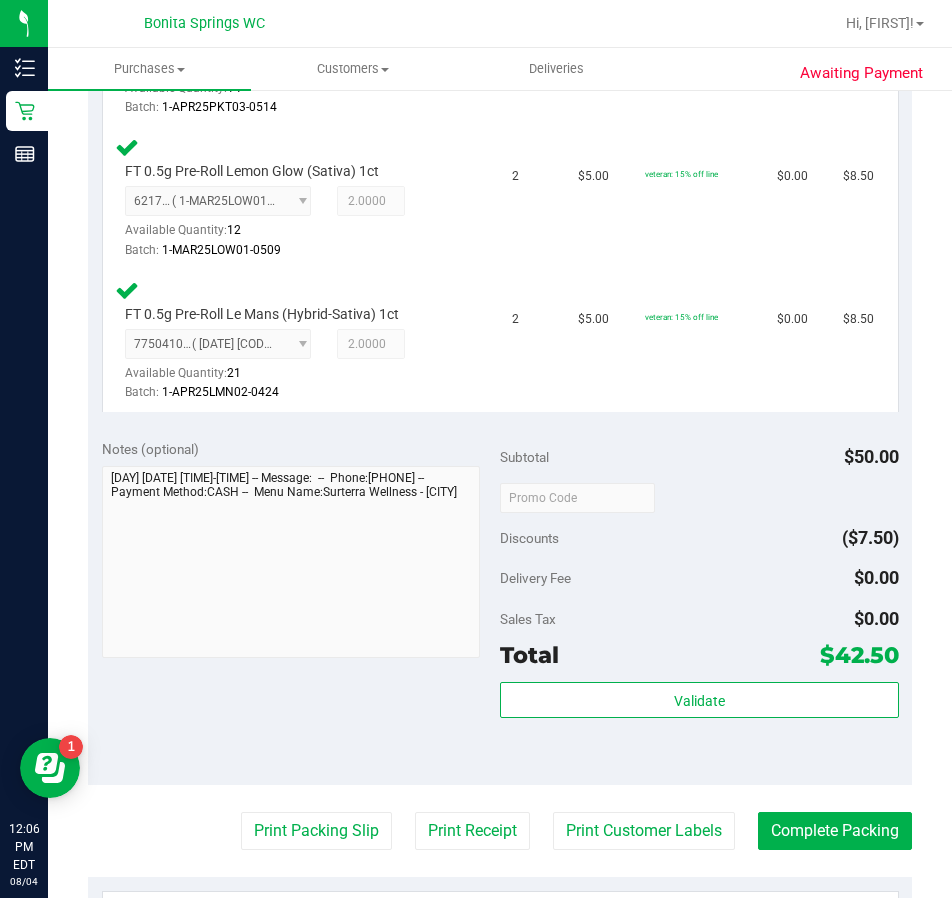 click on "Total
$42.50" at bounding box center (699, 655) 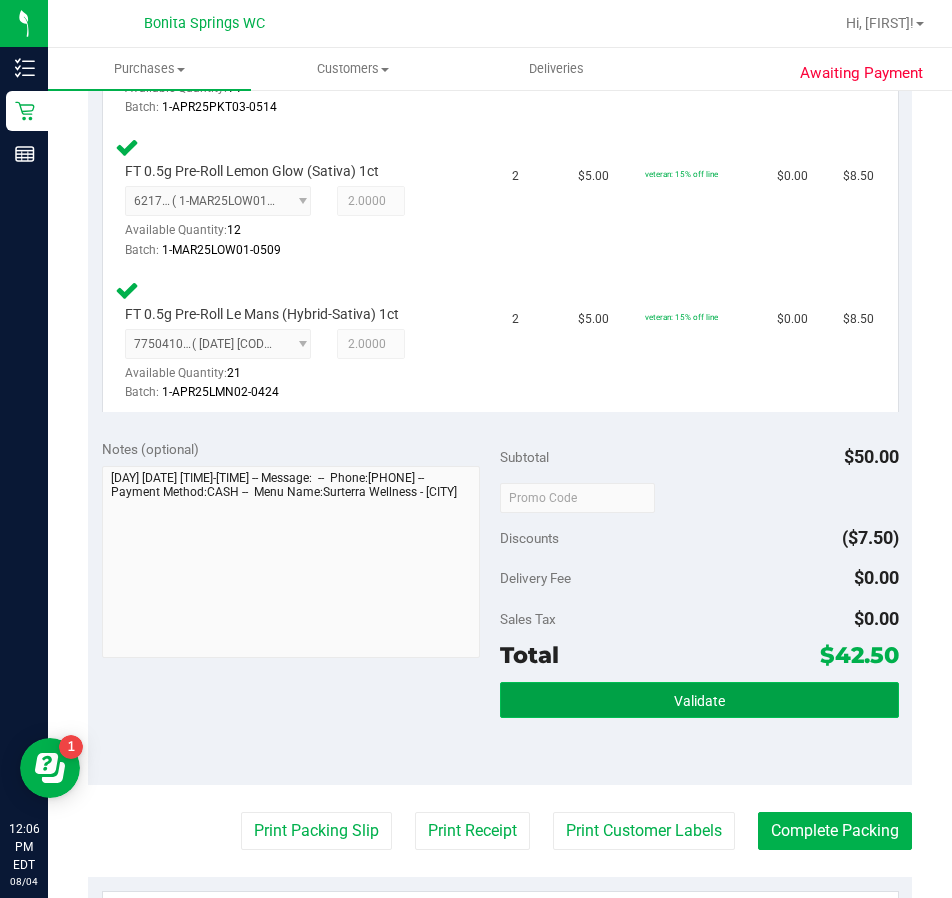 click on "Validate" at bounding box center (699, 700) 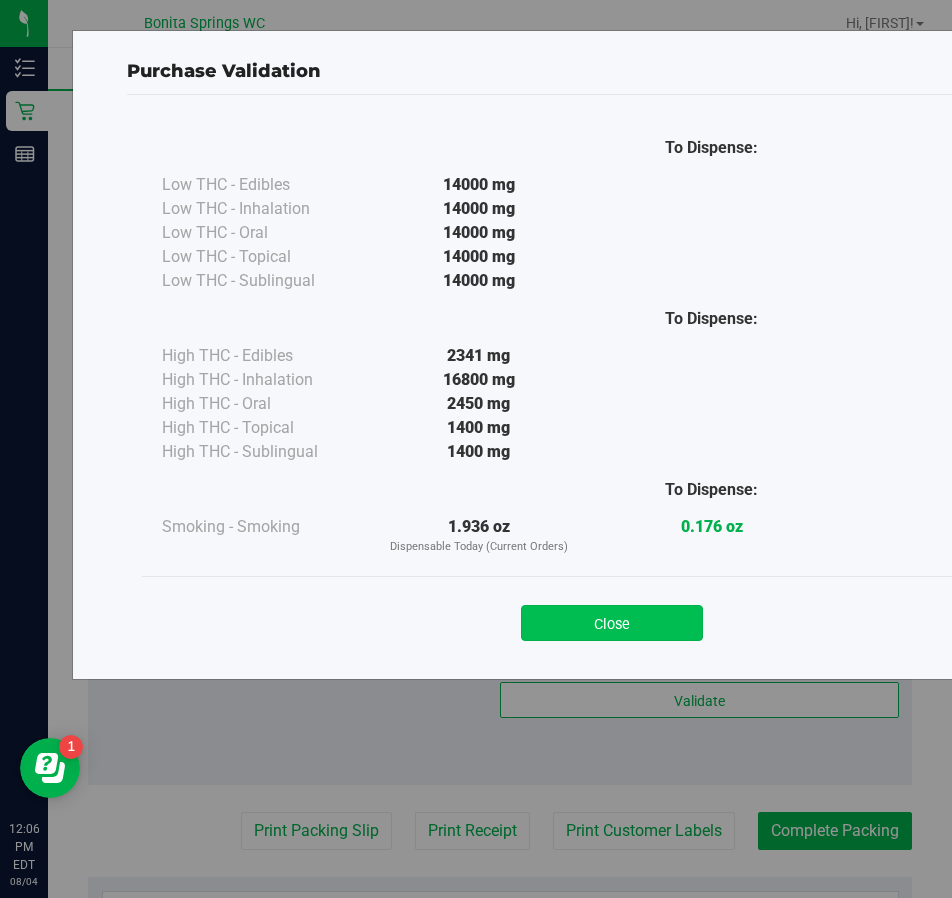 click on "Close" at bounding box center [612, 623] 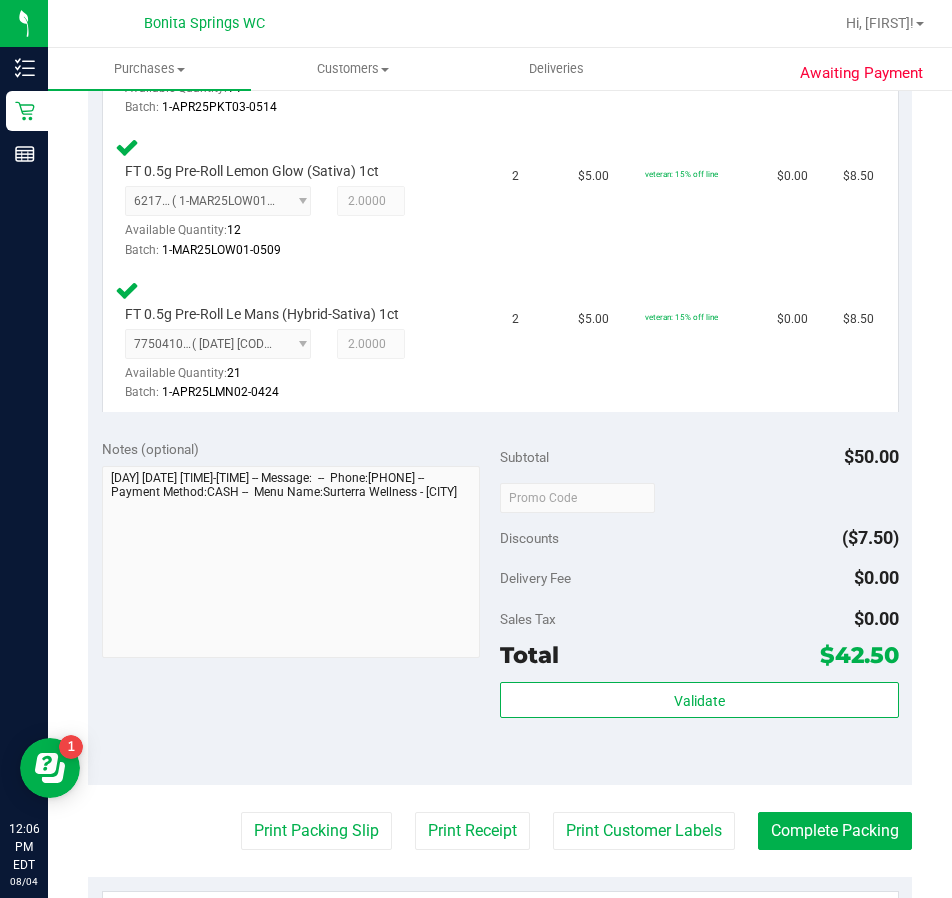 scroll, scrollTop: 900, scrollLeft: 0, axis: vertical 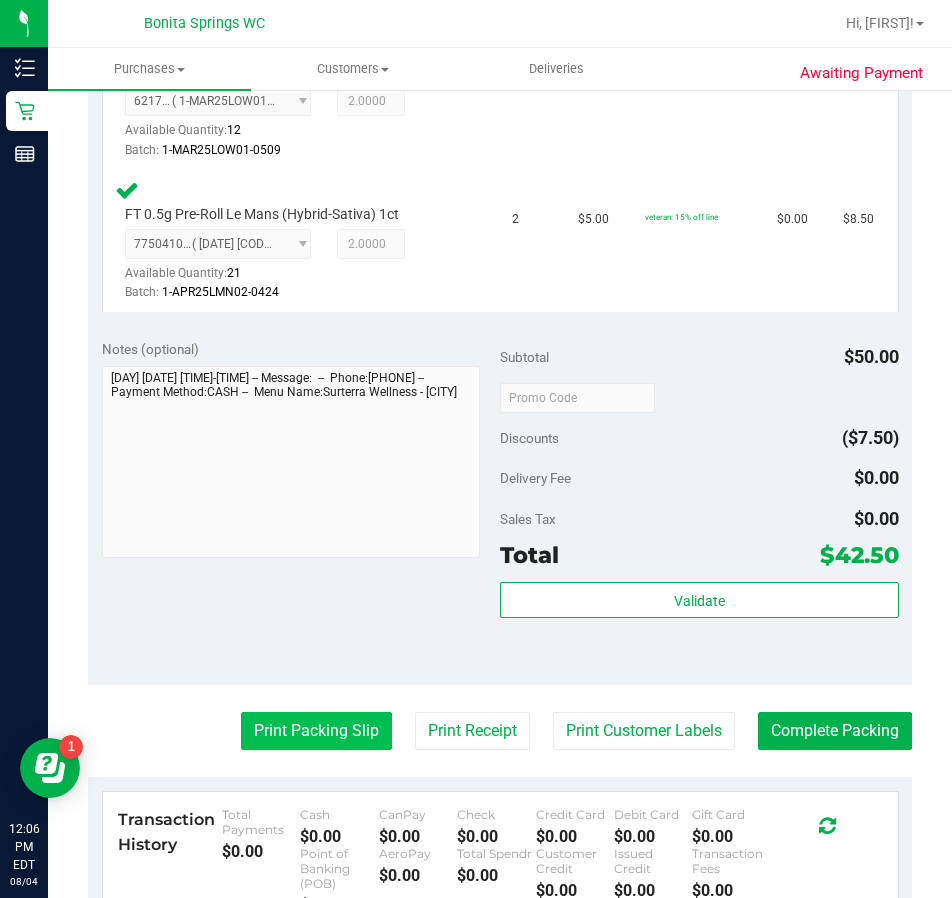 click on "Print Packing Slip" at bounding box center (316, 731) 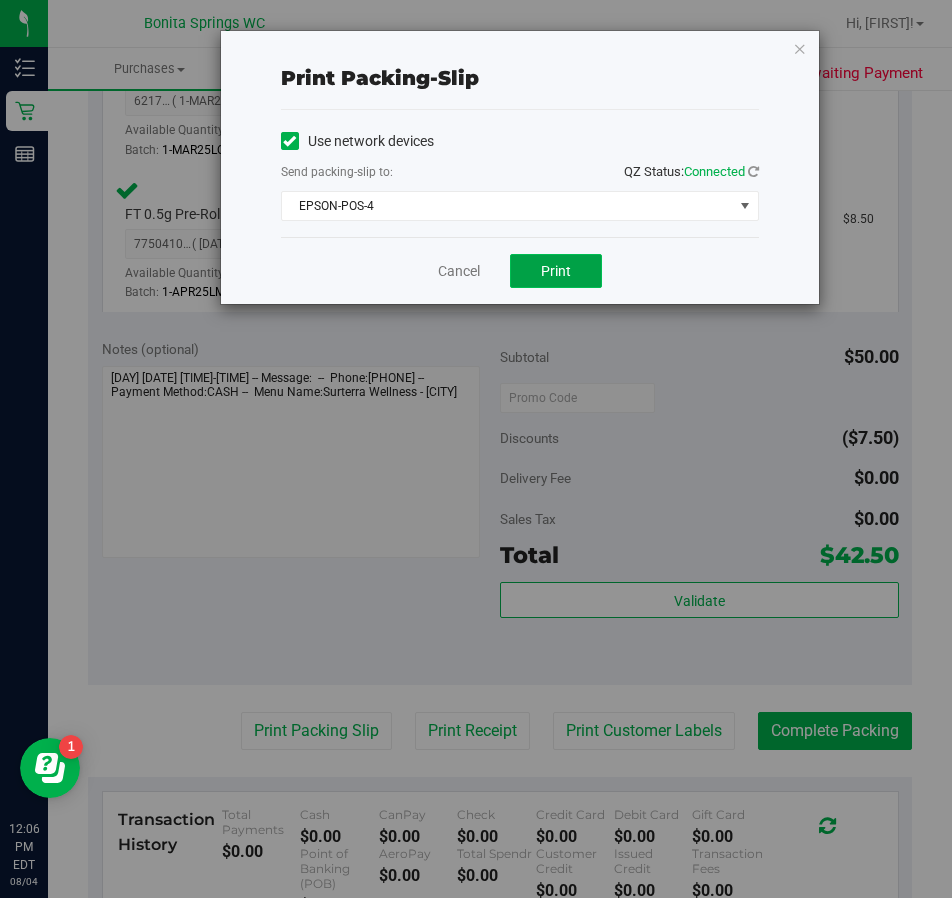 click on "Print" at bounding box center [556, 271] 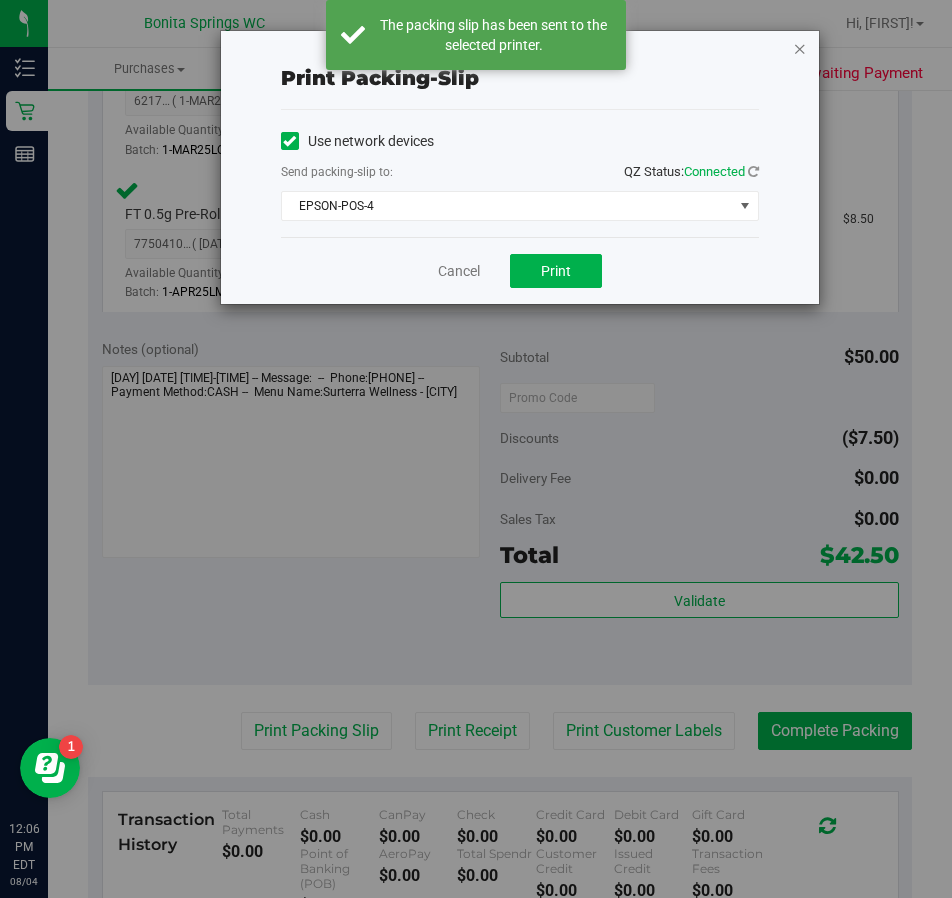 click at bounding box center (800, 48) 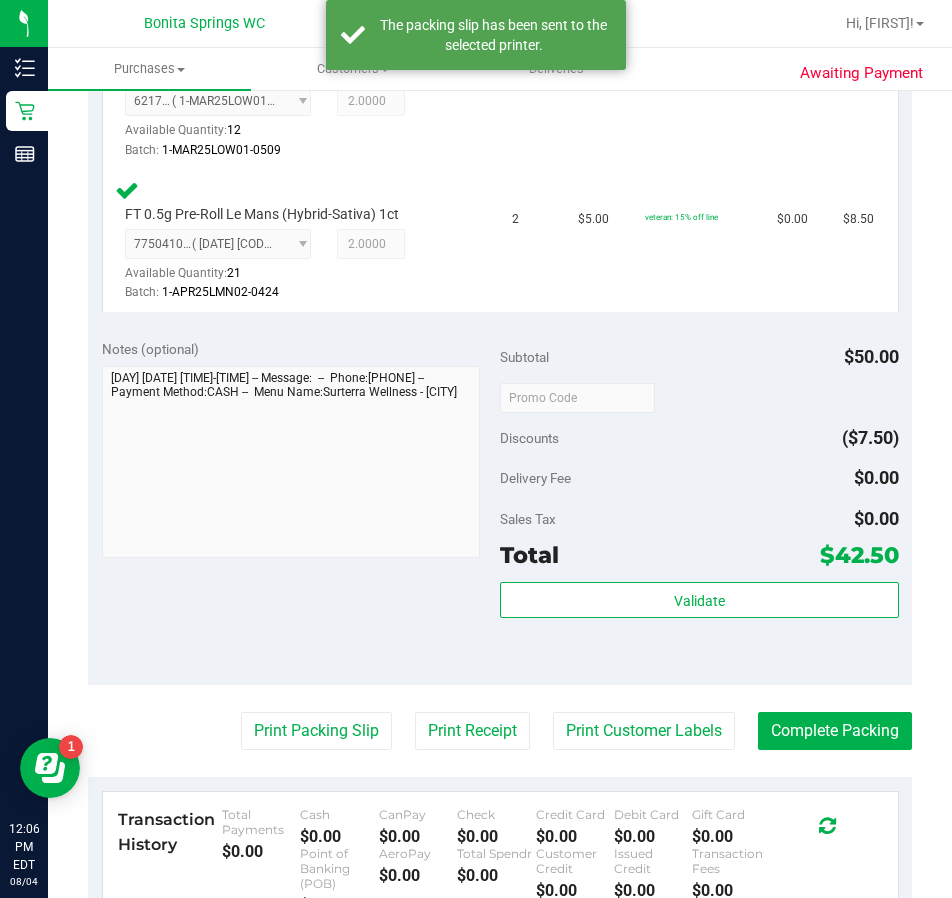 click on "Back
Edit Purchase
Cancel Purchase
View Profile
# 11737503
BioTrack ID:
-
Submitted
Needs review
Last Modified
Jane API
Aug 4, 2025 11:54:22 AM EDT" at bounding box center (500, 206) 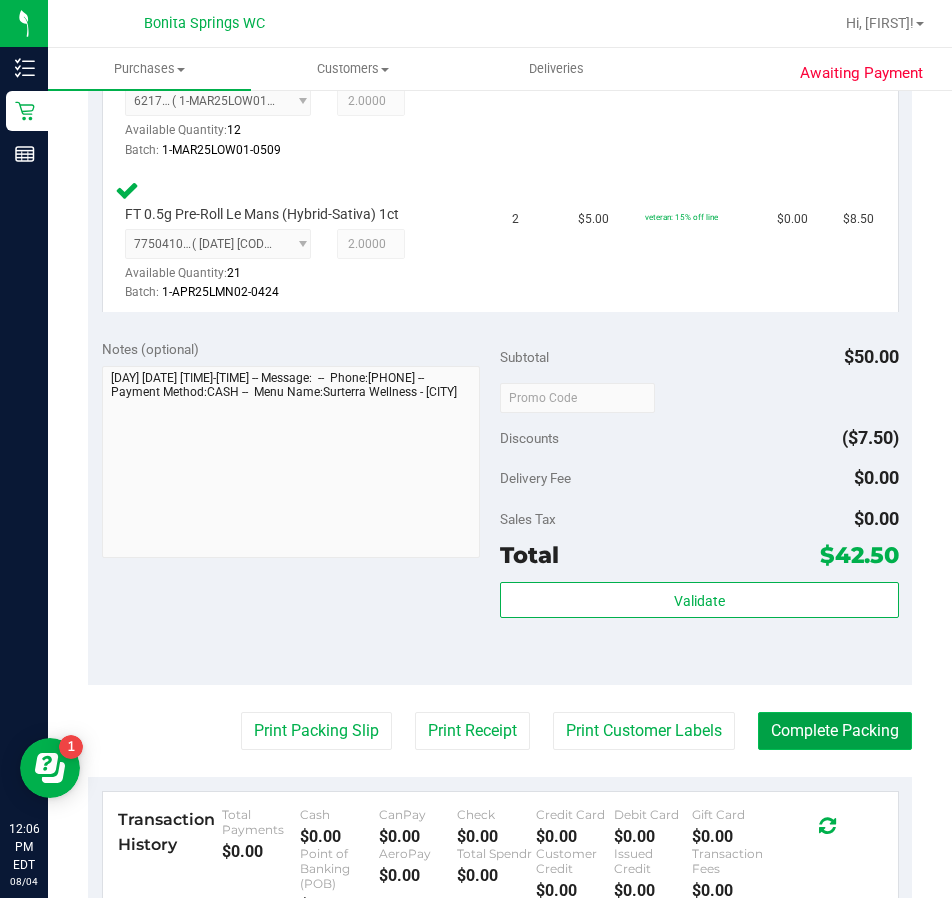 click on "Complete Packing" at bounding box center (835, 731) 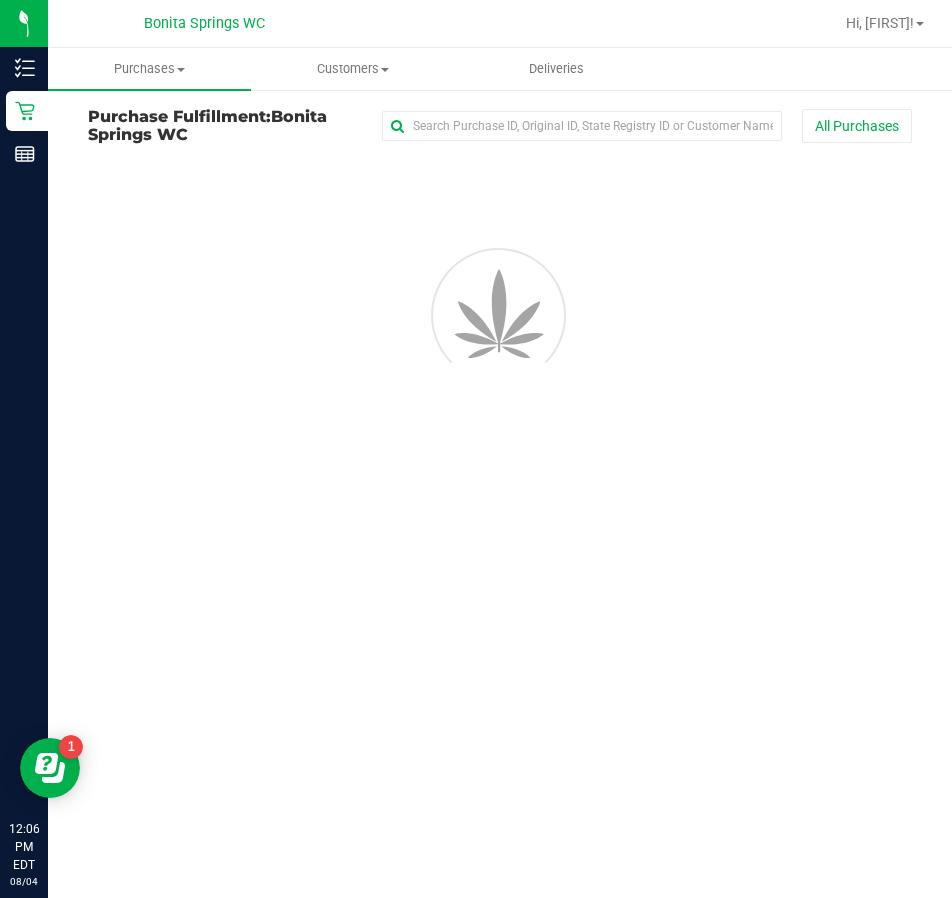 scroll, scrollTop: 0, scrollLeft: 0, axis: both 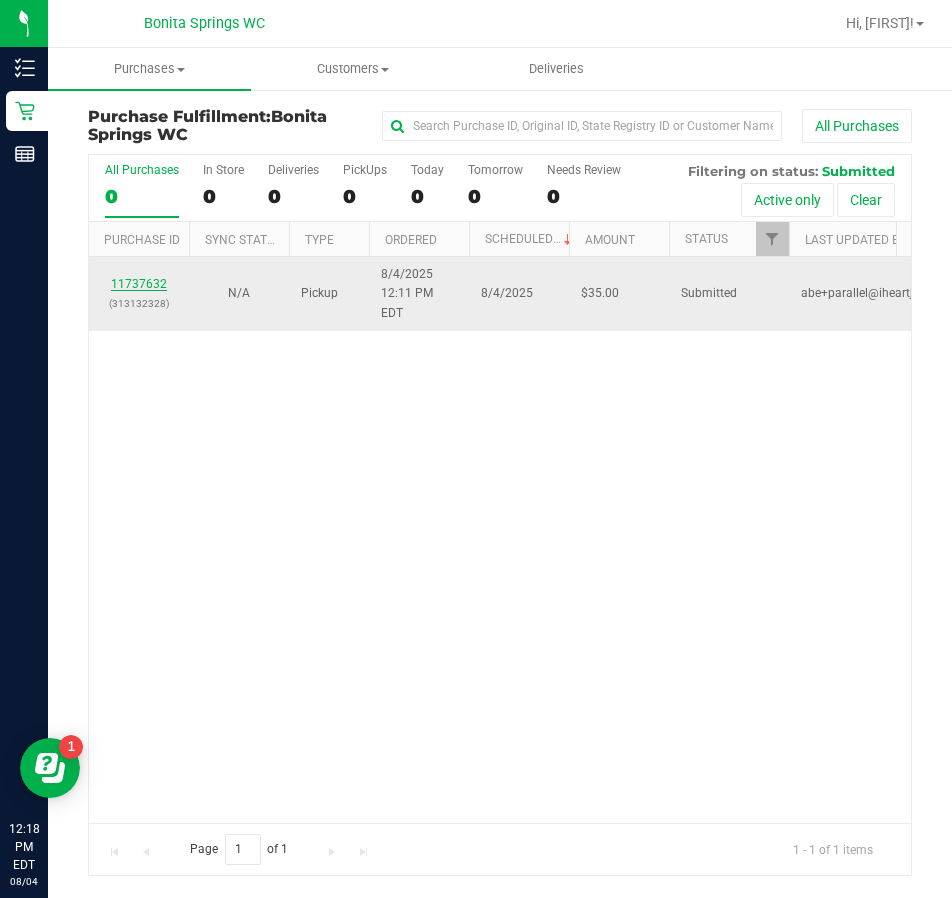 click on "11737632" at bounding box center (139, 284) 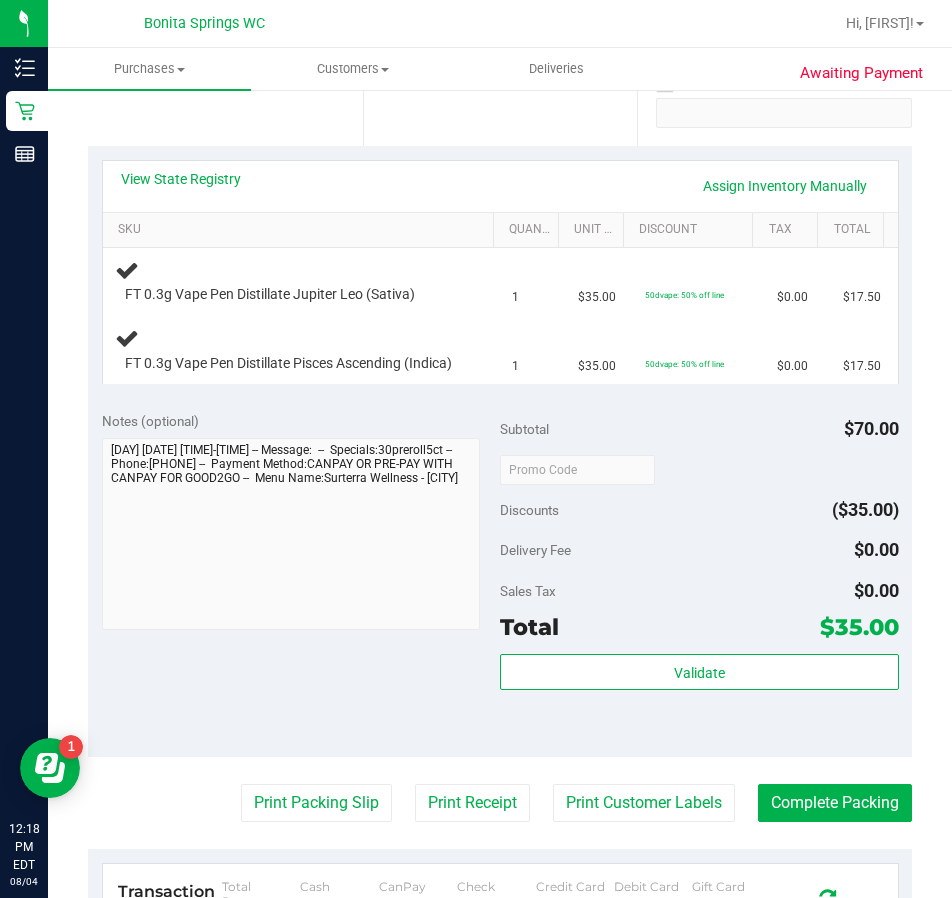 scroll, scrollTop: 400, scrollLeft: 0, axis: vertical 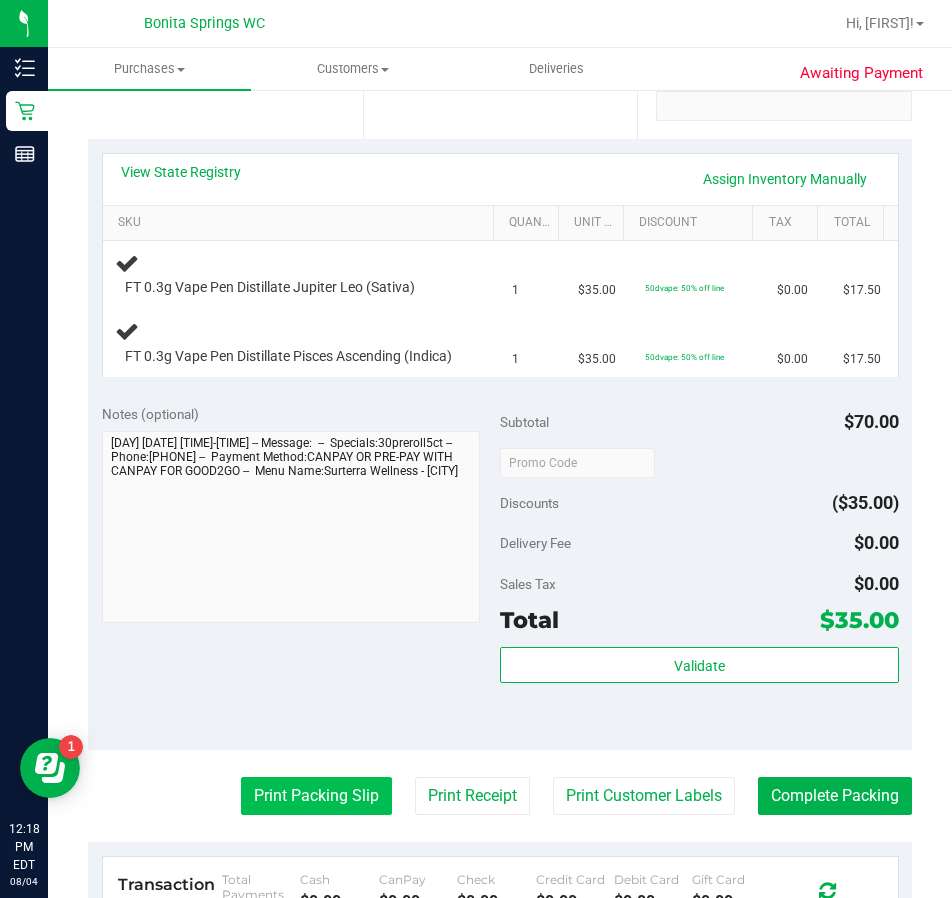 click on "Print Packing Slip" at bounding box center [316, 796] 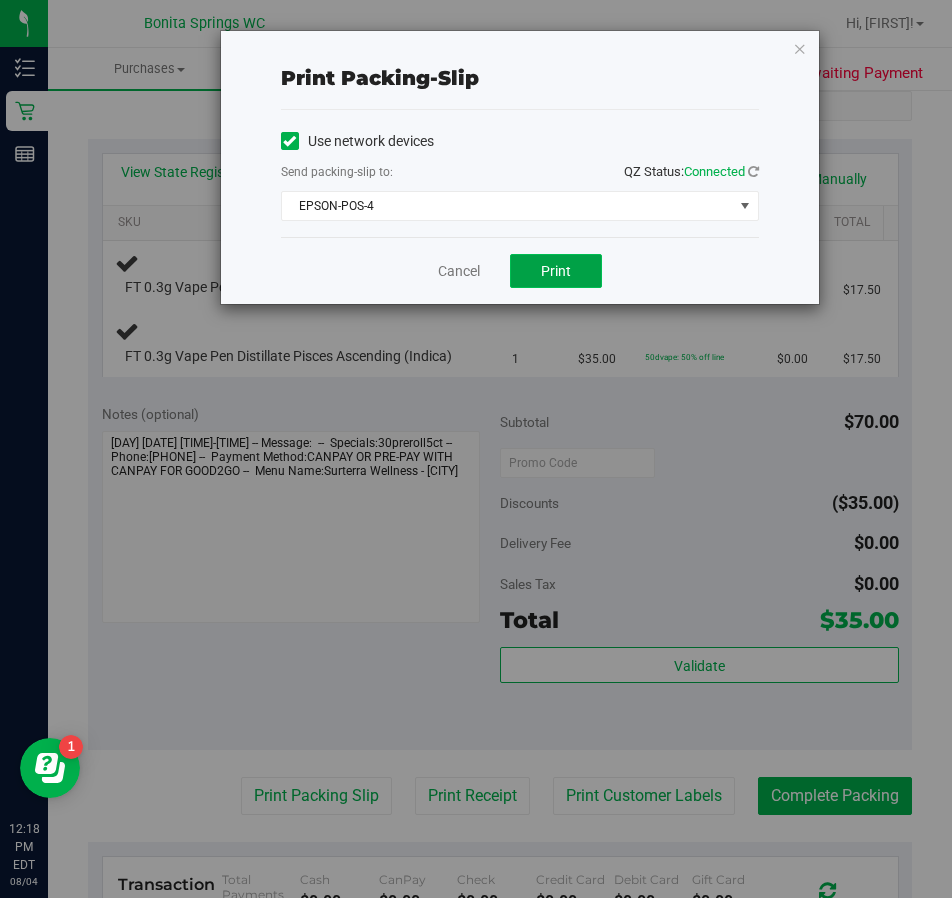 click on "Print" at bounding box center [556, 271] 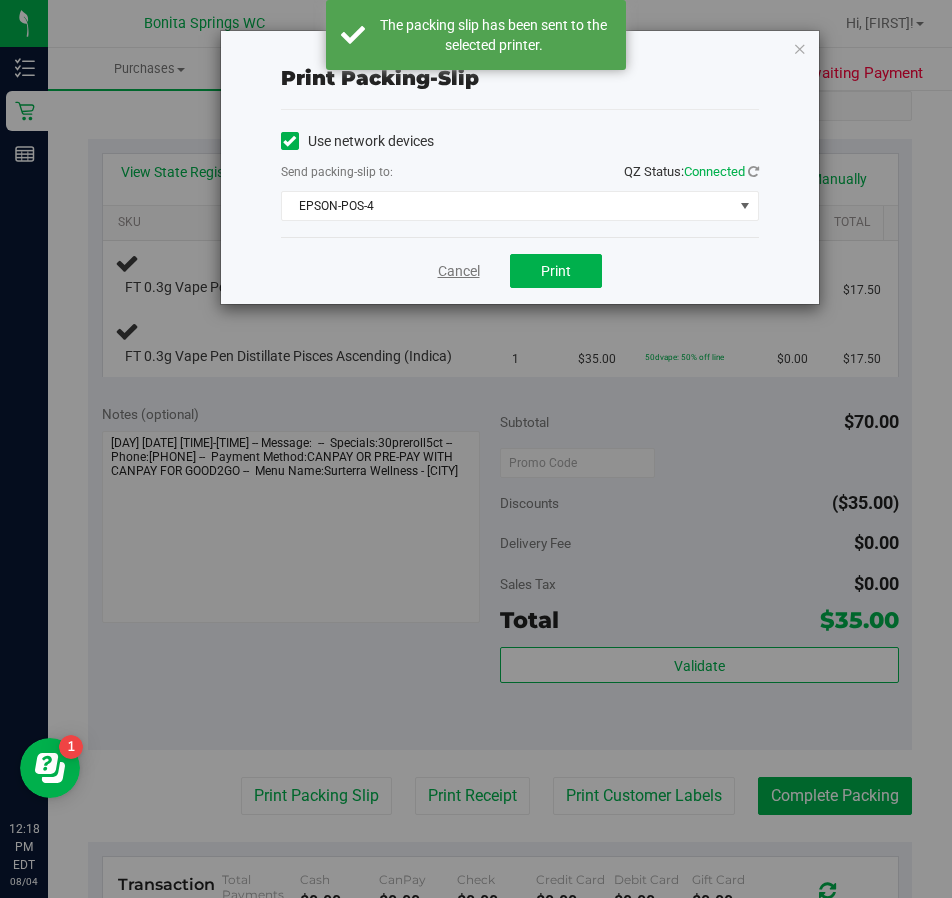 click on "Cancel" at bounding box center (459, 271) 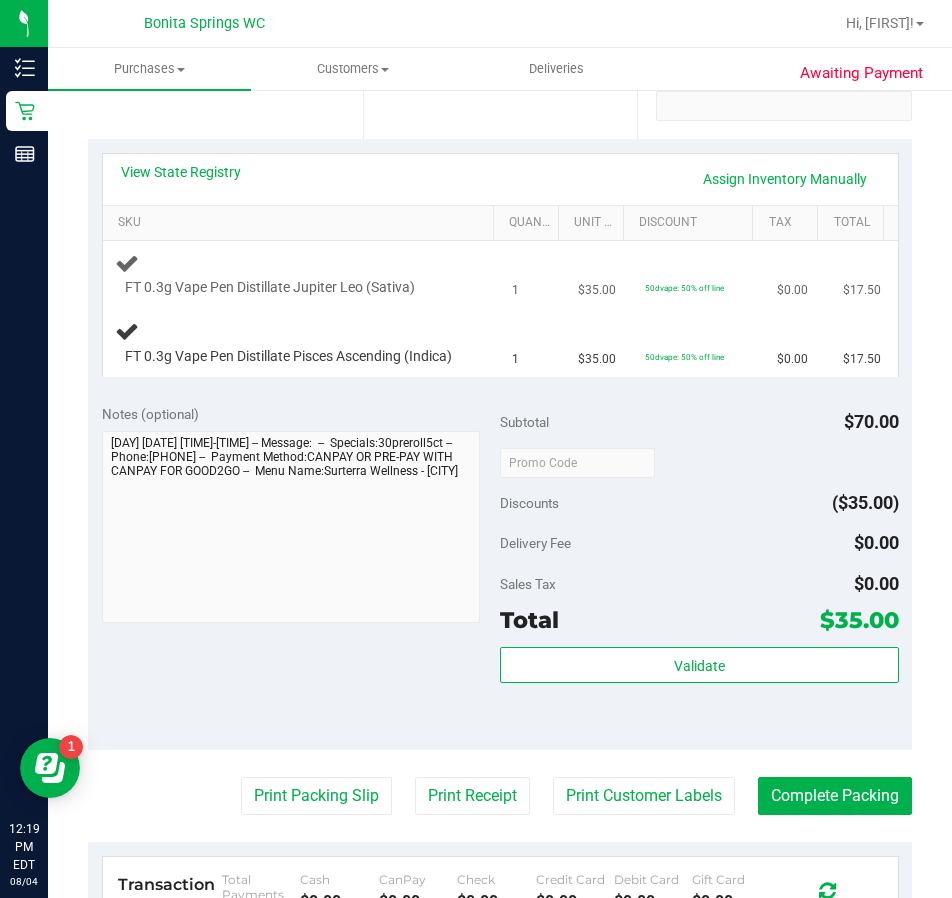 click on "FT 0.3g Vape Pen Distillate Jupiter Leo (Sativa)" at bounding box center (302, 275) 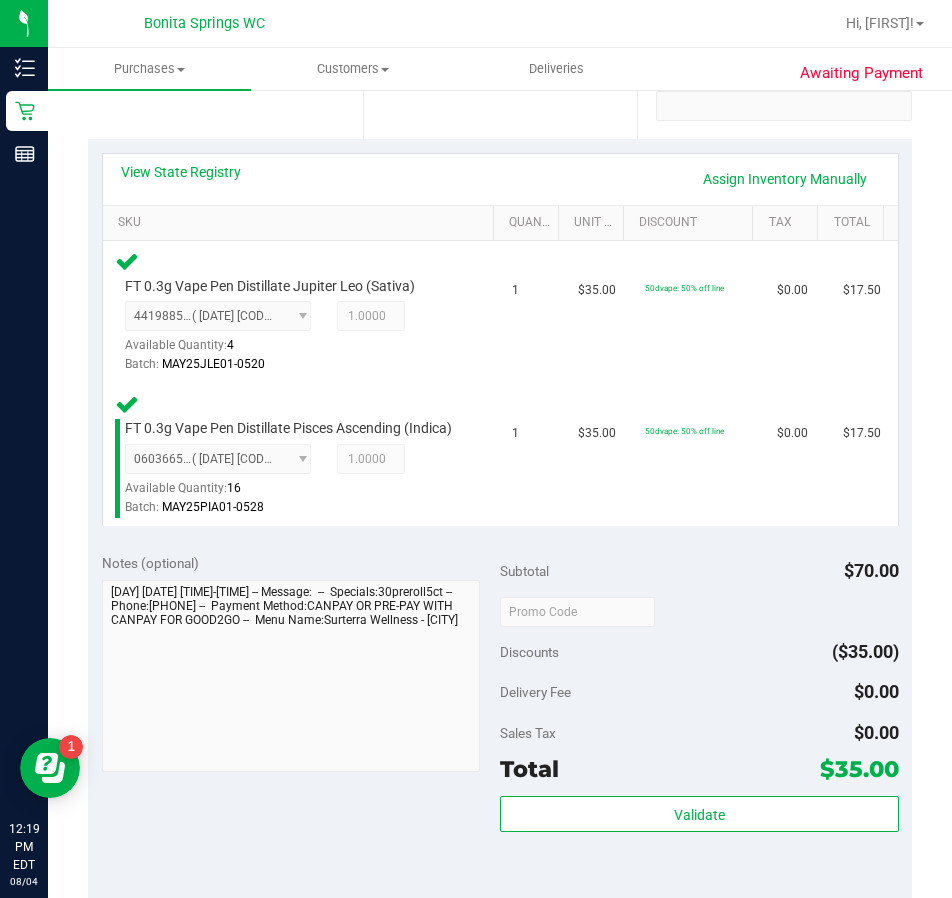 scroll, scrollTop: 800, scrollLeft: 0, axis: vertical 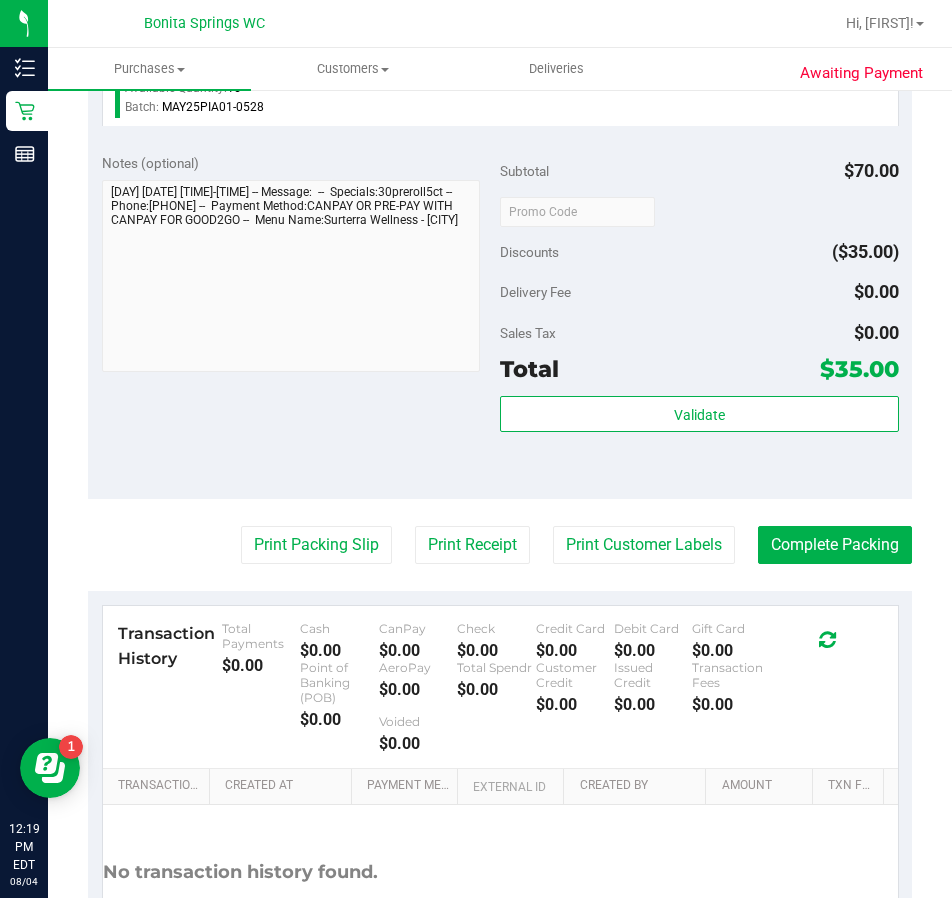 click on "Back
Edit Purchase
Cancel Purchase
View Profile
# 11737632
BioTrack ID:
-
Submitted
Needs review
Last Modified
Jane API
Aug 4, 2025 12:11:20 PM EDT" at bounding box center (500, 163) 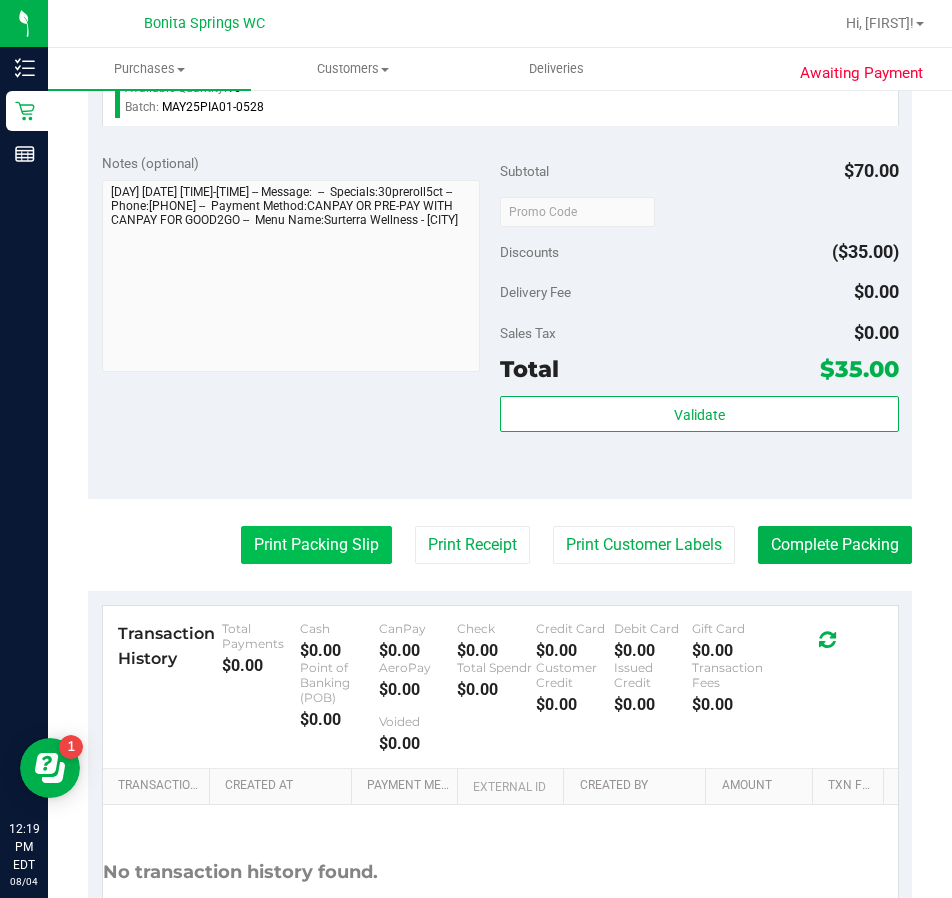 click on "Print Packing Slip" at bounding box center [316, 545] 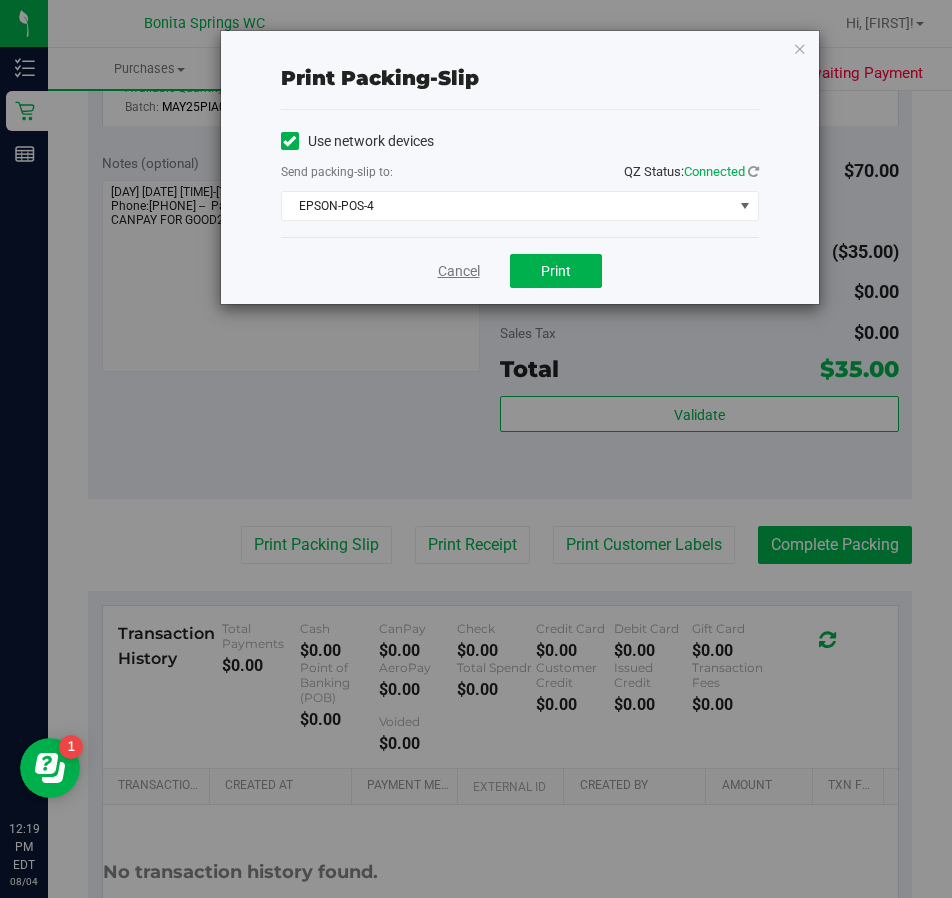 click on "Cancel" at bounding box center (459, 271) 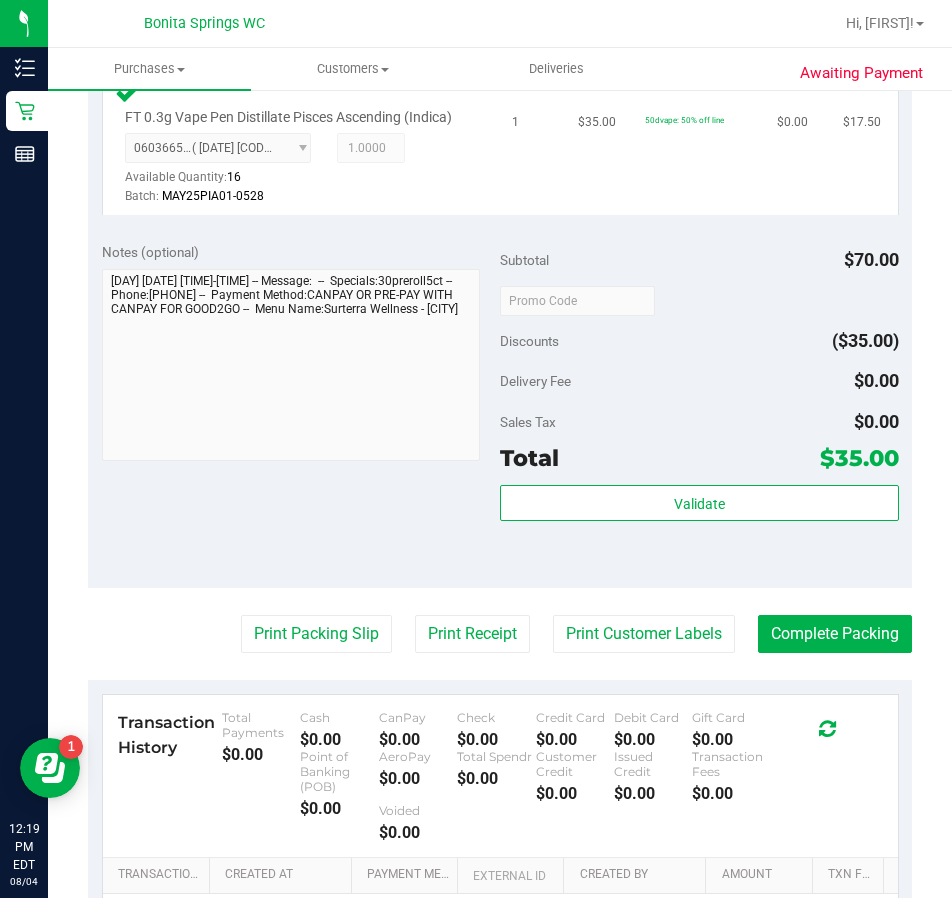 scroll, scrollTop: 900, scrollLeft: 0, axis: vertical 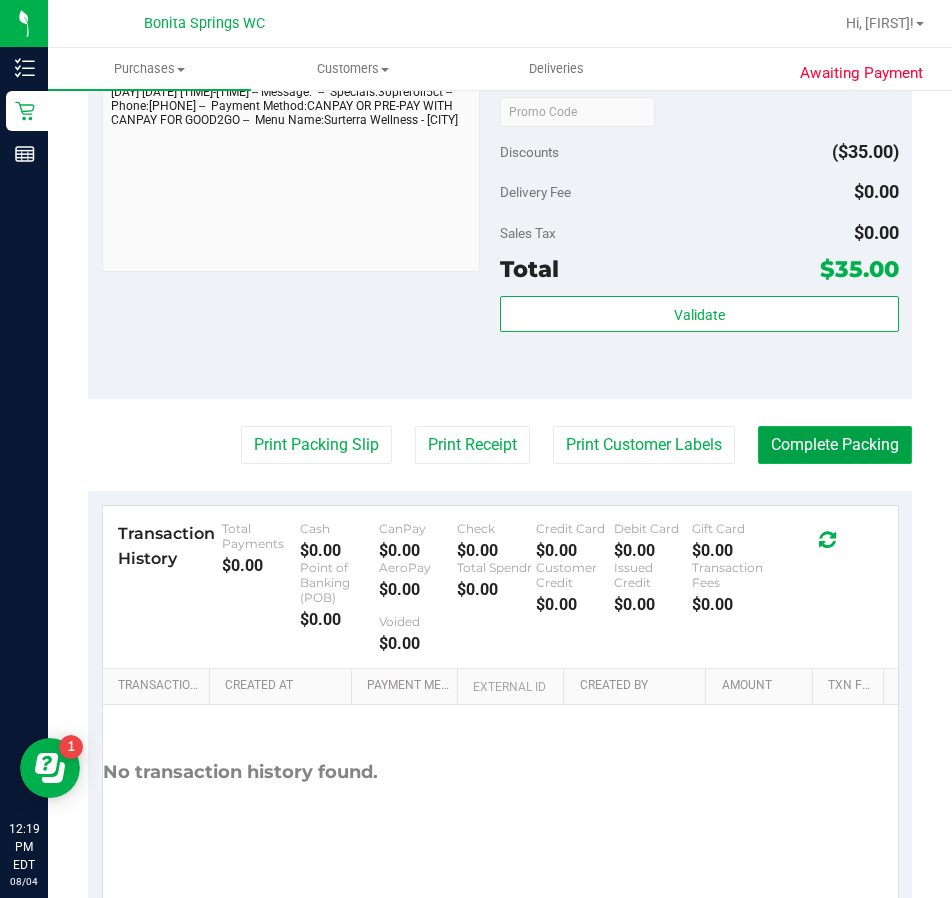 click on "Complete Packing" at bounding box center [835, 445] 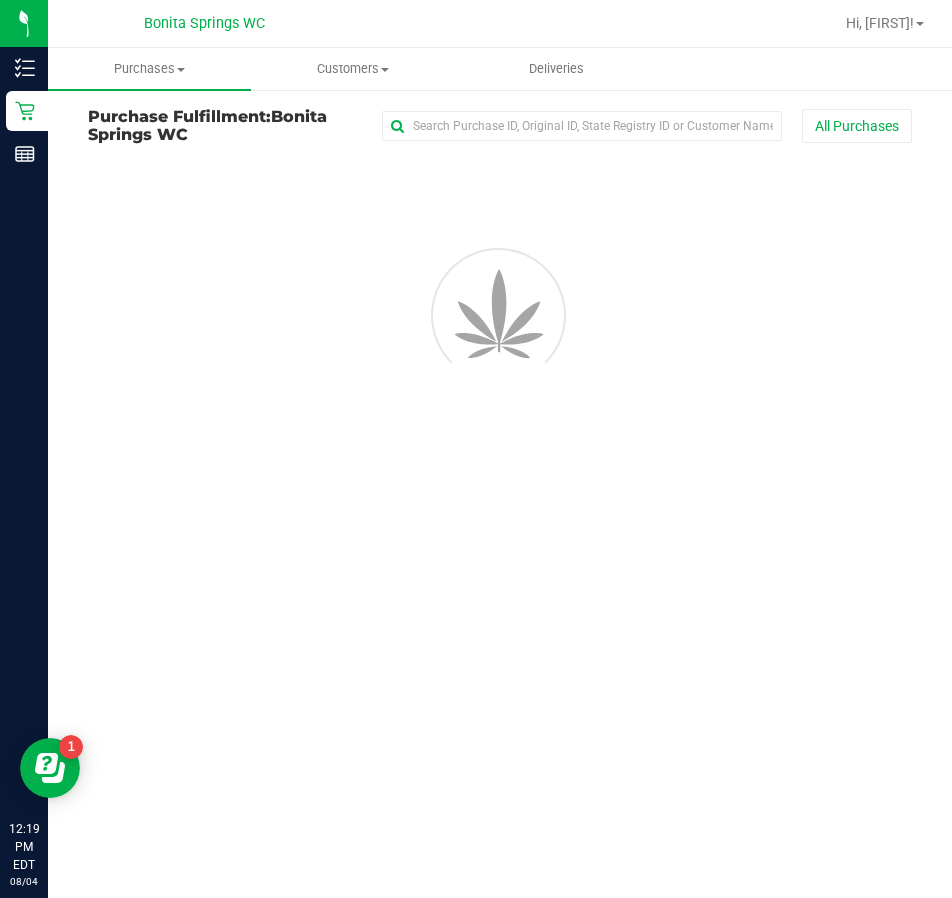 scroll, scrollTop: 0, scrollLeft: 0, axis: both 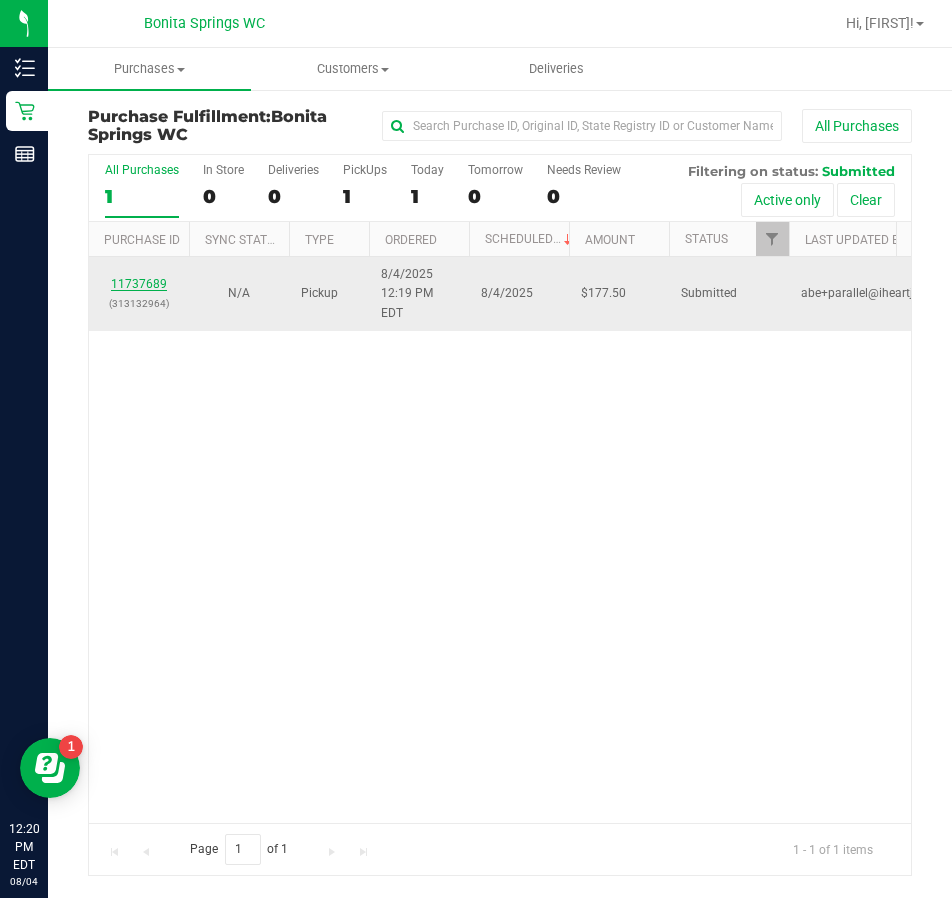 click on "11737689" at bounding box center [139, 284] 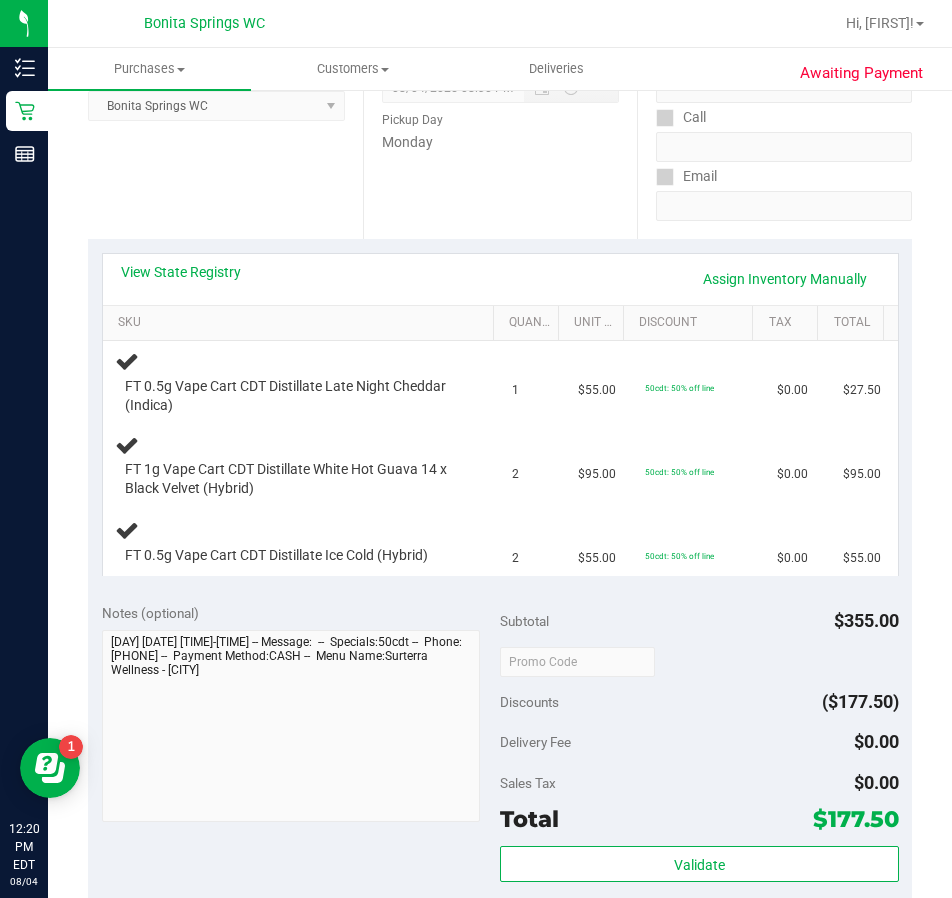 scroll, scrollTop: 600, scrollLeft: 0, axis: vertical 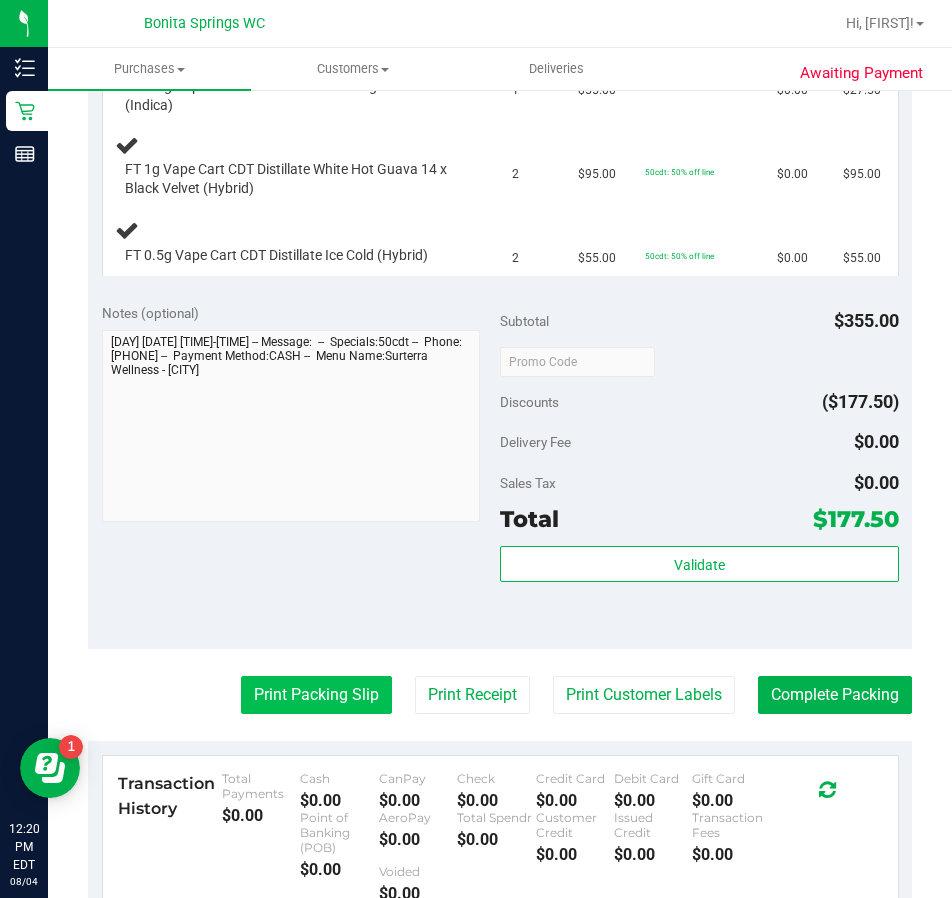 click on "Print Packing Slip" at bounding box center (316, 695) 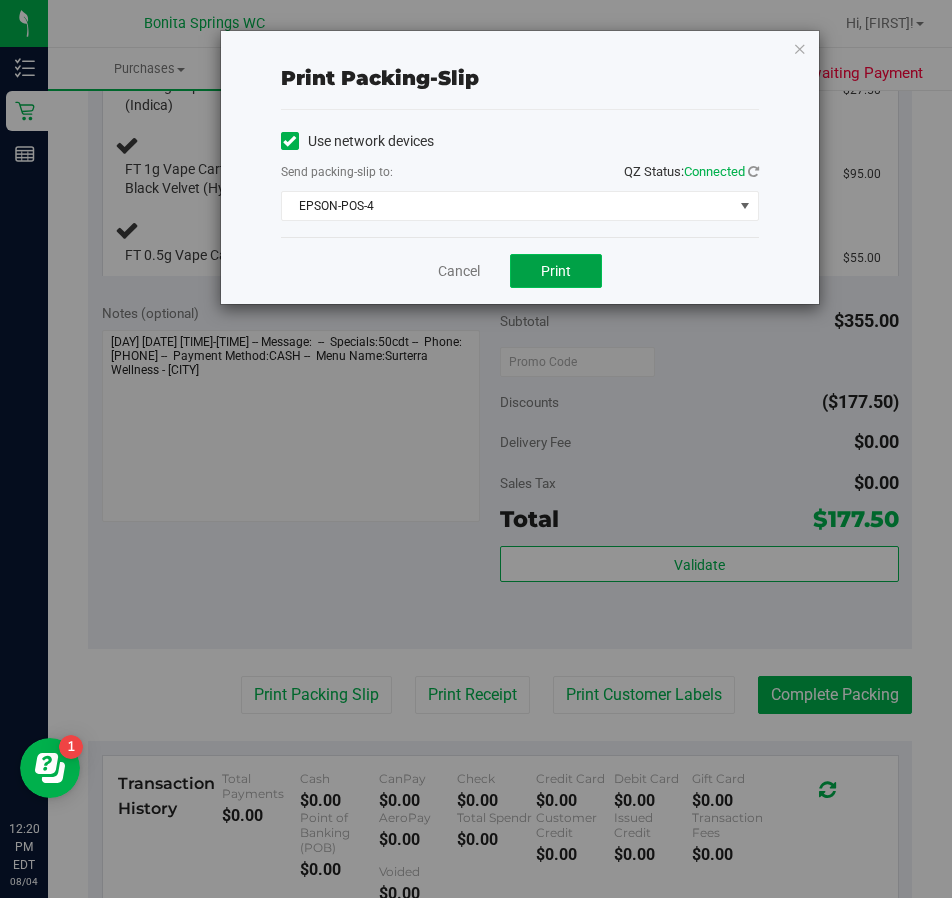 click on "Print" at bounding box center (556, 271) 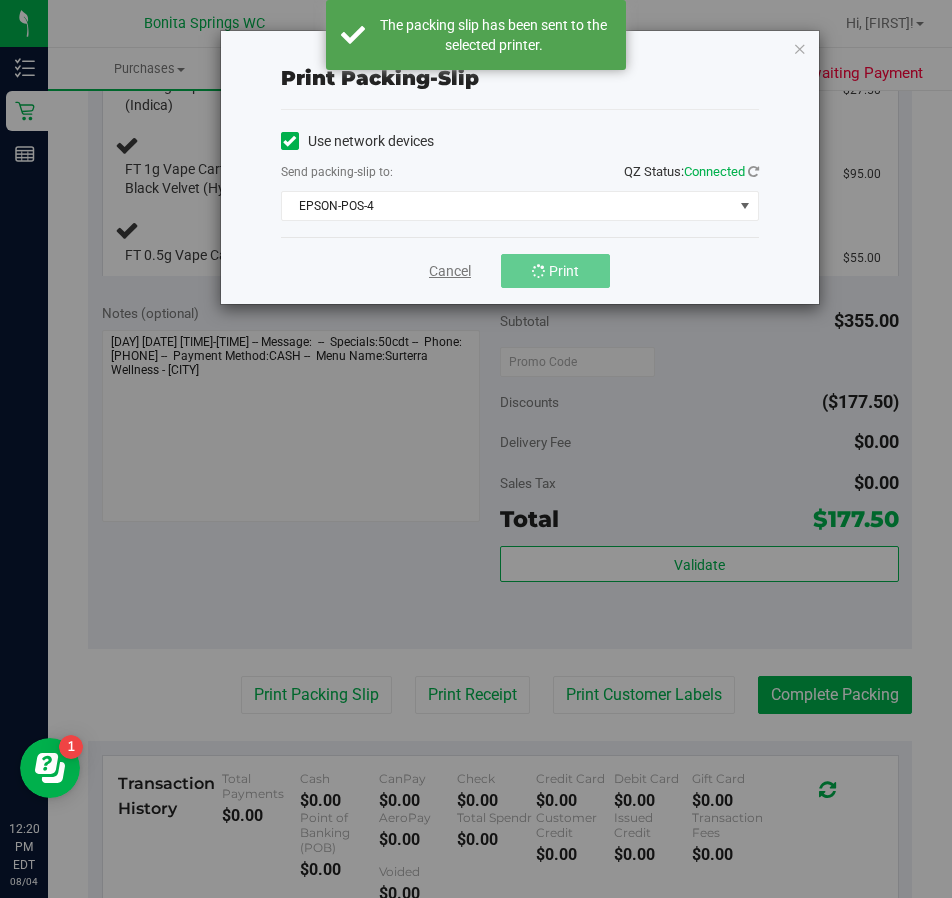 click on "Cancel" at bounding box center (450, 271) 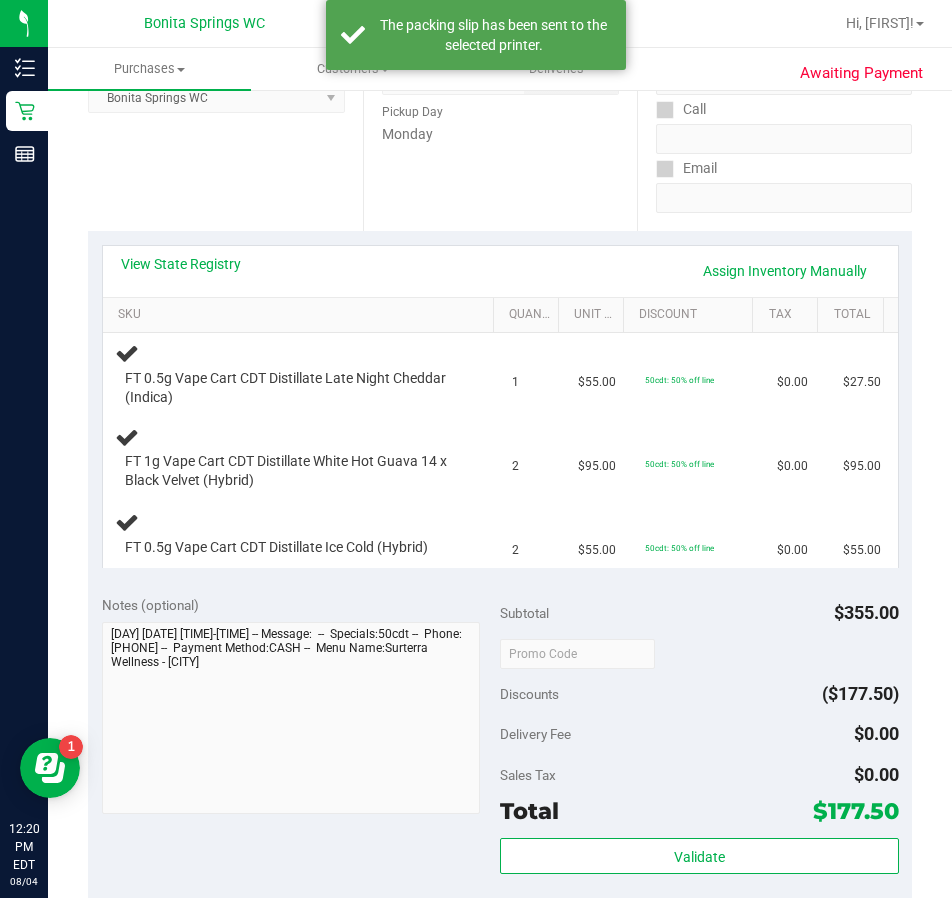 scroll, scrollTop: 300, scrollLeft: 0, axis: vertical 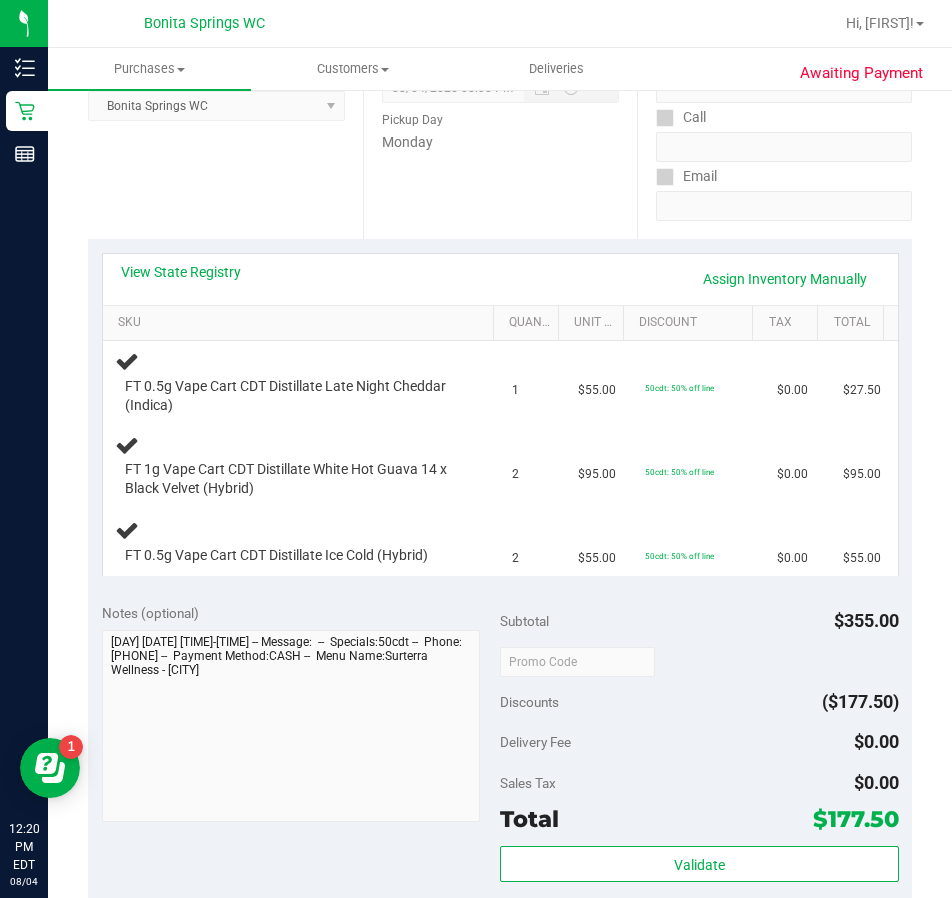 click on "View State Registry
Assign Inventory Manually" at bounding box center (500, 279) 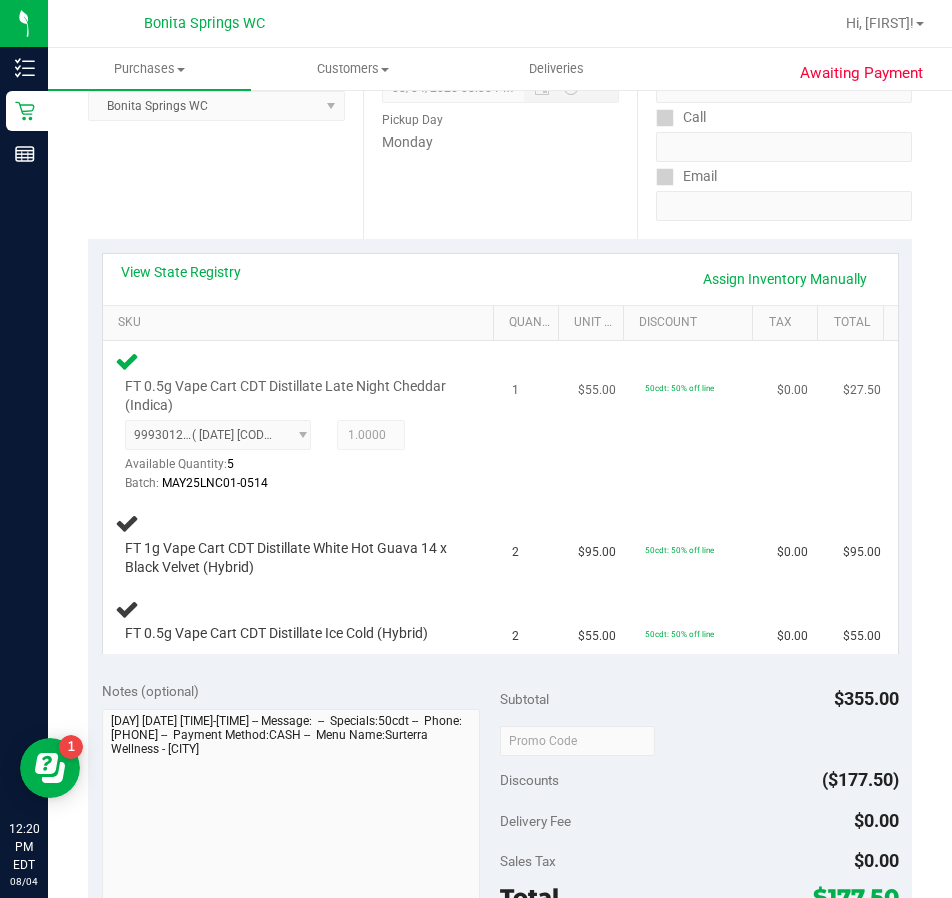 click on "1" at bounding box center (533, 422) 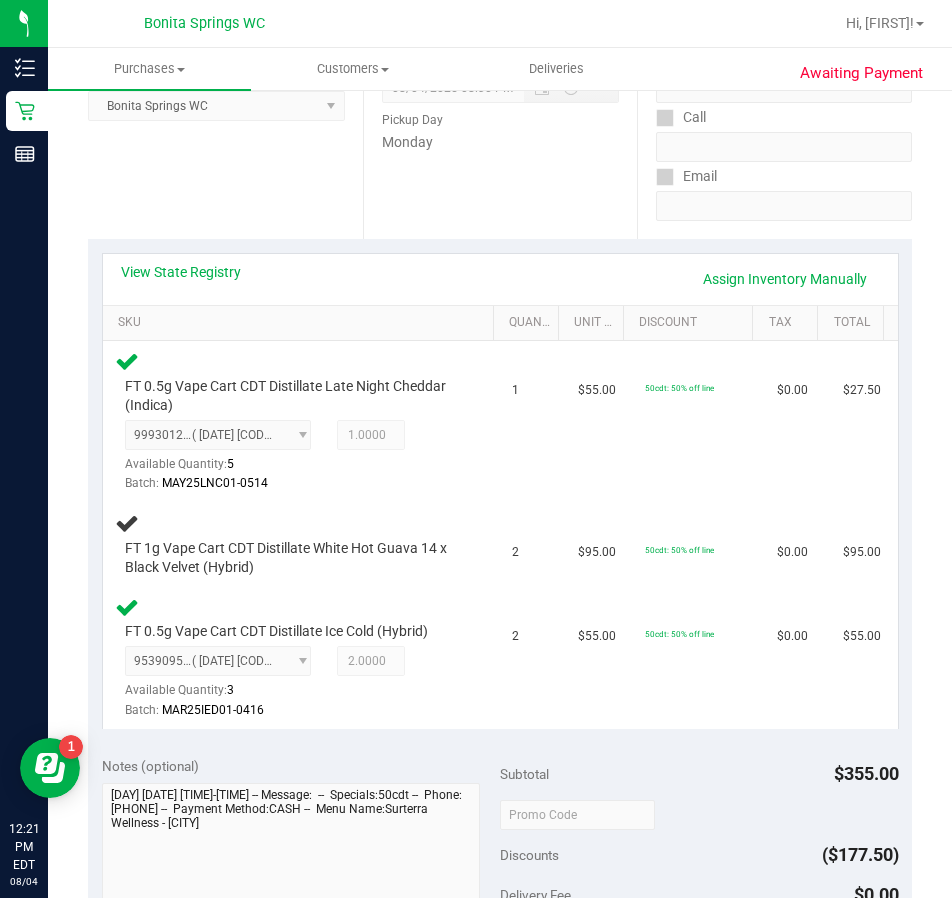 click on "1" at bounding box center [533, 422] 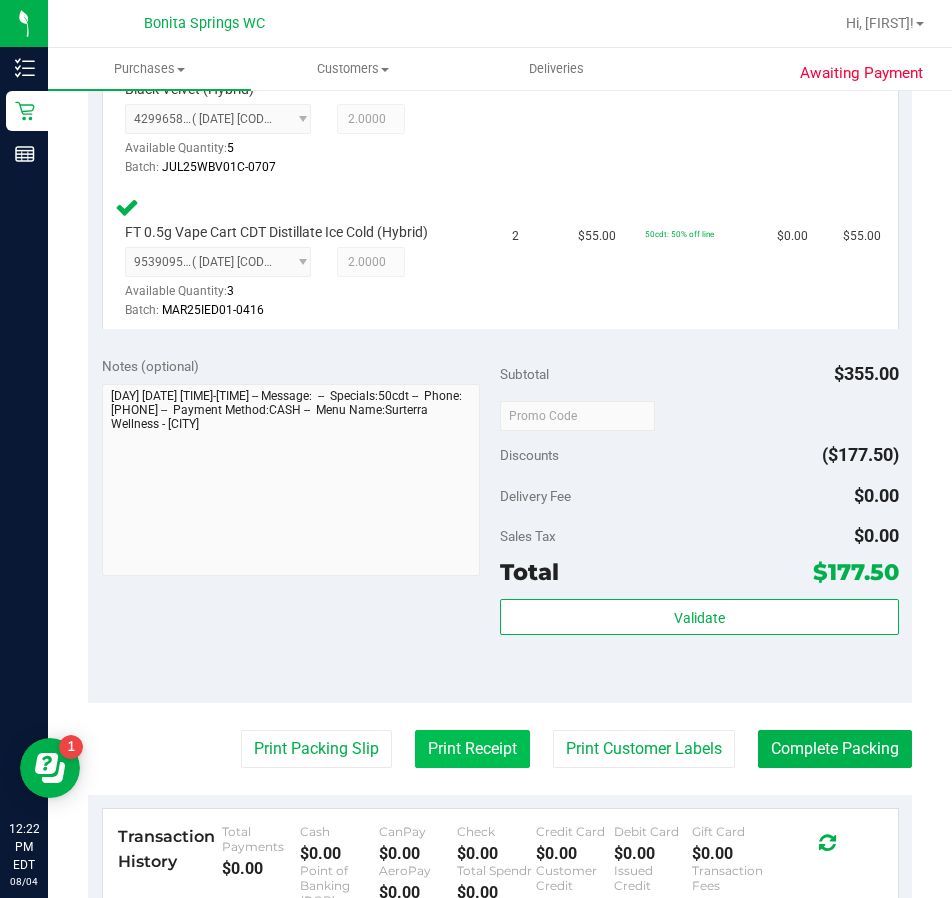 scroll, scrollTop: 1000, scrollLeft: 0, axis: vertical 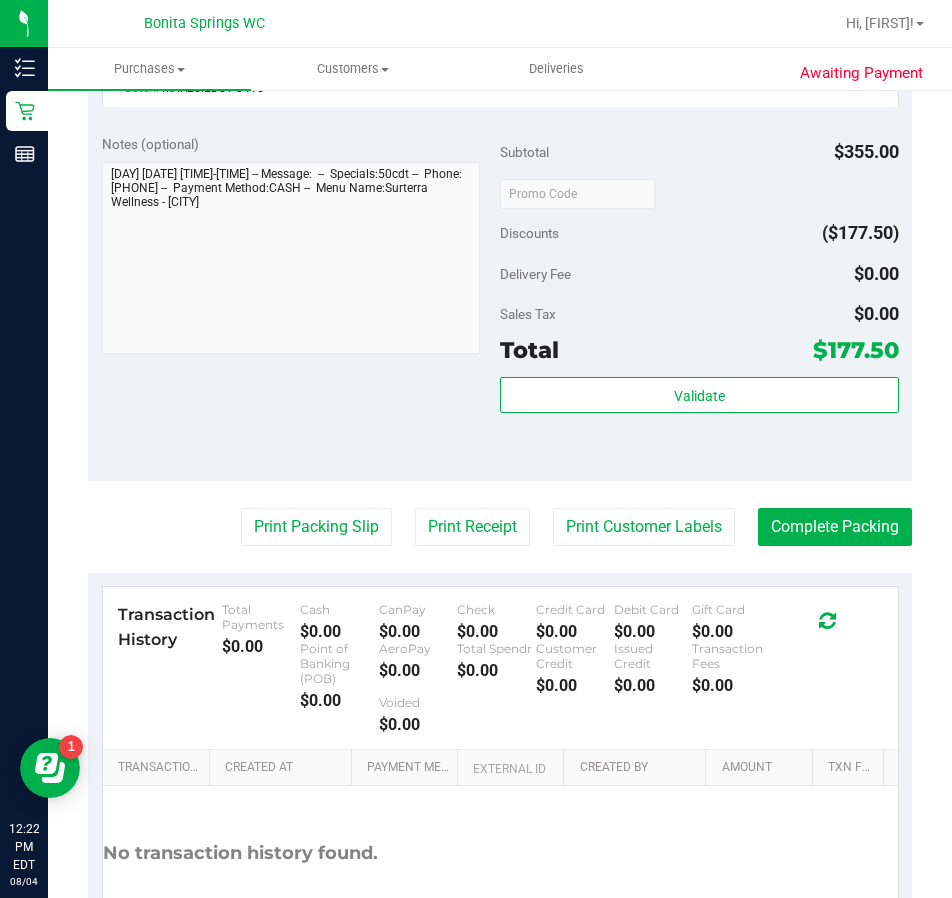 click on "Print Packing Slip
Print Receipt
Print Customer Labels
Complete Packing" at bounding box center (500, 527) 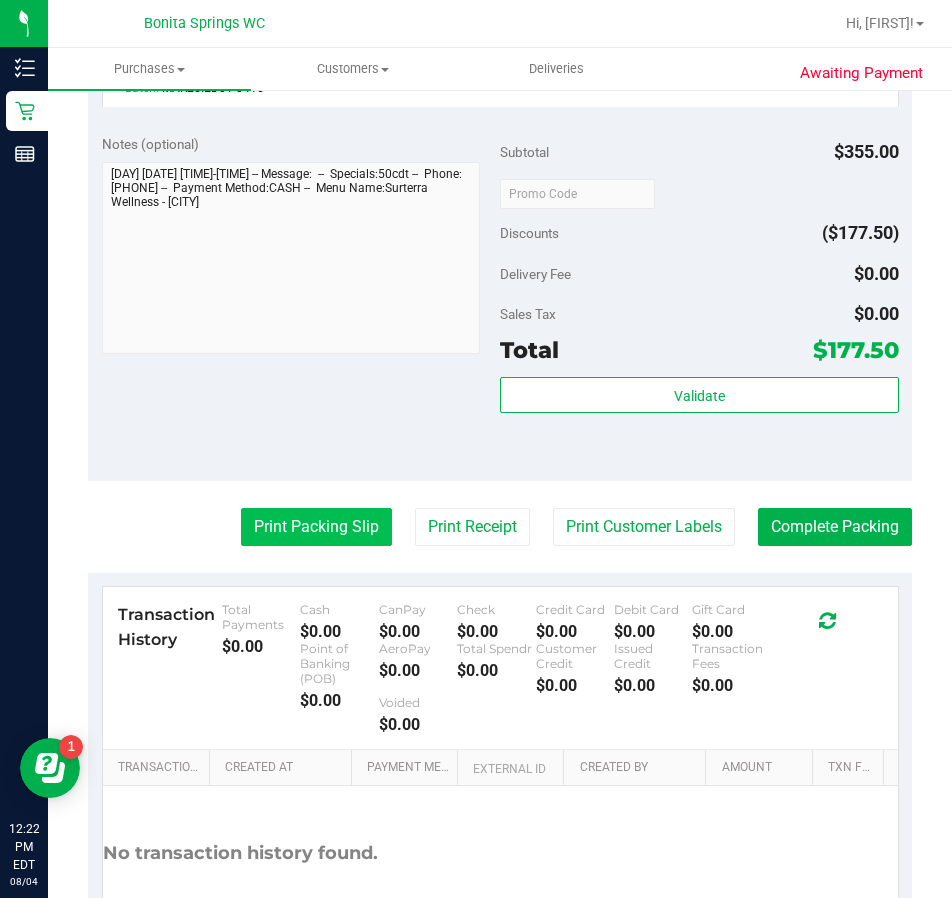 click on "Print Packing Slip" at bounding box center [316, 527] 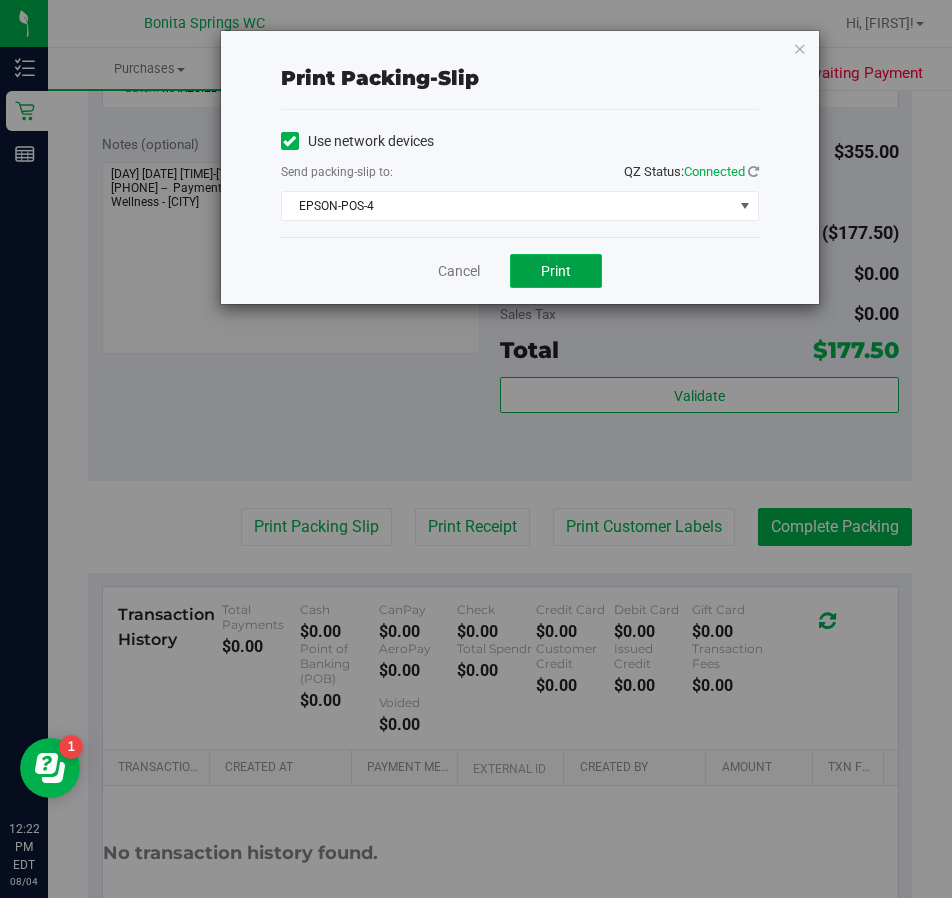 click on "Print" at bounding box center [556, 271] 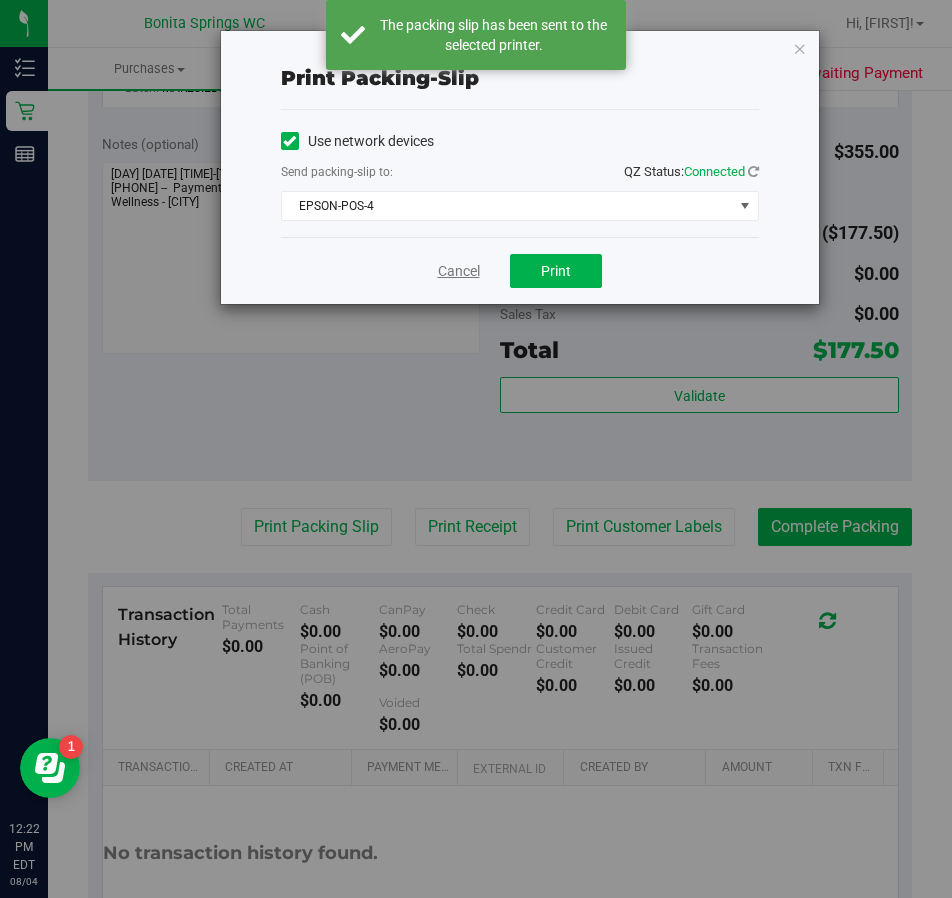 click on "Cancel" at bounding box center [459, 271] 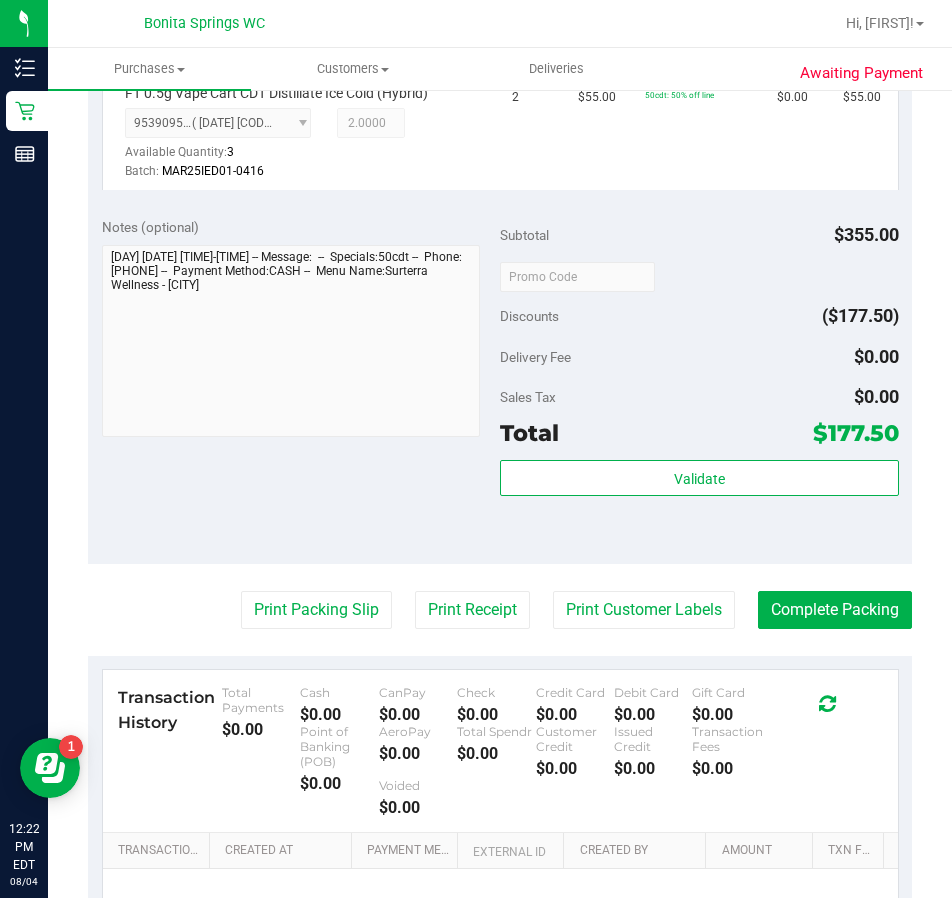 scroll, scrollTop: 1143, scrollLeft: 0, axis: vertical 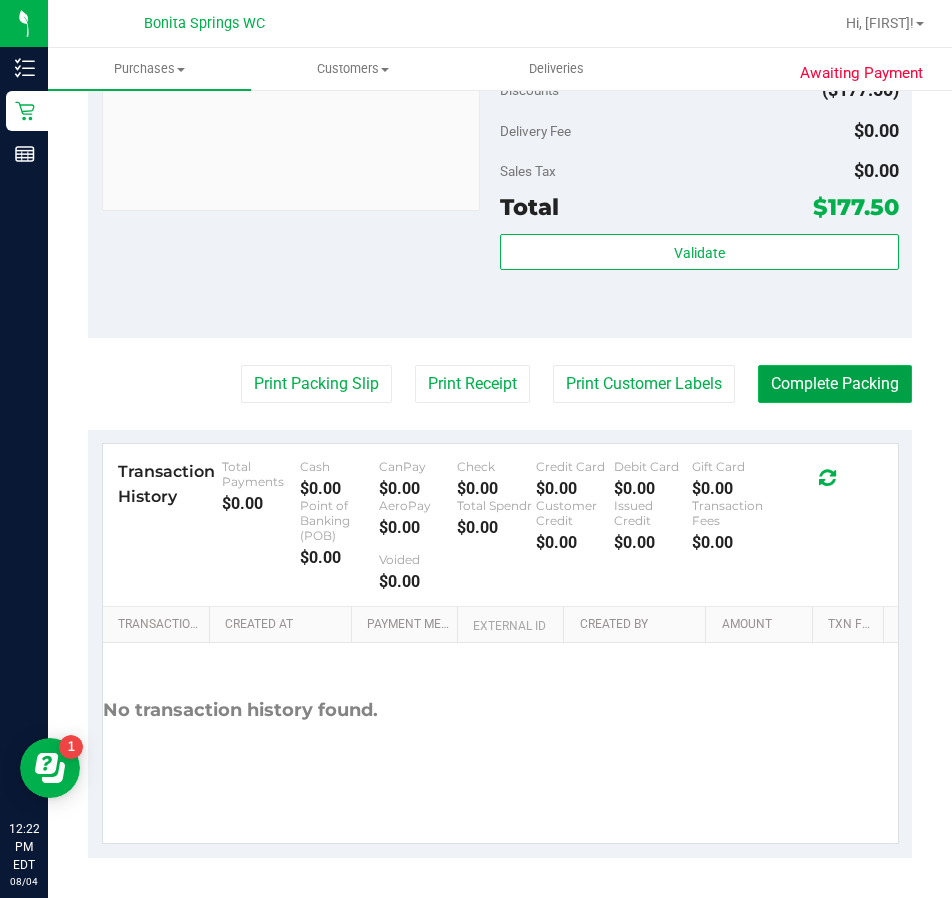 click on "Complete Packing" at bounding box center (835, 384) 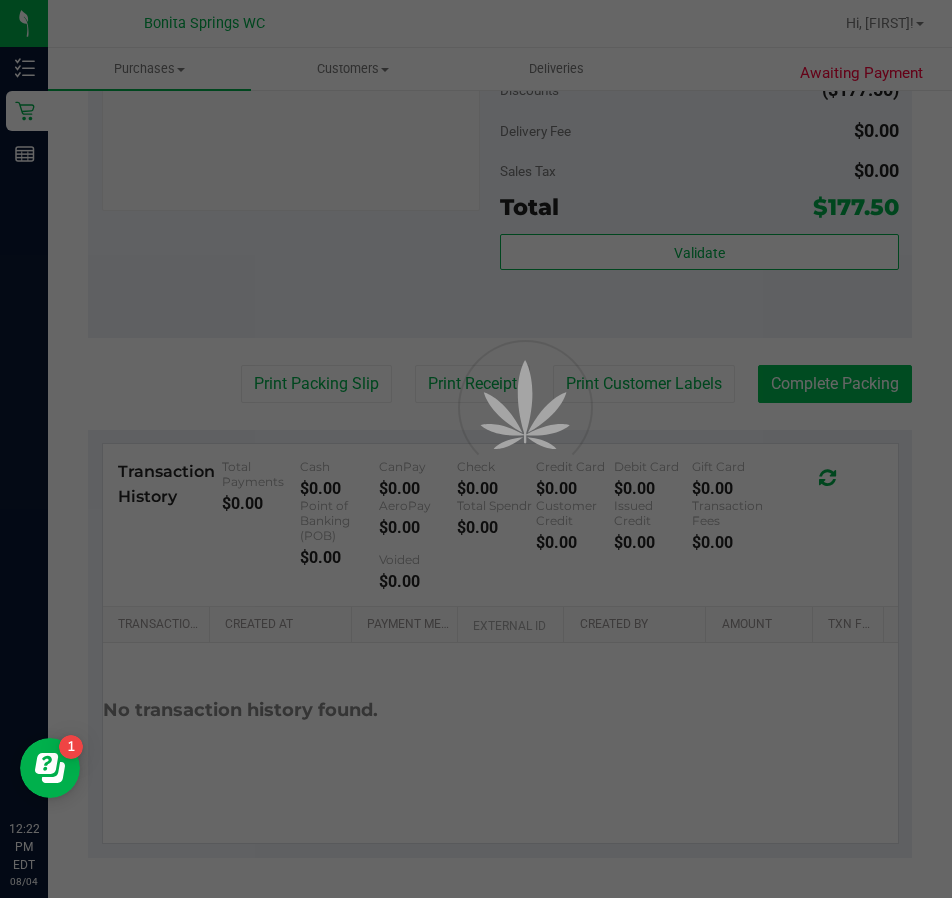 scroll, scrollTop: 0, scrollLeft: 0, axis: both 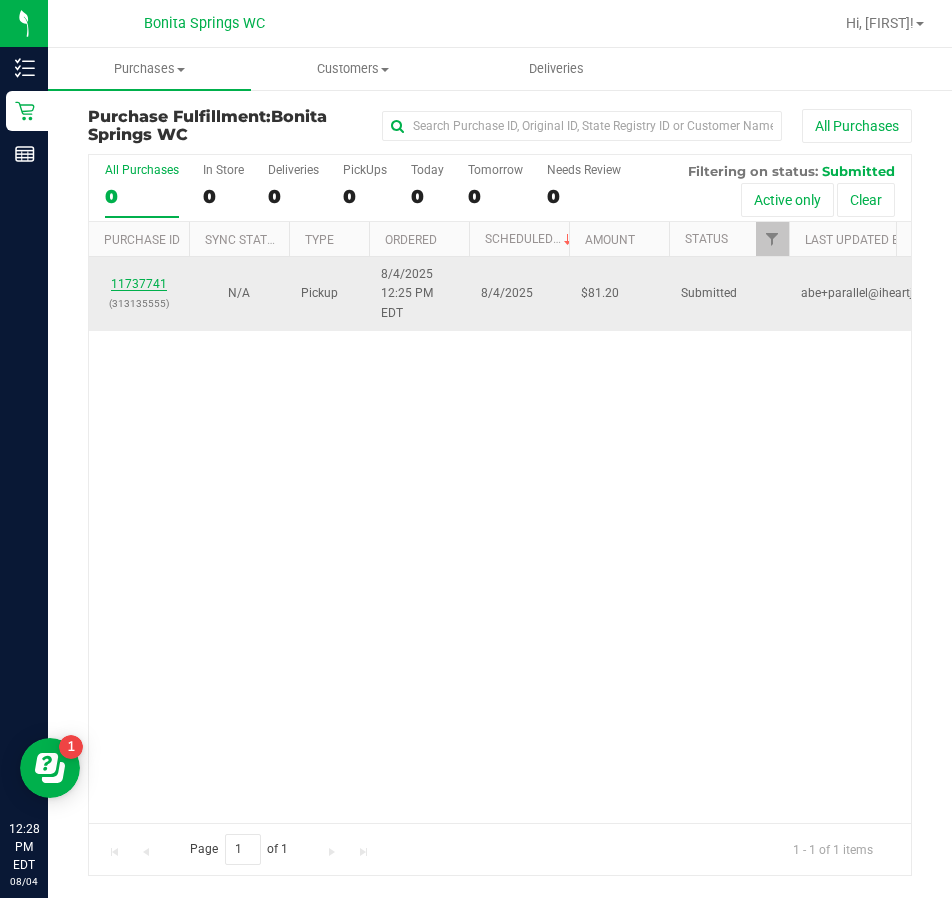 click on "11737741" at bounding box center (139, 284) 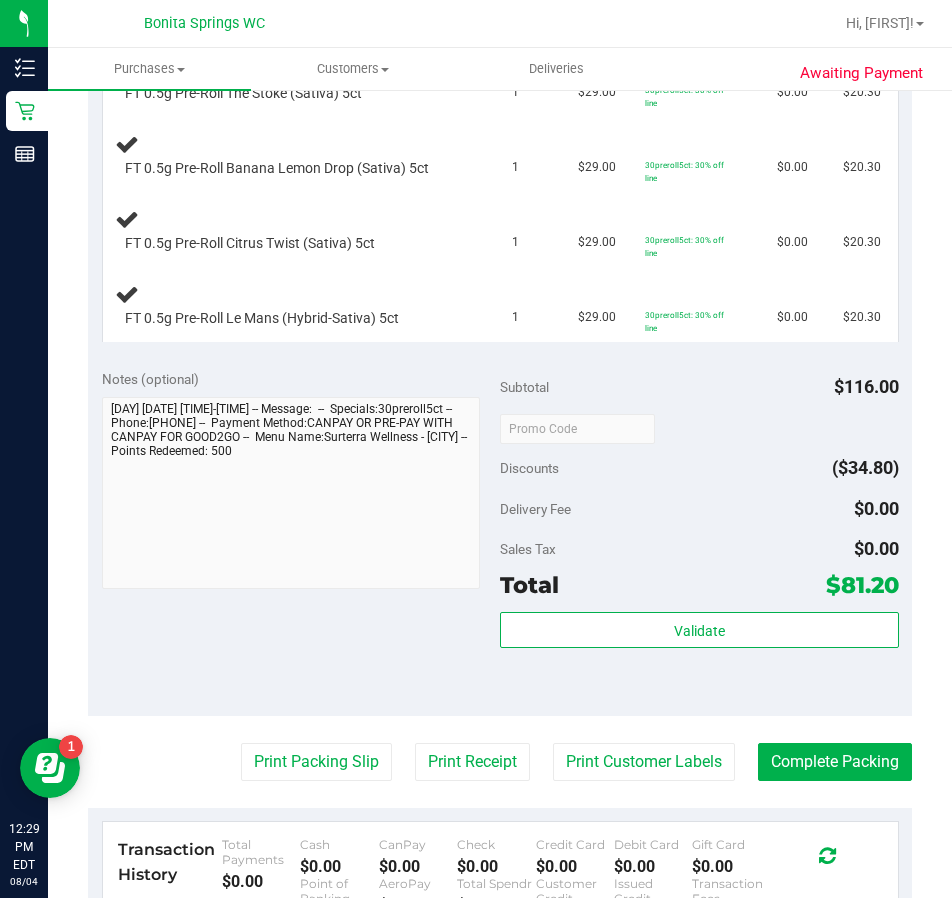 scroll, scrollTop: 600, scrollLeft: 0, axis: vertical 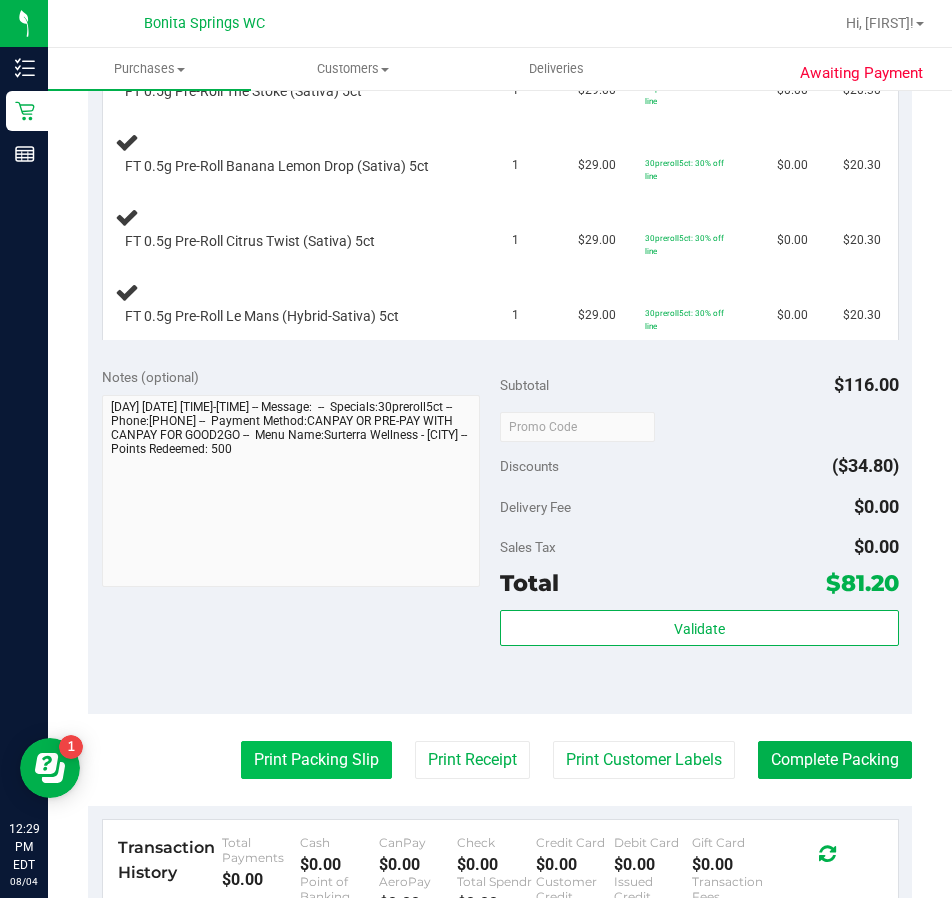 click on "Print Packing Slip" at bounding box center [316, 760] 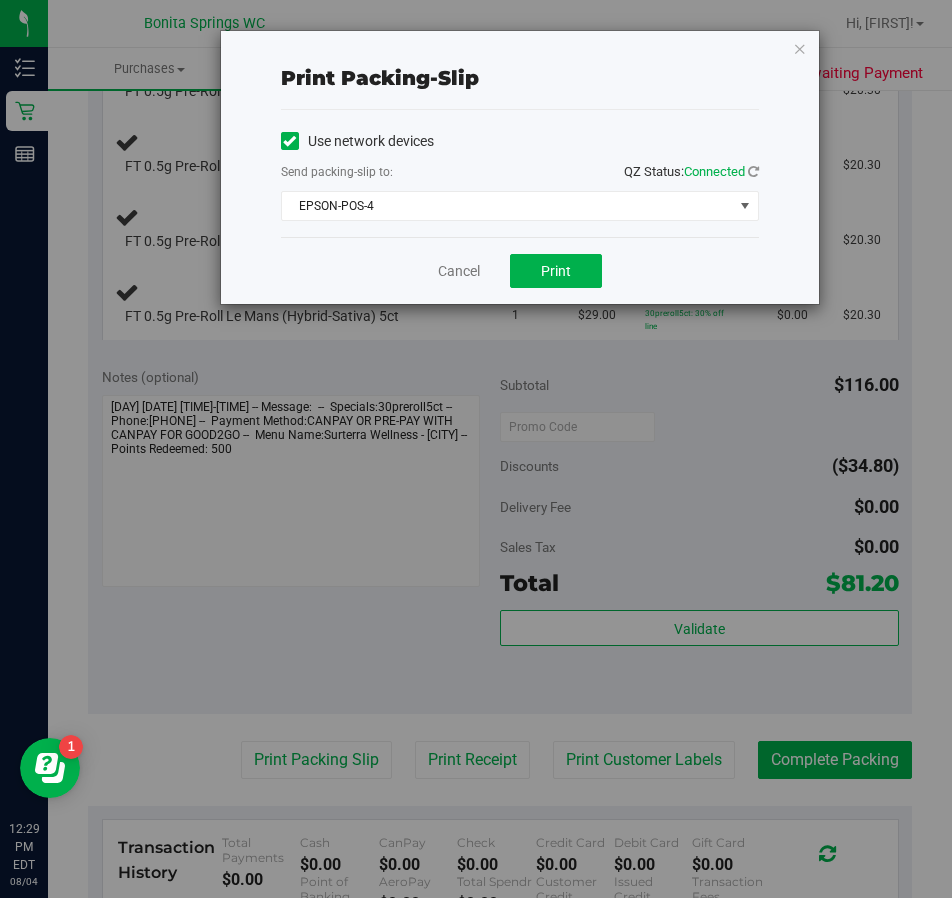 click on "Cancel
Print" at bounding box center [520, 270] 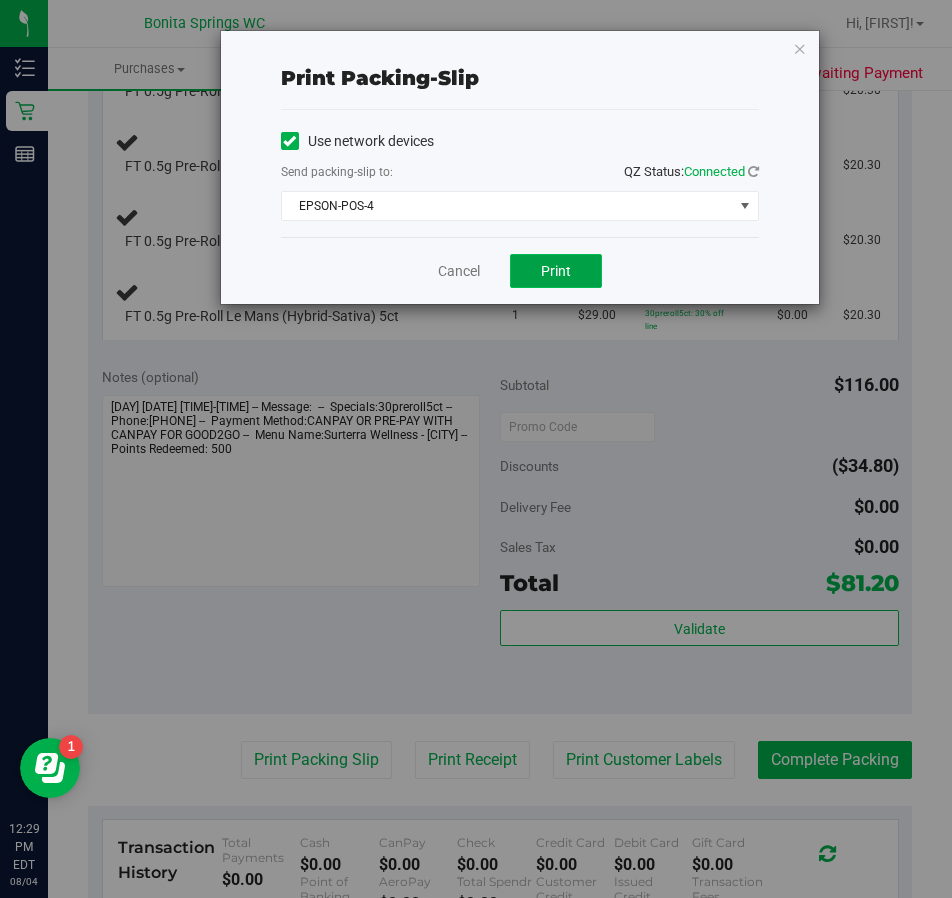 click on "Print" at bounding box center (556, 271) 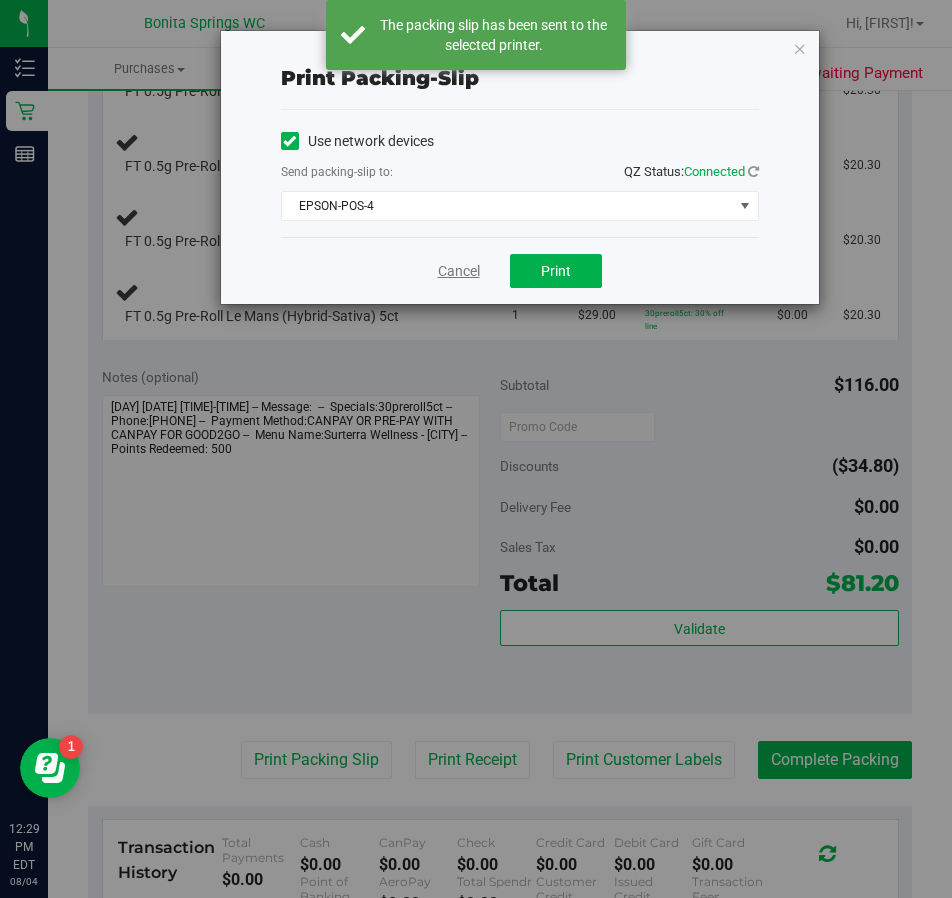 click on "Cancel" at bounding box center [459, 271] 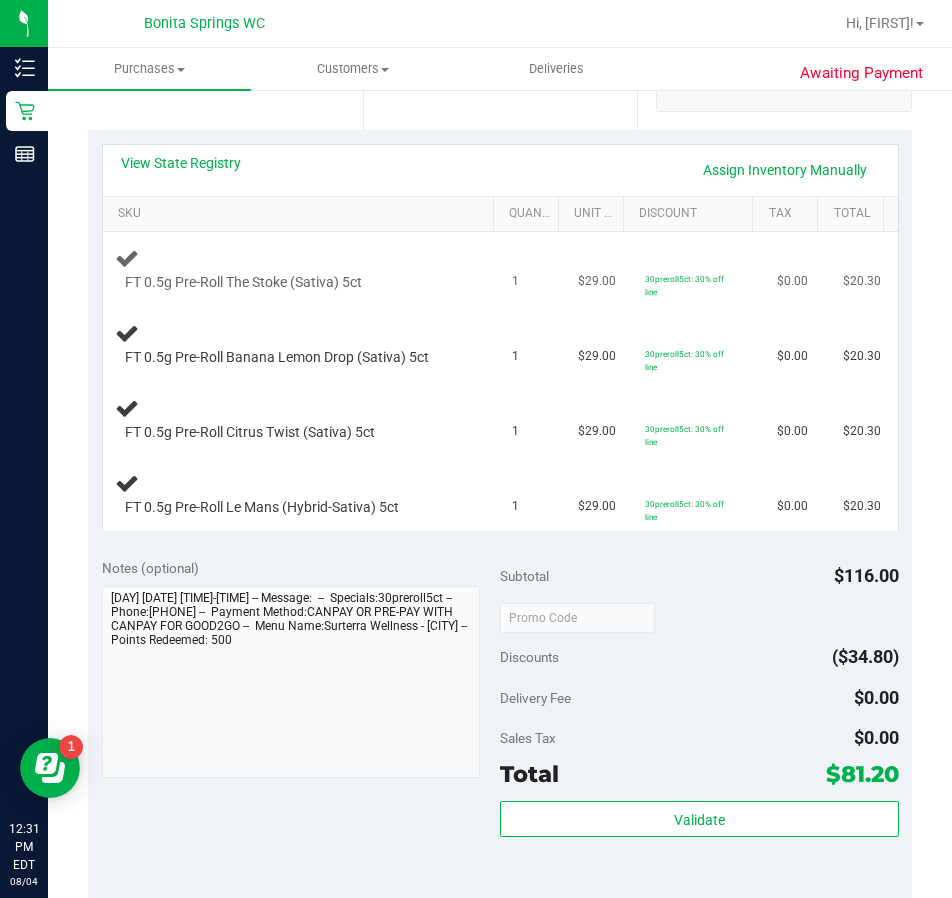 scroll, scrollTop: 400, scrollLeft: 0, axis: vertical 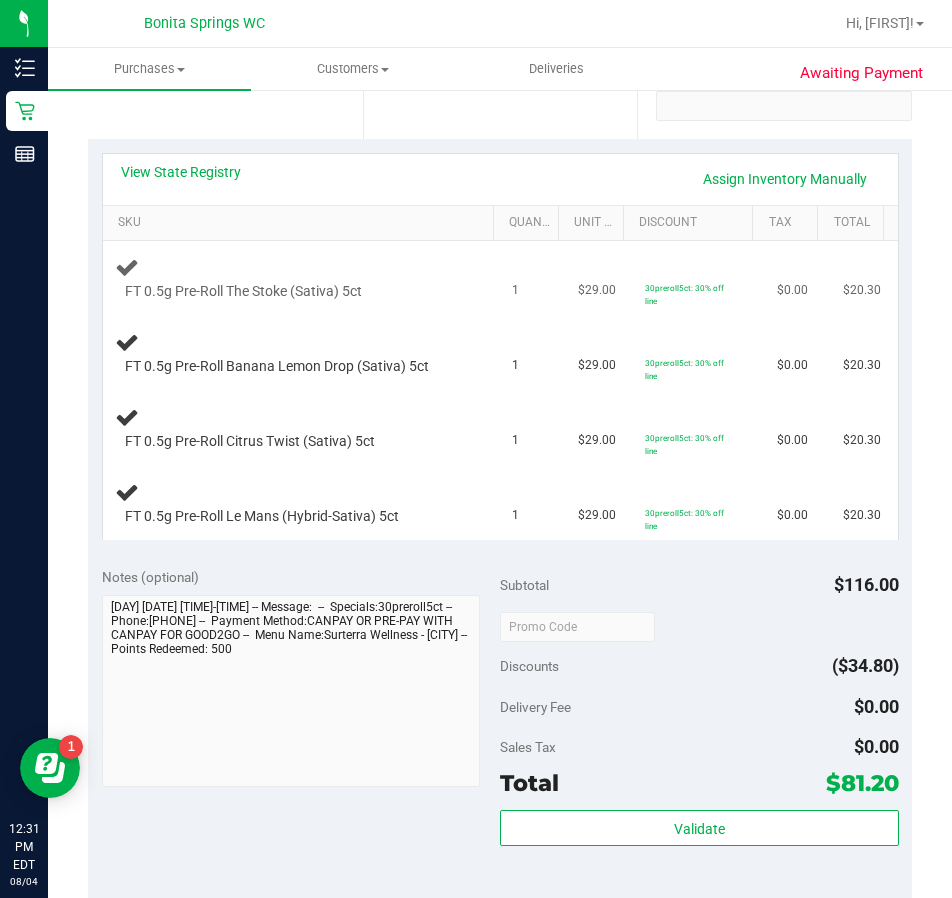 click on "FT 0.5g Pre-Roll The Stoke (Sativa) 5ct" at bounding box center [302, 278] 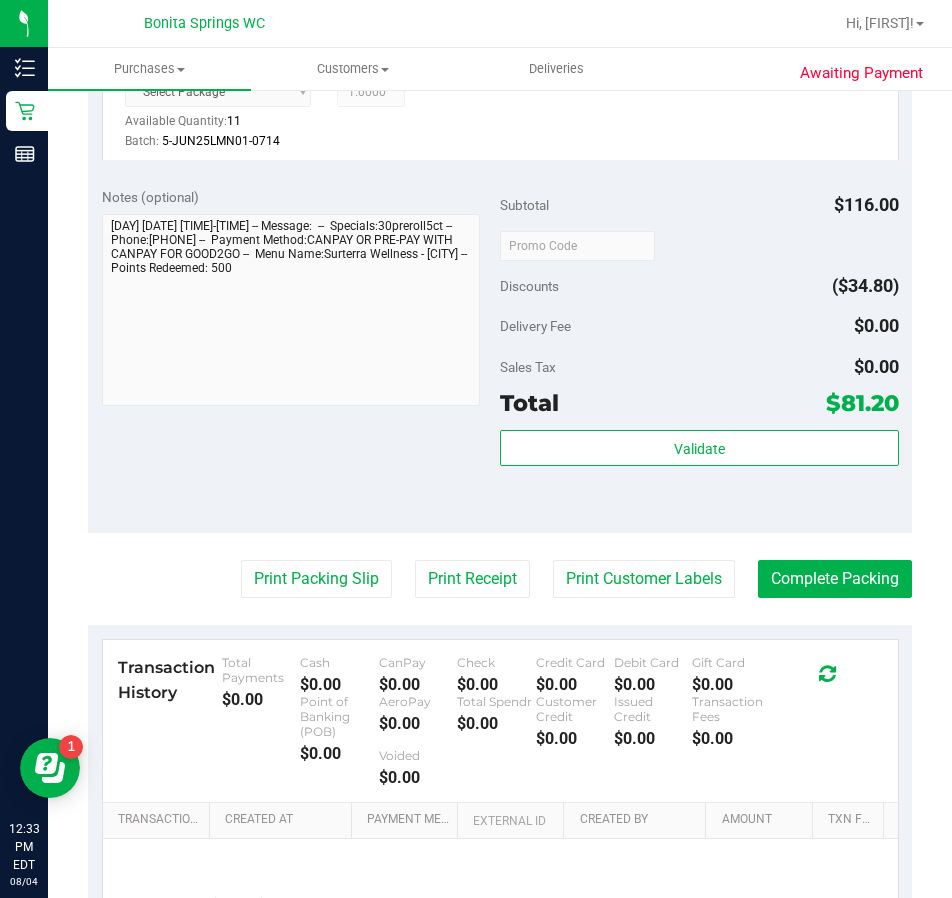 scroll, scrollTop: 1100, scrollLeft: 0, axis: vertical 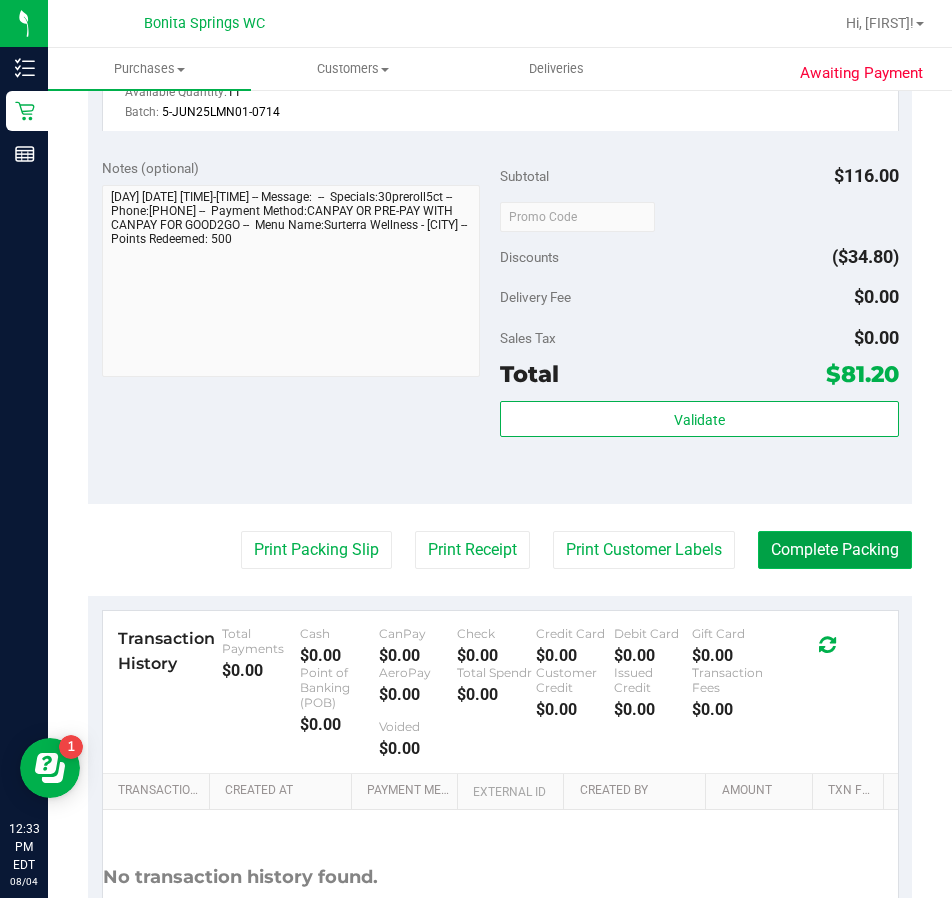 click on "Complete Packing" at bounding box center (835, 550) 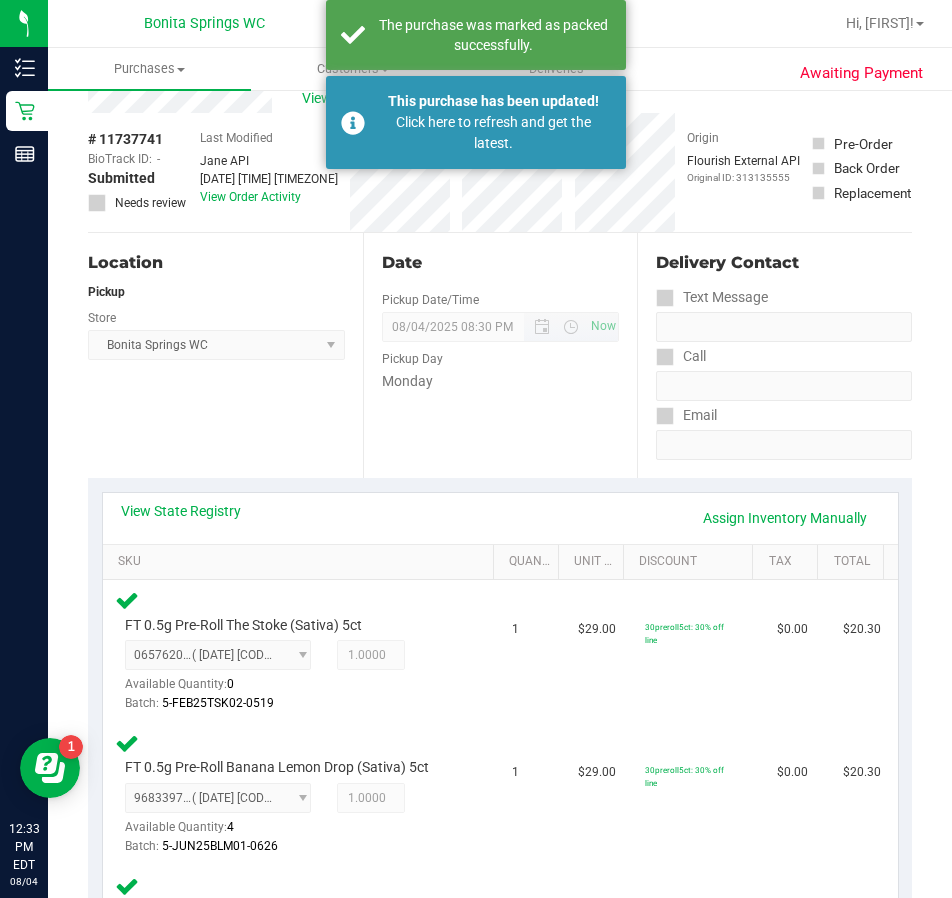 scroll, scrollTop: 0, scrollLeft: 0, axis: both 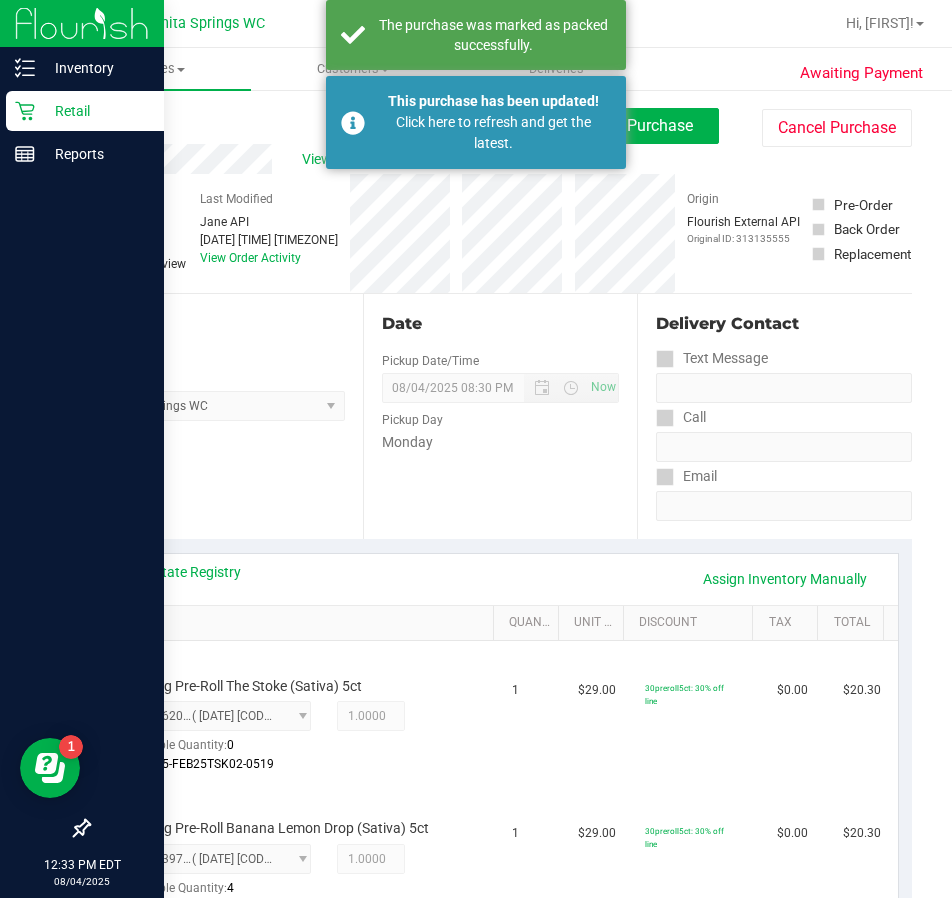 click on "Retail" at bounding box center [95, 111] 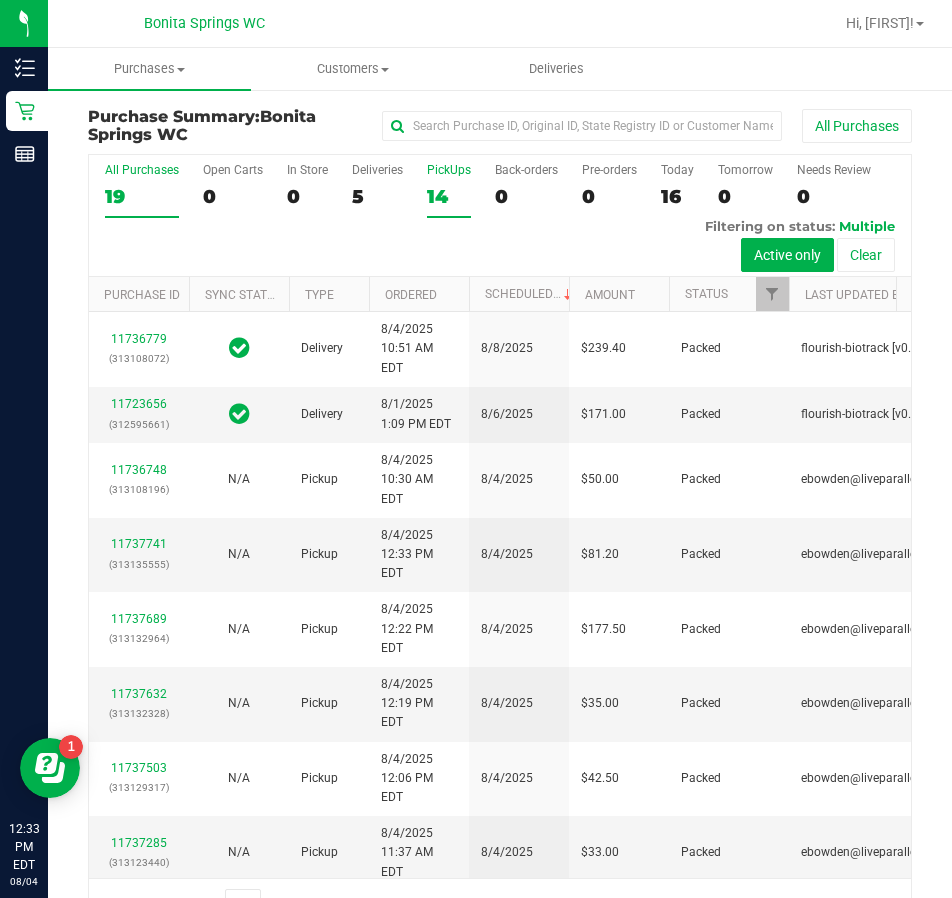 click on "14" at bounding box center [449, 196] 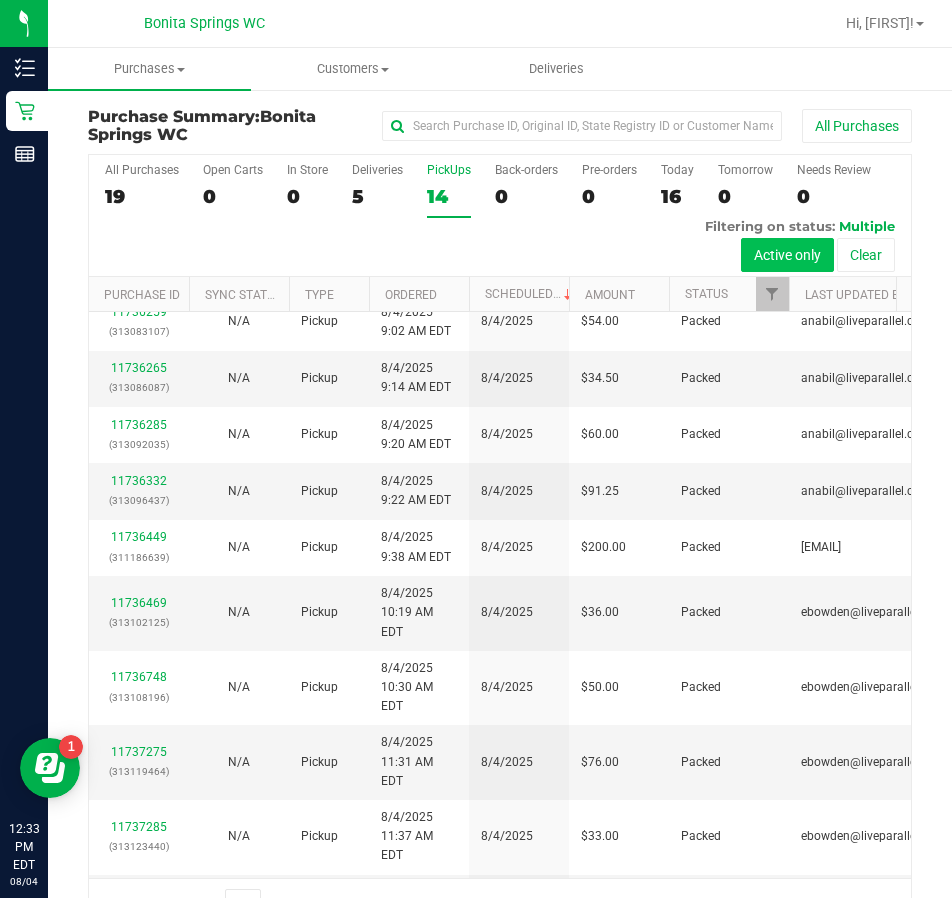 scroll, scrollTop: 16, scrollLeft: 0, axis: vertical 